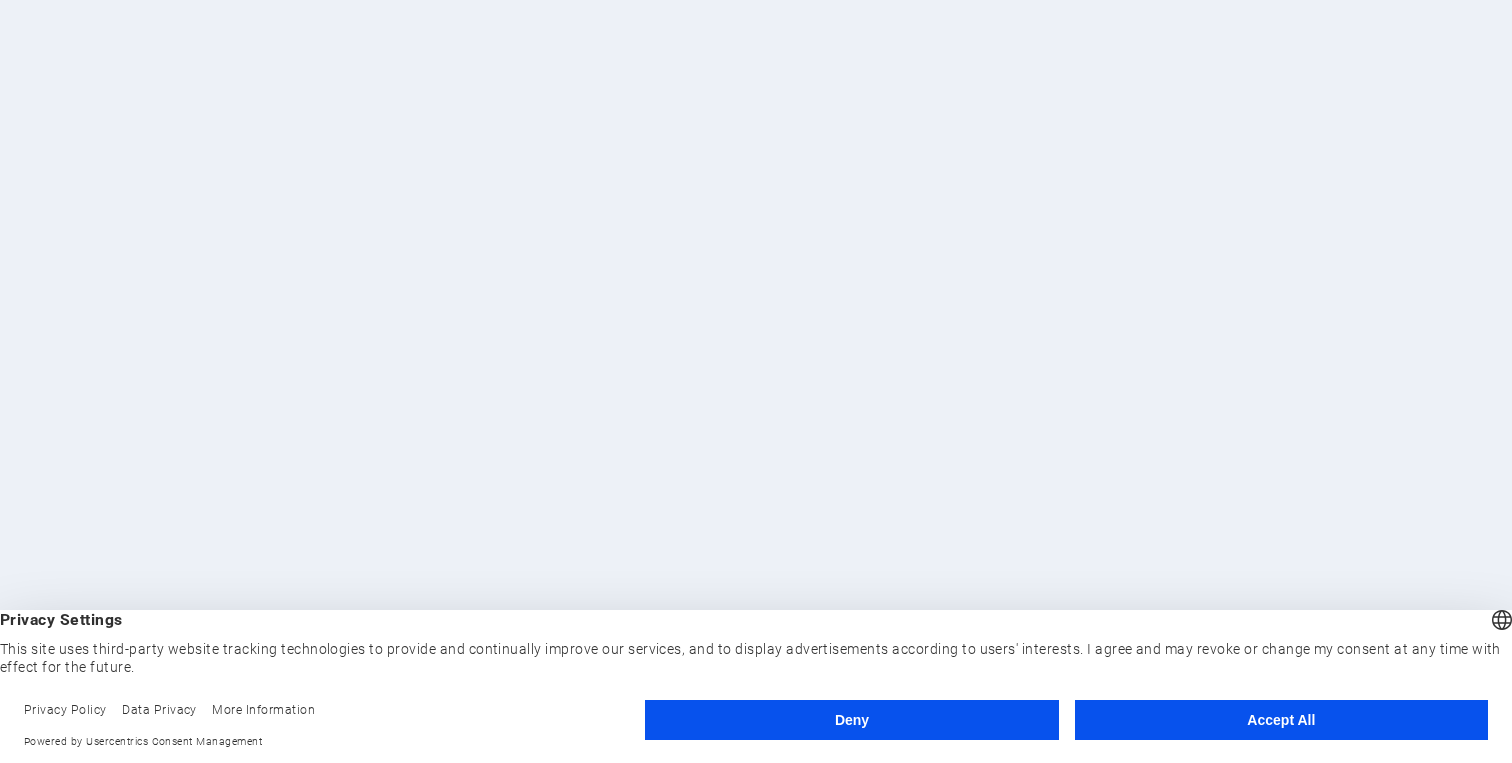 scroll, scrollTop: 0, scrollLeft: 0, axis: both 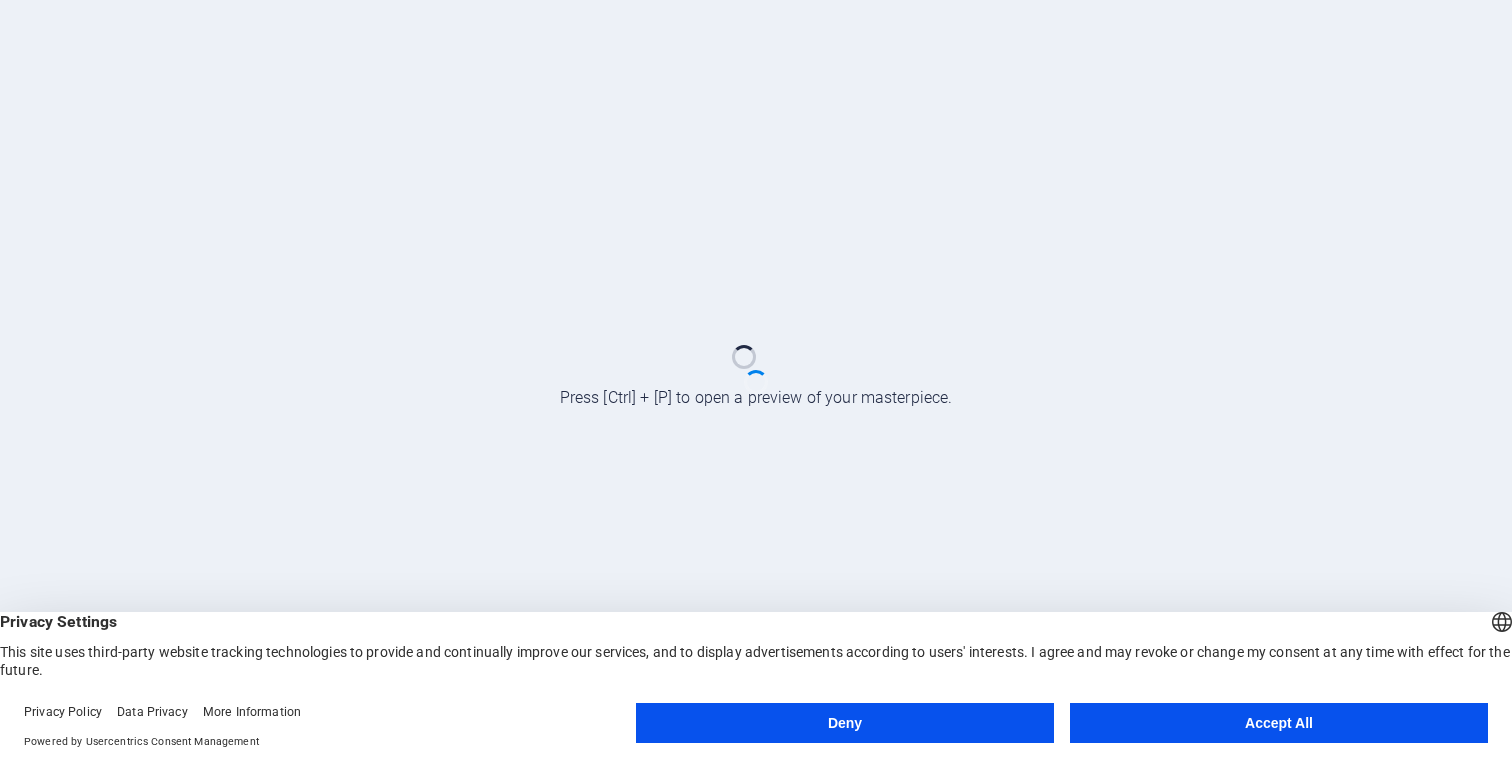 click on "Deny" at bounding box center (845, 723) 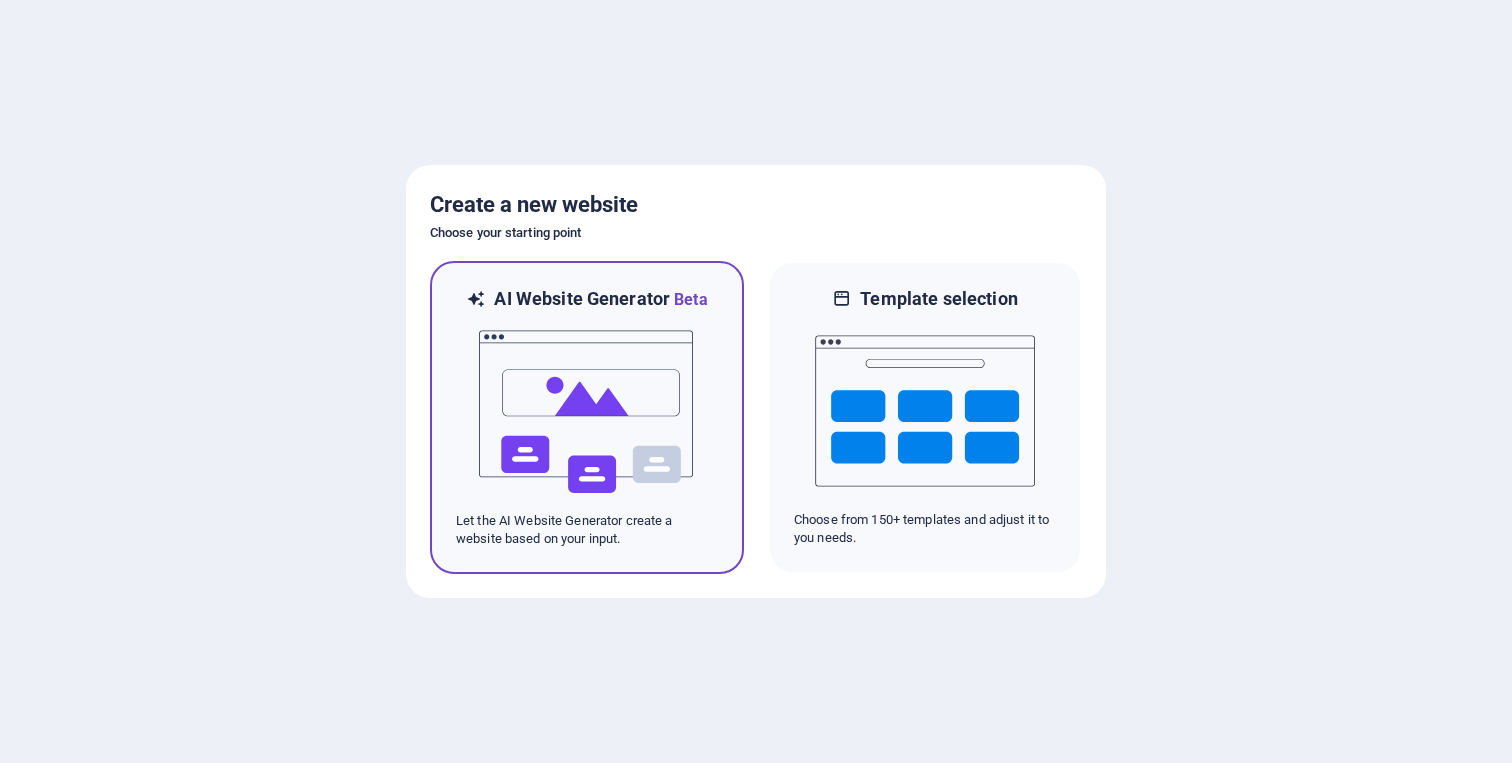 click at bounding box center [587, 412] 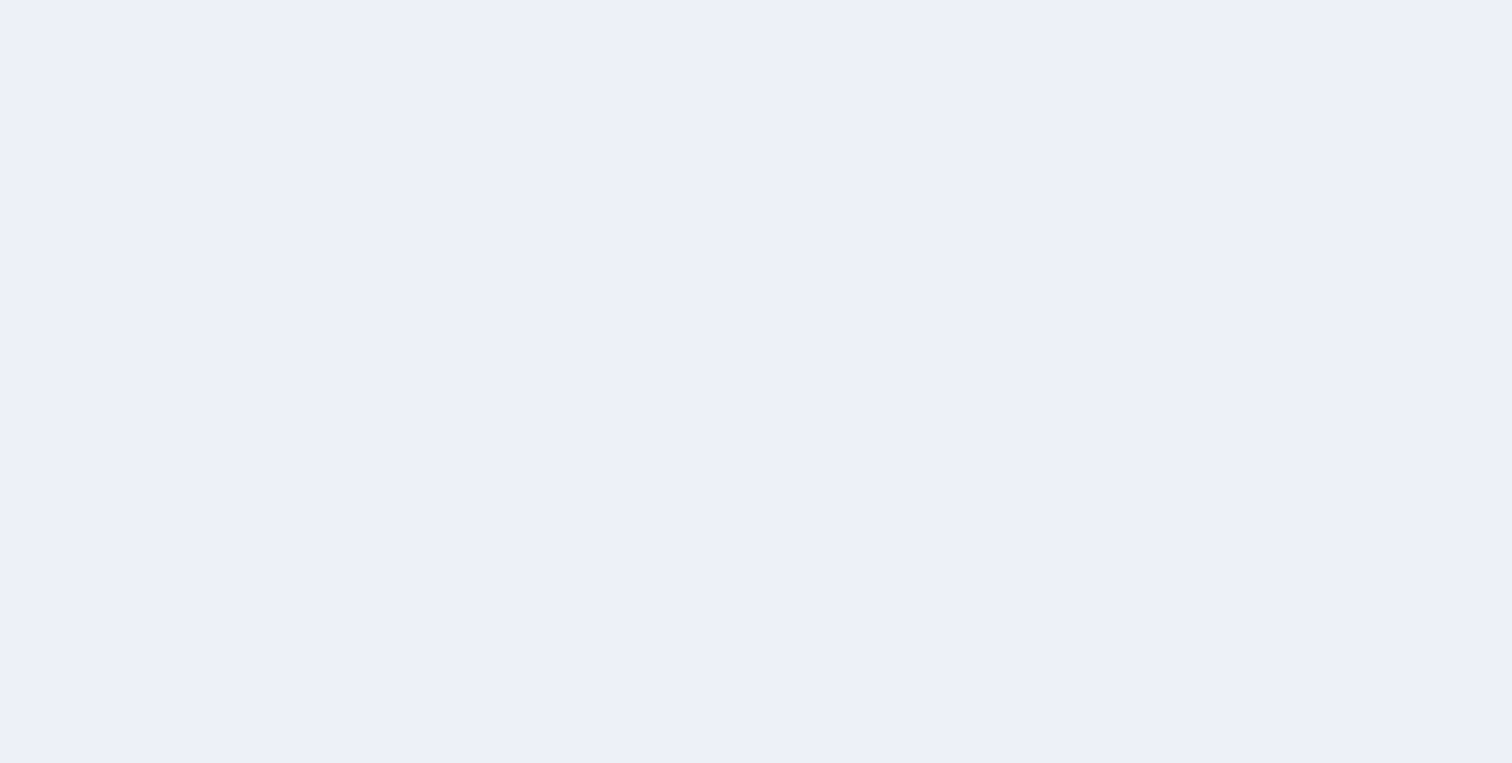 scroll, scrollTop: 0, scrollLeft: 0, axis: both 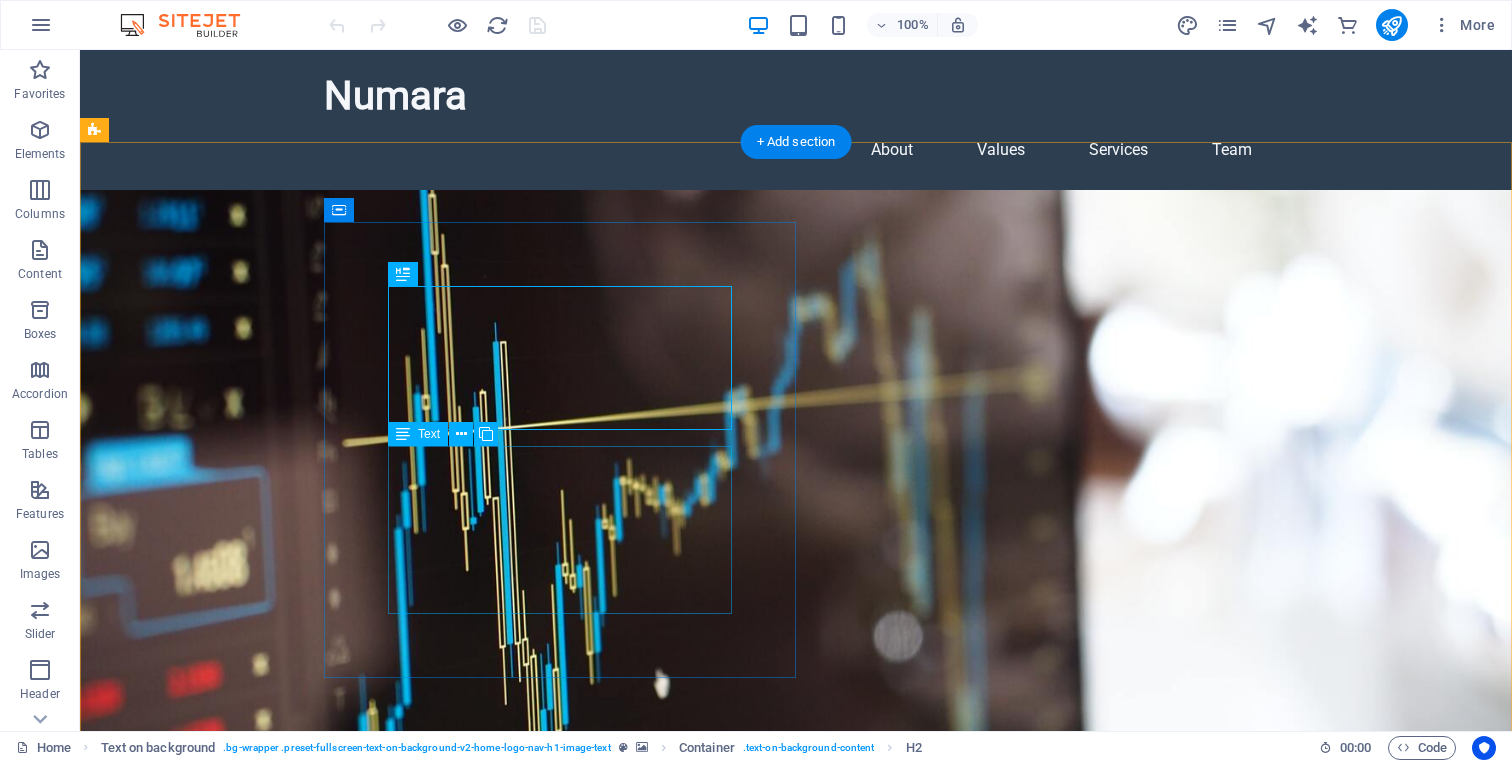 click on "At Numara, we specialize in providing comprehensive accounting, reporting, and tax services tailored to meet the needs of individuals and businesses. Our team of experienced professionals is dedicated to helping you manage your financial health with precision and integrity." at bounding box center (796, 1050) 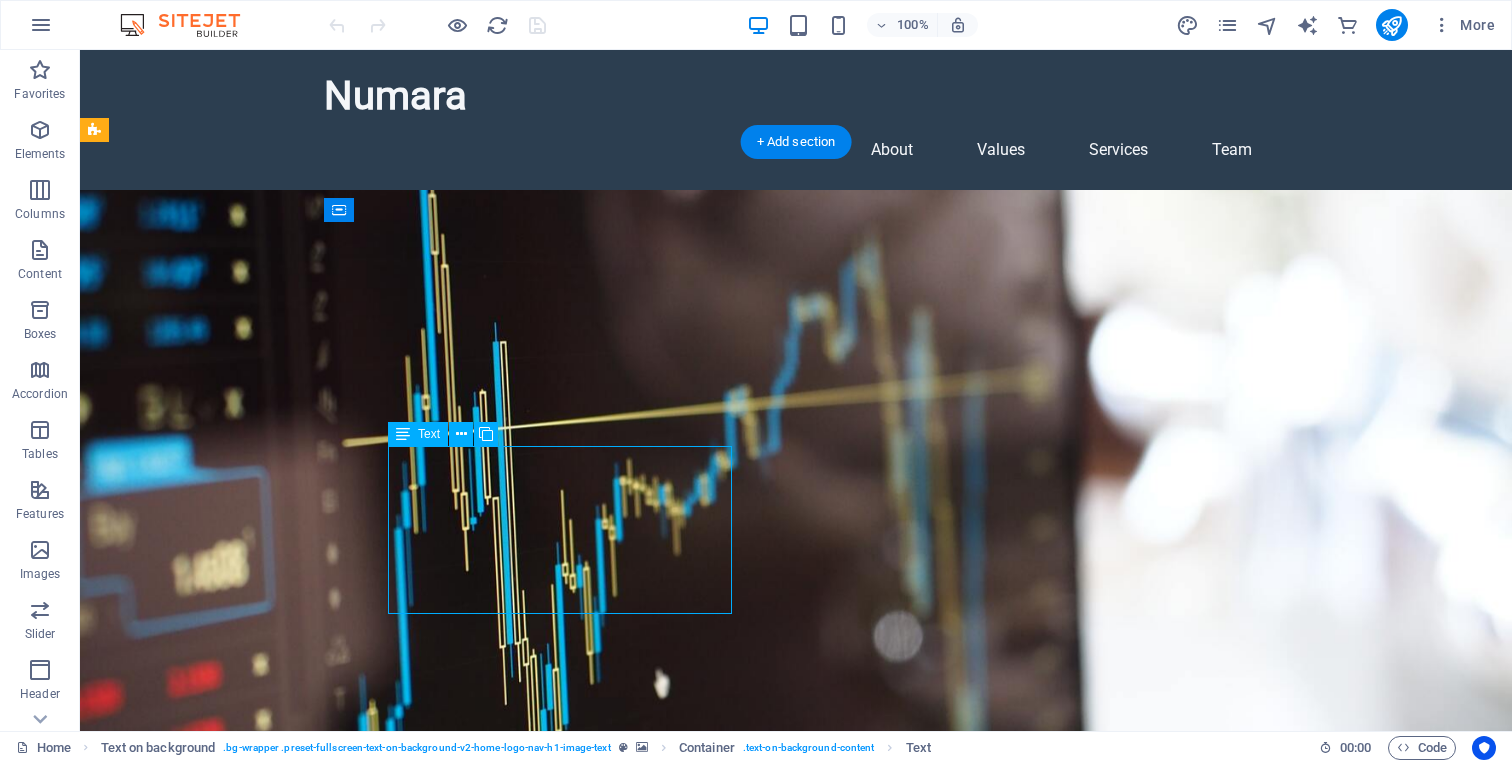 click on "At Numara, we specialize in providing comprehensive accounting, reporting, and tax services tailored to meet the needs of individuals and businesses. Our team of experienced professionals is dedicated to helping you manage your financial health with precision and integrity." at bounding box center (796, 1050) 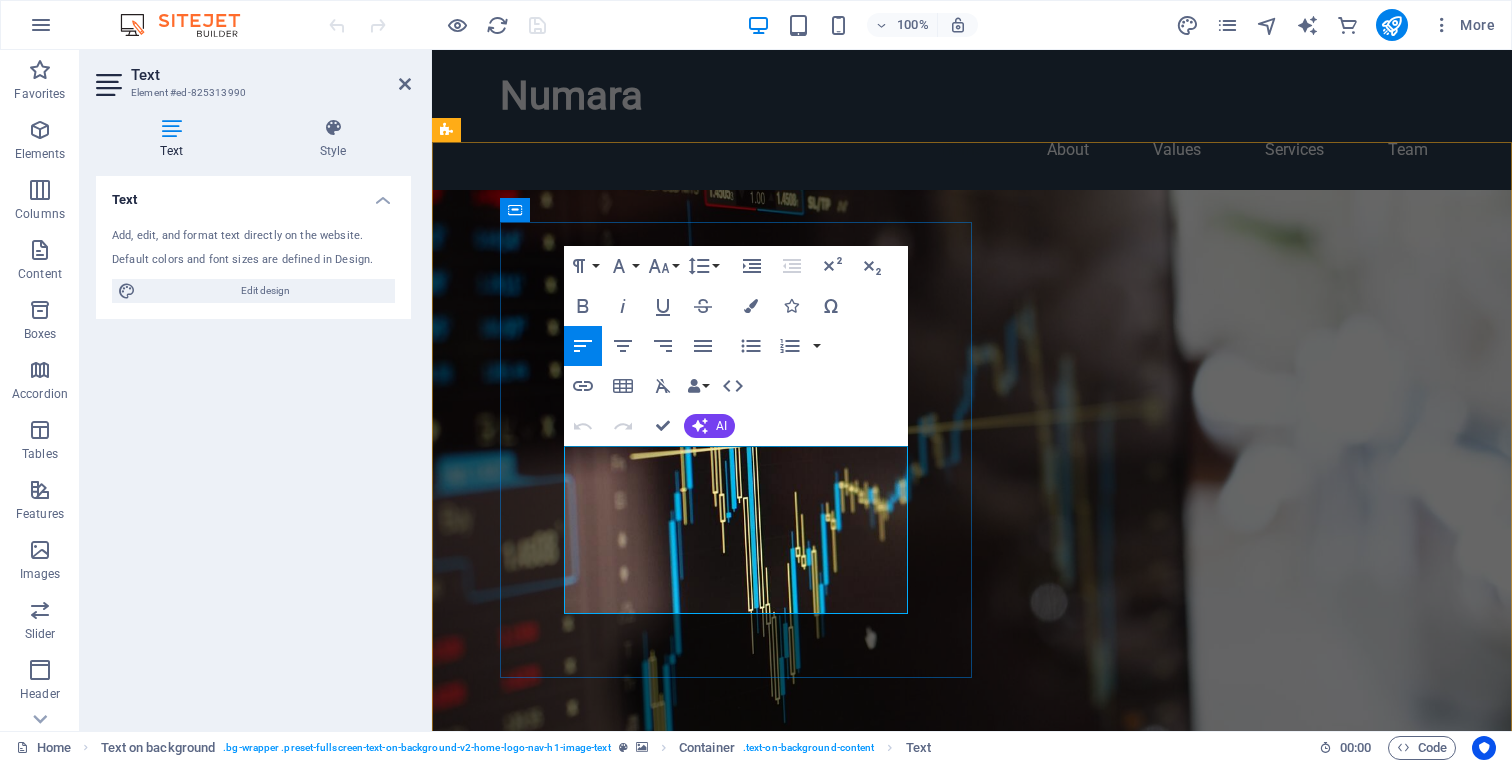 drag, startPoint x: 766, startPoint y: 532, endPoint x: 717, endPoint y: 598, distance: 82.20097 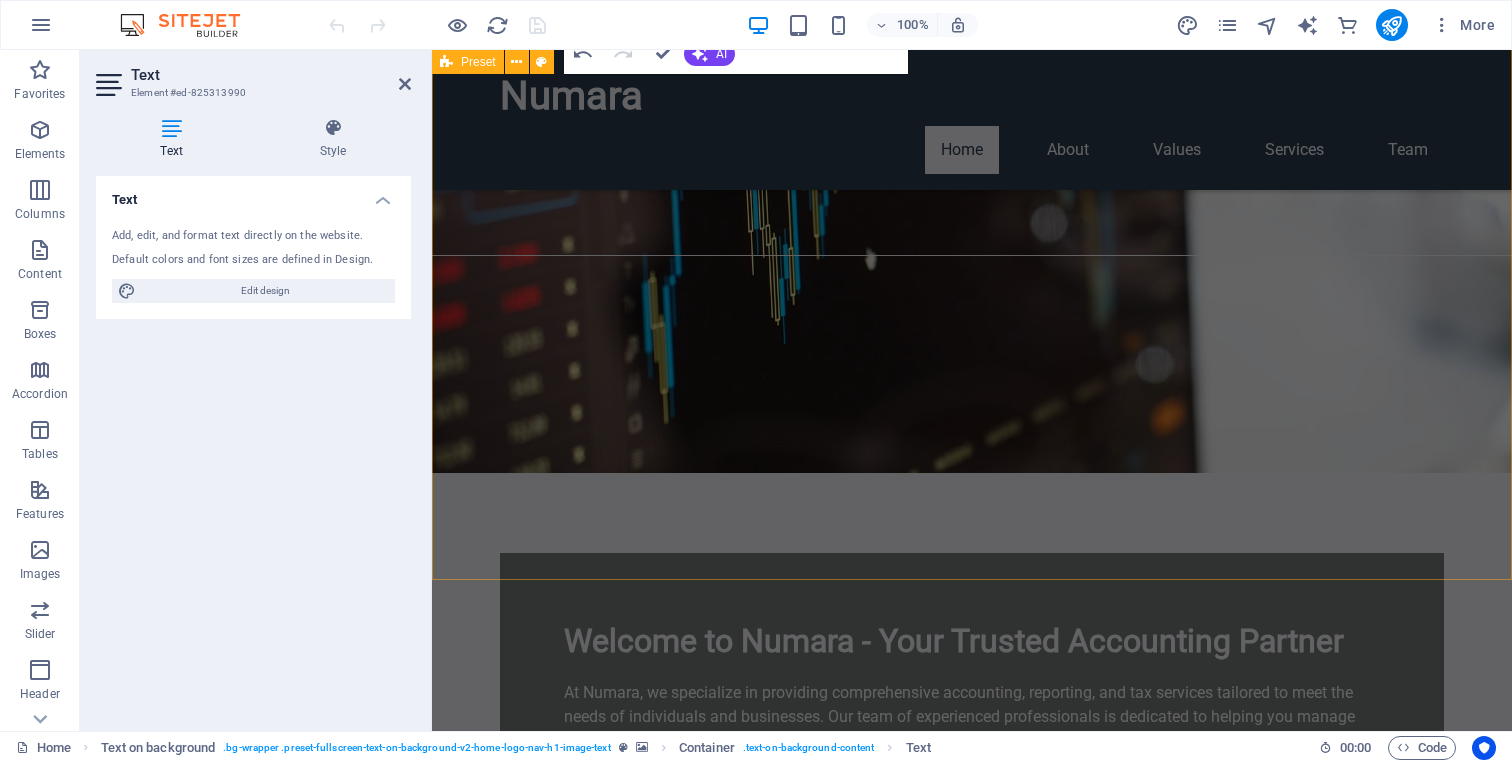 scroll, scrollTop: 0, scrollLeft: 0, axis: both 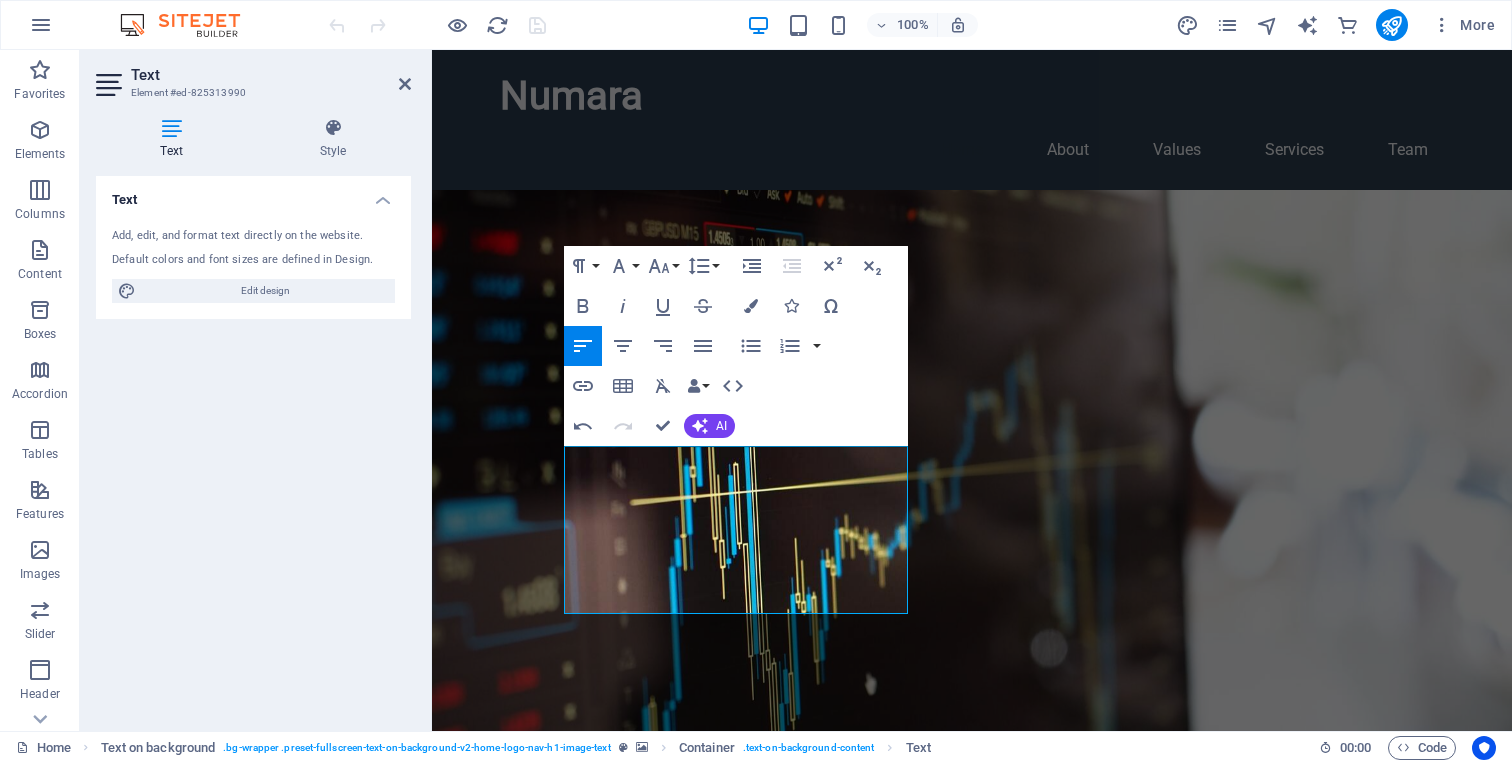 click at bounding box center [972, 544] 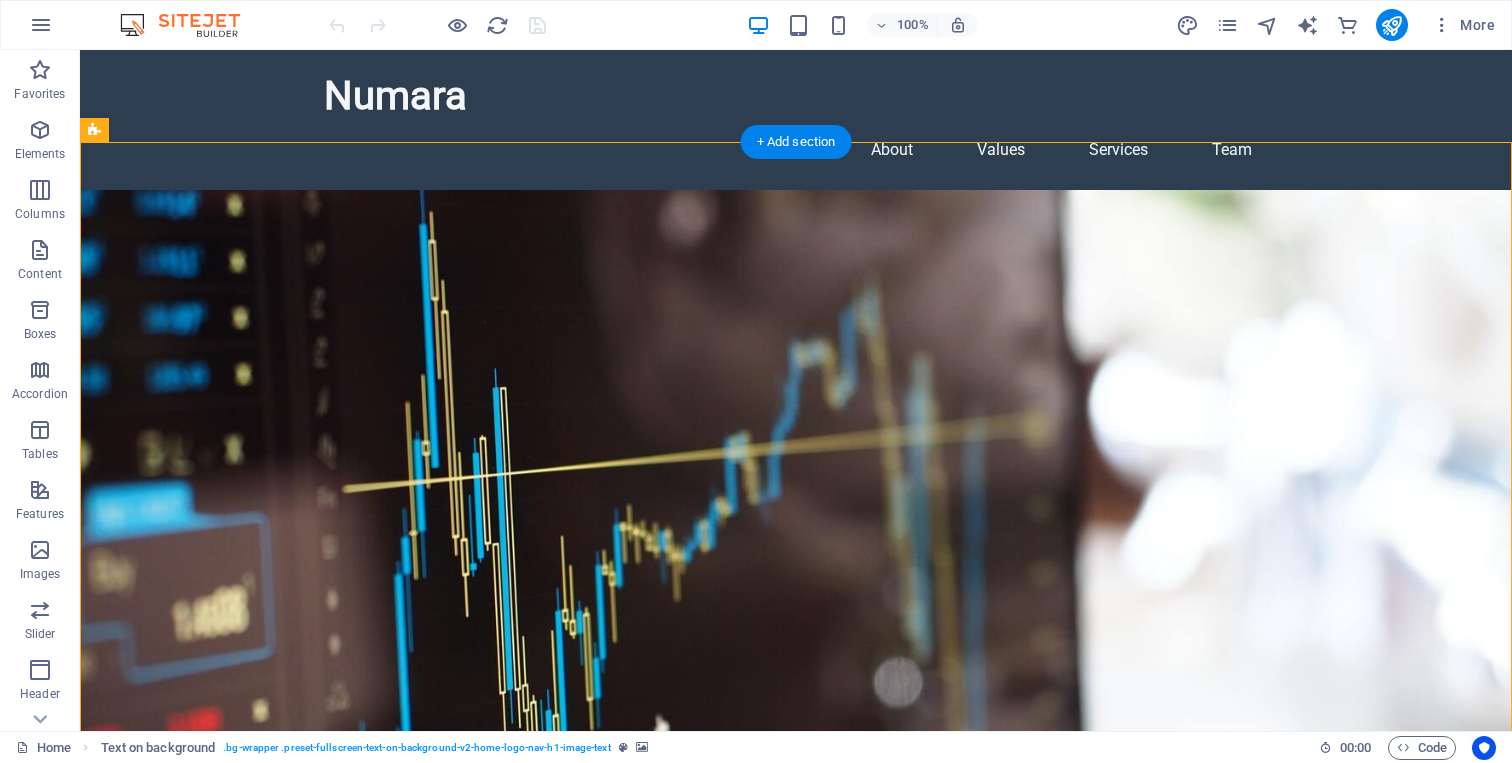 click at bounding box center [796, 544] 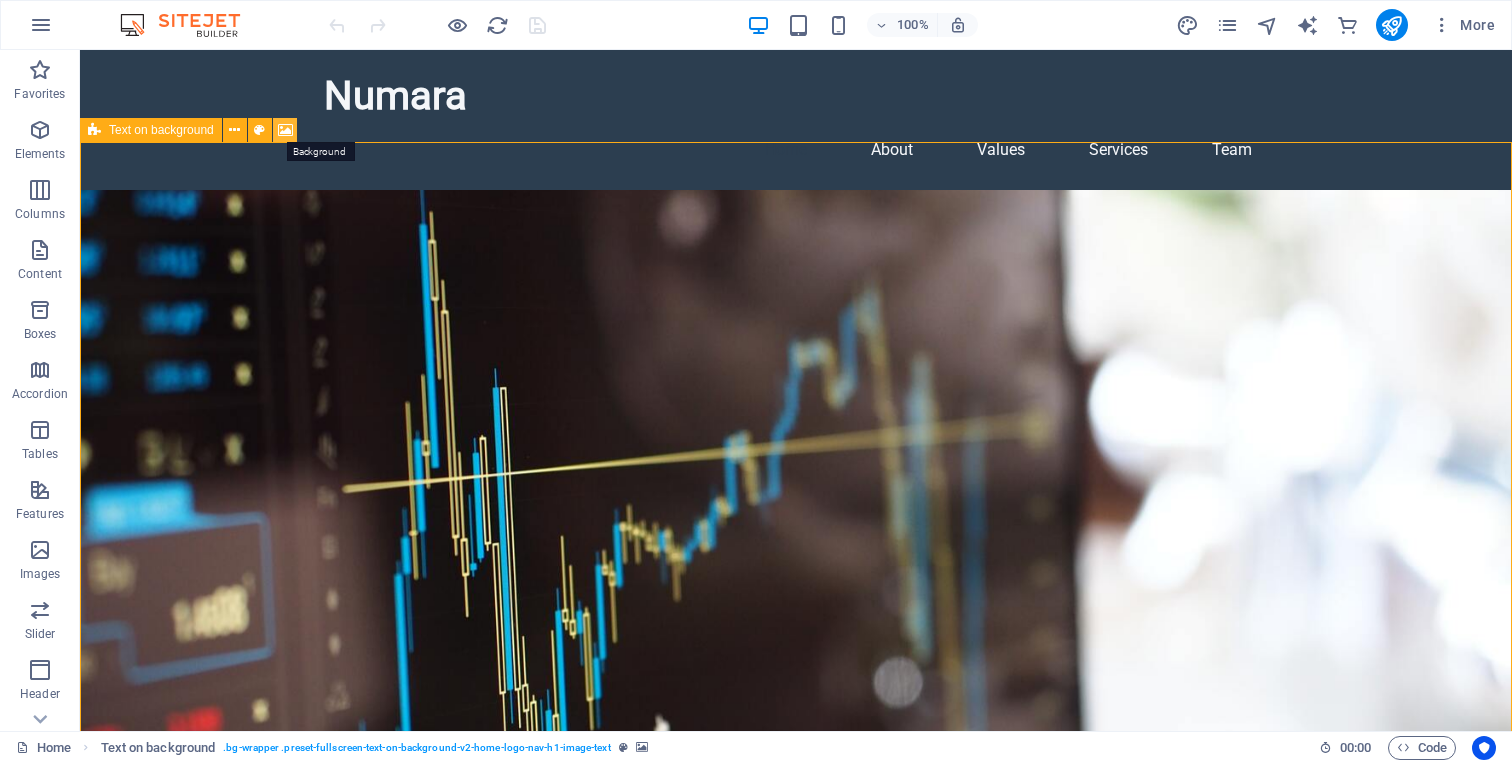 click at bounding box center [285, 130] 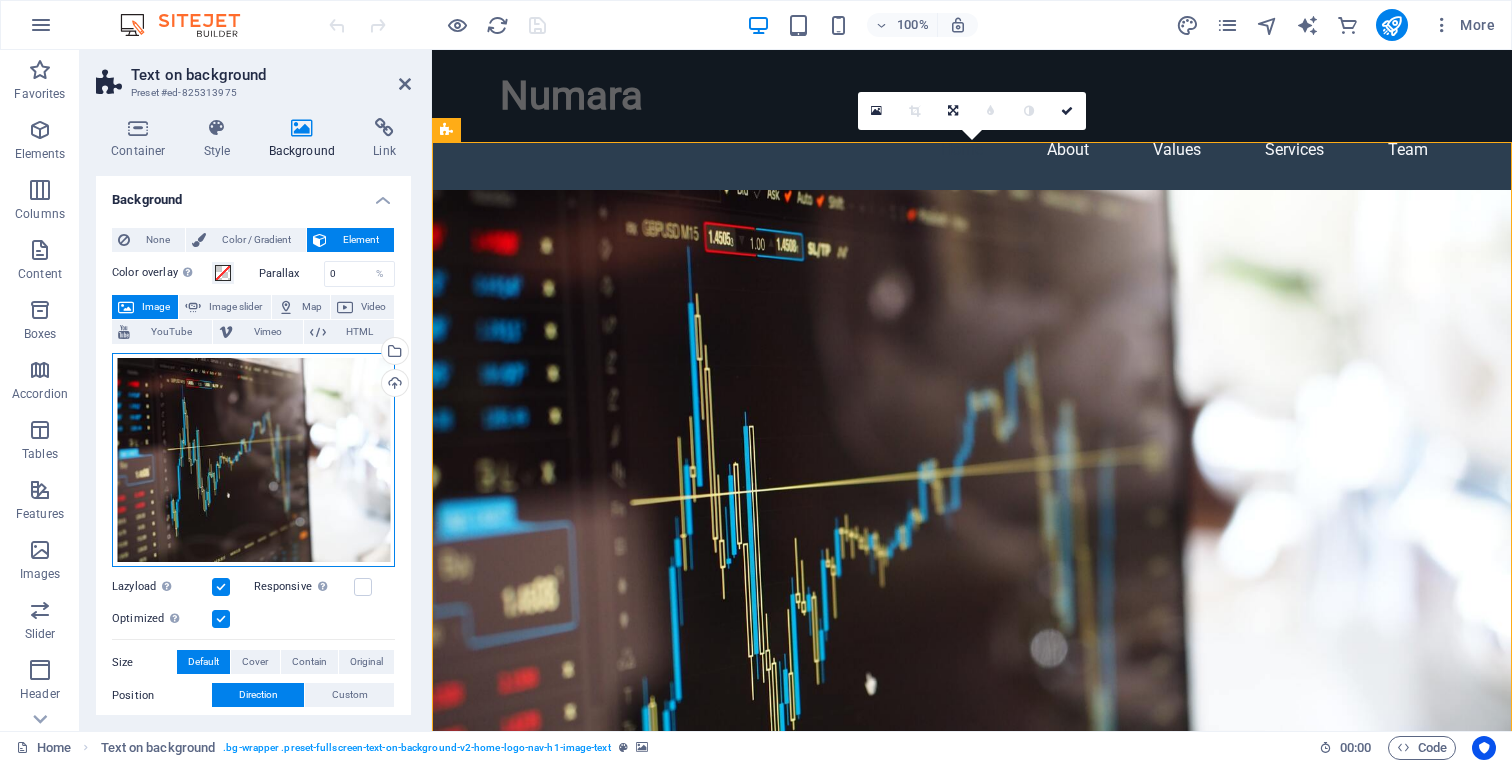click on "Drag files here, click to choose files or select files from Files or our free stock photos & videos" at bounding box center (253, 460) 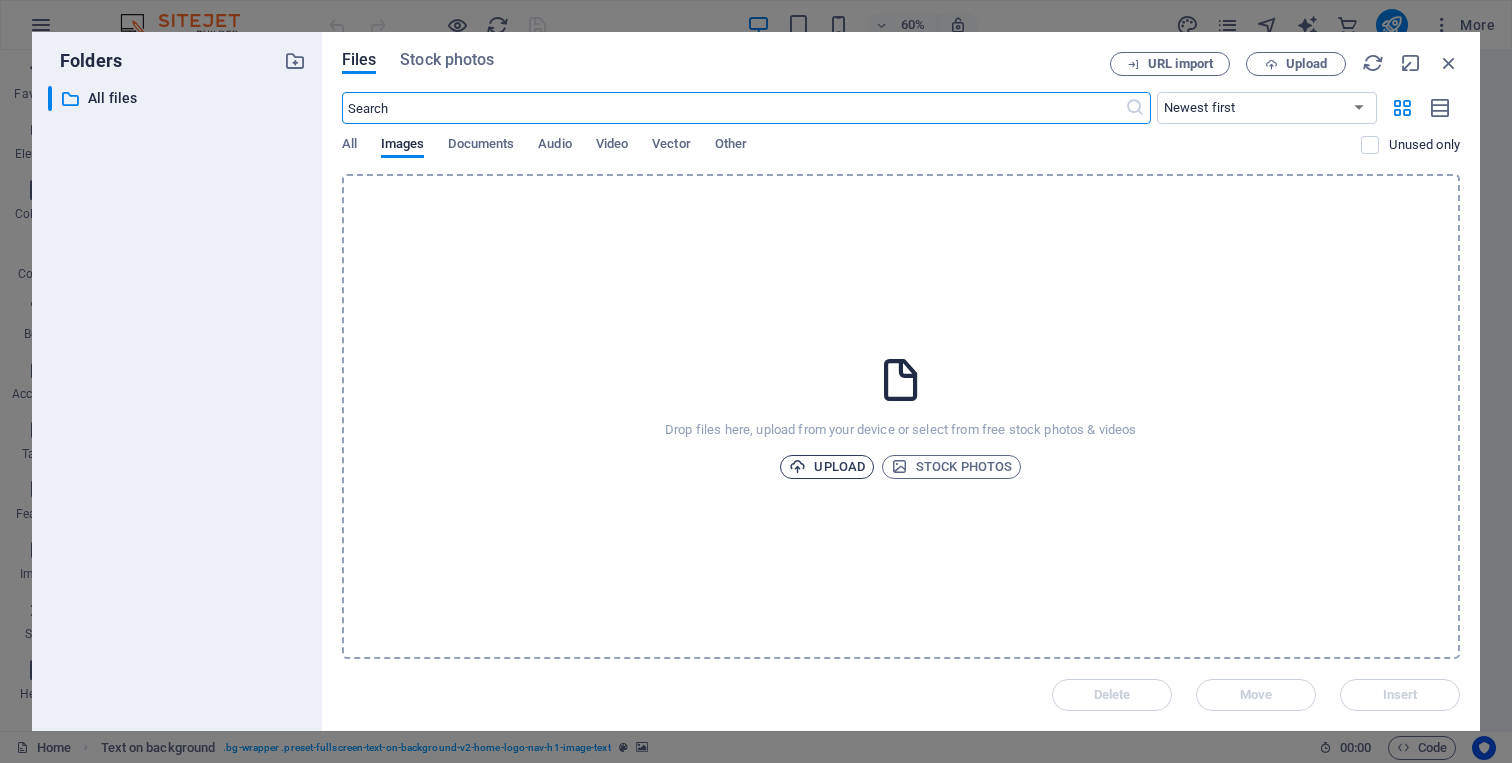 click on "Upload" at bounding box center (827, 467) 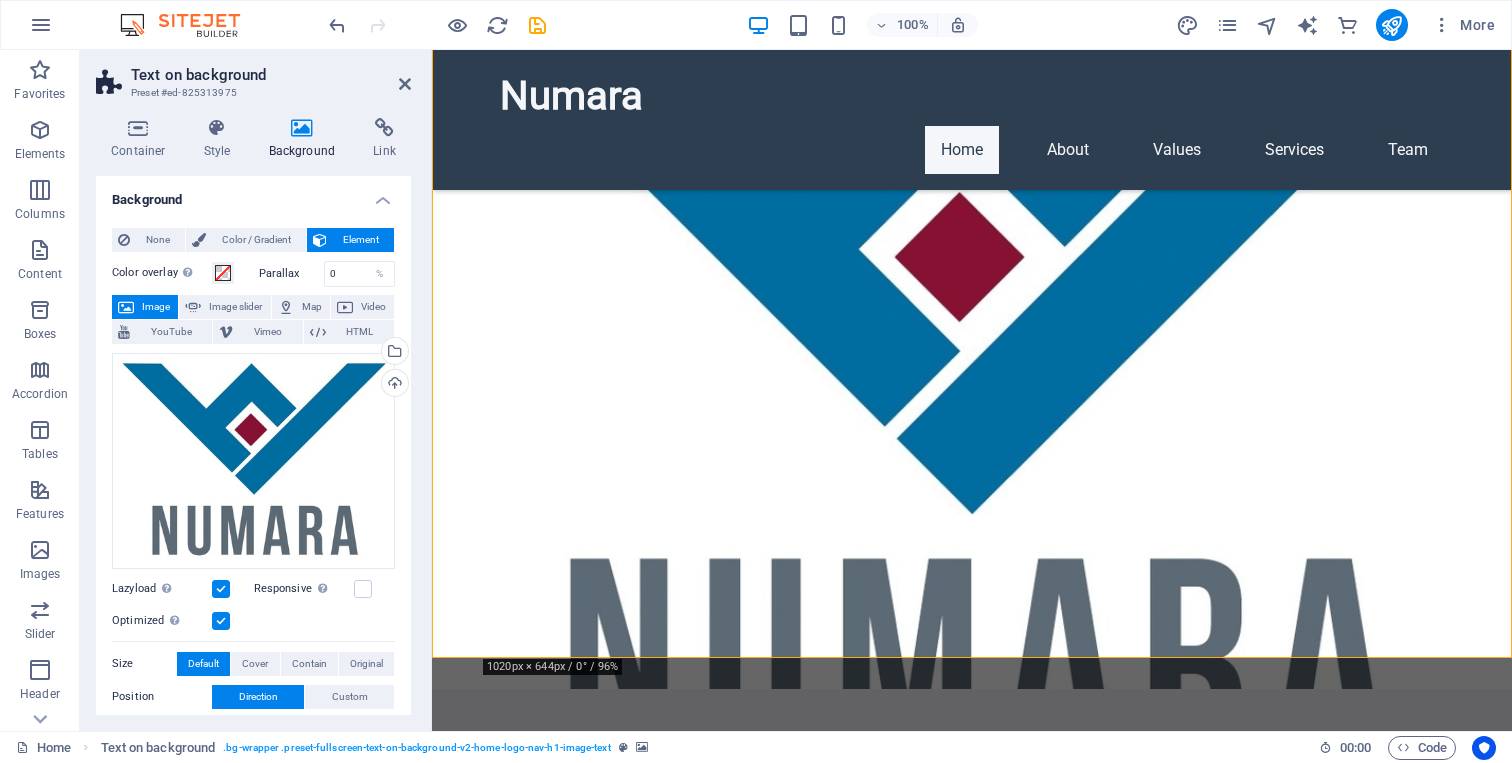 scroll, scrollTop: 67, scrollLeft: 0, axis: vertical 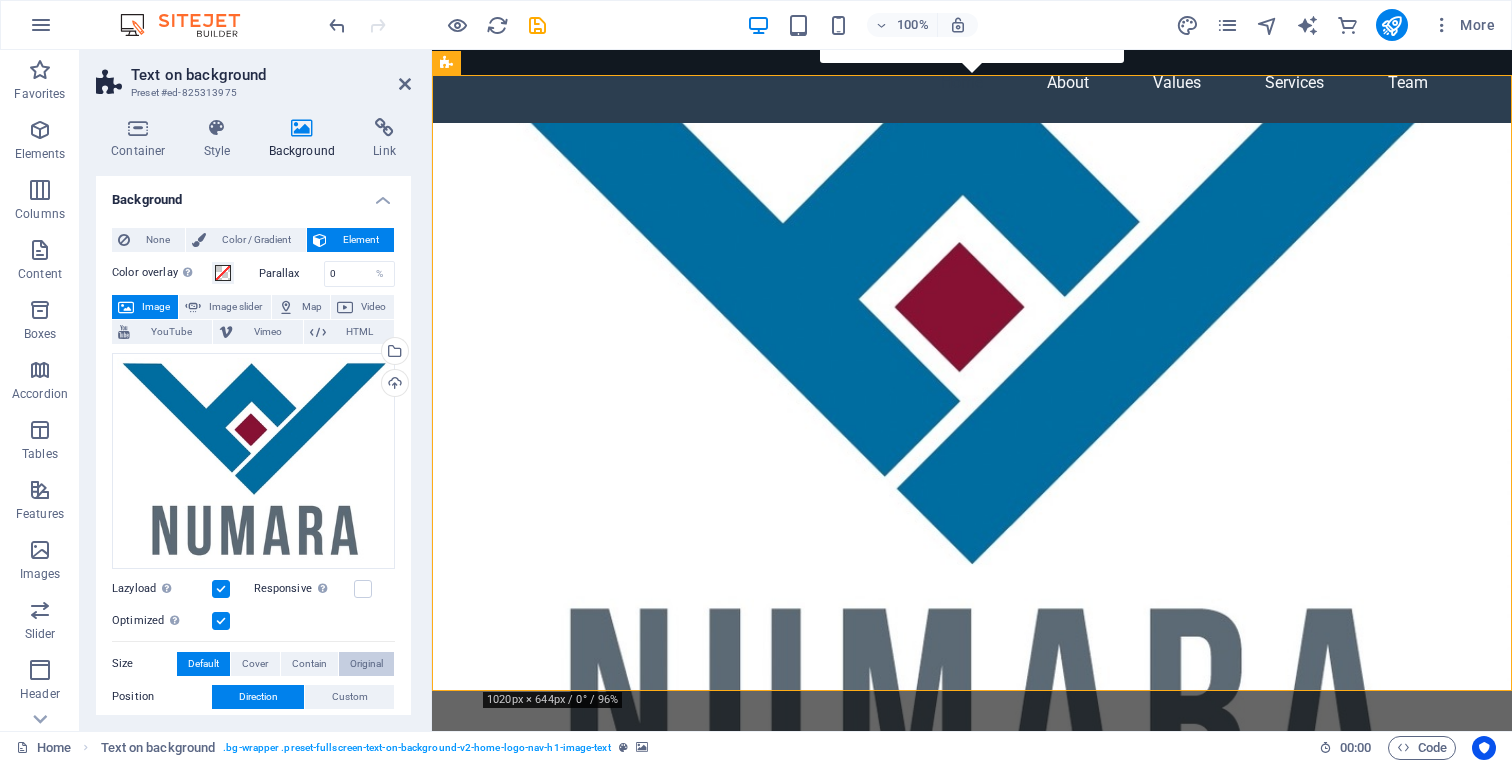 click on "Original" at bounding box center (366, 664) 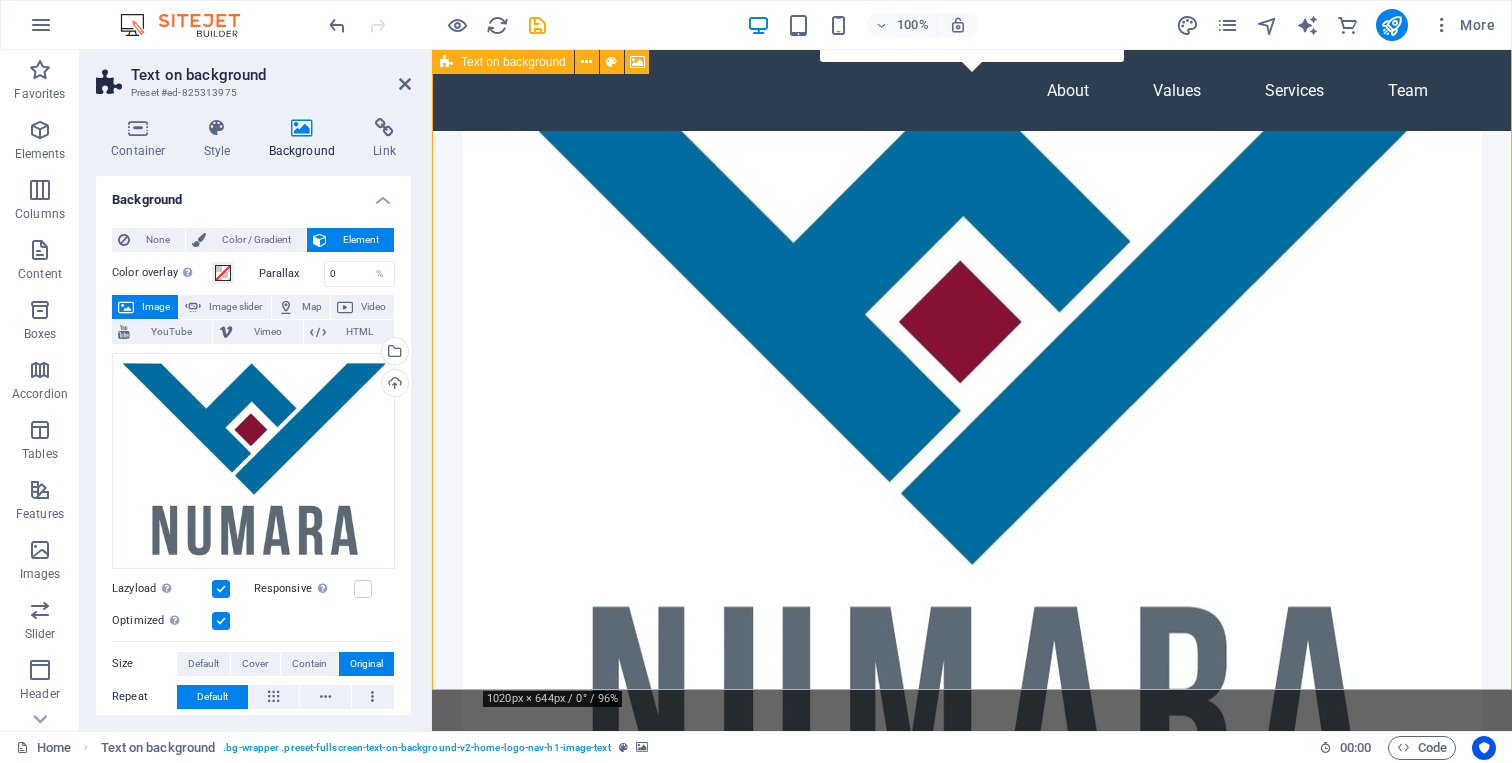 scroll, scrollTop: 51, scrollLeft: 0, axis: vertical 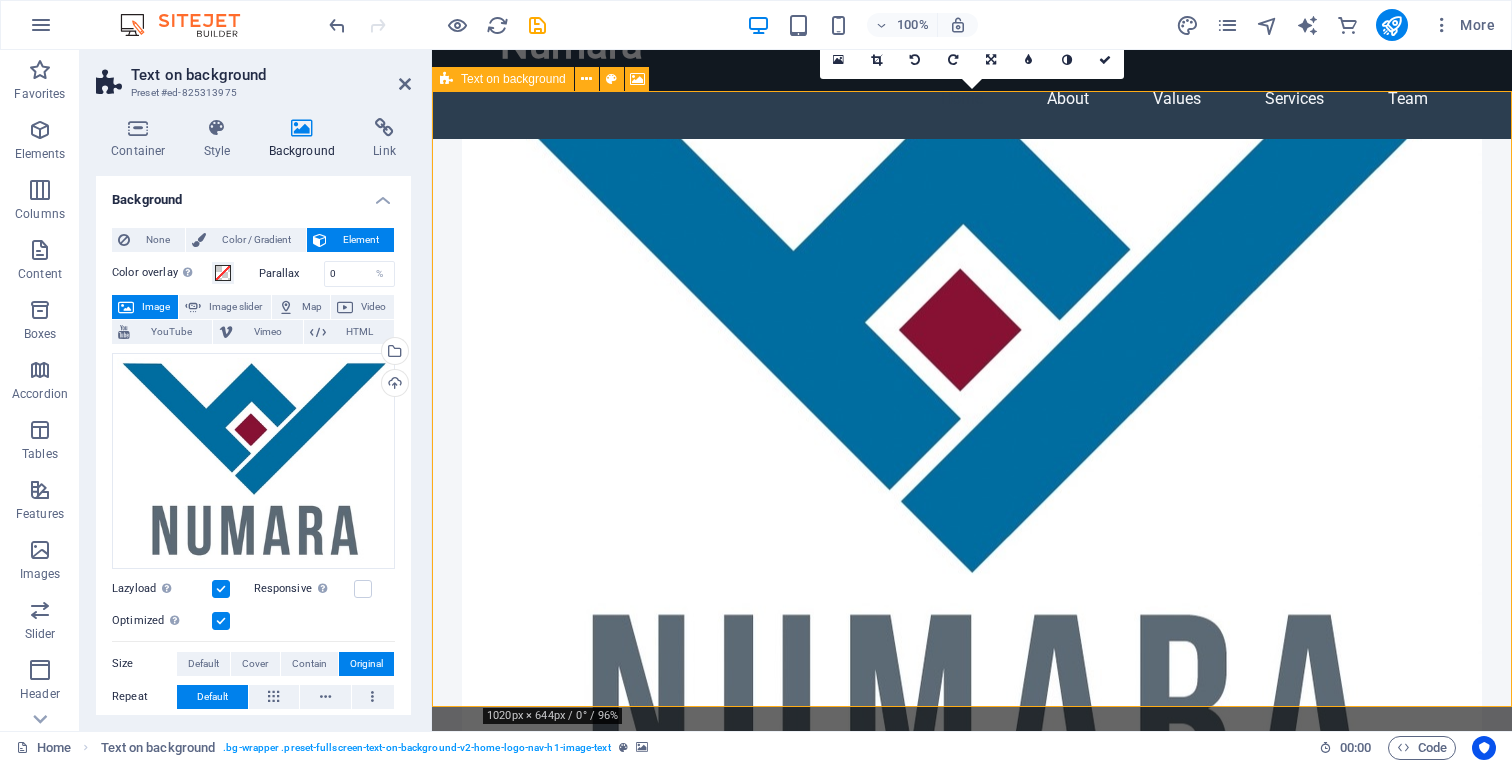 click at bounding box center [972, 447] 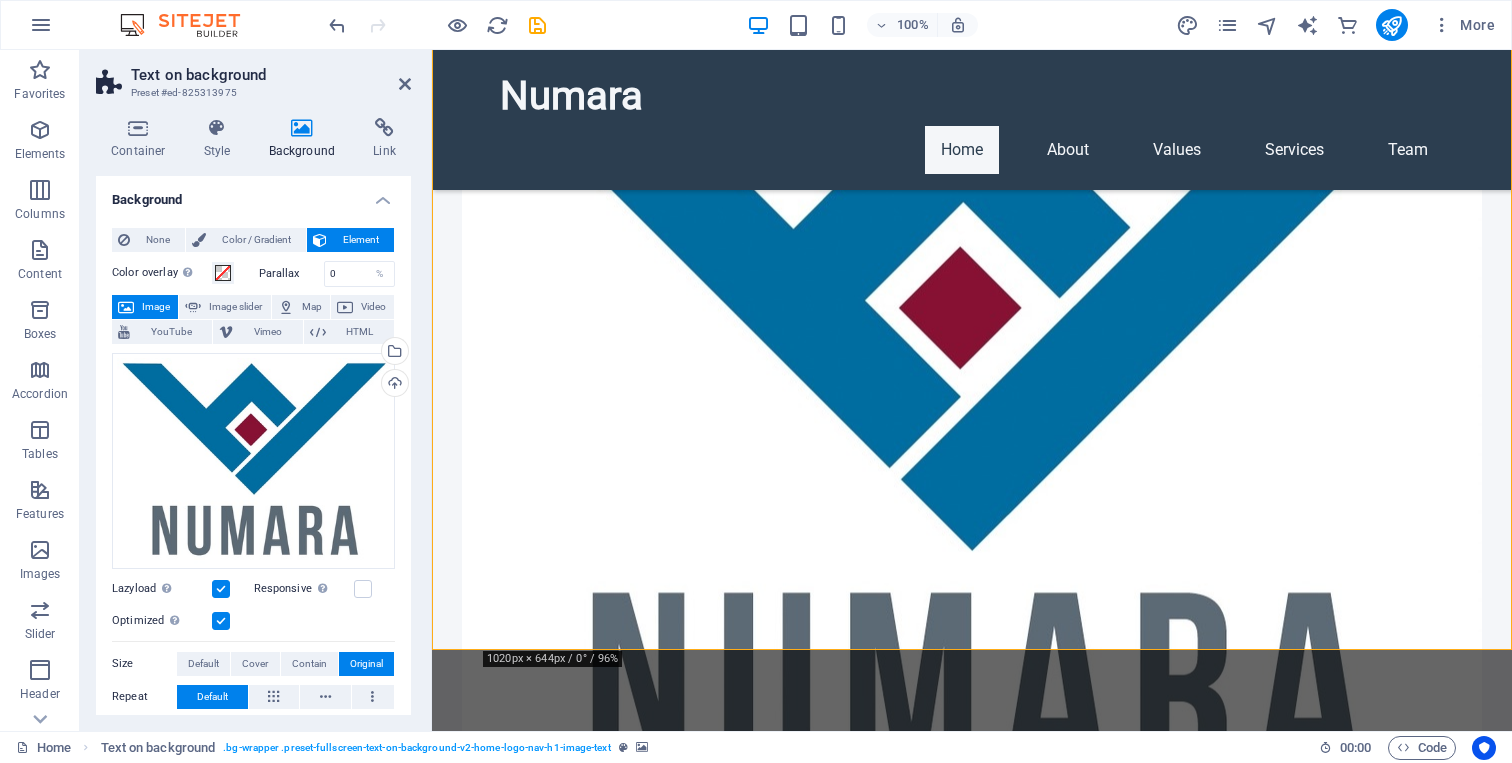 scroll, scrollTop: 6, scrollLeft: 0, axis: vertical 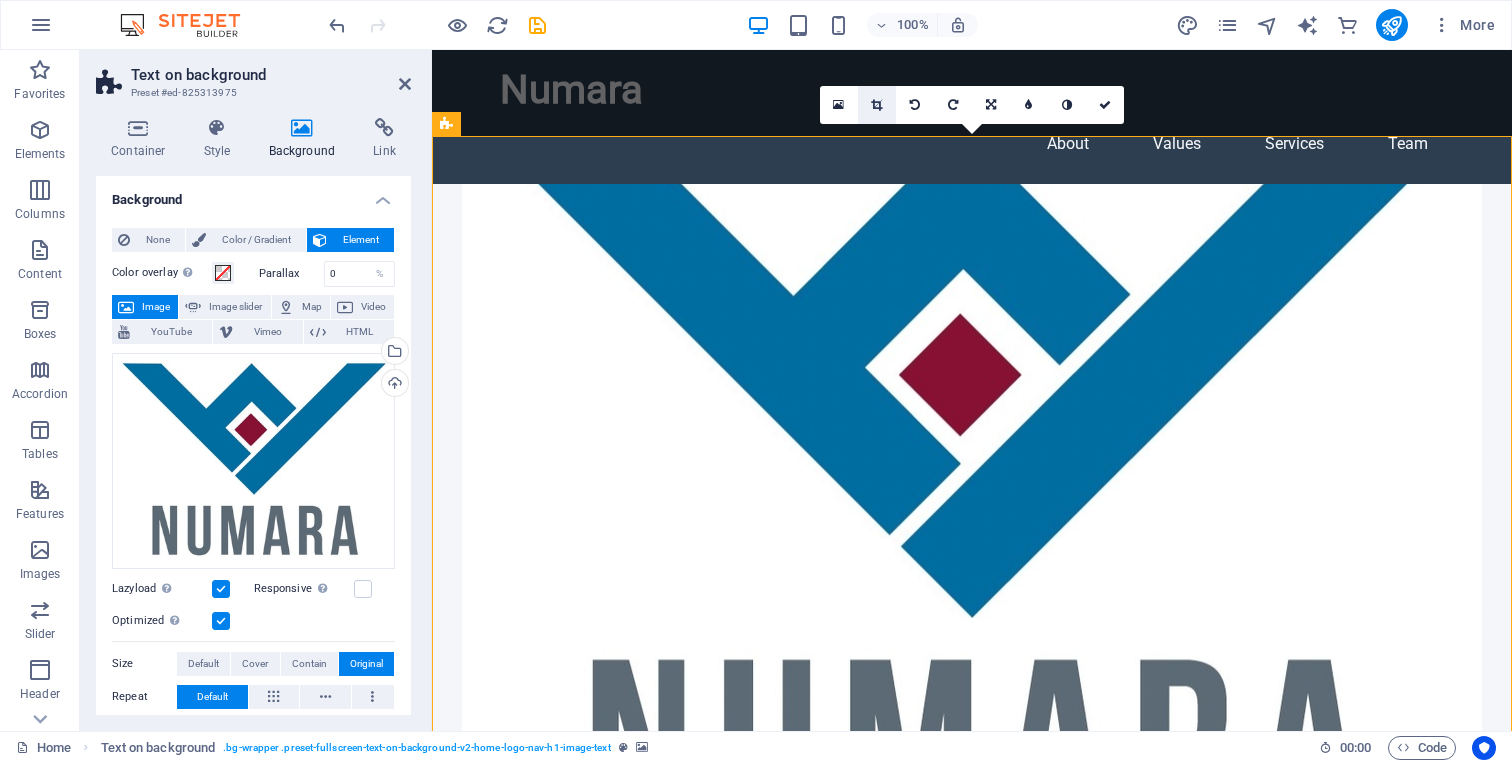 click at bounding box center (876, 105) 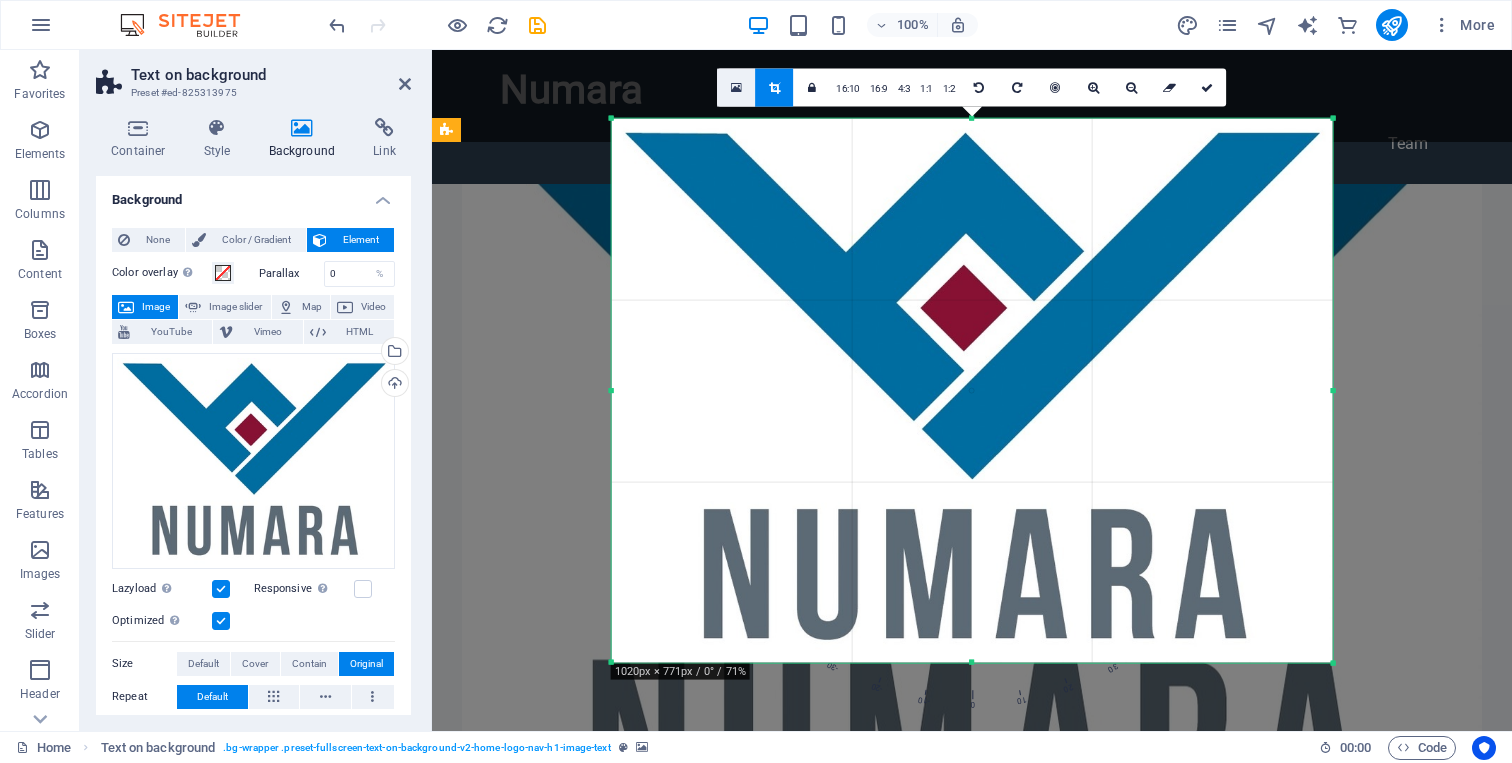 click at bounding box center (736, 87) 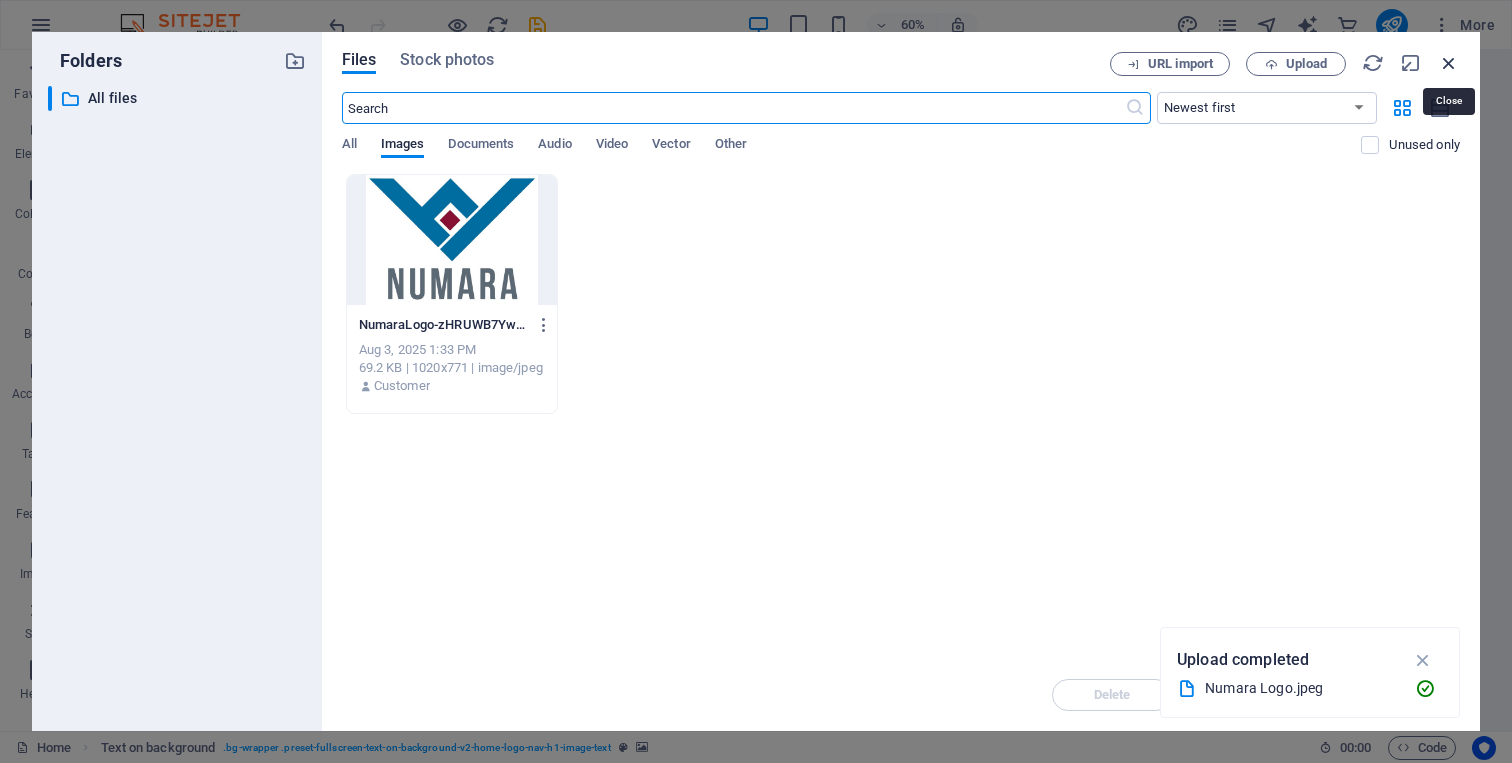 click at bounding box center (1449, 63) 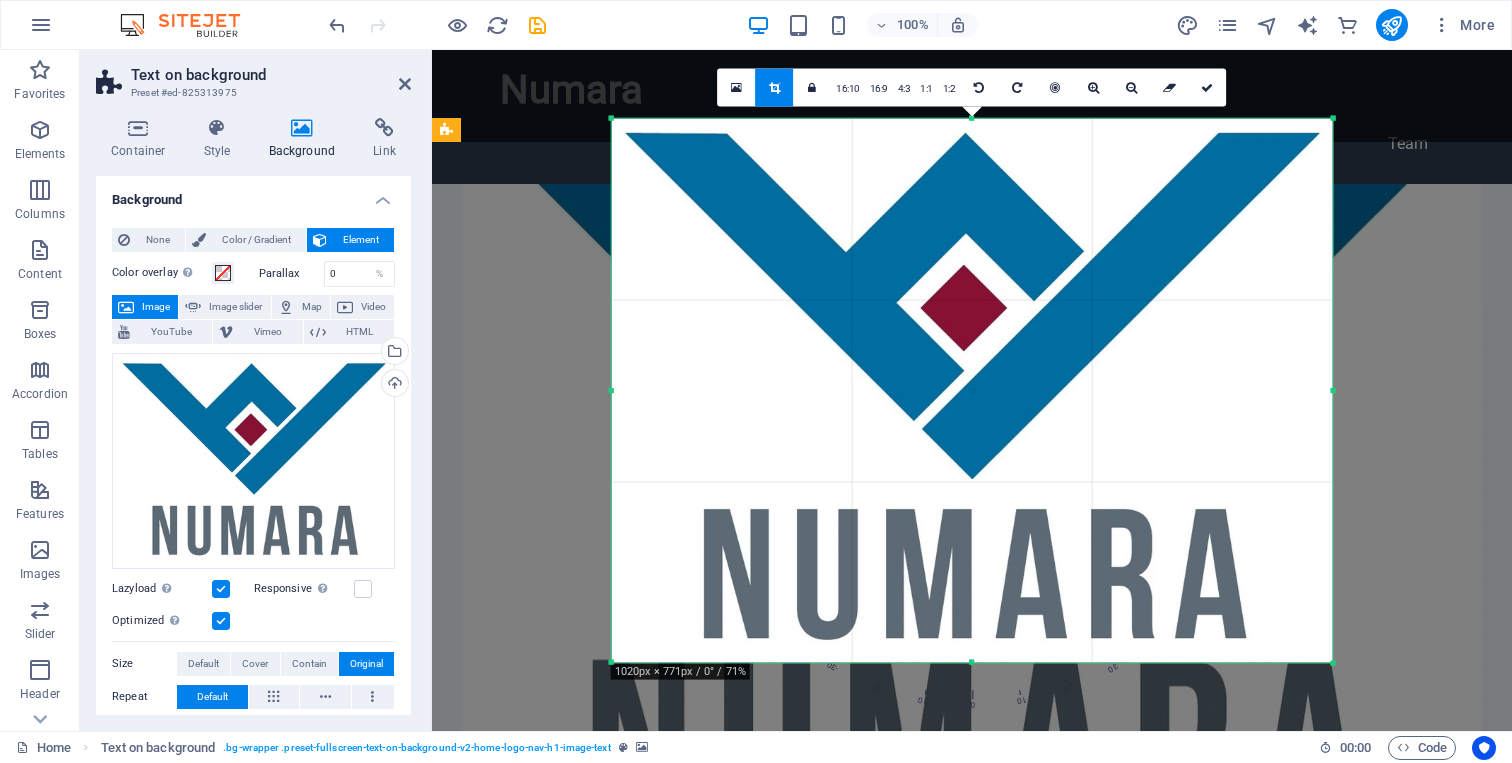 click on "Drag here to replace the existing content. Press “Ctrl” if you want to create a new element." at bounding box center (972, 390) 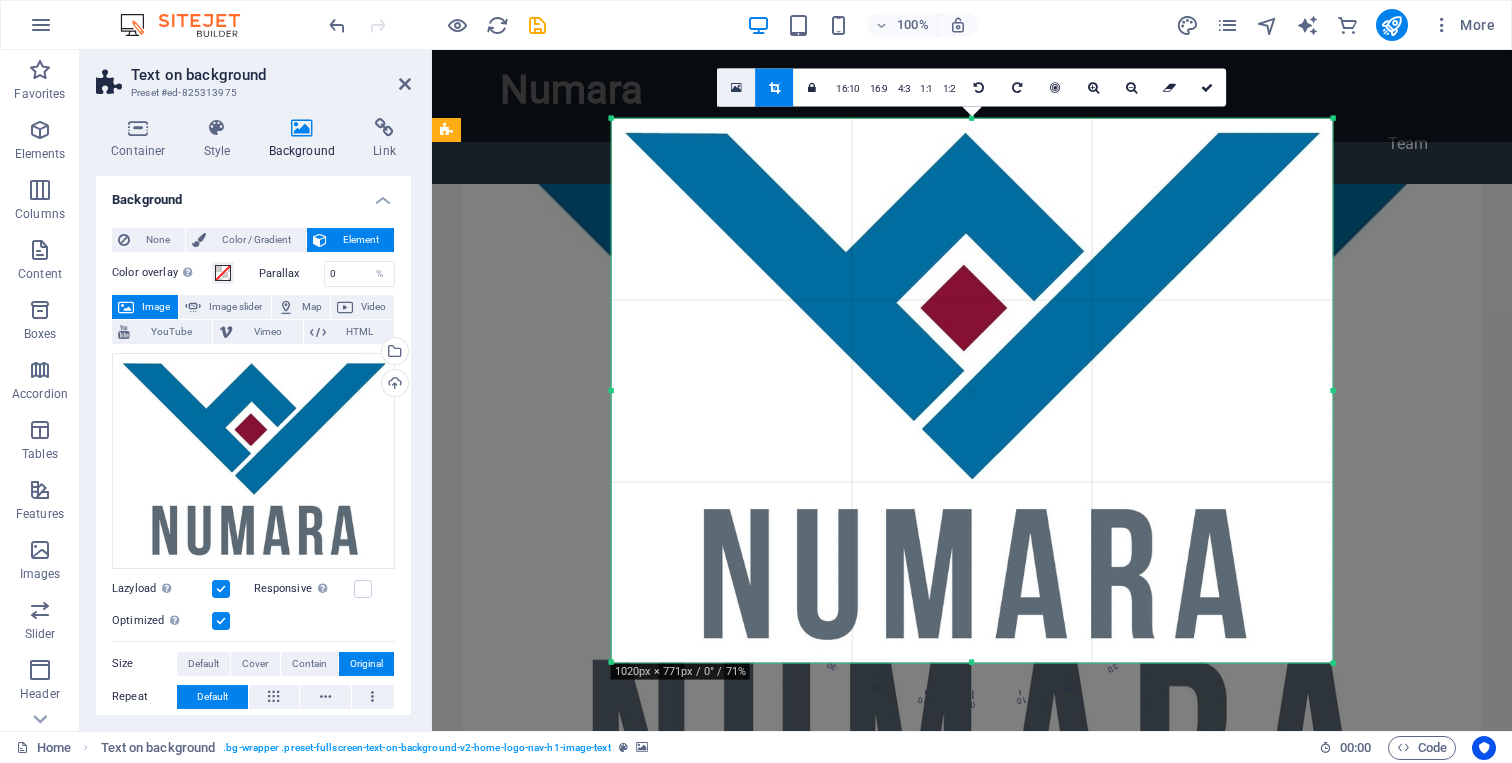 click at bounding box center (736, 87) 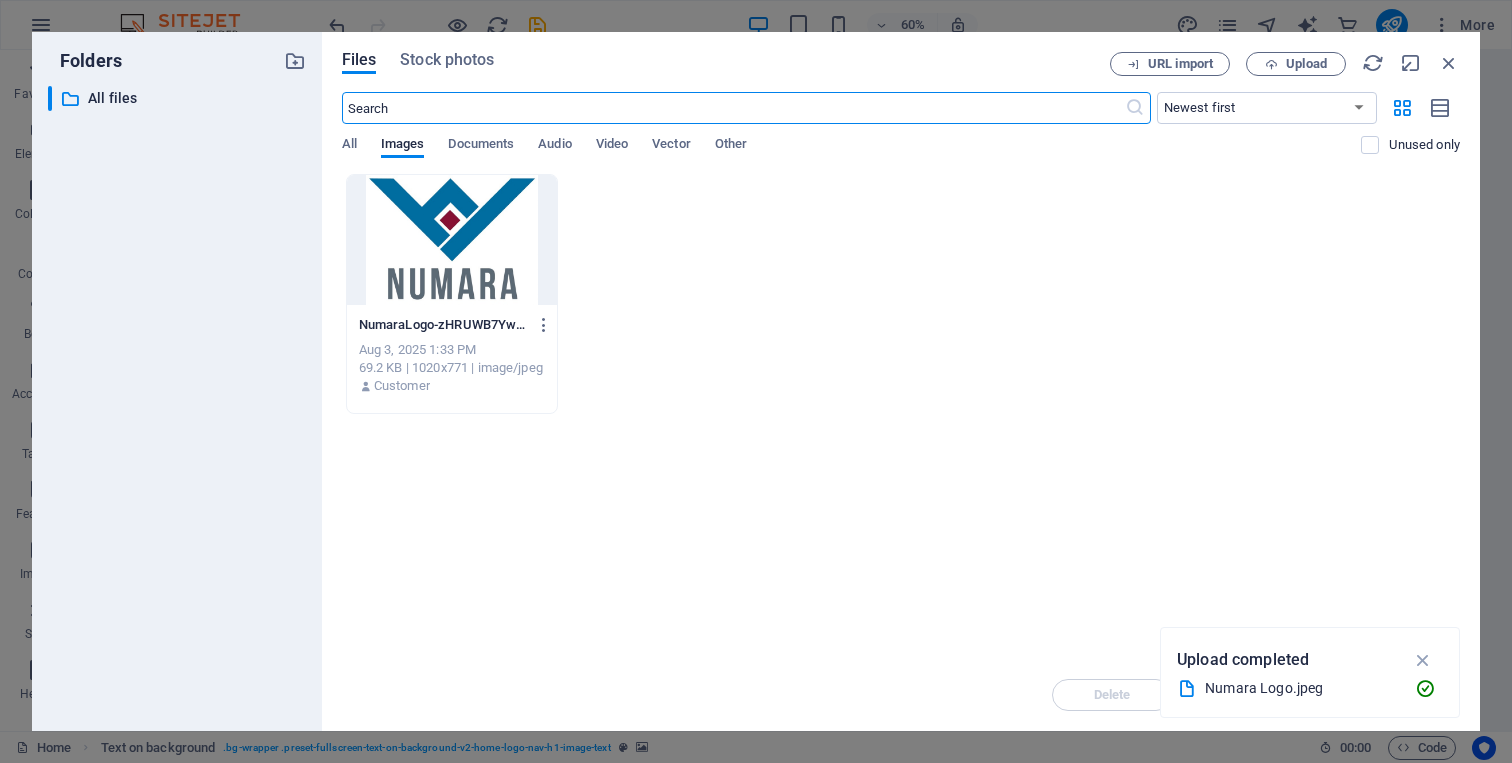 click on "URL import Upload" at bounding box center (1285, 64) 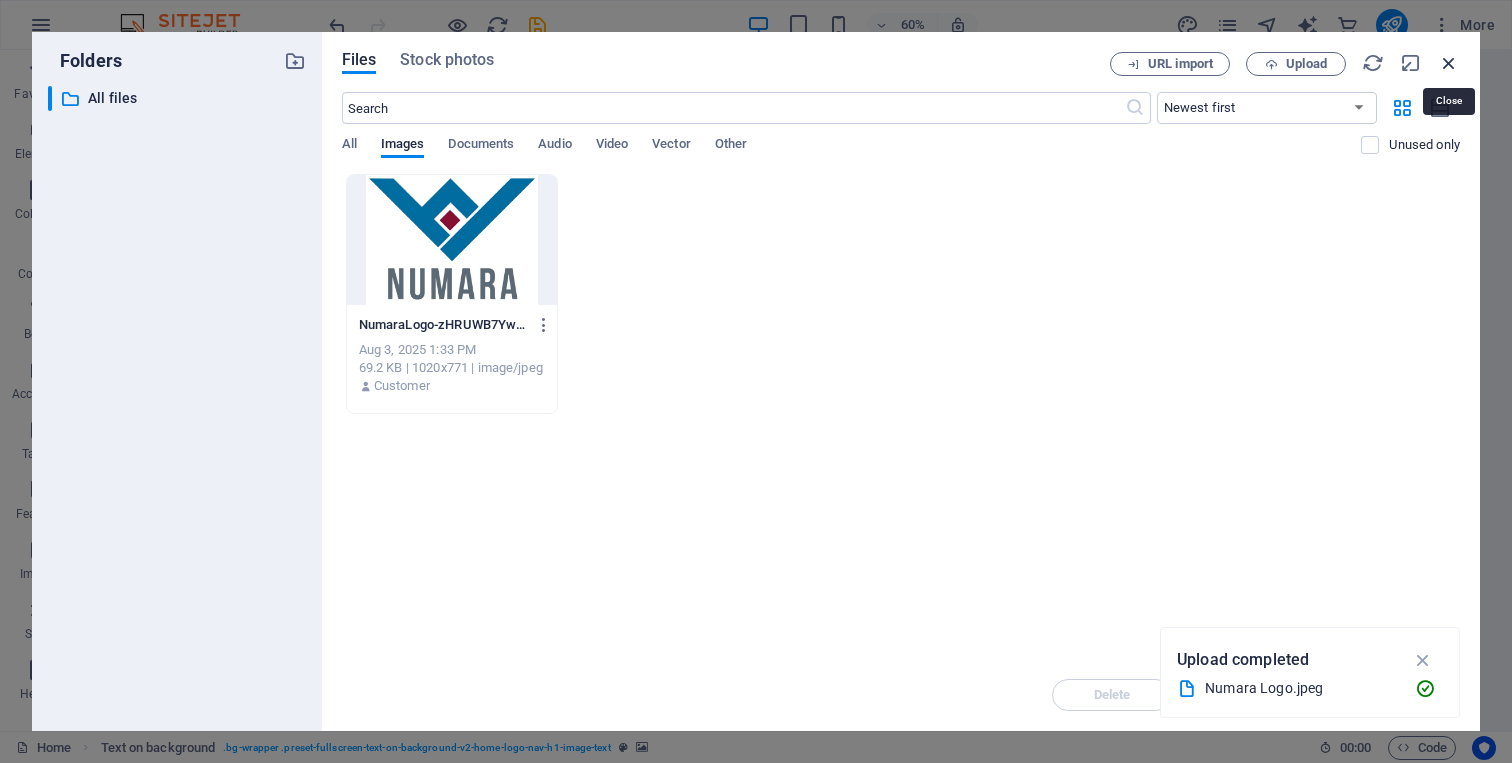 click at bounding box center (1449, 63) 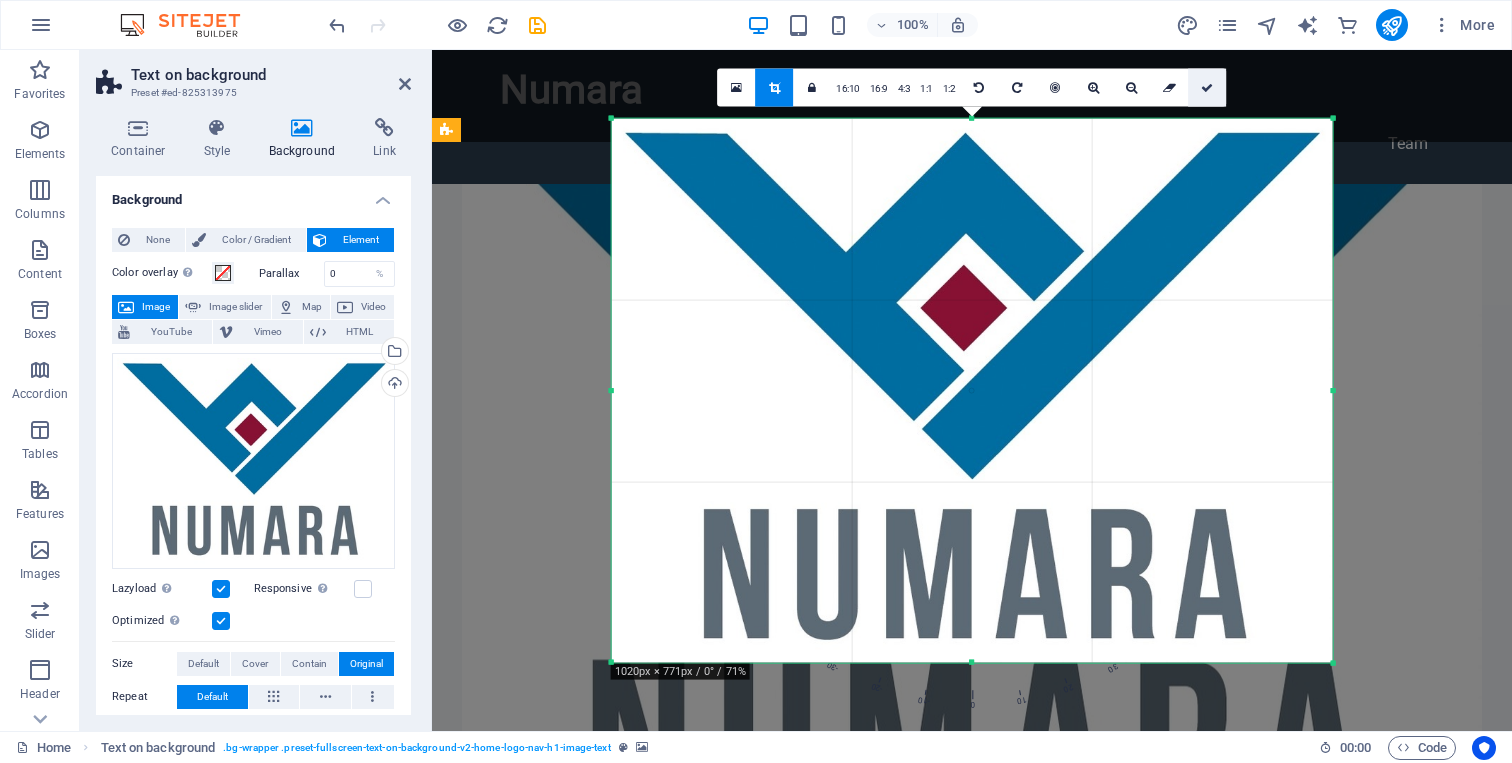 click at bounding box center [1207, 87] 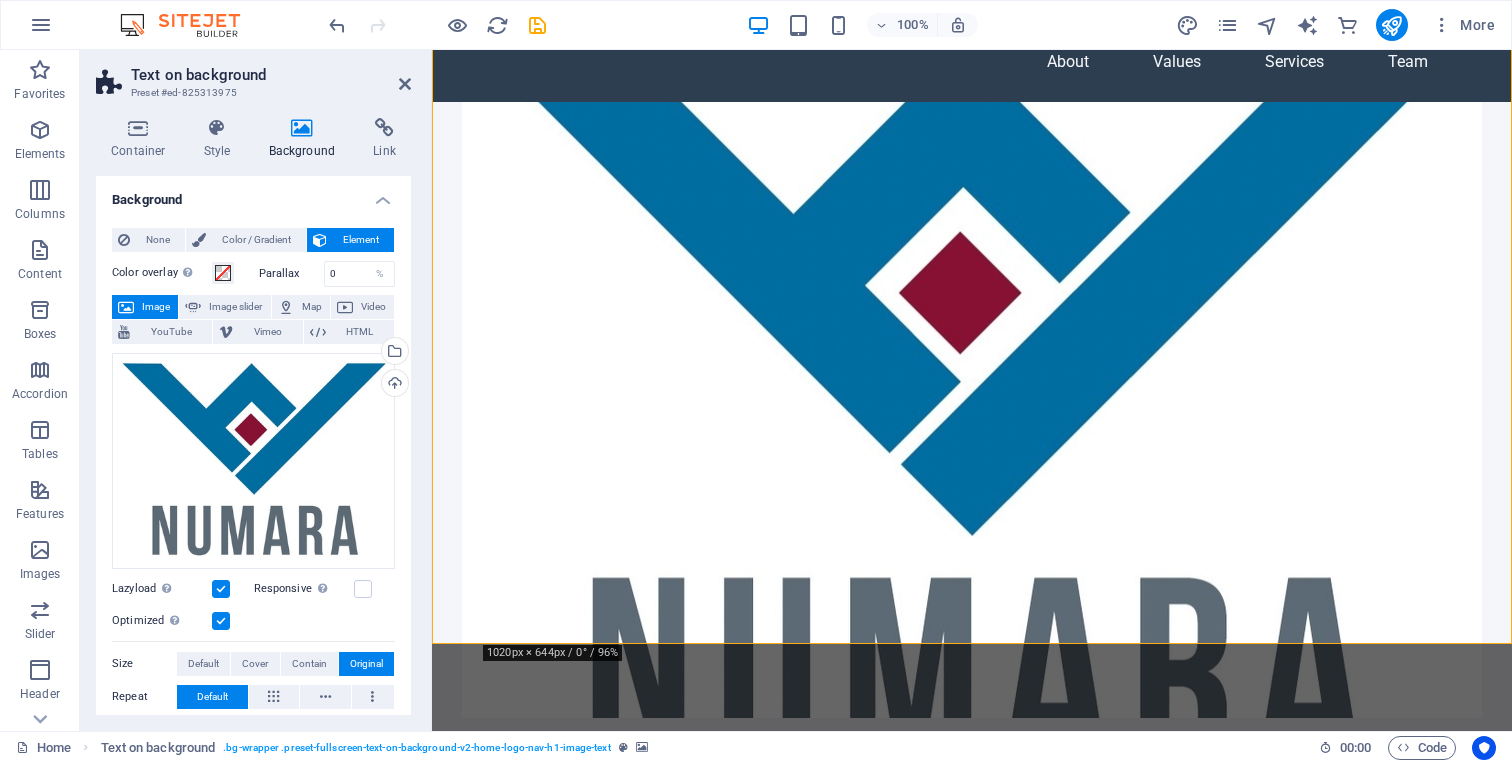 scroll, scrollTop: 73, scrollLeft: 0, axis: vertical 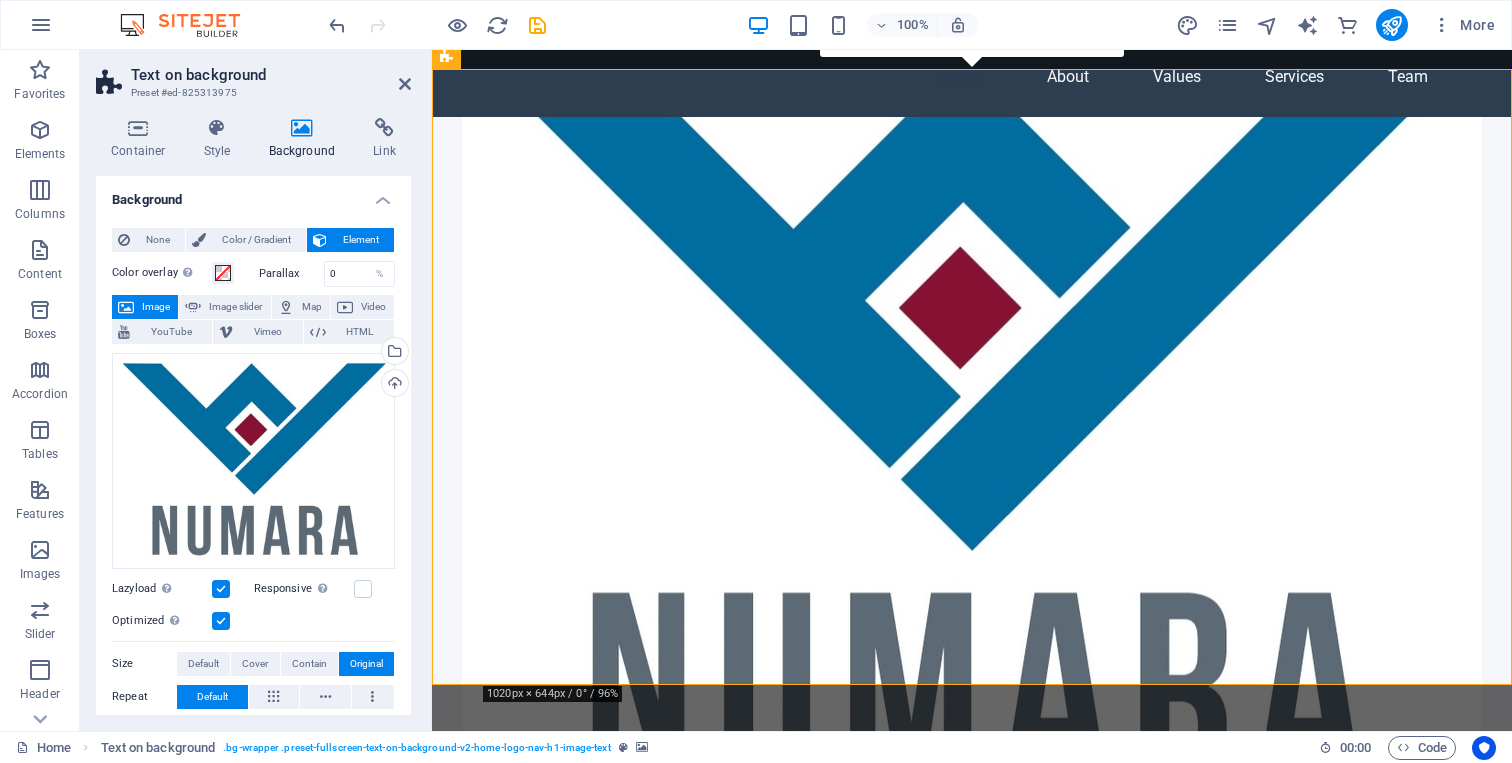 click at bounding box center (972, 425) 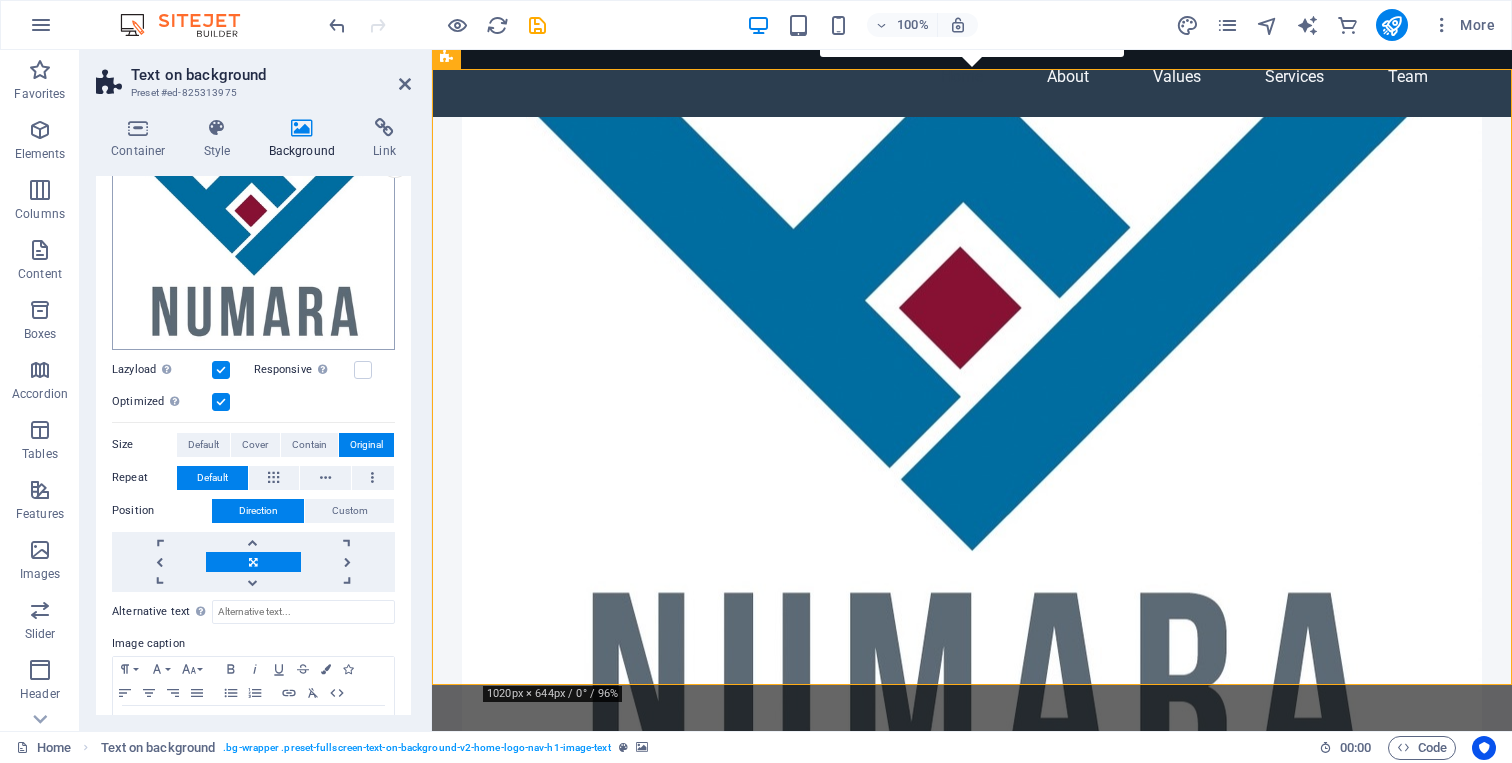 scroll, scrollTop: 223, scrollLeft: 0, axis: vertical 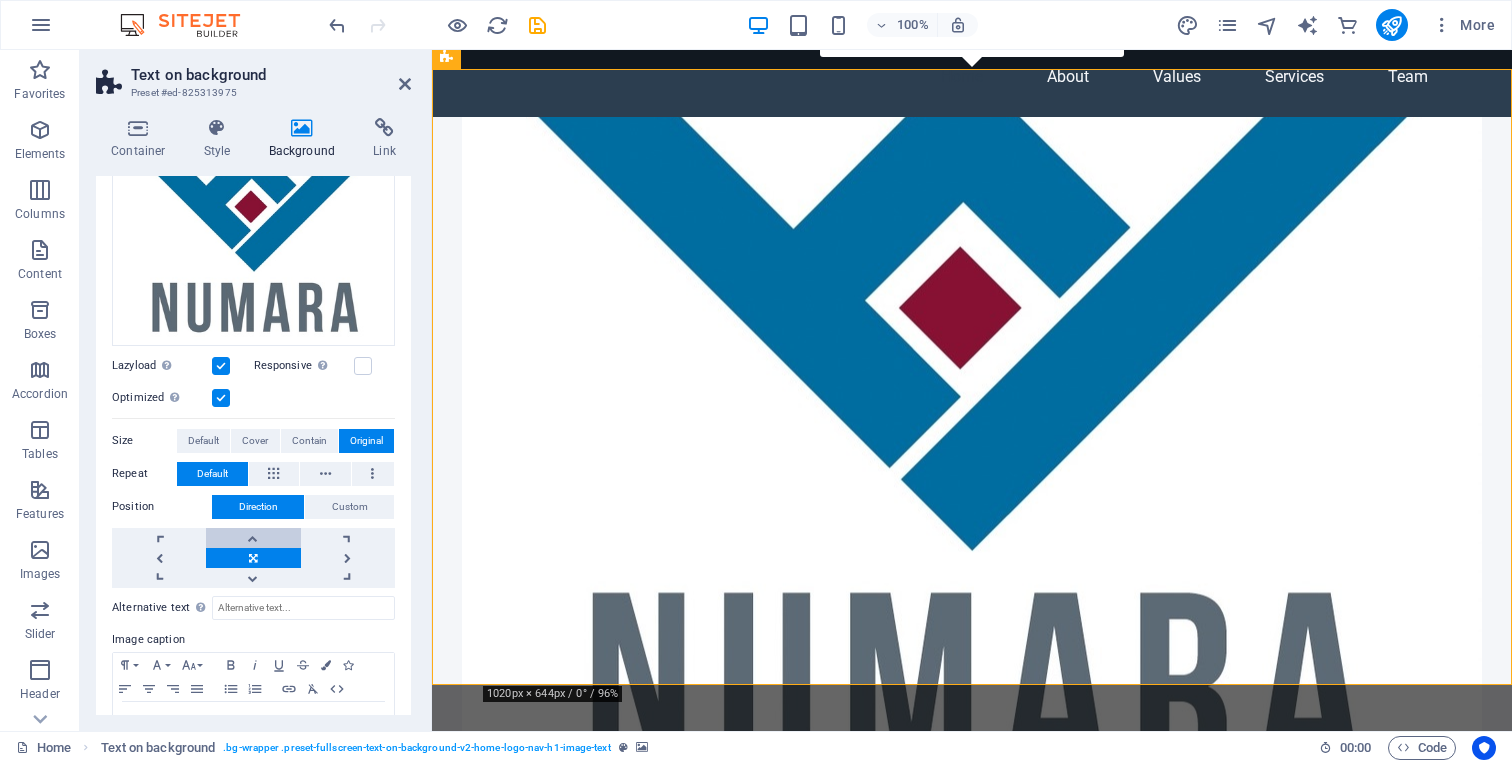 click at bounding box center (253, 538) 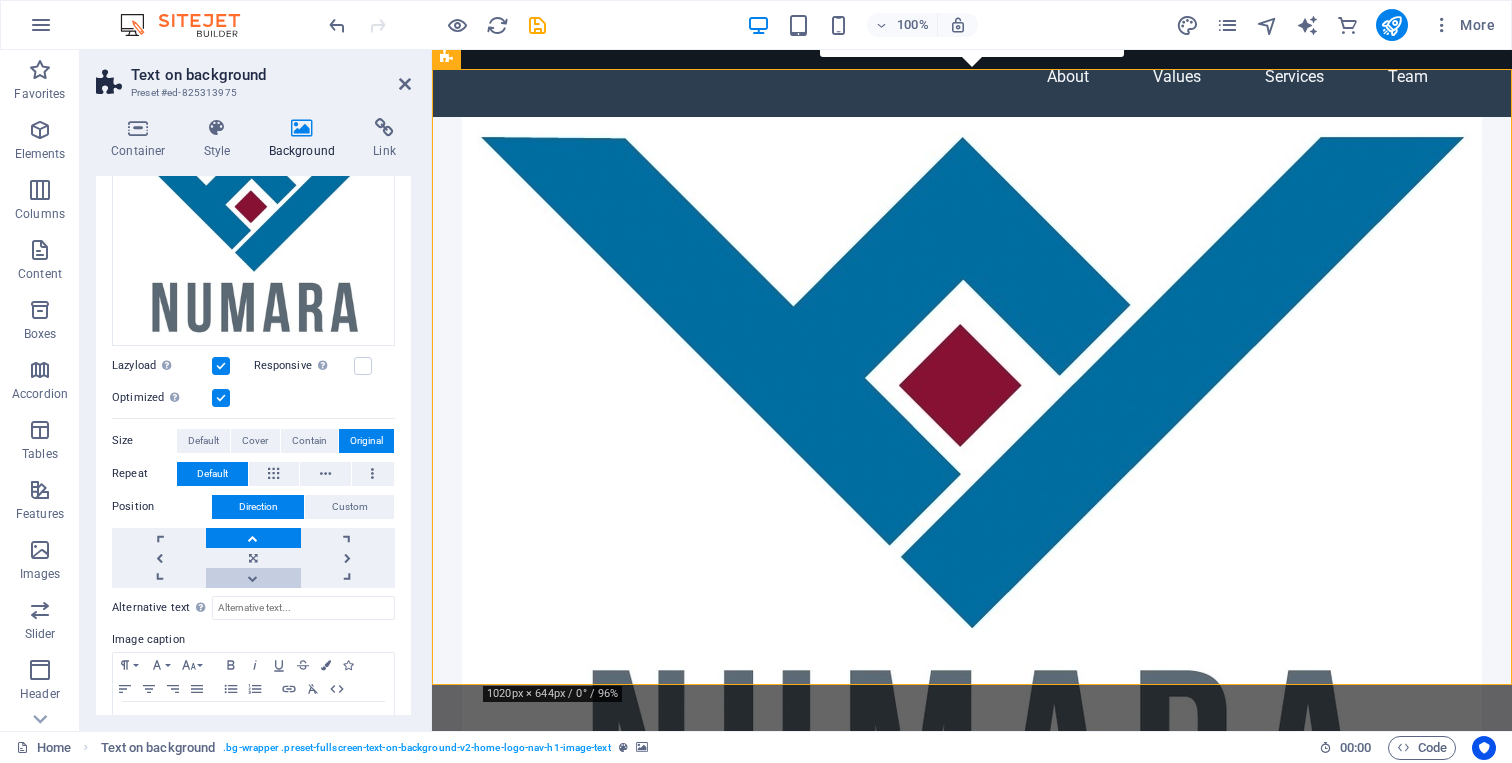 click at bounding box center (253, 578) 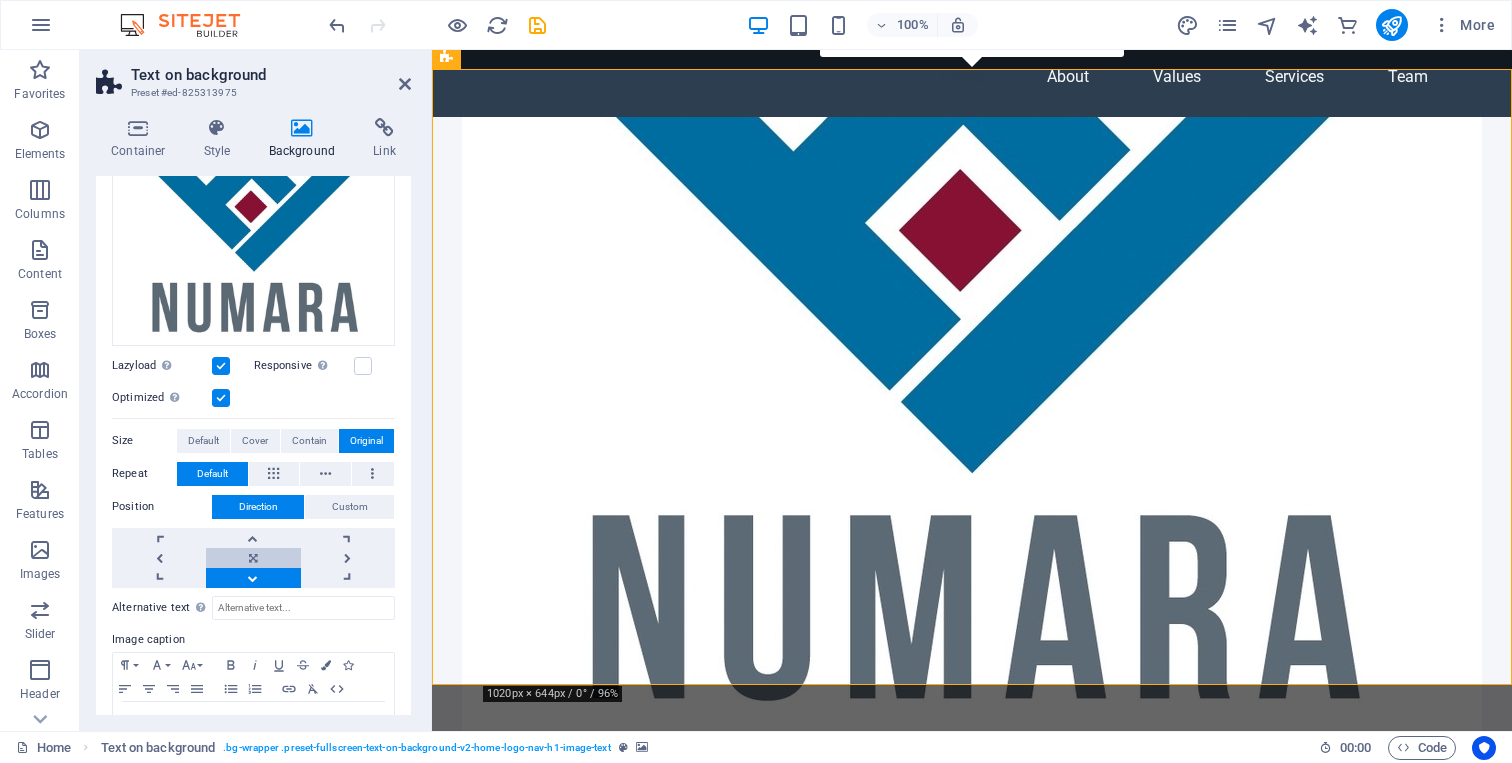 click at bounding box center [253, 558] 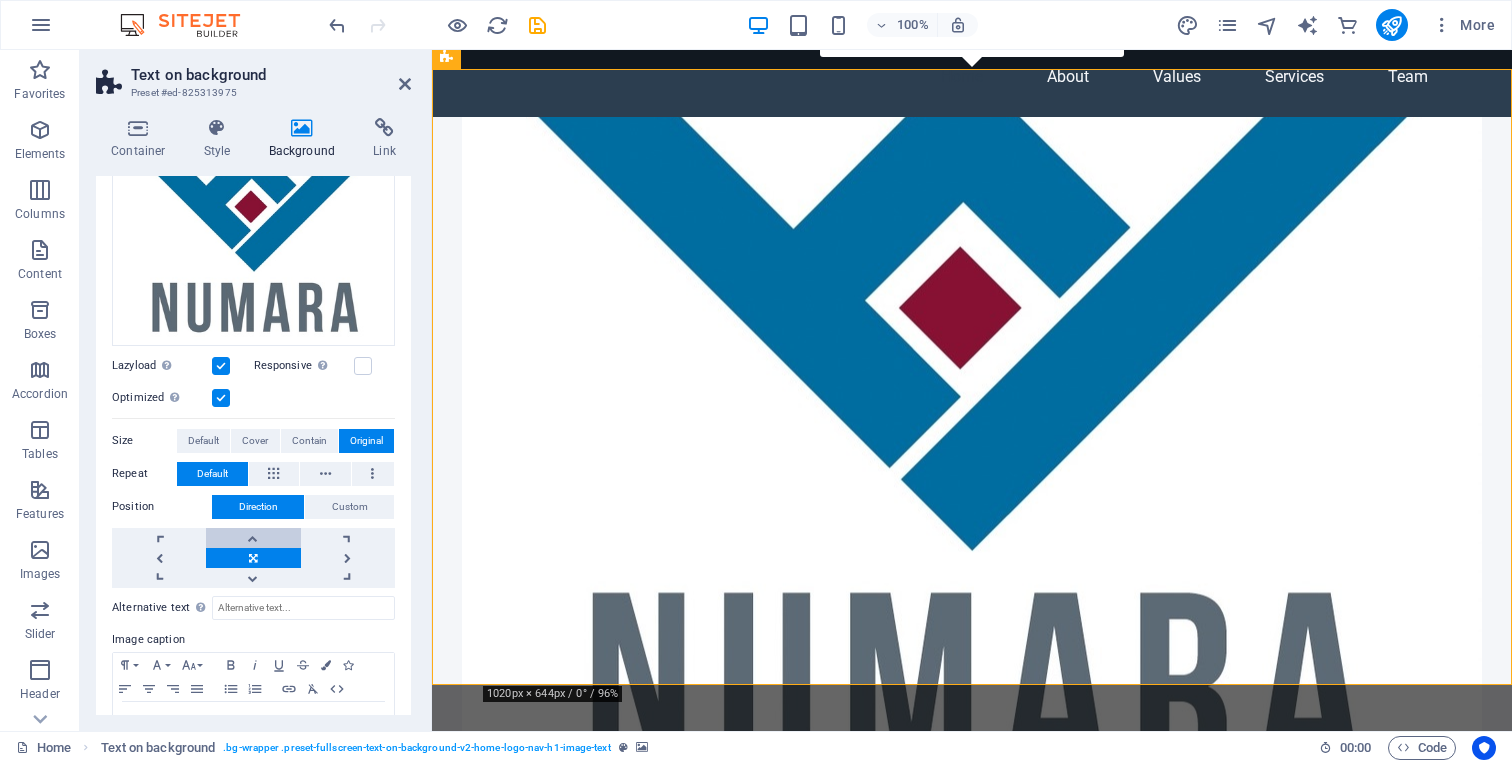 click at bounding box center [253, 538] 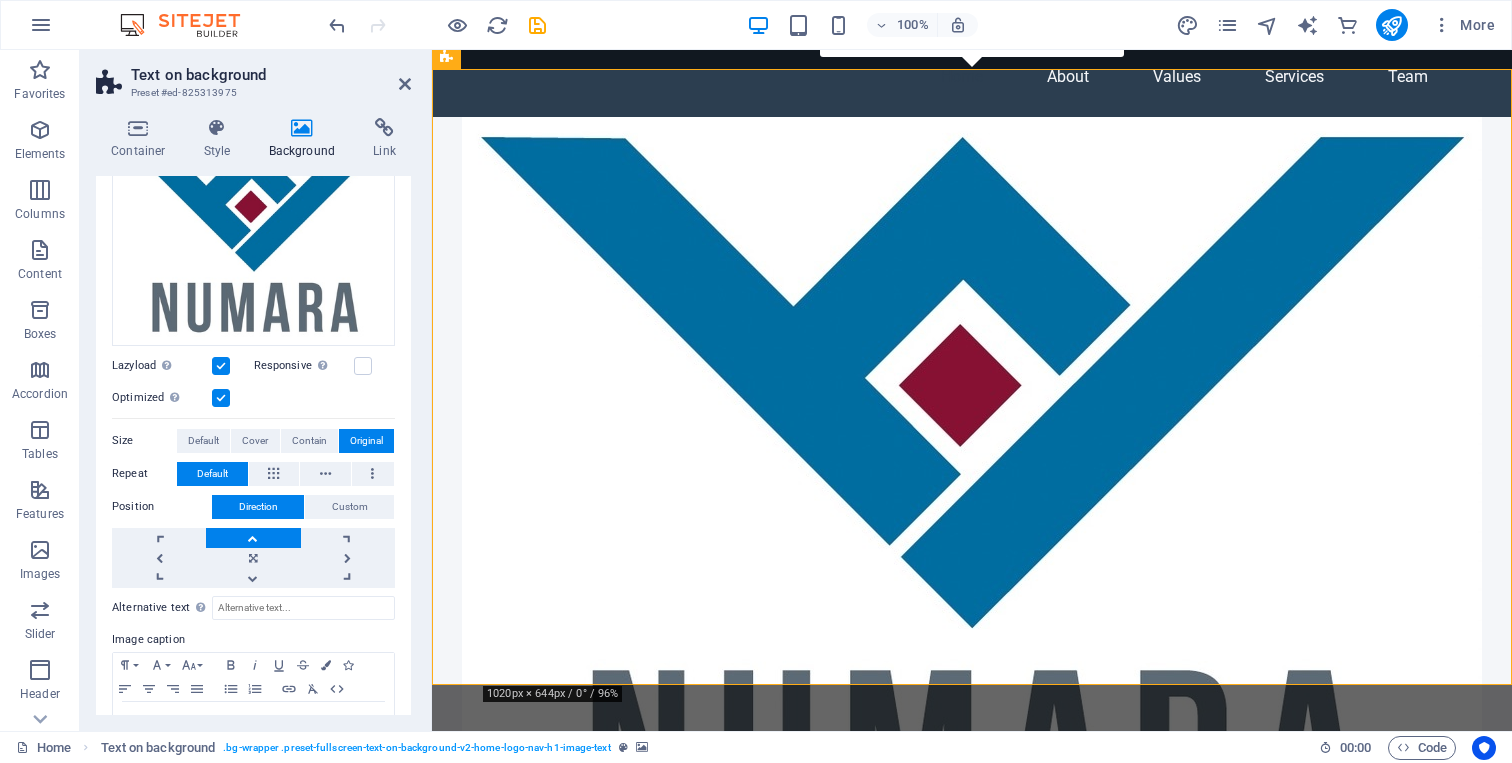 click at bounding box center (253, 538) 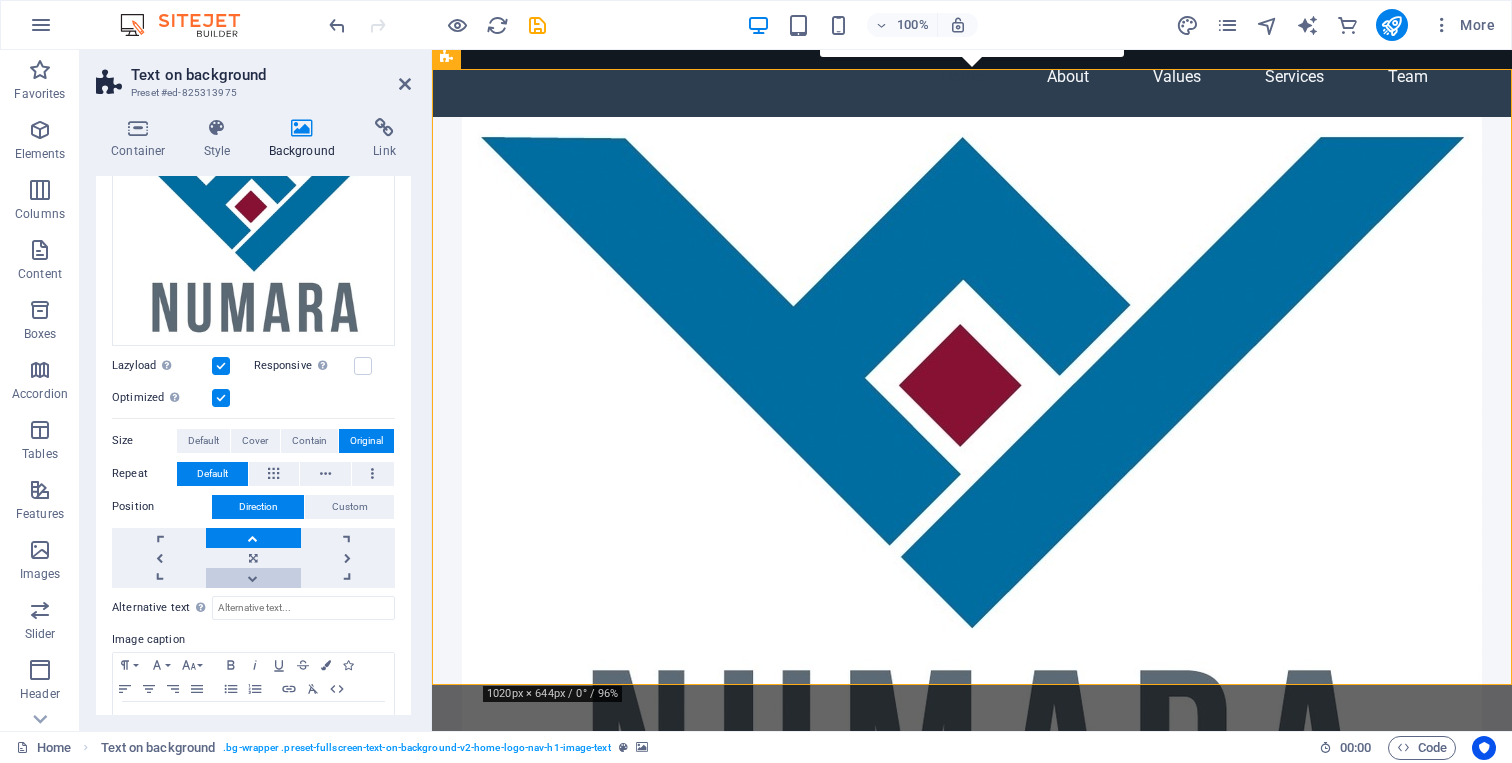 click at bounding box center (253, 578) 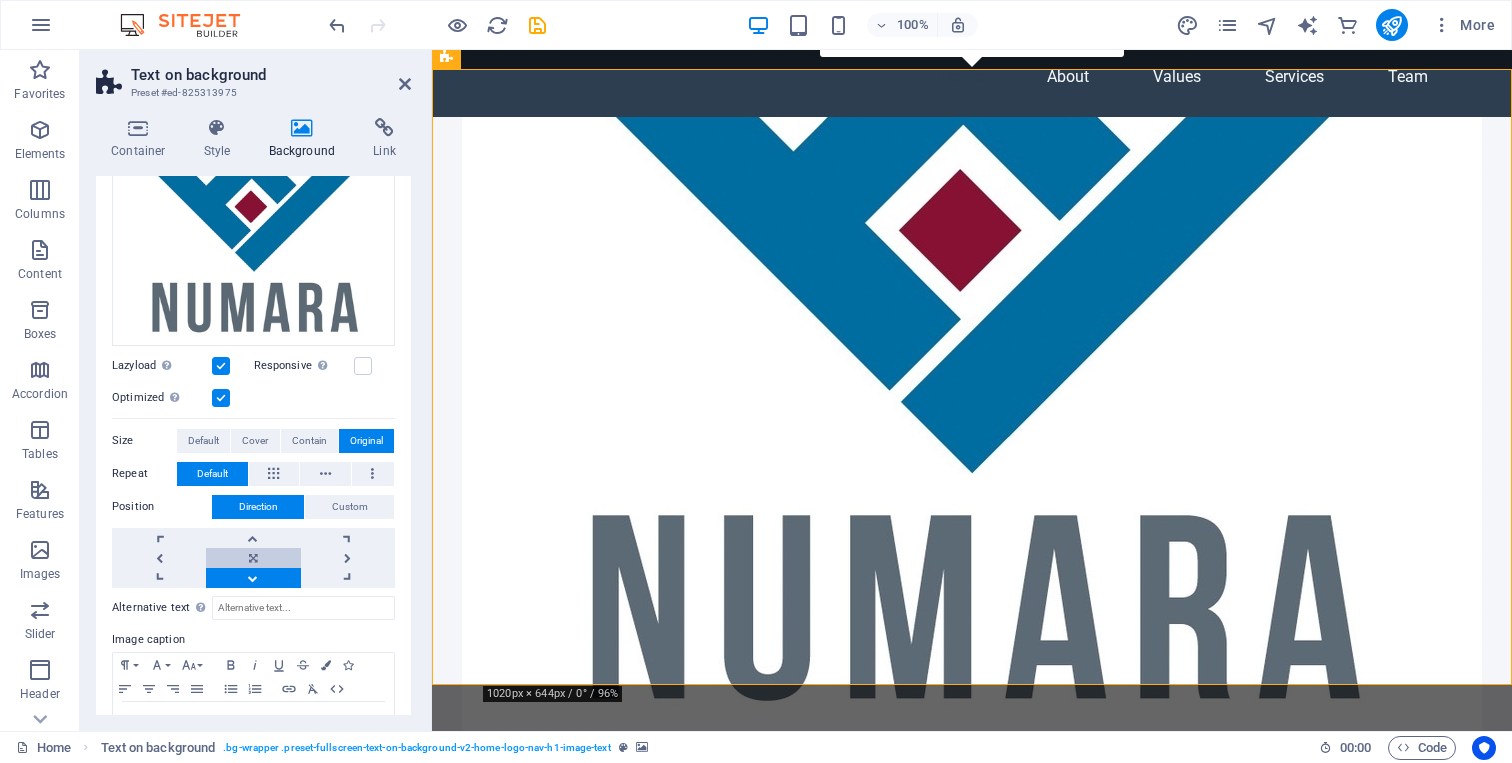 click at bounding box center (253, 558) 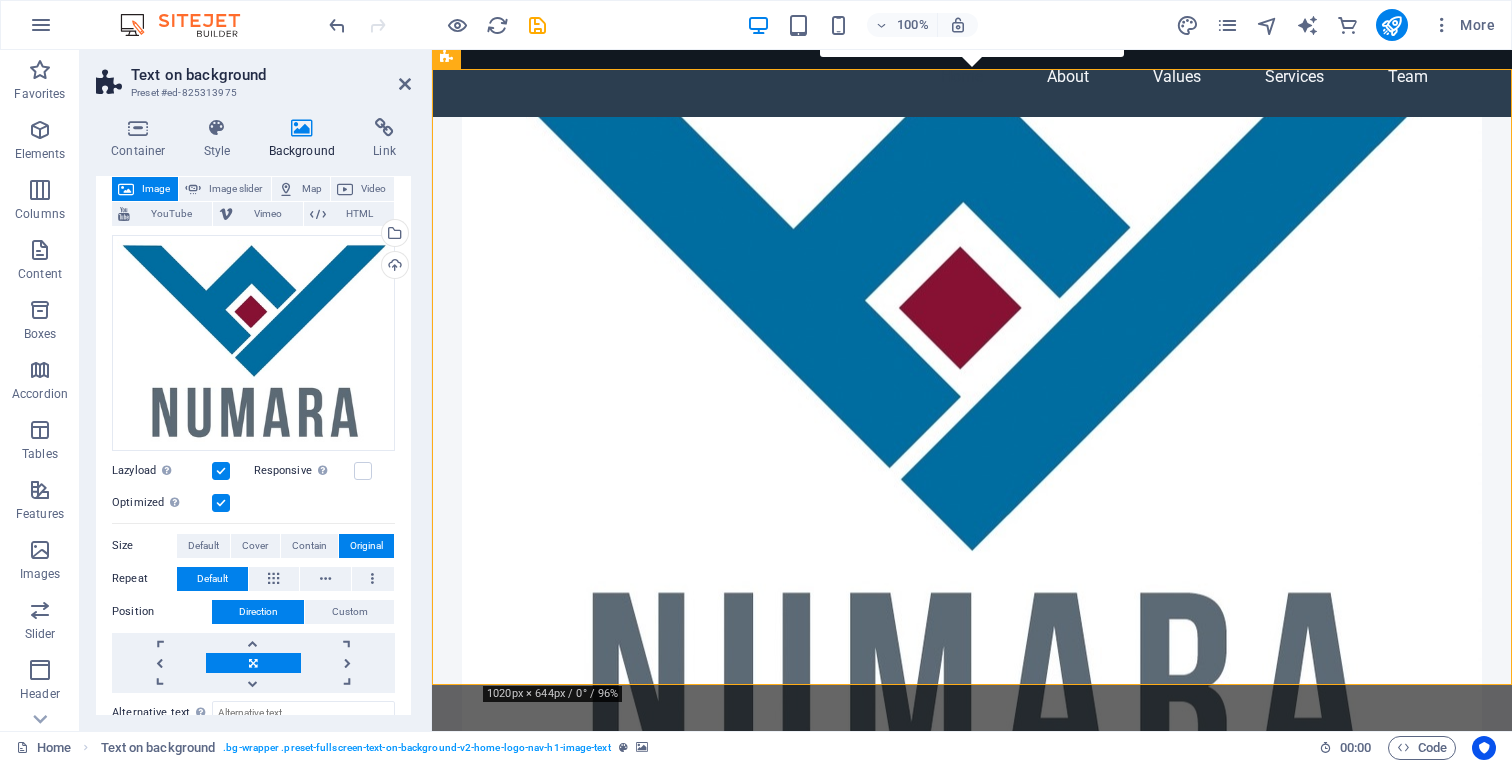 scroll, scrollTop: 116, scrollLeft: 0, axis: vertical 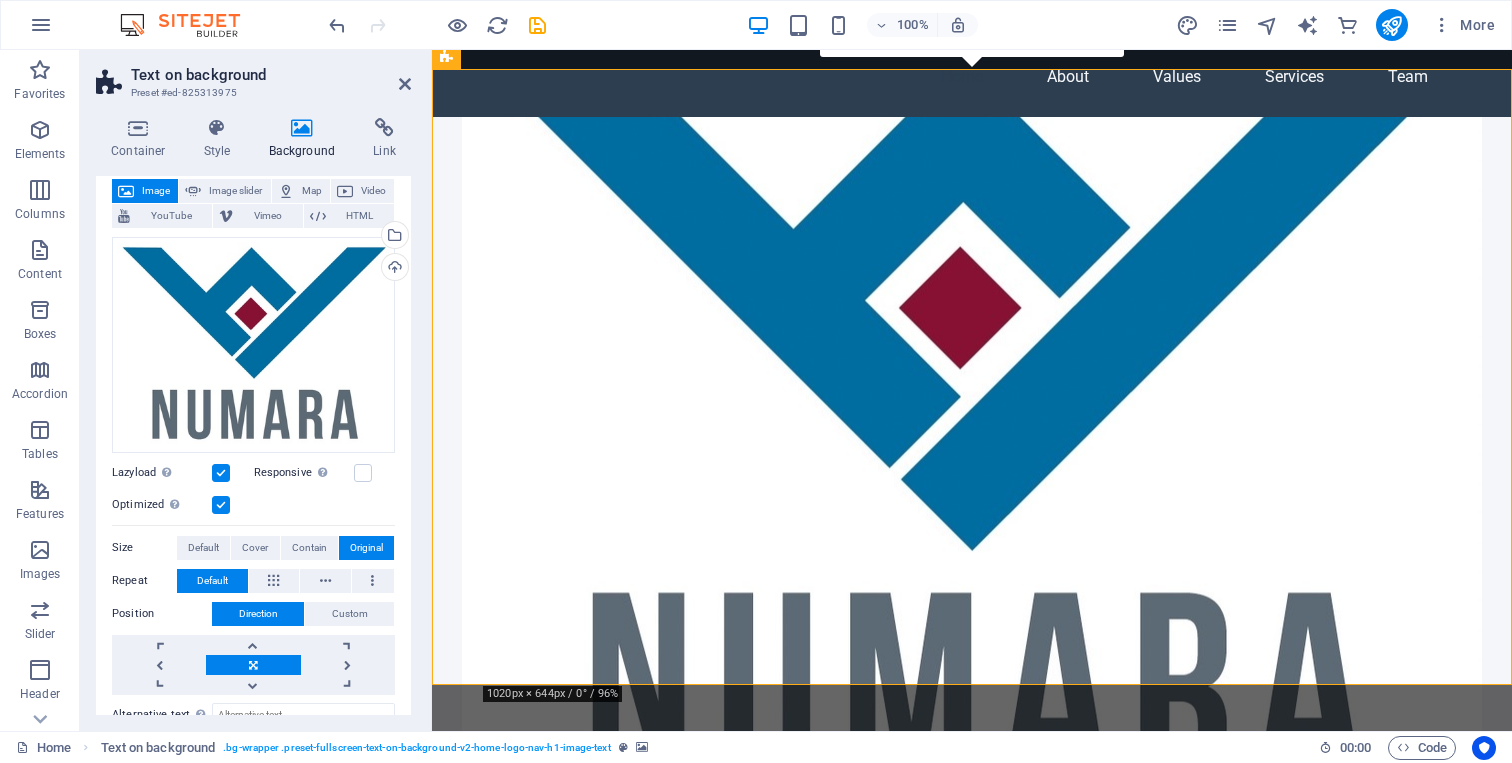 click at bounding box center (221, 473) 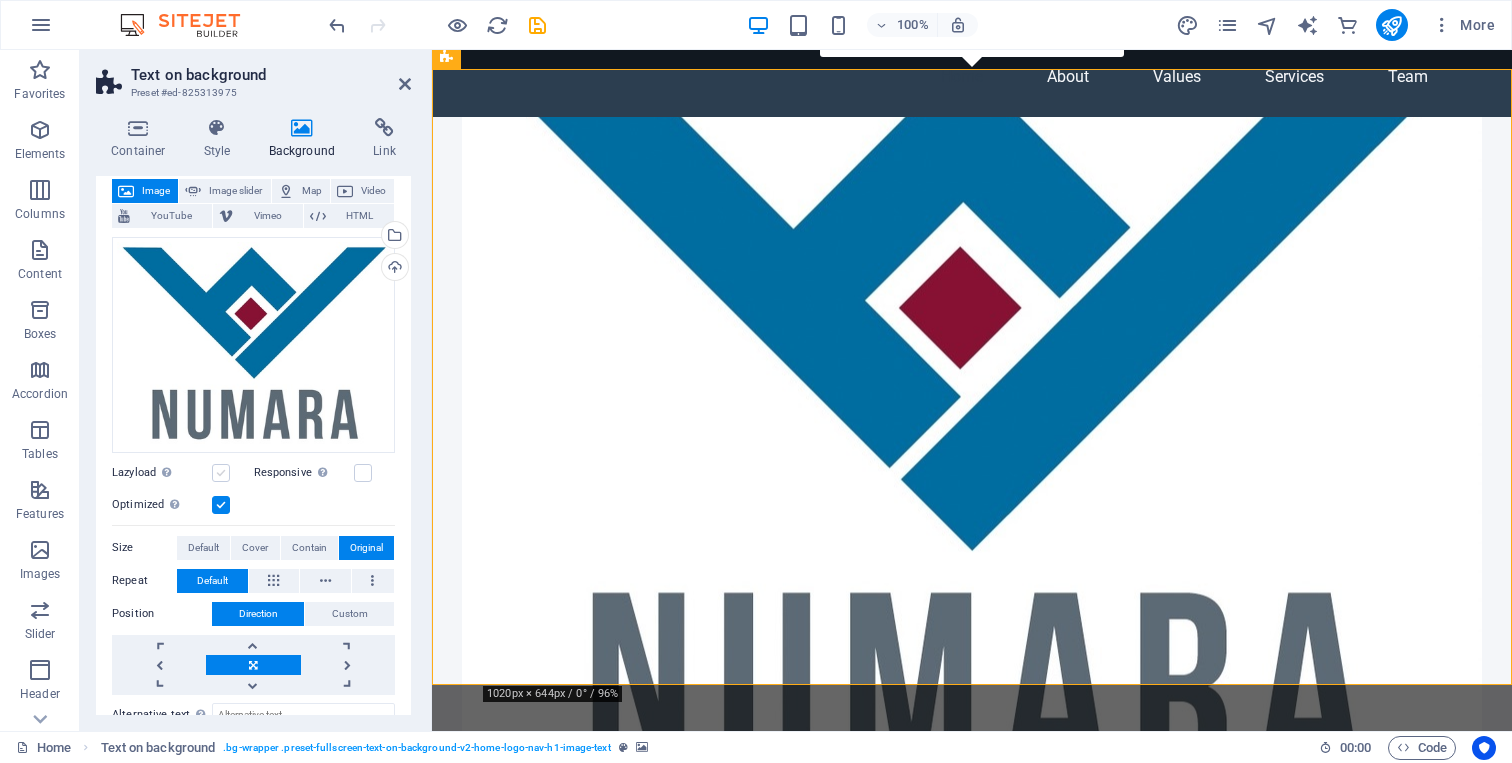 click at bounding box center [221, 473] 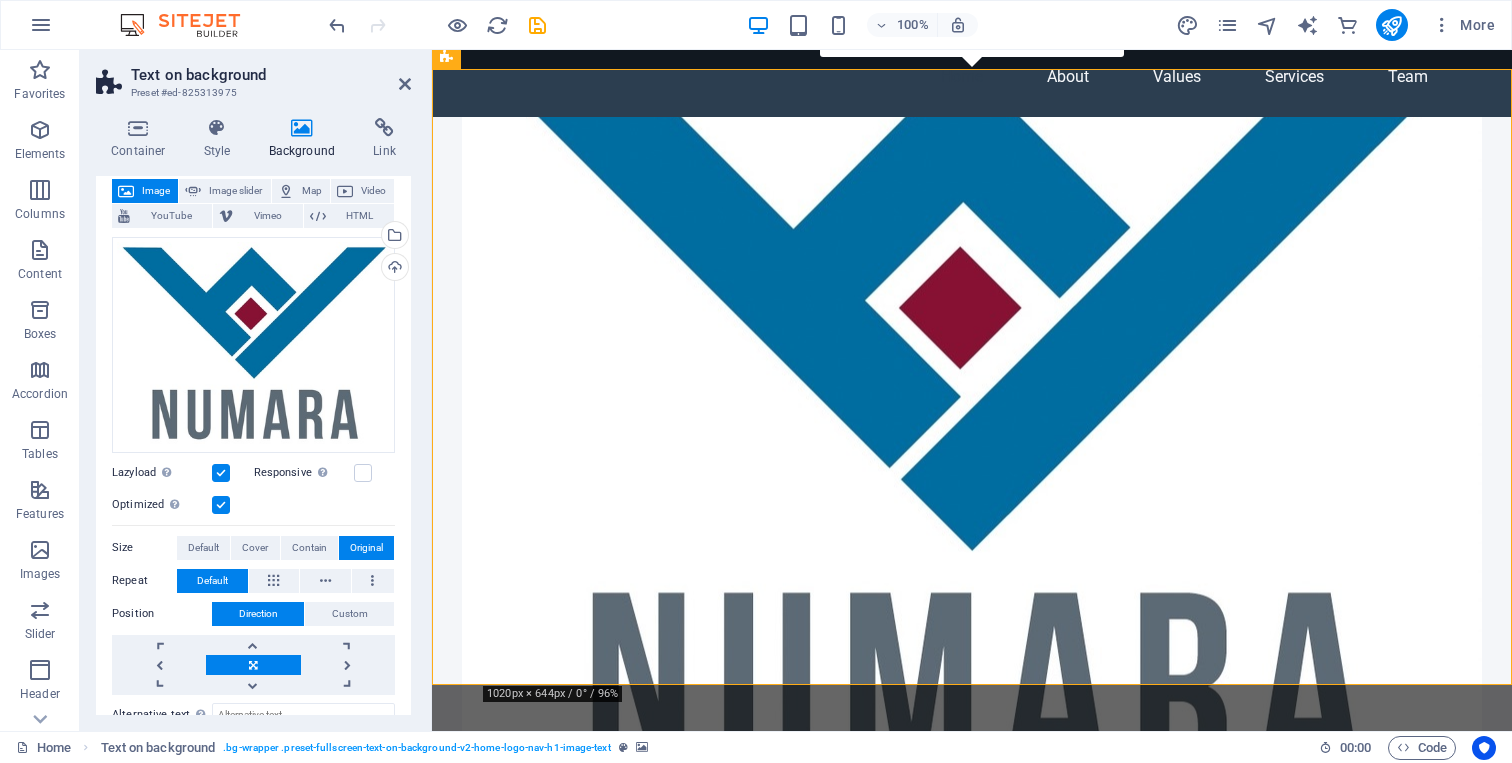 click at bounding box center [221, 505] 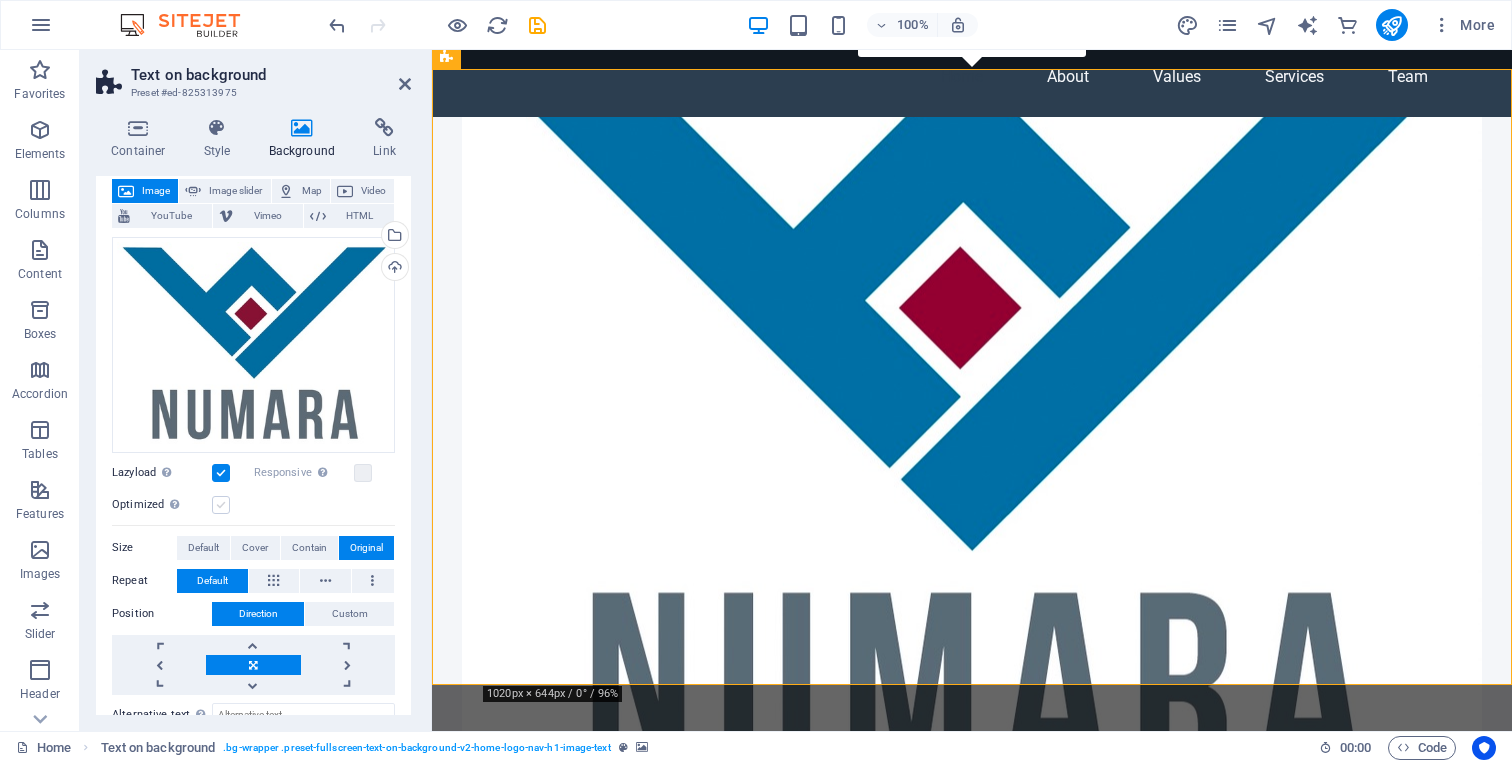 click at bounding box center (221, 505) 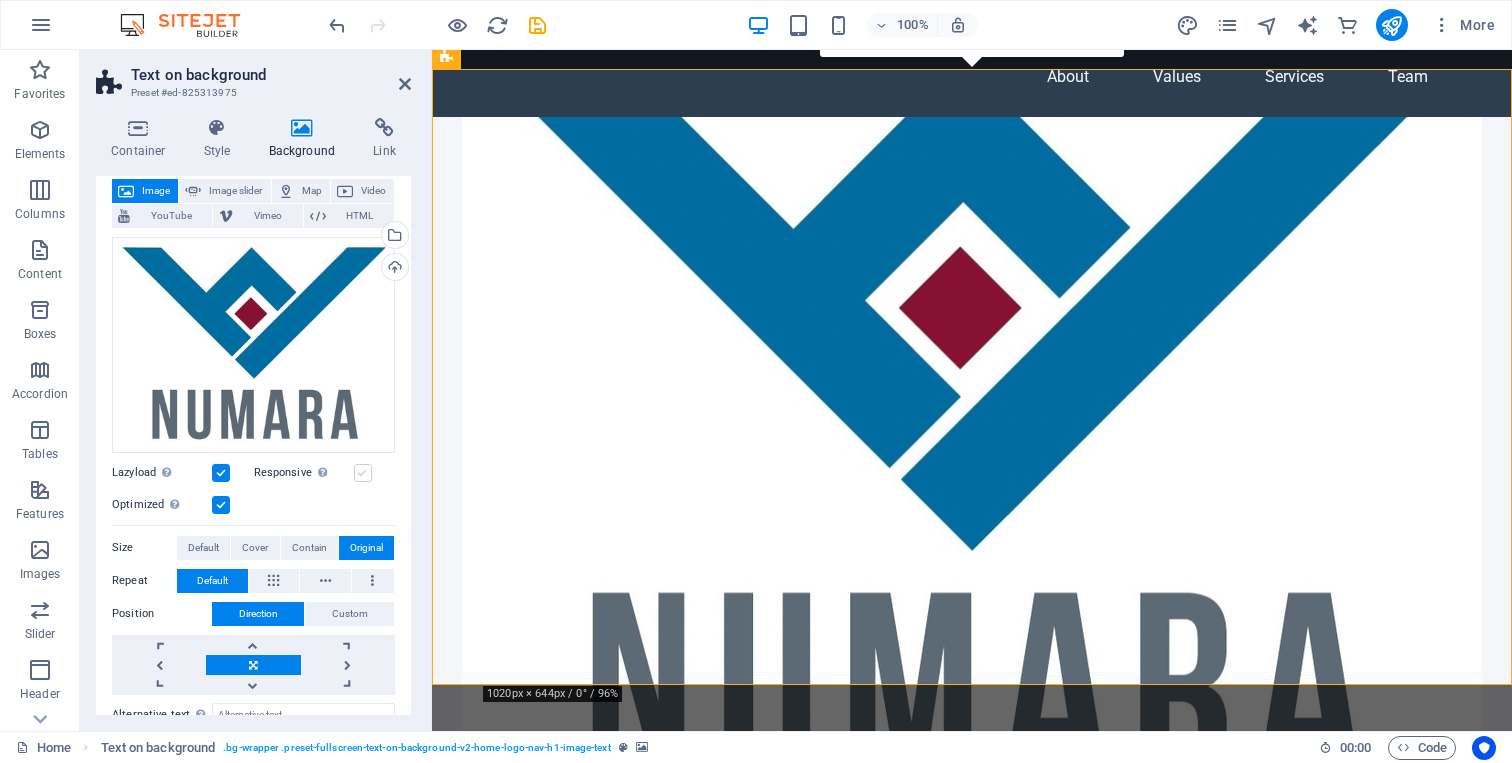 click at bounding box center (363, 473) 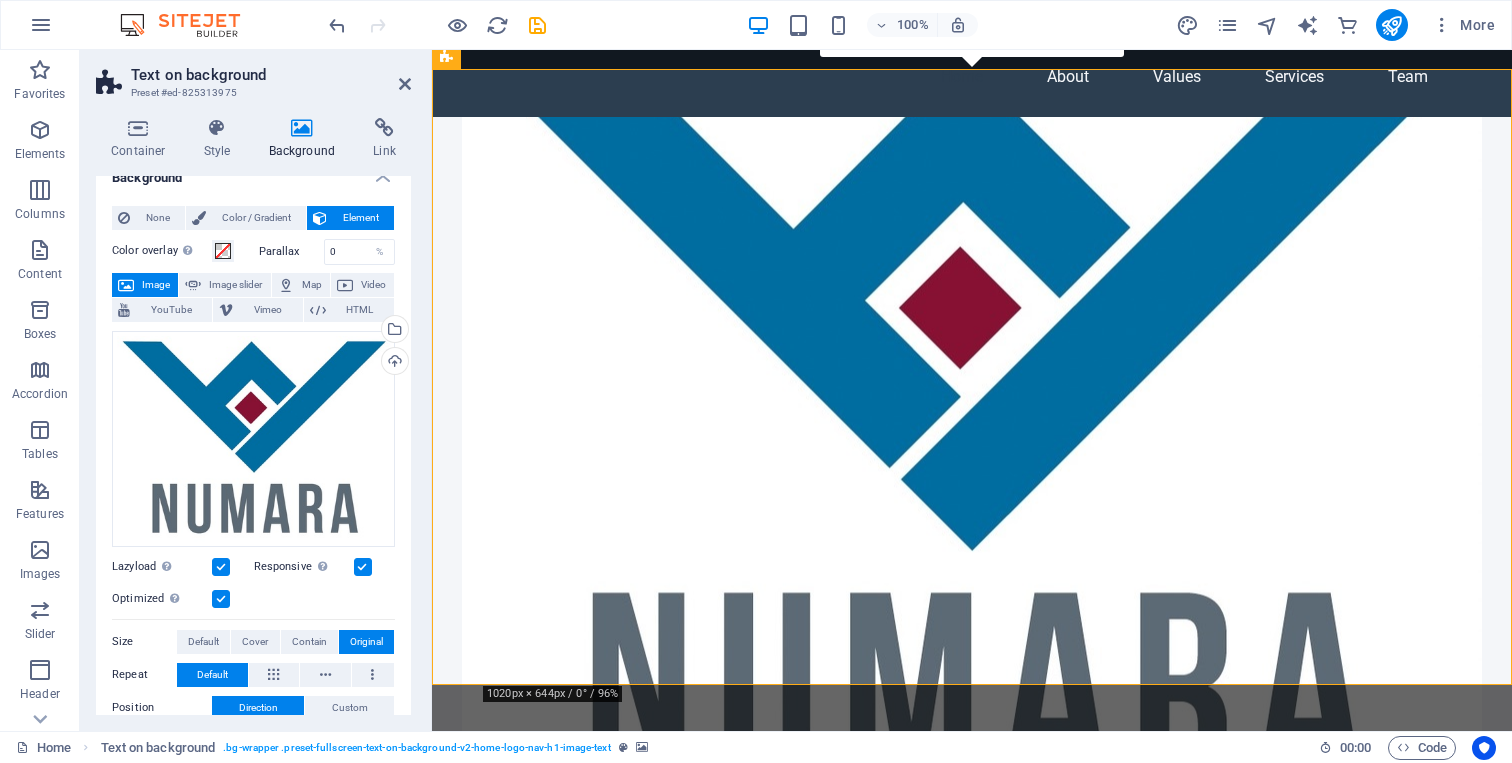 scroll, scrollTop: 0, scrollLeft: 0, axis: both 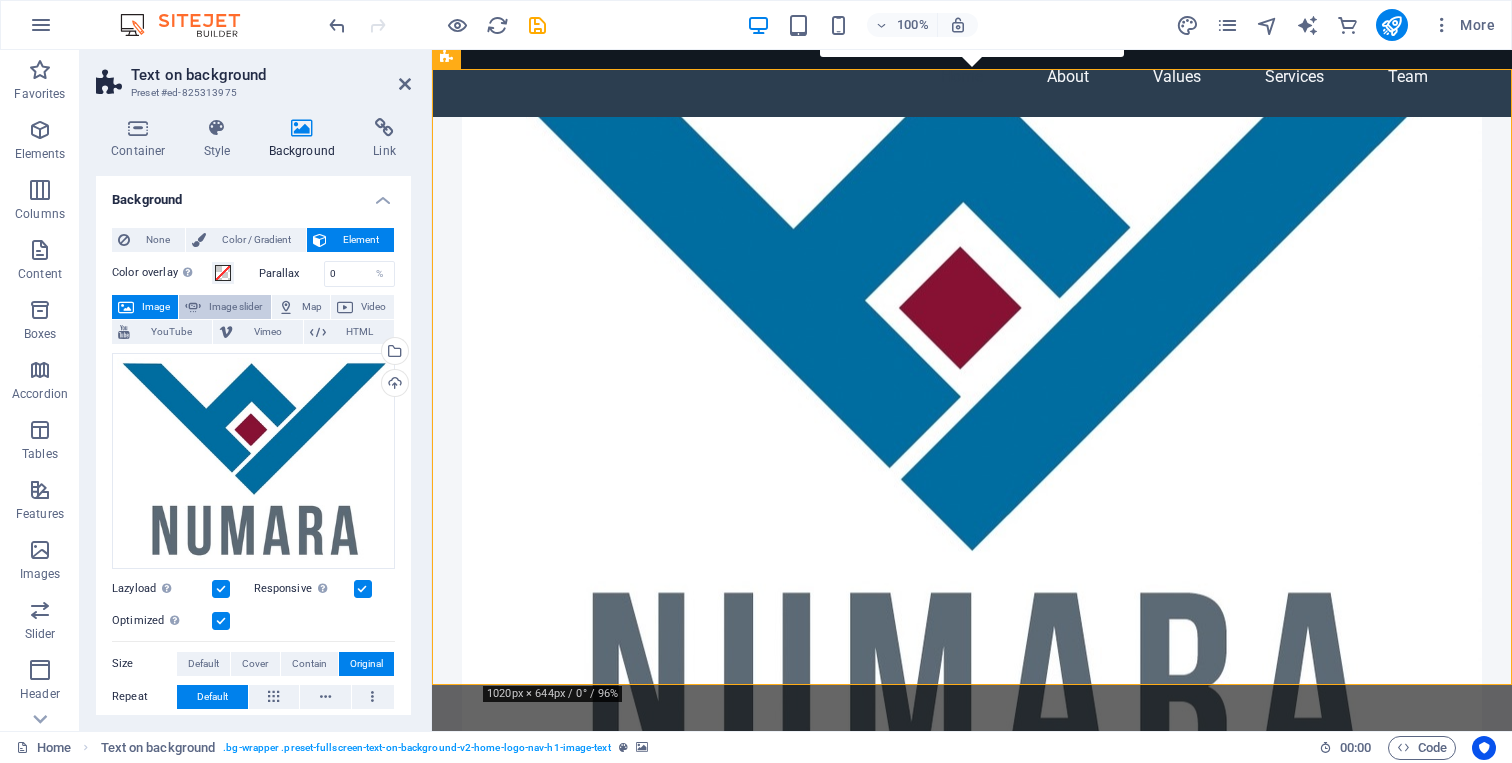 click on "Image slider" at bounding box center (235, 307) 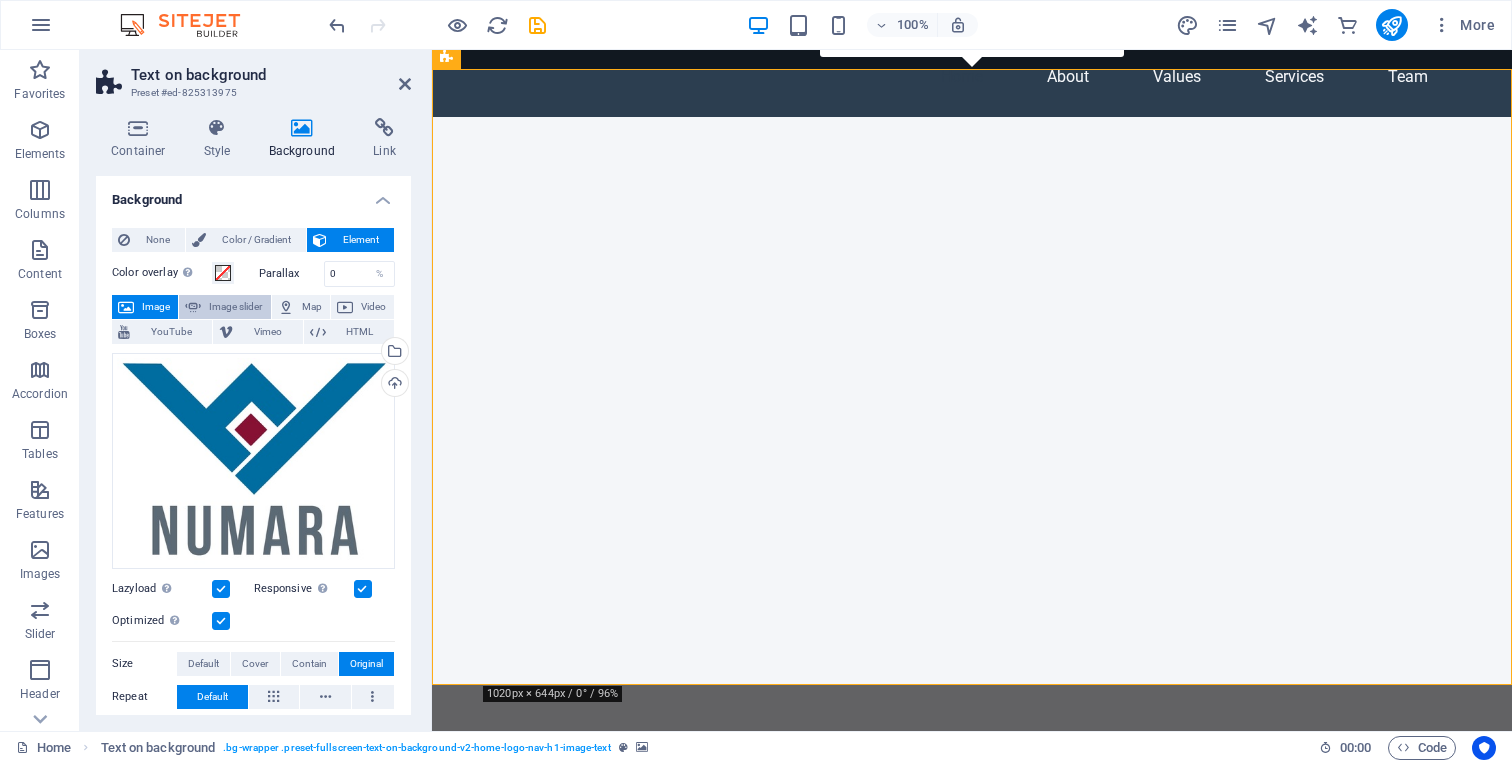 select on "ms" 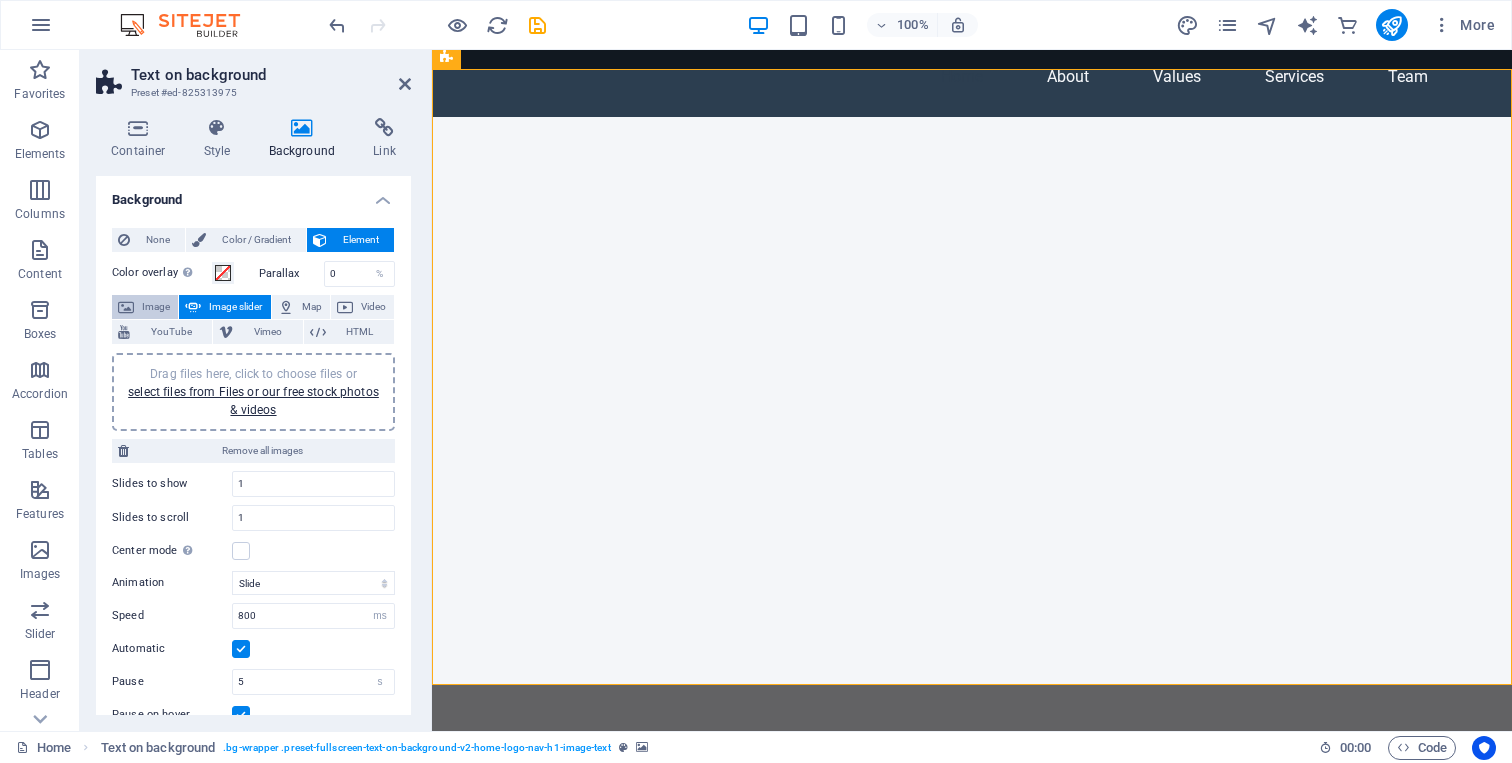 click on "Image" at bounding box center (156, 307) 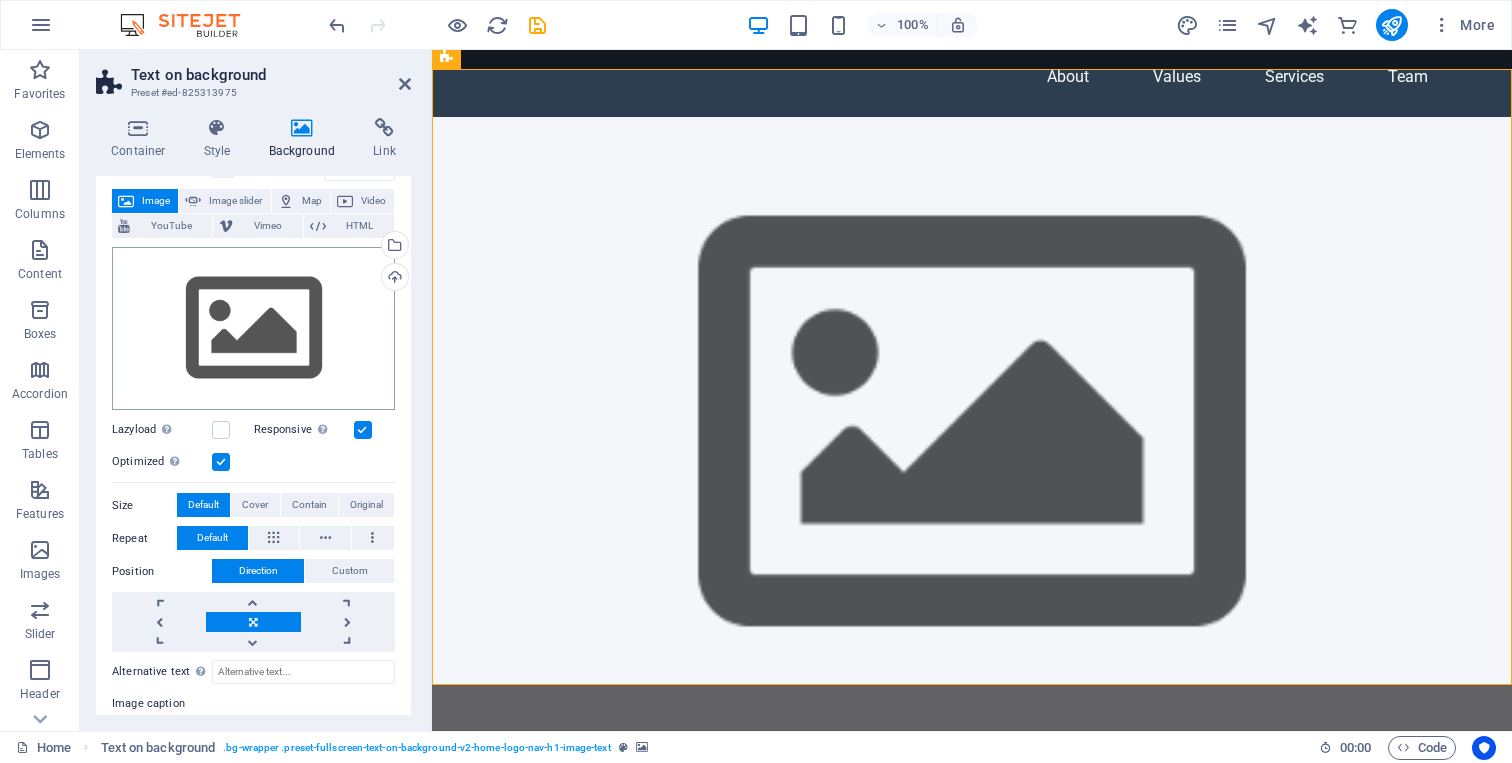 scroll, scrollTop: 41, scrollLeft: 0, axis: vertical 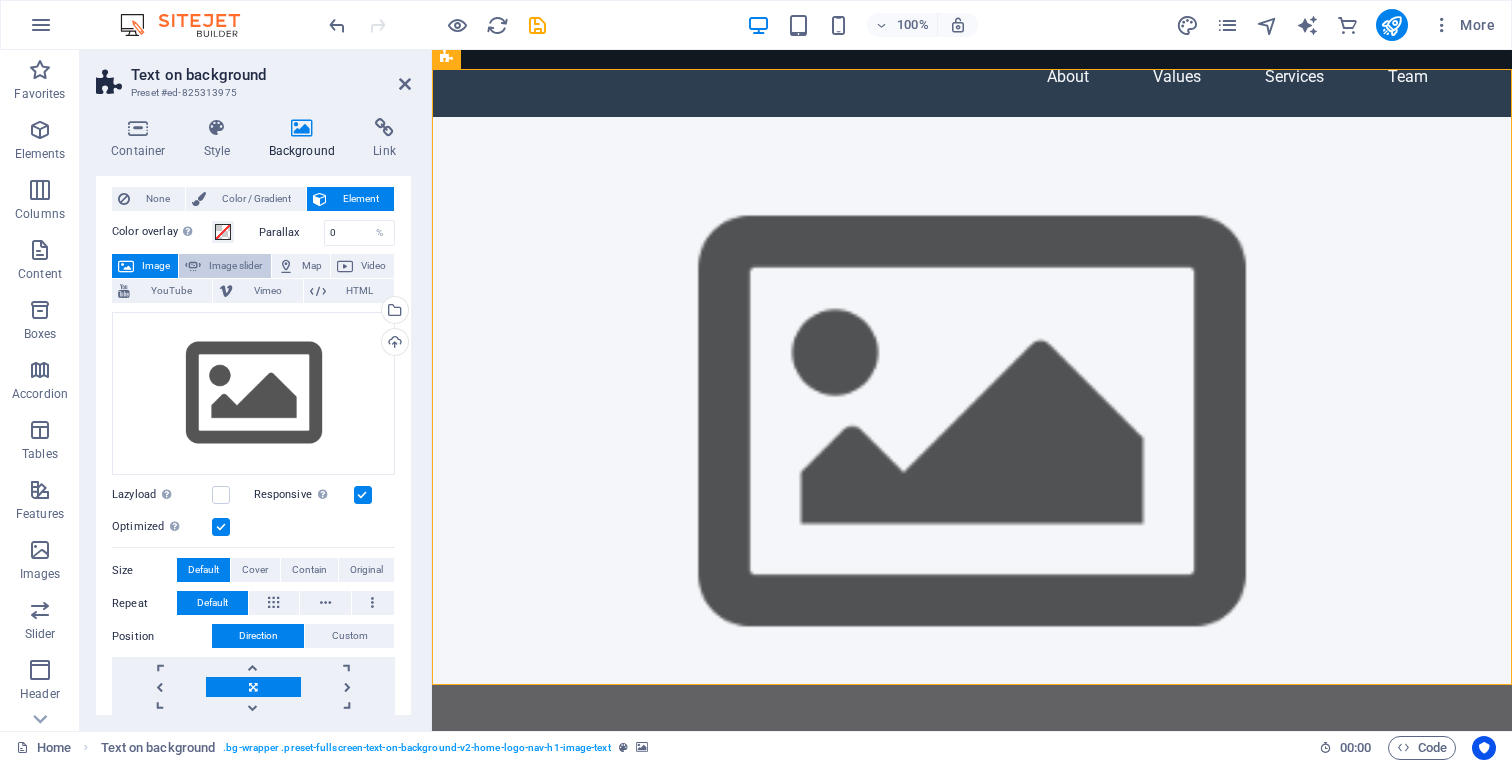 click on "Image slider" at bounding box center (235, 266) 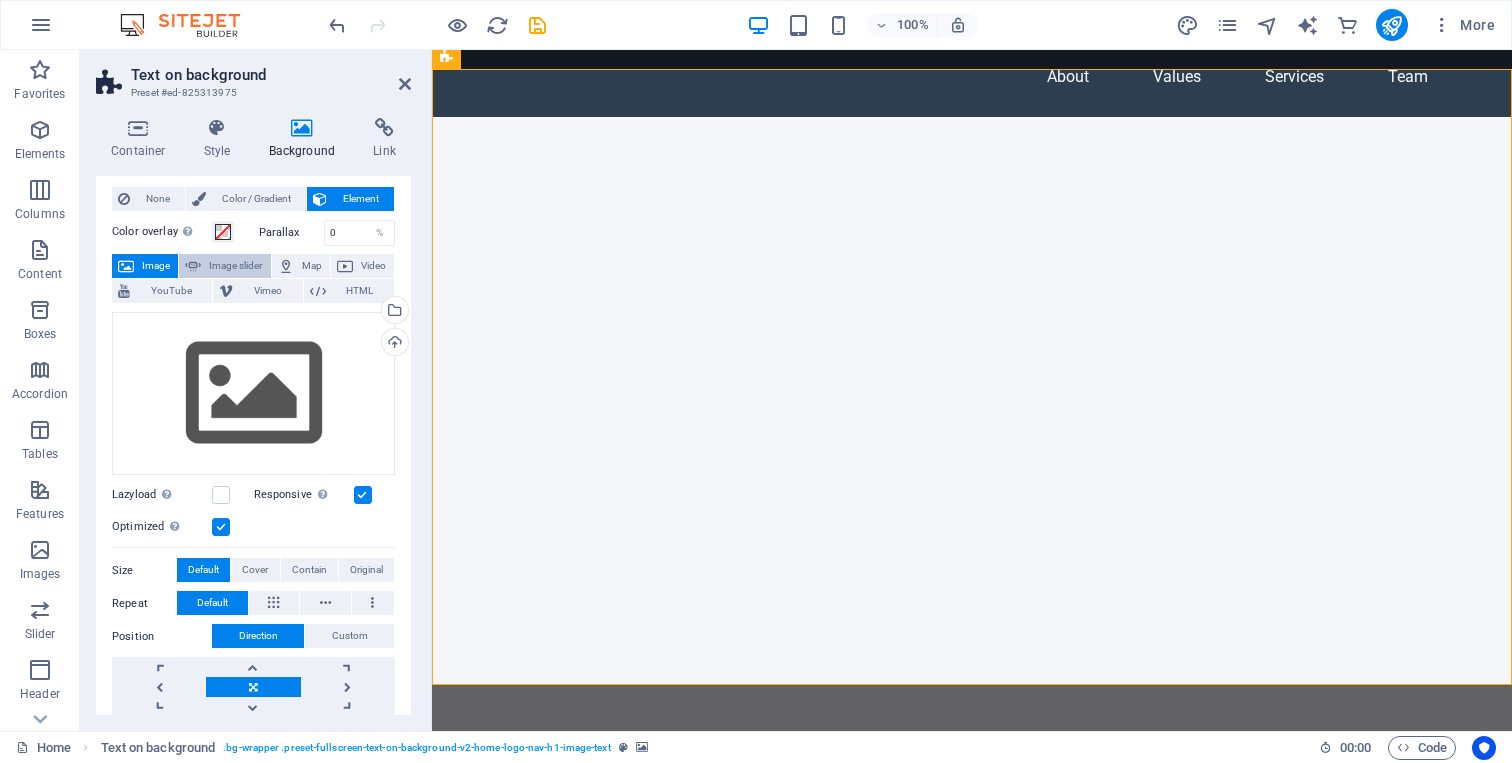 select on "ms" 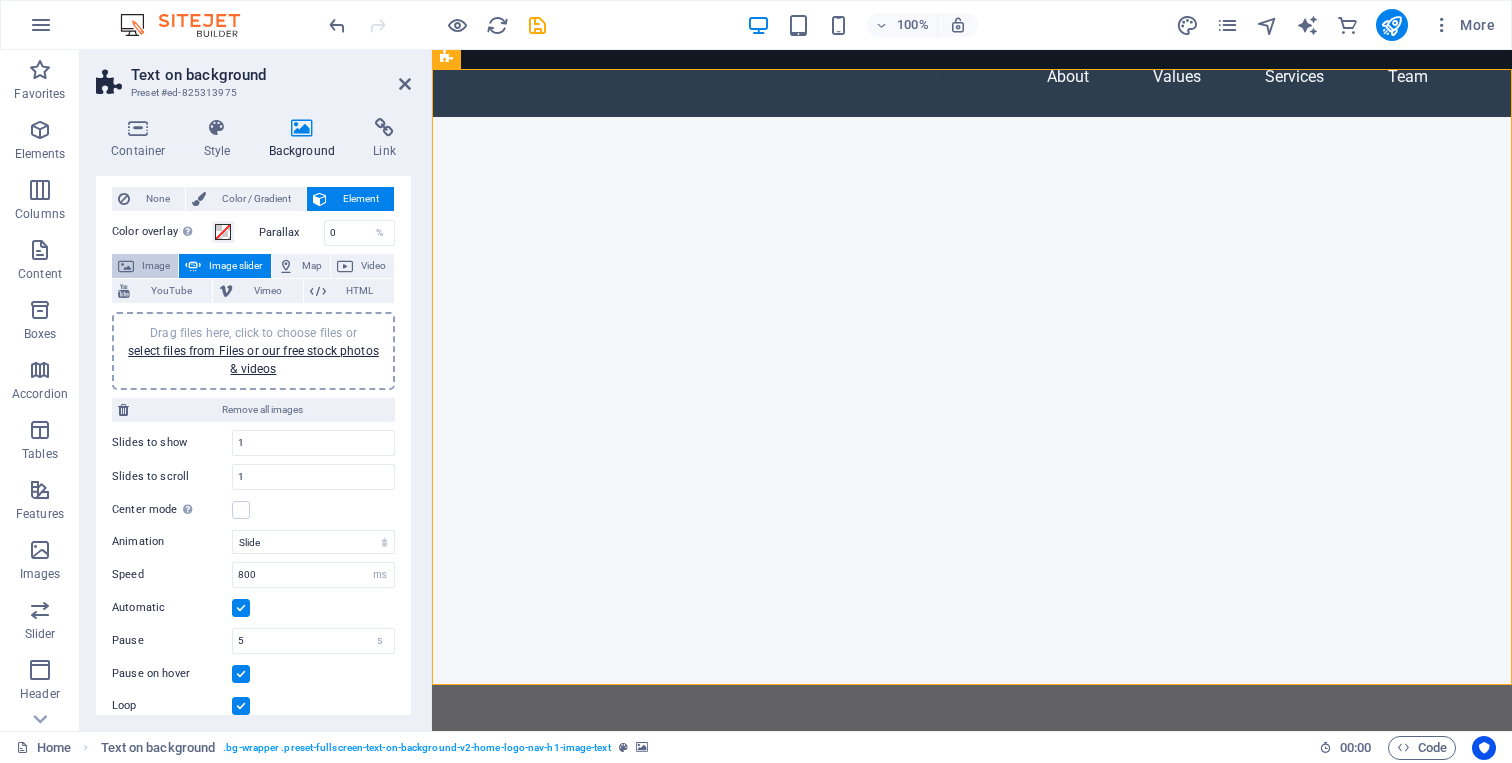 click on "Image" at bounding box center (156, 266) 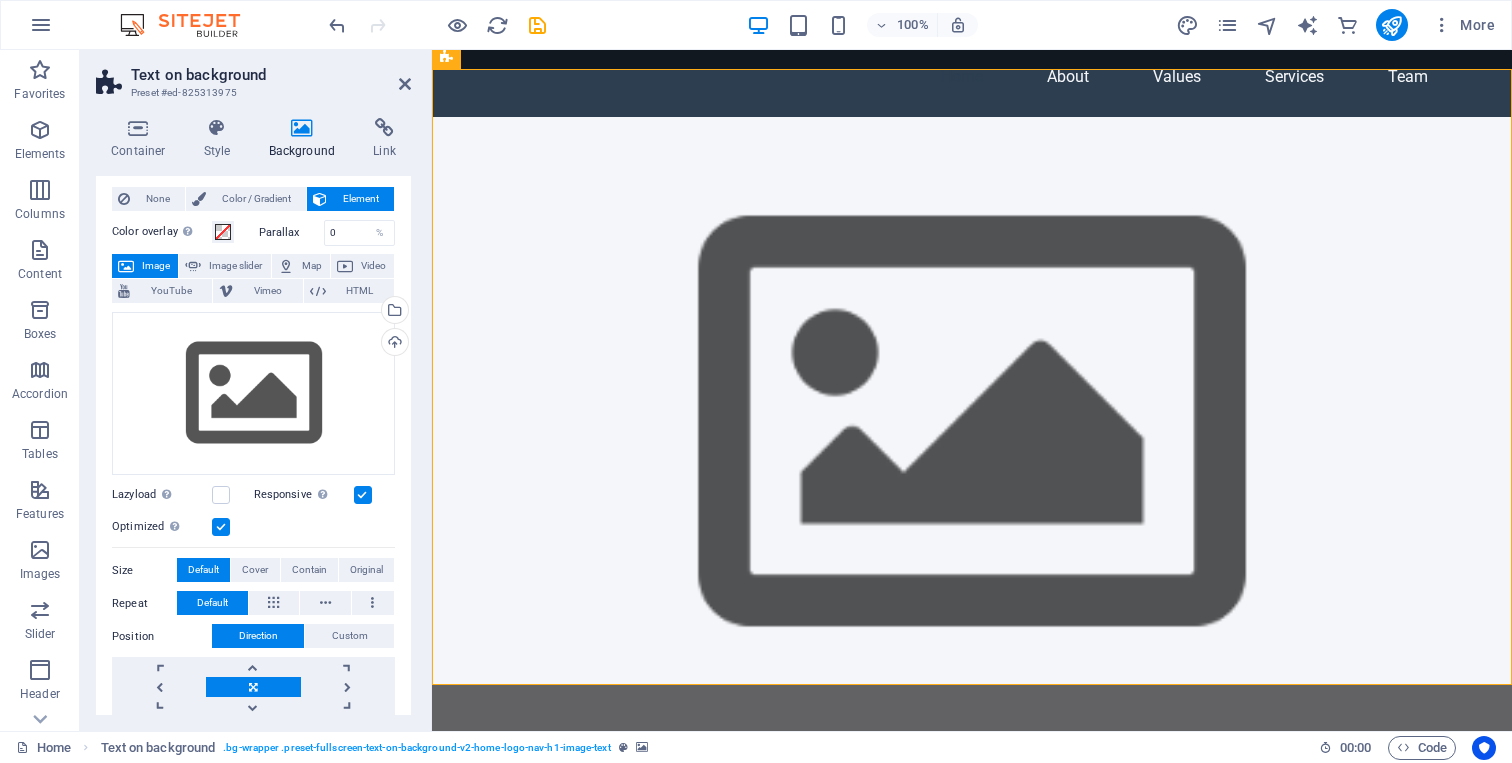 scroll, scrollTop: 0, scrollLeft: 0, axis: both 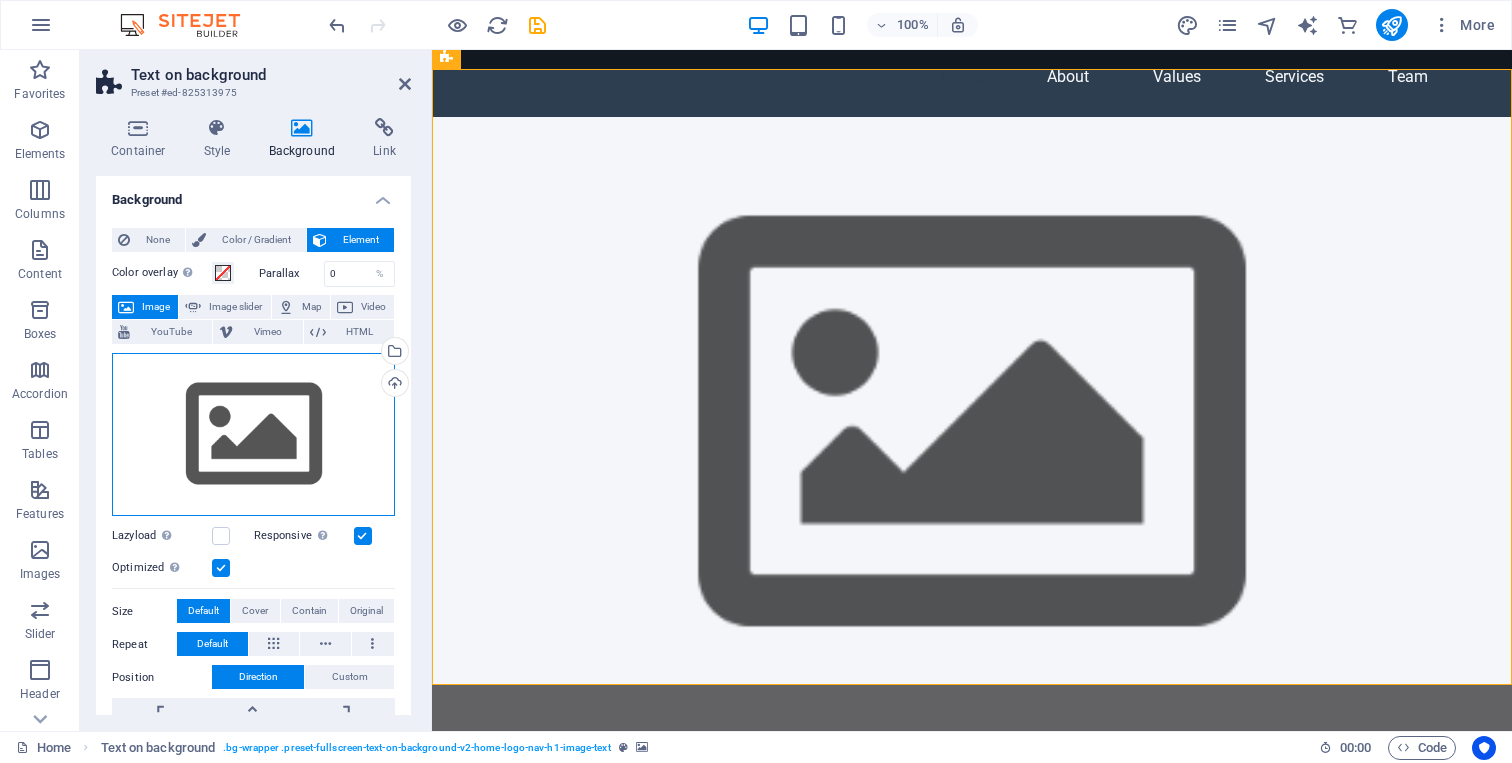 click on "Drag files here, click to choose files or select files from Files or our free stock photos & videos" at bounding box center [253, 435] 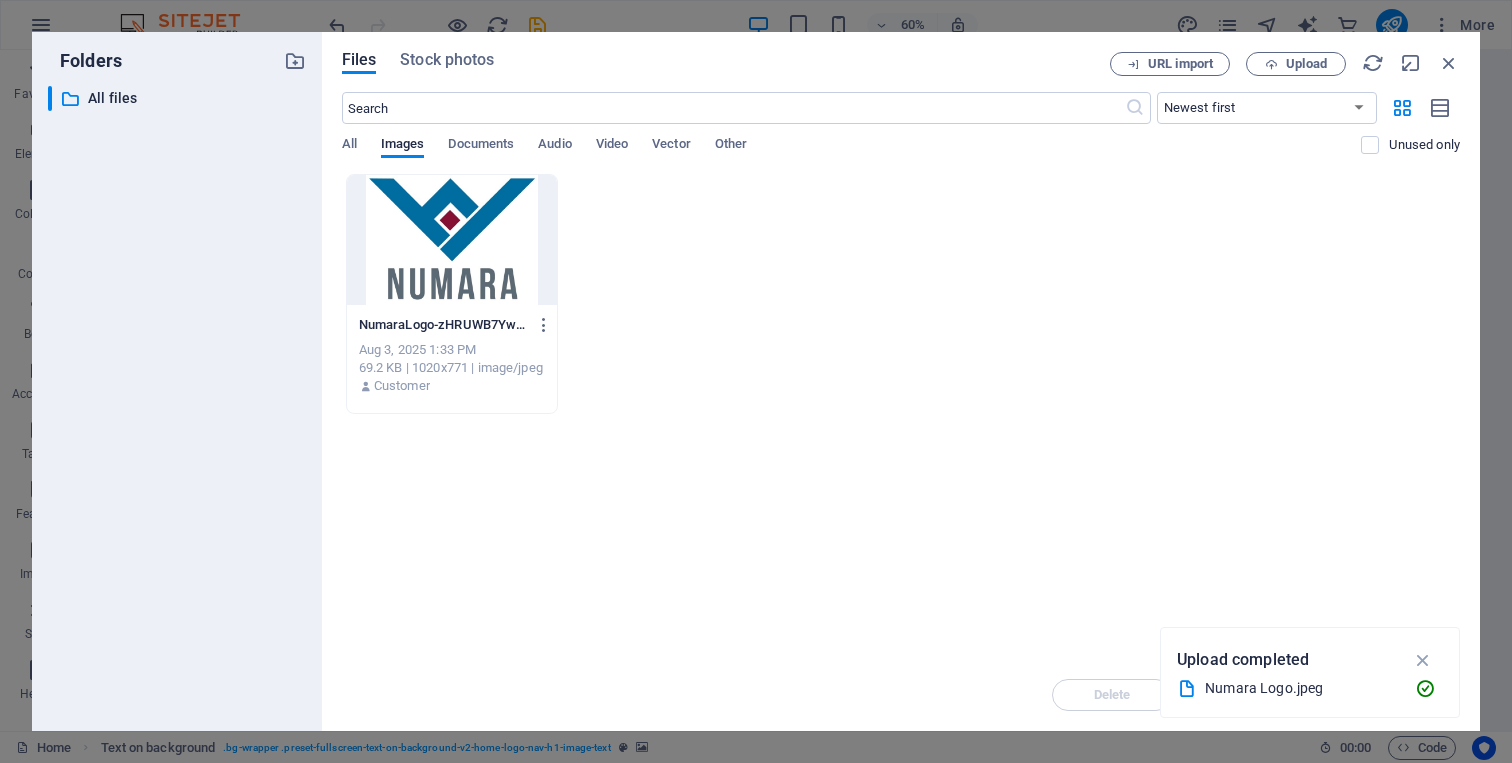 click at bounding box center [452, 240] 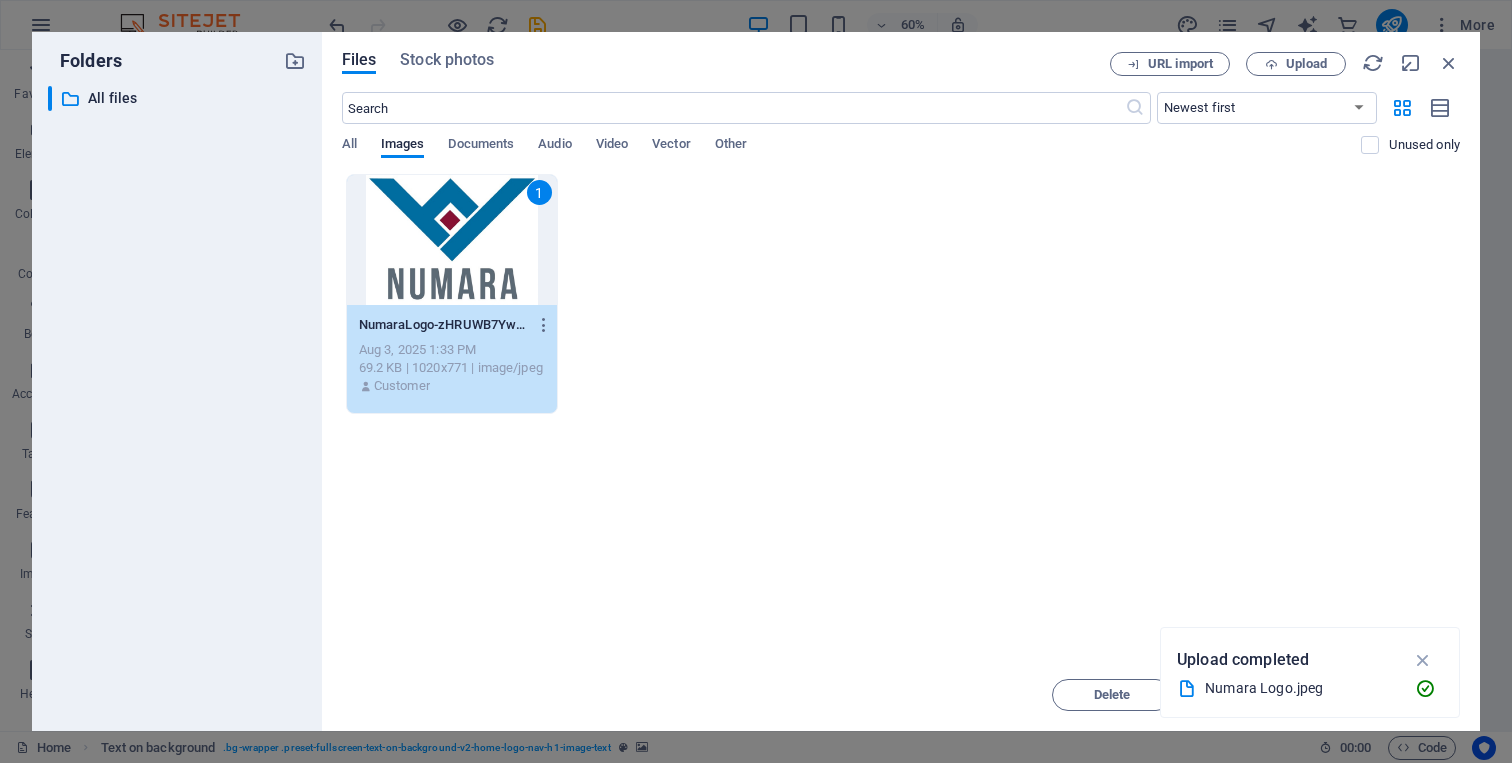 click on "Numara Logo.jpeg" at bounding box center (1302, 688) 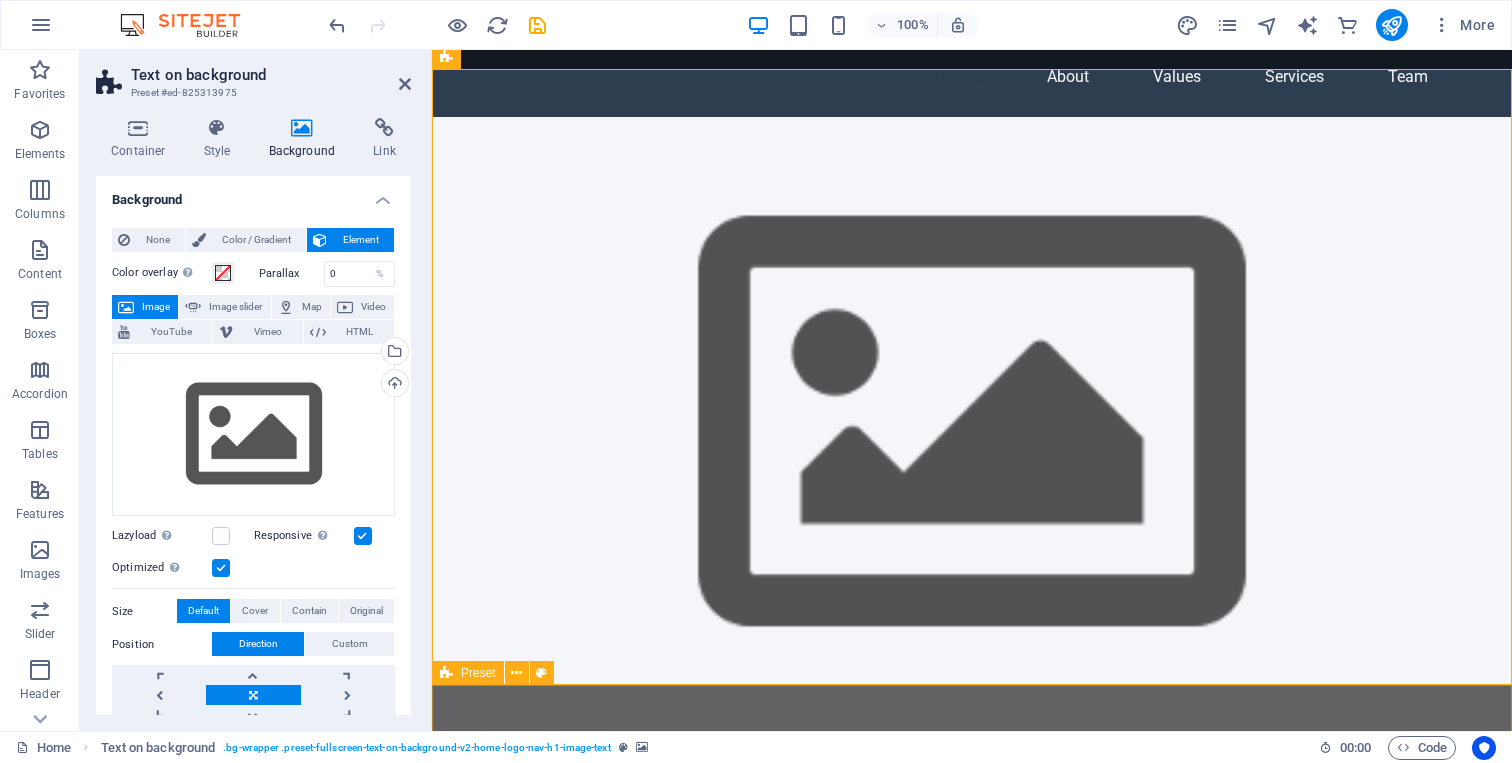 click on "Drop content here or  Add elements  Paste clipboard About Numara At Numara, we specialize in delivering top-notch accounting, reporting, and tax services tailored to meet the unique needs of your business. Our experienced team is dedicated to helping you manage your finances efficiently while ensuring compliance with all regulations. With us, your financial success is our priority. Let us take care of your accounting needs so you can focus on what you do best—growing your business. Learn More" at bounding box center [972, 1658] 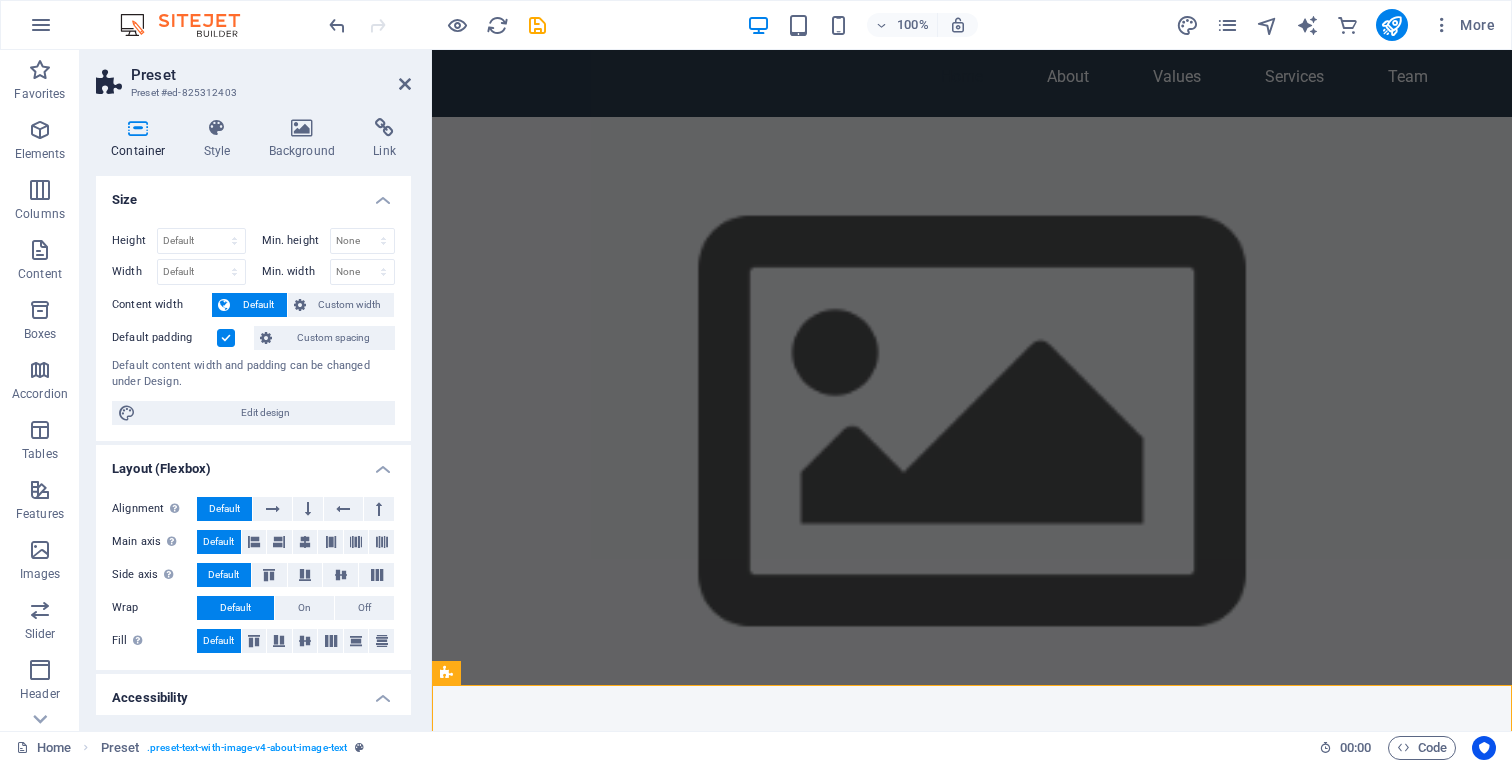 click at bounding box center [972, 425] 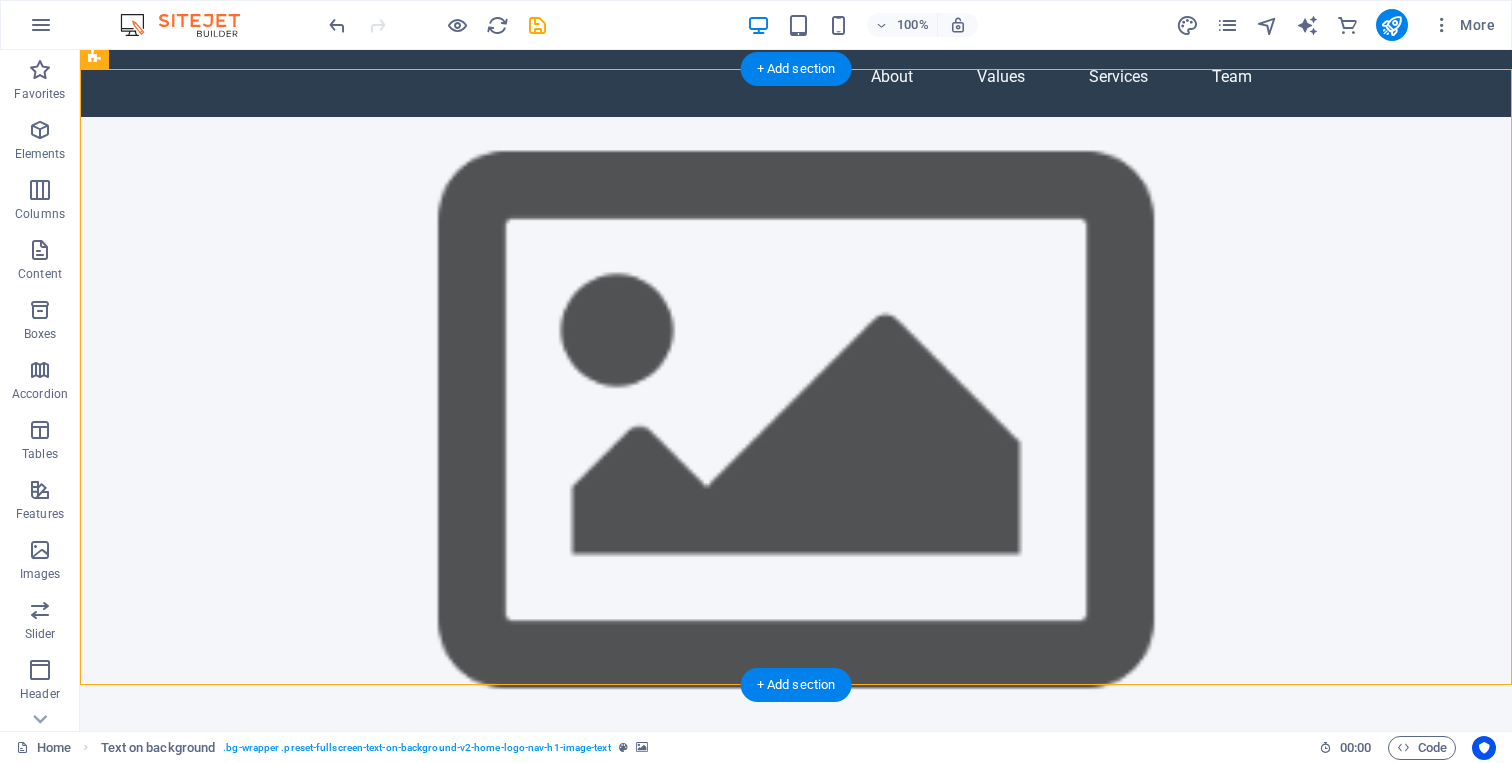 click at bounding box center [796, 425] 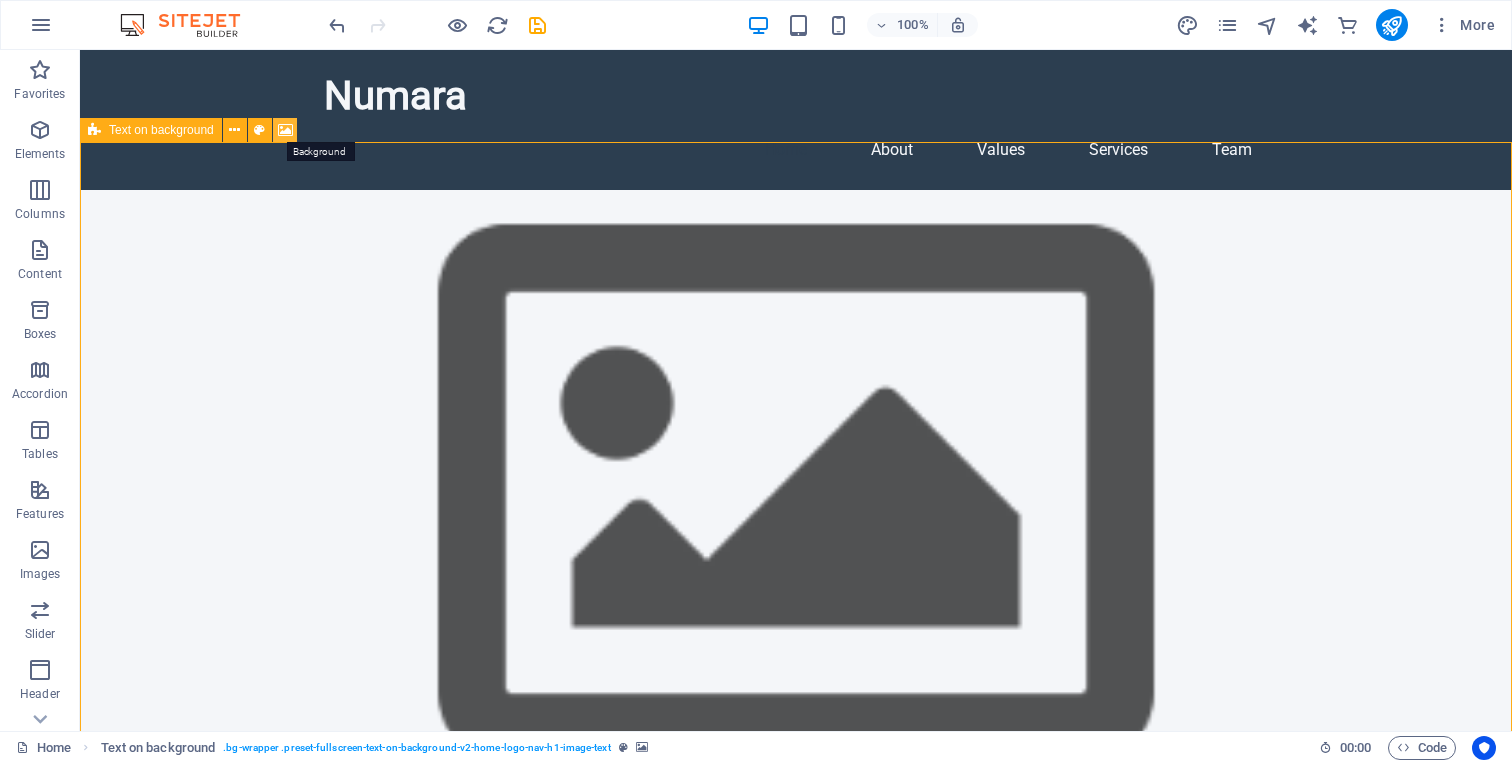 click at bounding box center [285, 130] 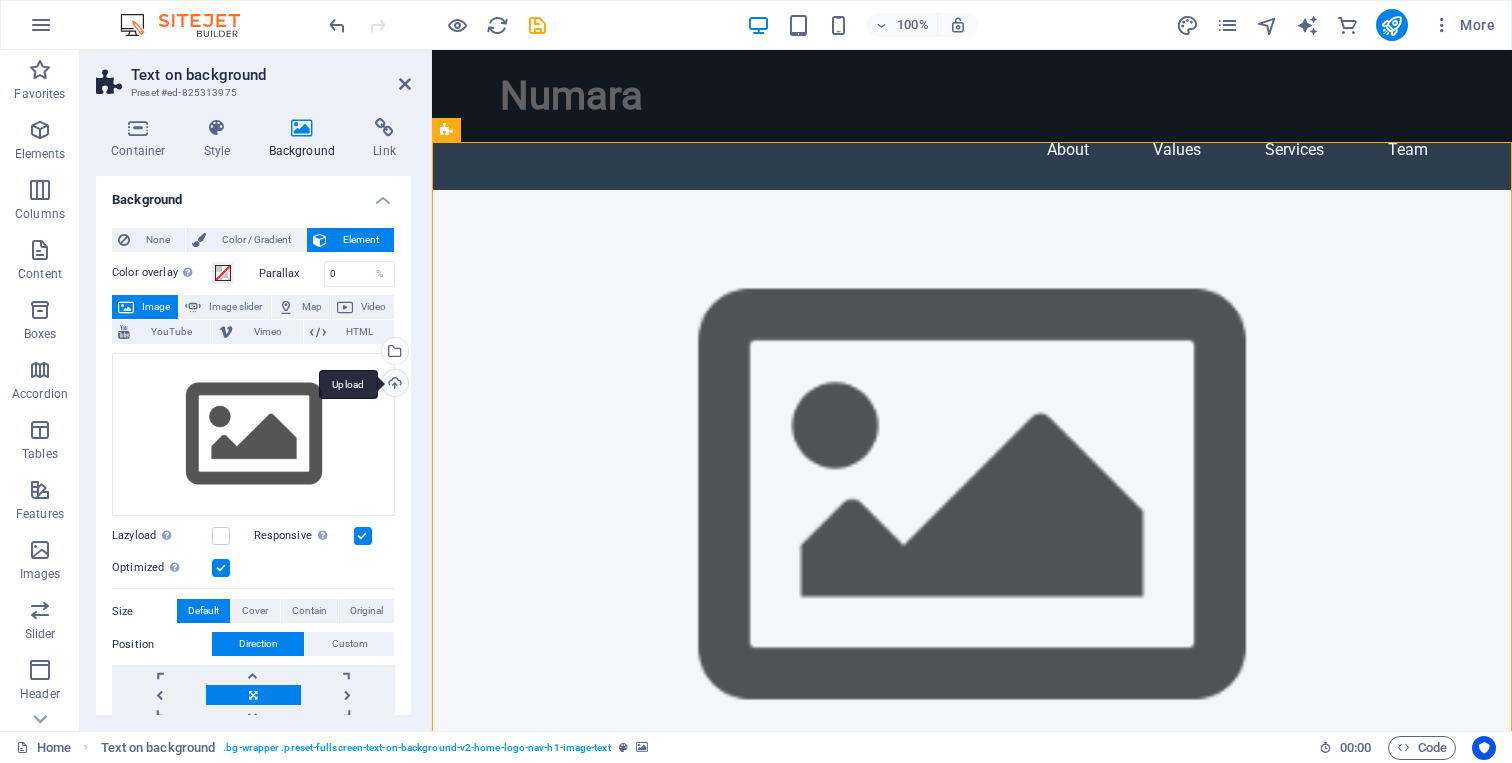 click on "Upload" at bounding box center [393, 385] 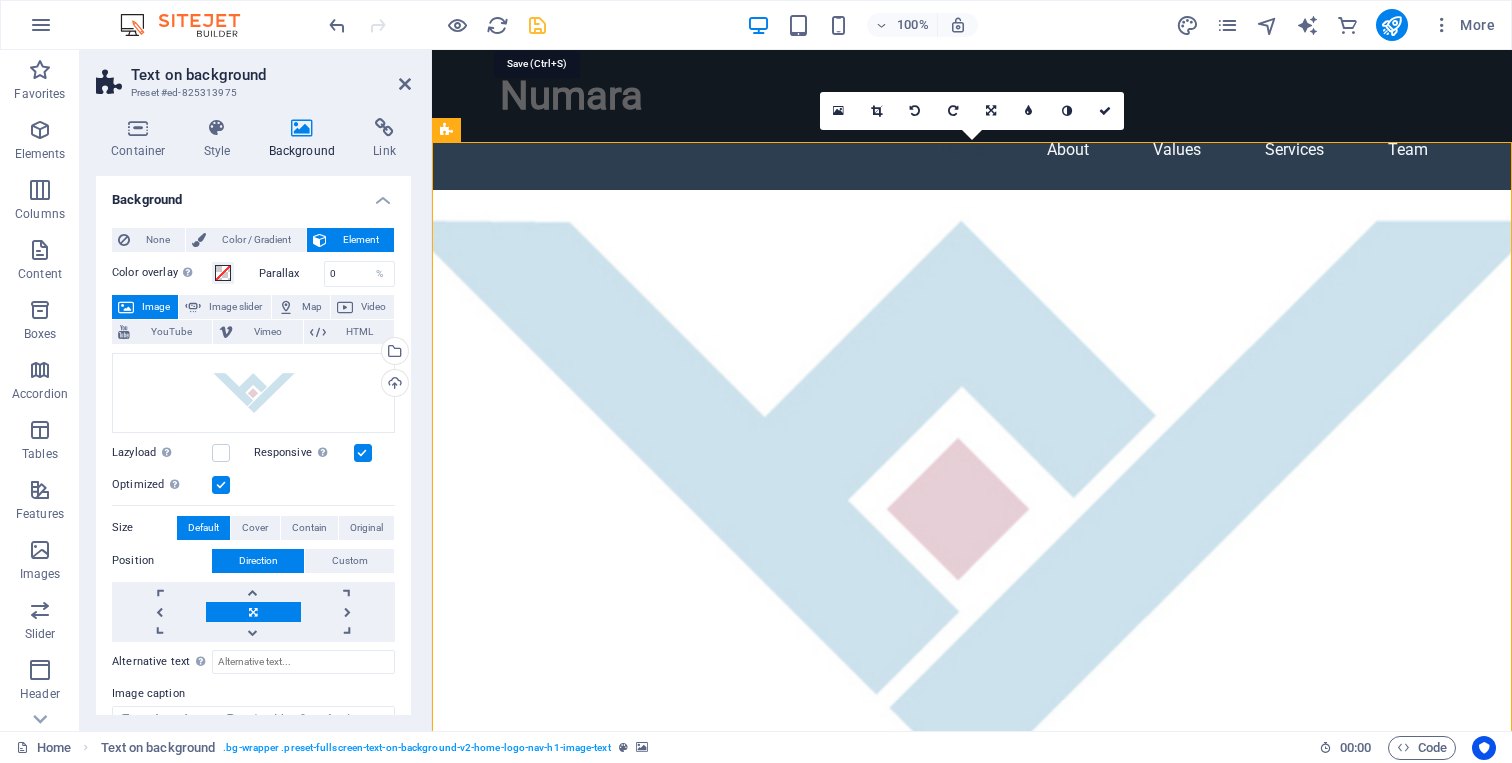 click at bounding box center [537, 25] 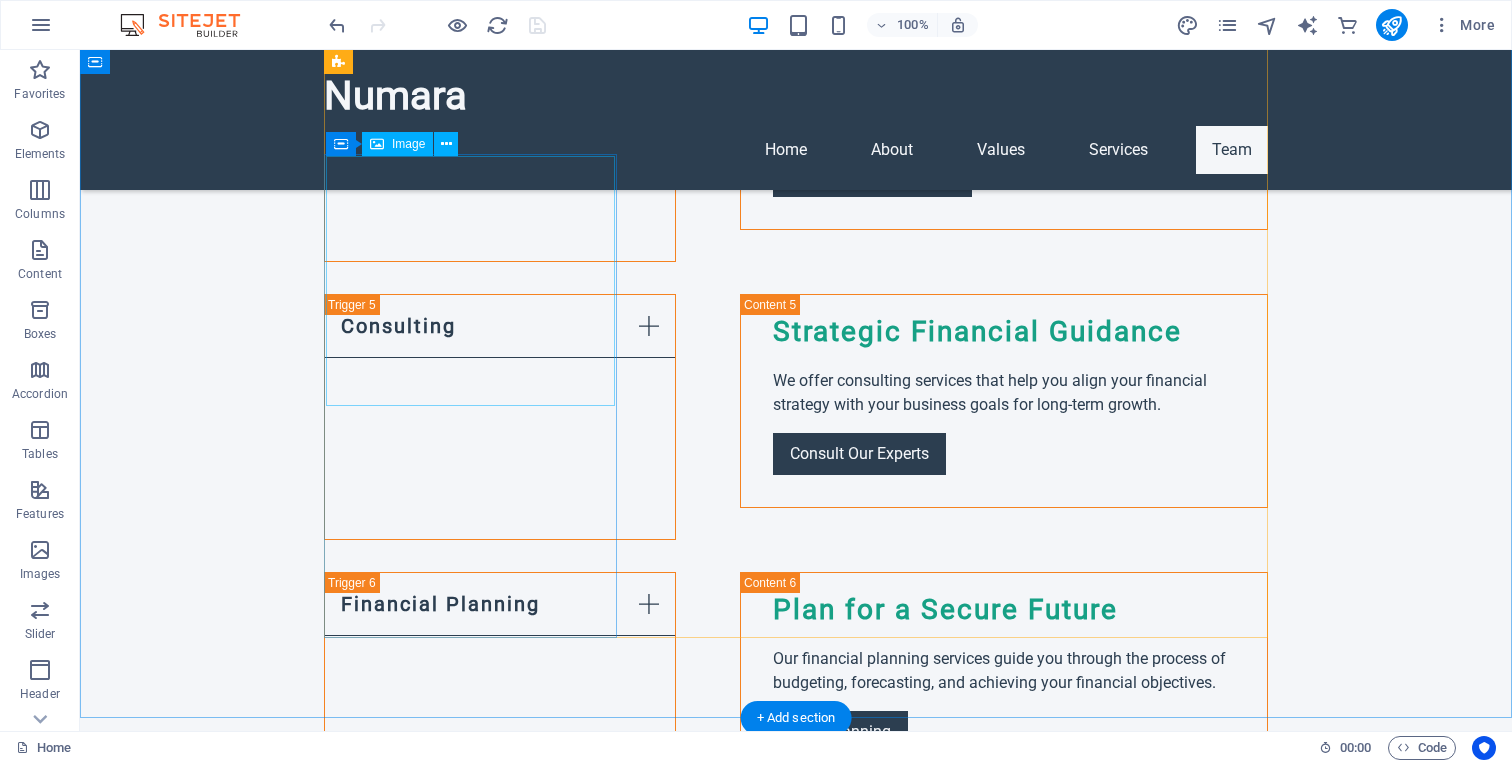 scroll, scrollTop: 4344, scrollLeft: 0, axis: vertical 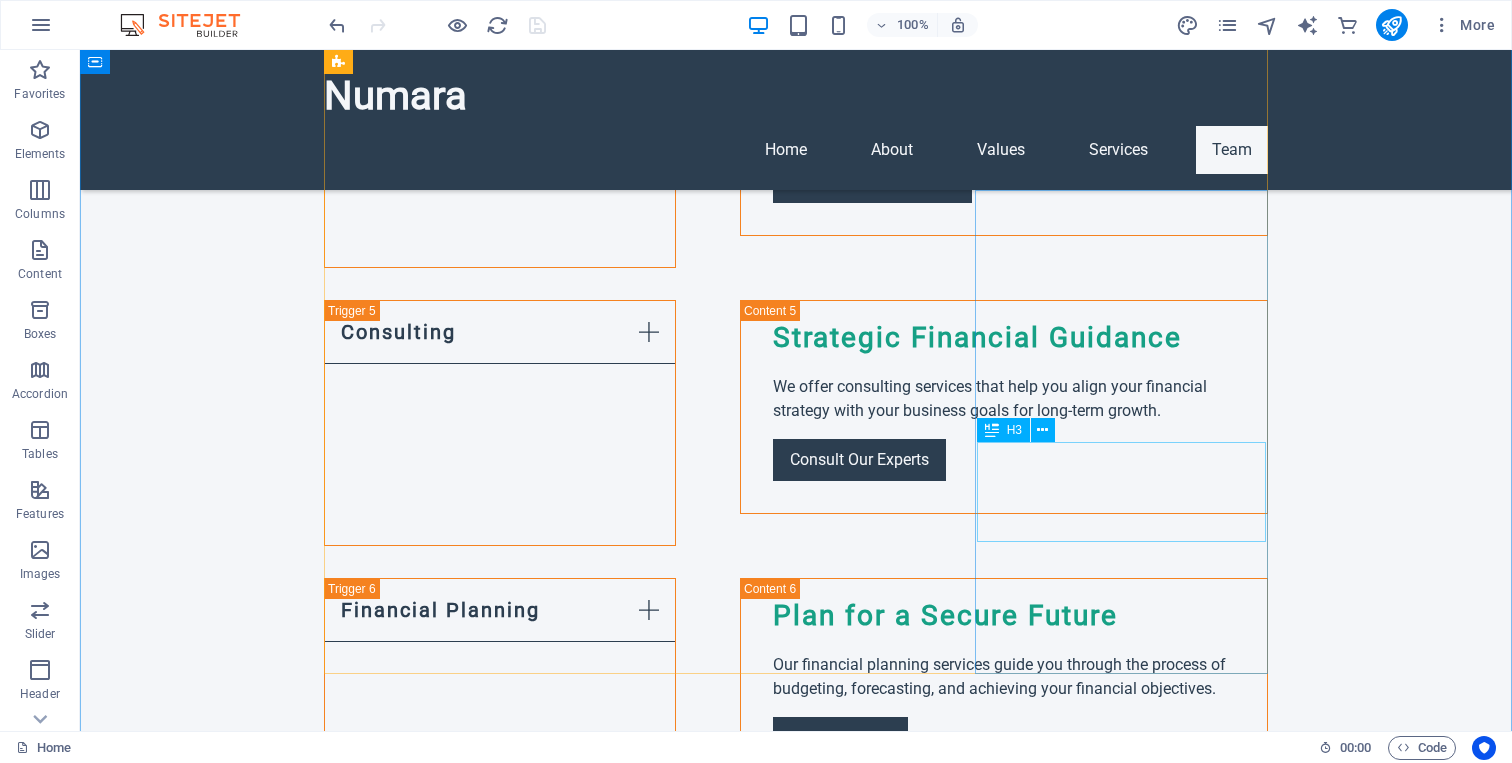 click on "[FIRST] [LAST] - Client Manager" at bounding box center (470, 3786) 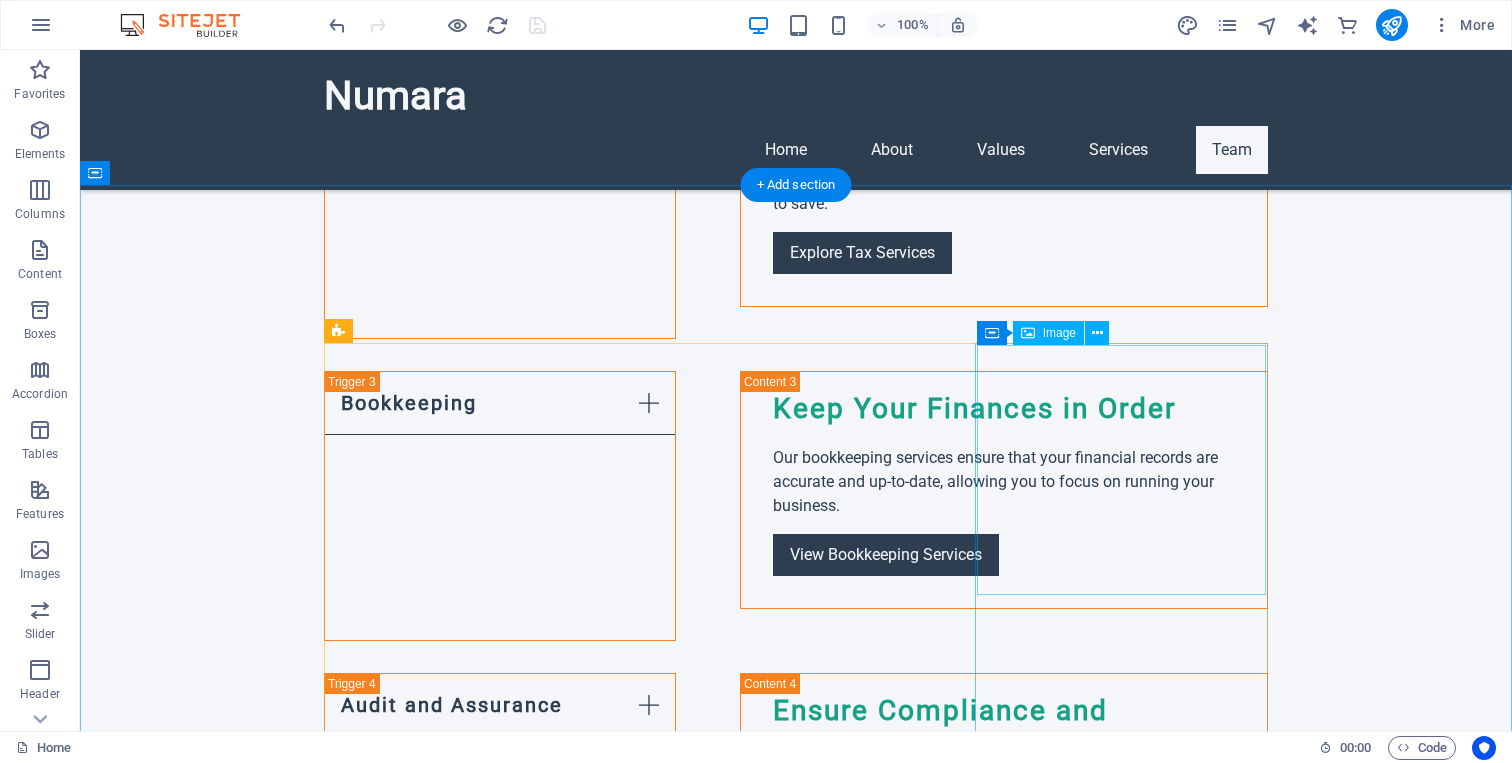 scroll, scrollTop: 3612, scrollLeft: 0, axis: vertical 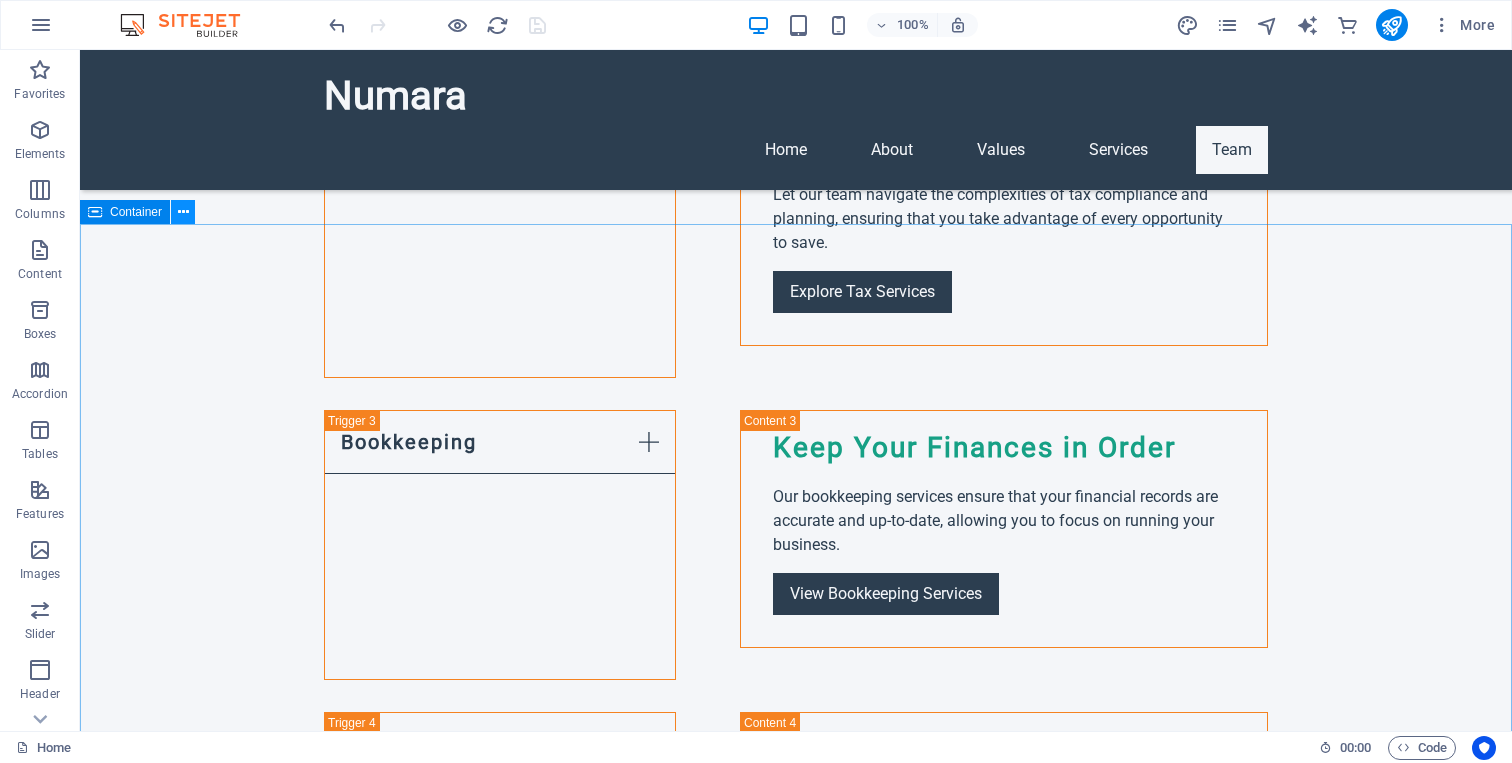 click at bounding box center [183, 212] 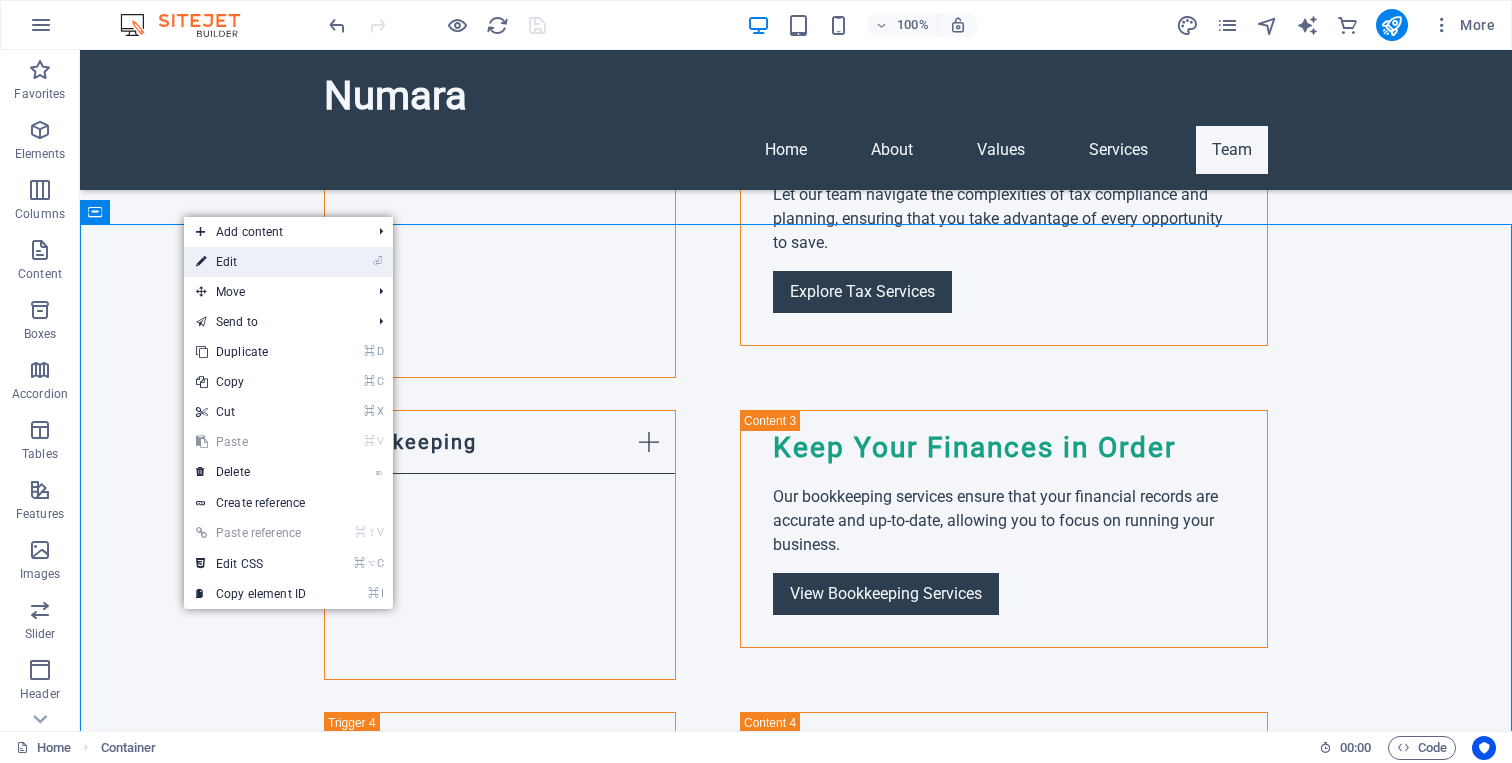 click on "⏎  Edit" at bounding box center (251, 262) 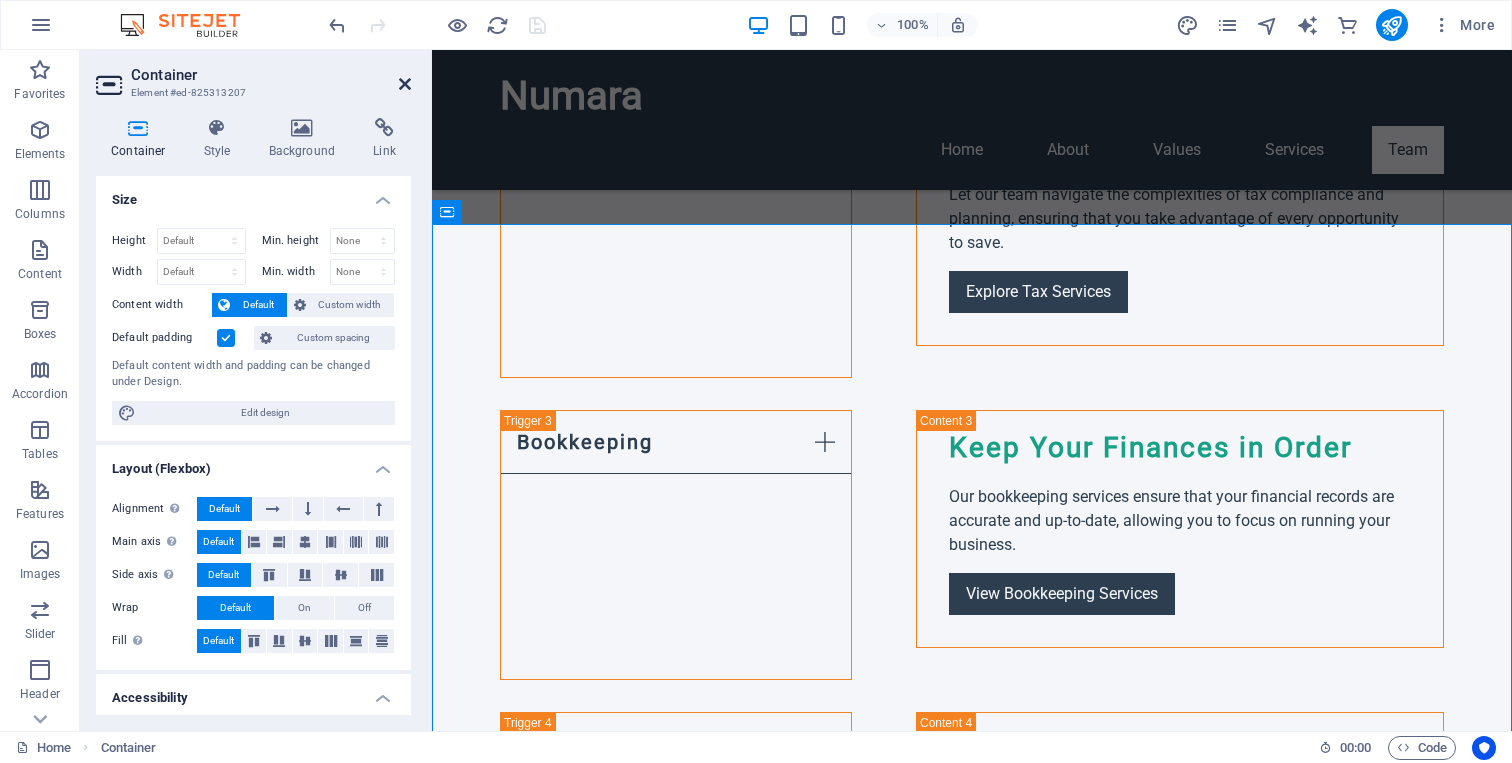 click at bounding box center (405, 84) 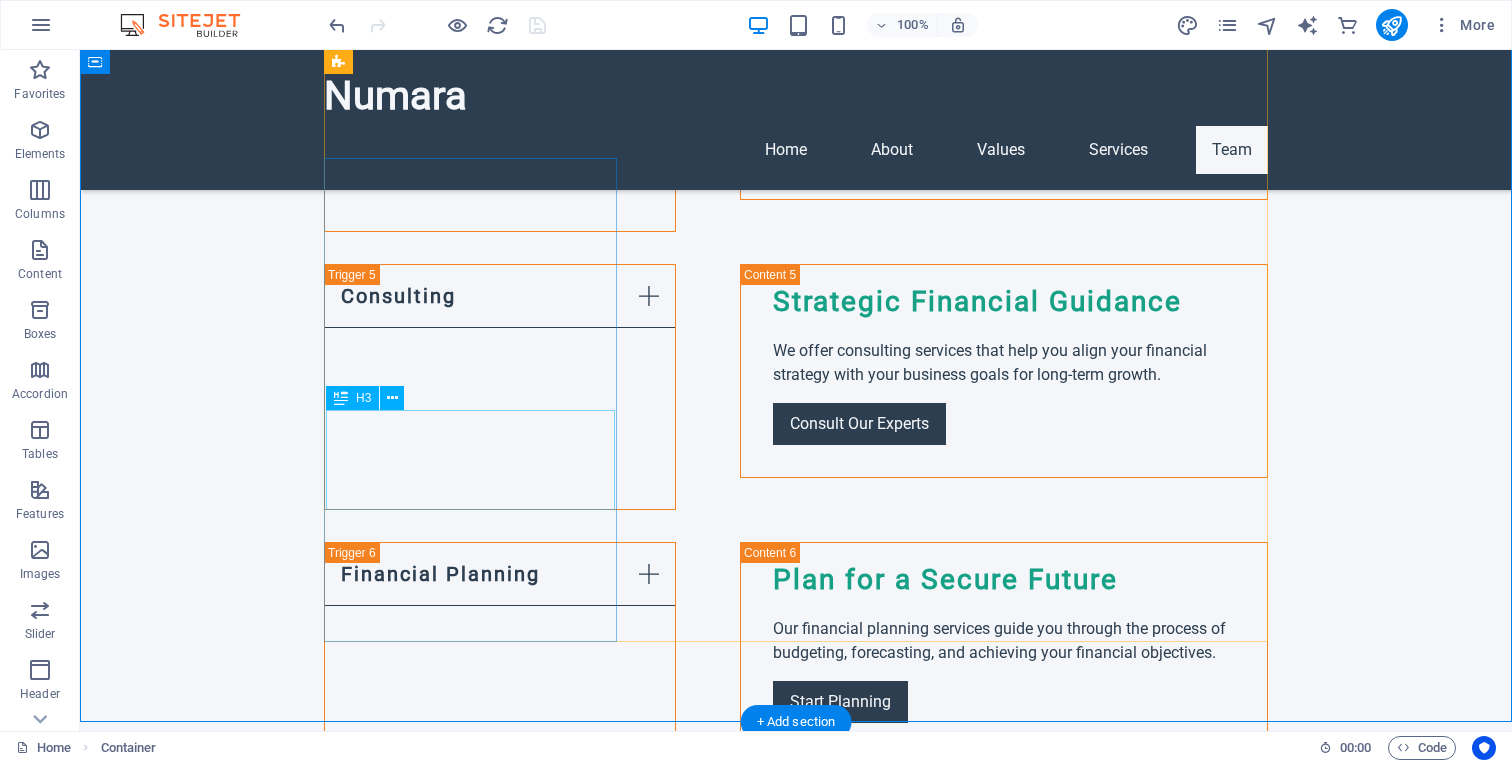 scroll, scrollTop: 4381, scrollLeft: 0, axis: vertical 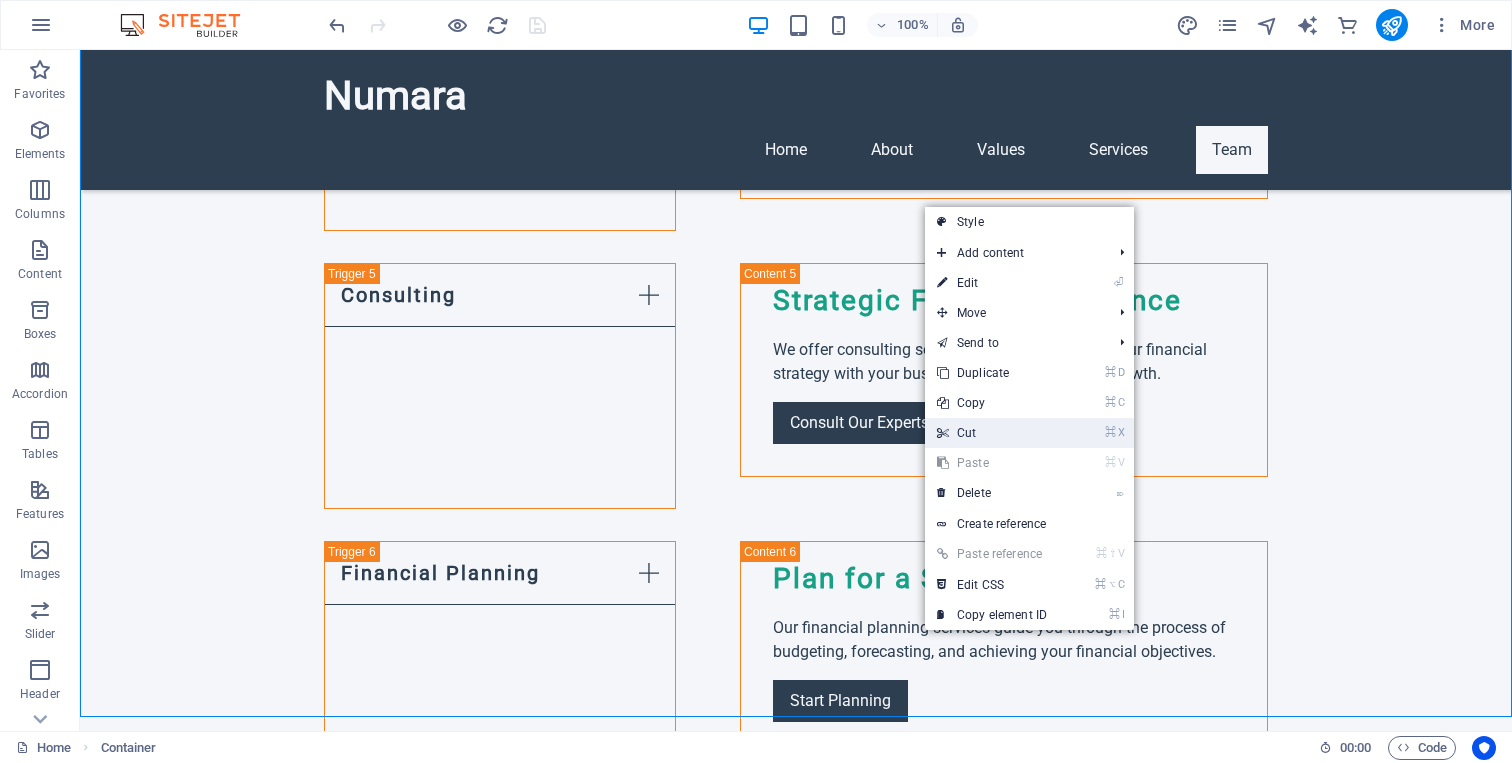 click on "⌘ X  Cut" at bounding box center [992, 433] 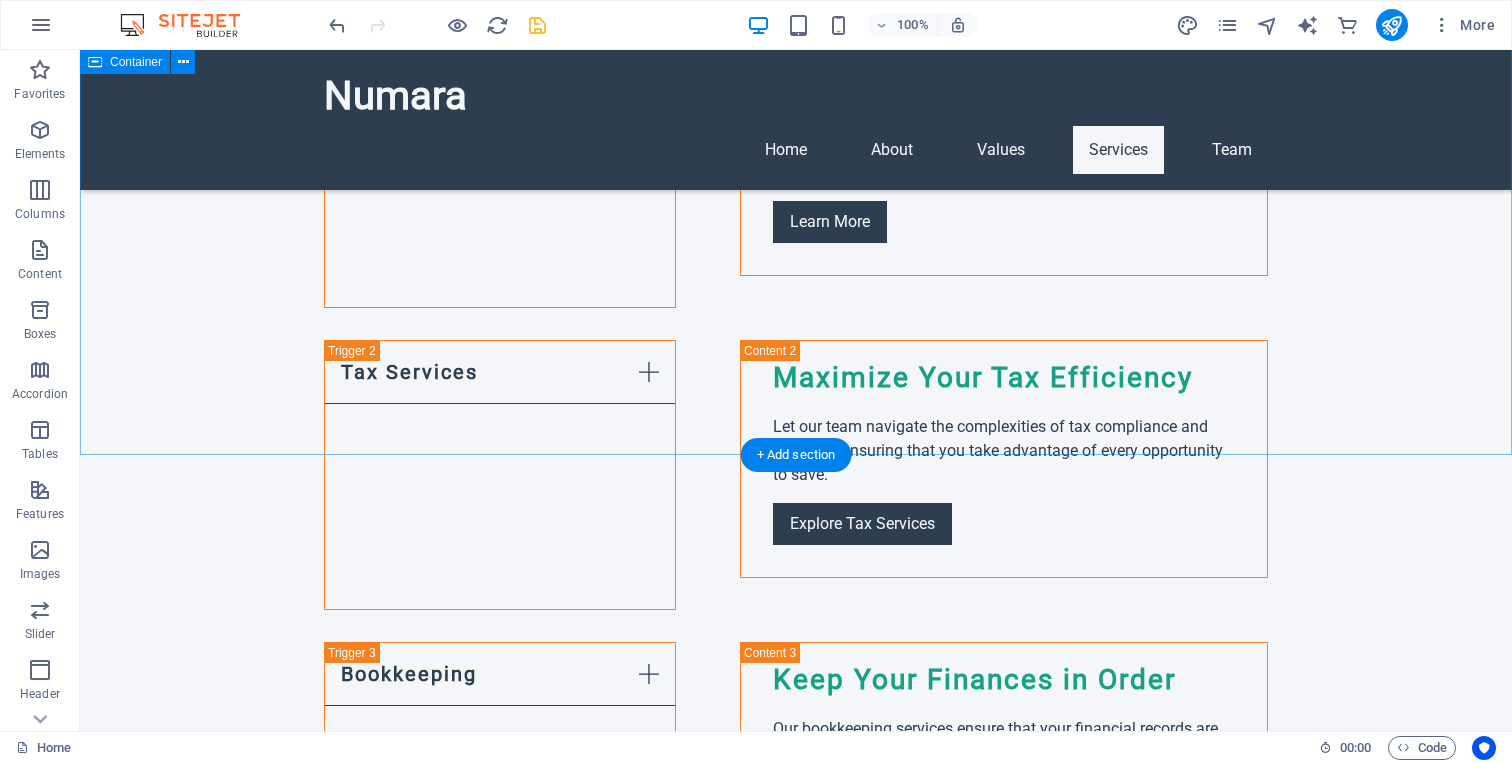 scroll, scrollTop: 3379, scrollLeft: 0, axis: vertical 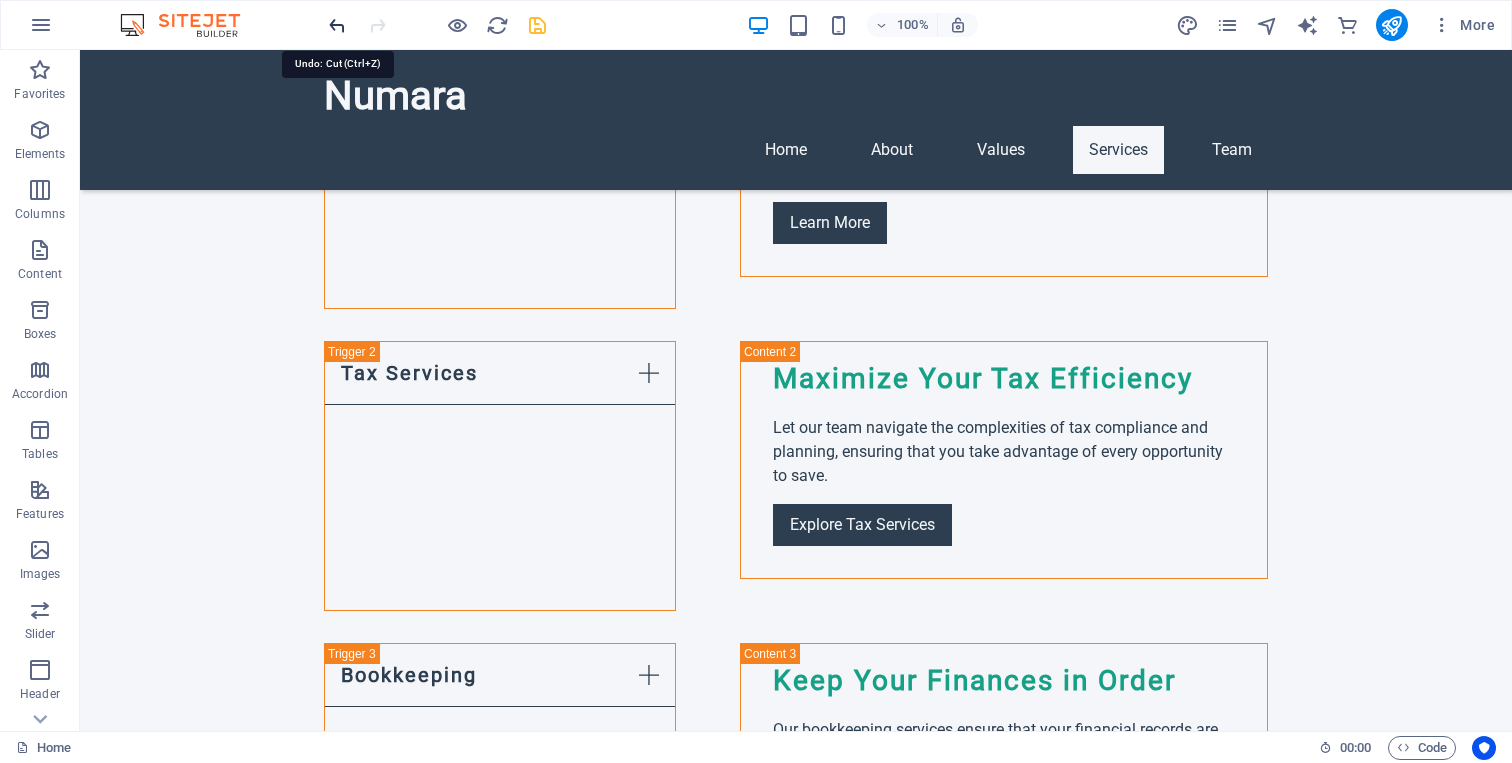 click at bounding box center (337, 25) 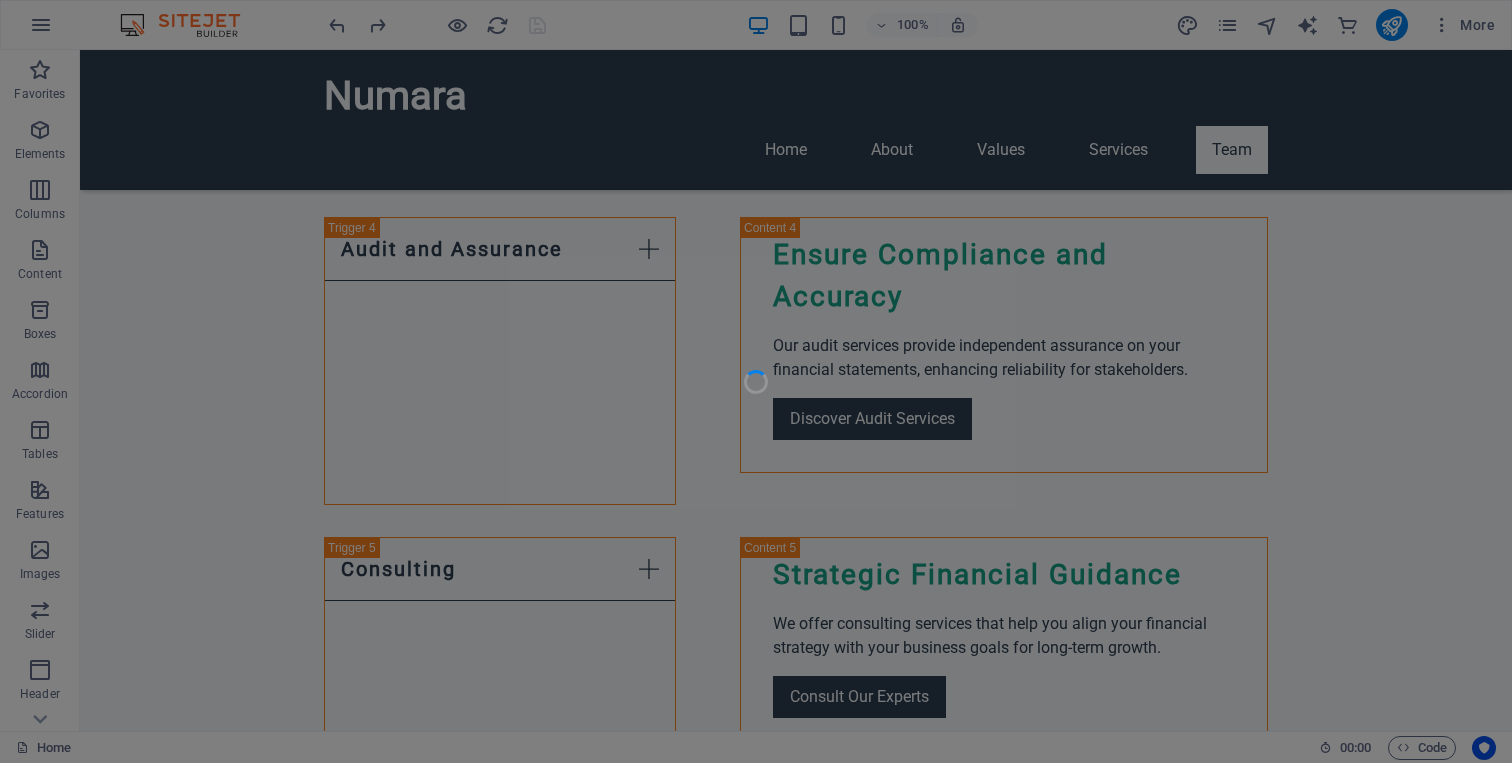 scroll, scrollTop: 4110, scrollLeft: 0, axis: vertical 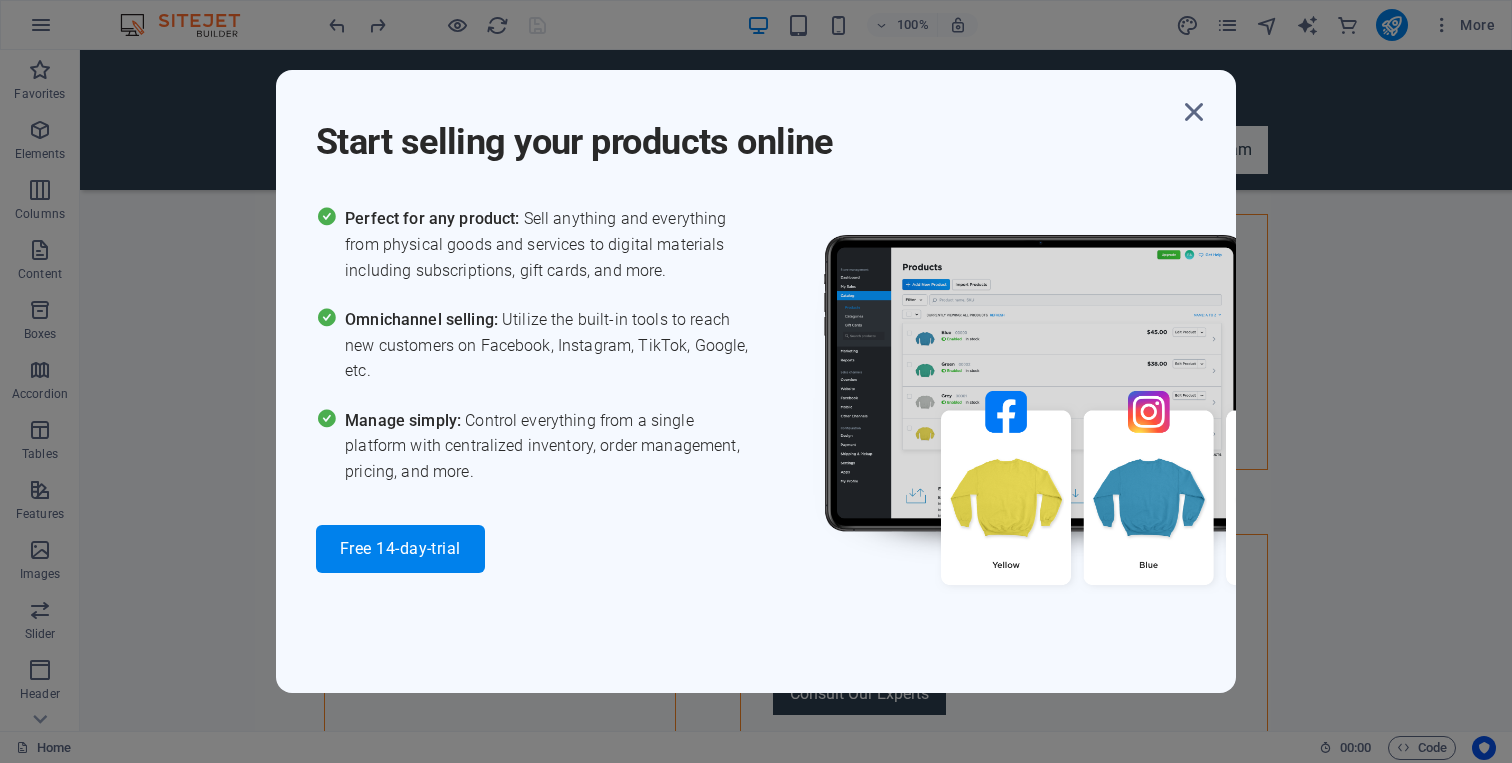 click on "Perfect for any product:   Sell anything and everything from physical goods and services to digital materials including subscriptions, gift cards, and more. Omnichannel selling:   Utilize the built-in tools to reach new customers on Facebook, Instagram, TikTok, Google, etc. Manage simply:   Control everything from a single platform with centralized inventory, order management, pricing, and more. Free 14-day-trial" at bounding box center (536, 389) 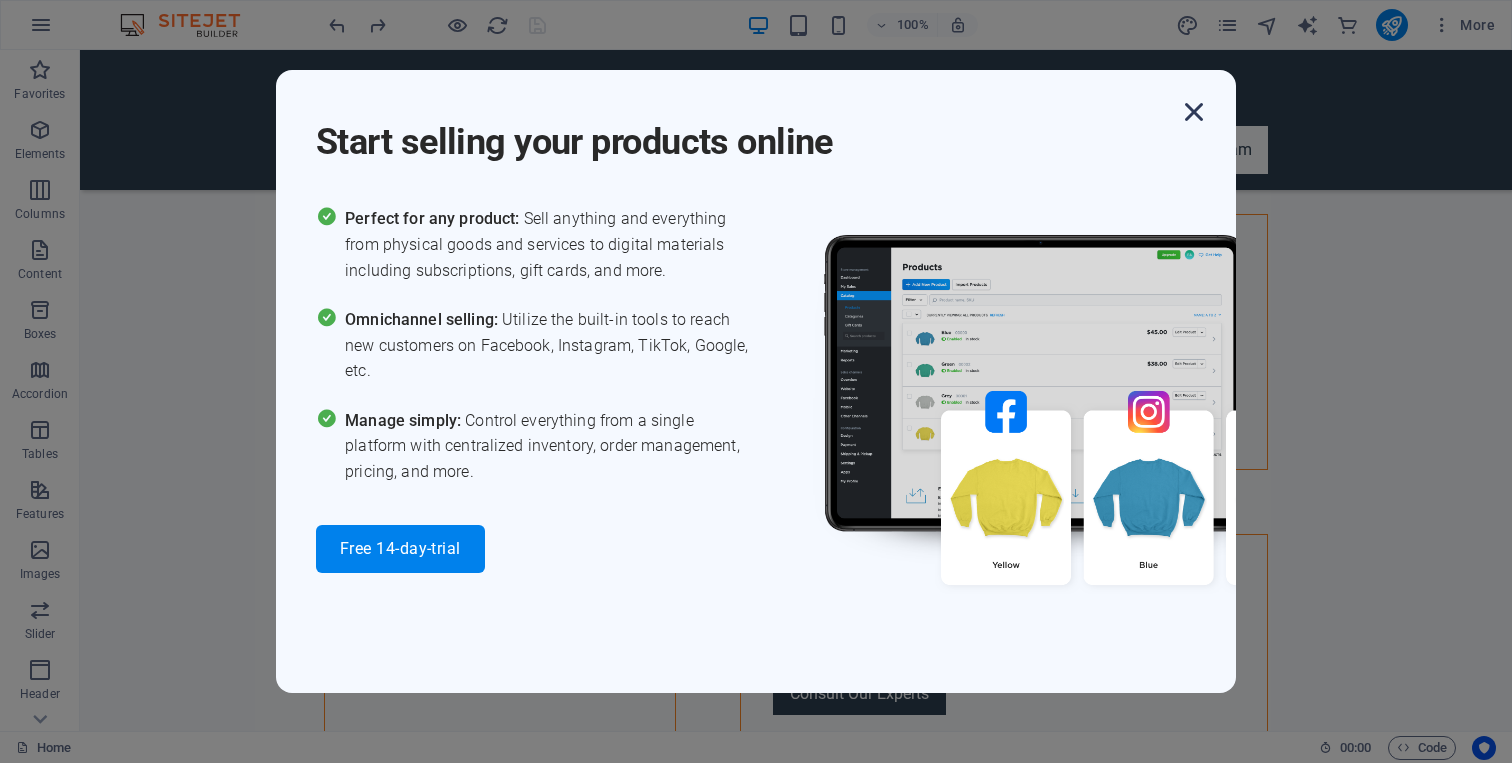 click at bounding box center [1194, 112] 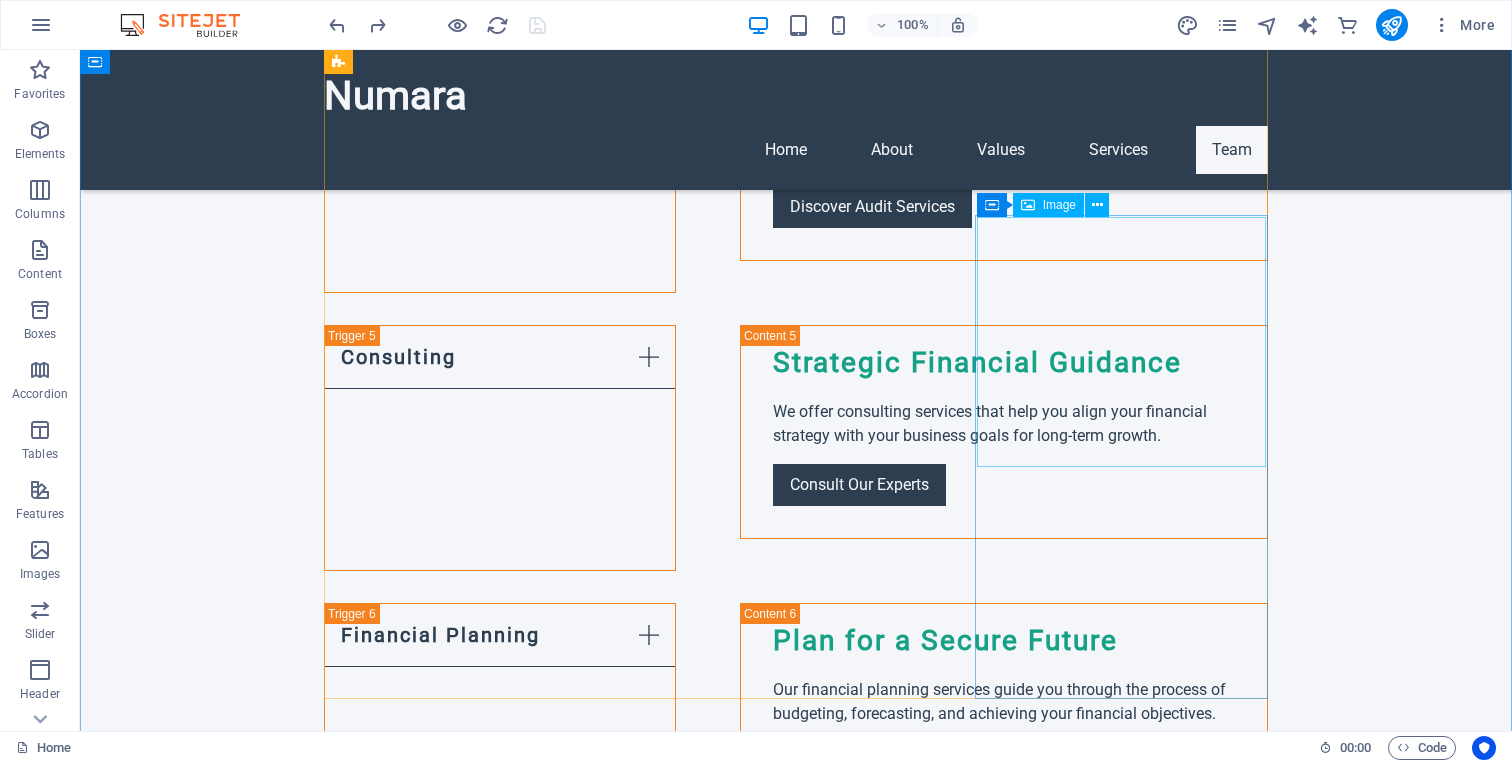 scroll, scrollTop: 4326, scrollLeft: 0, axis: vertical 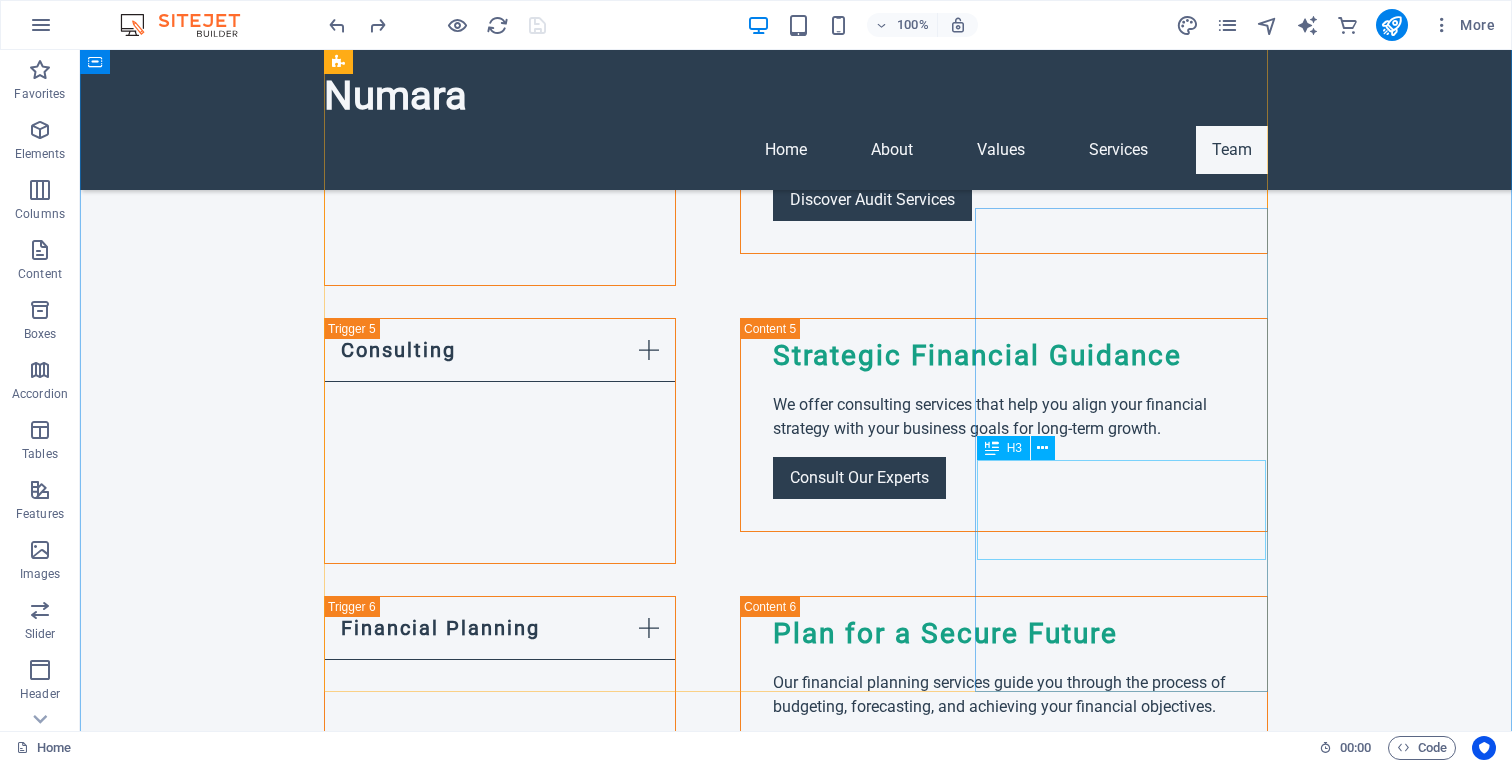 click on "[FIRST] [LAST] - Client Manager" at bounding box center (470, 3804) 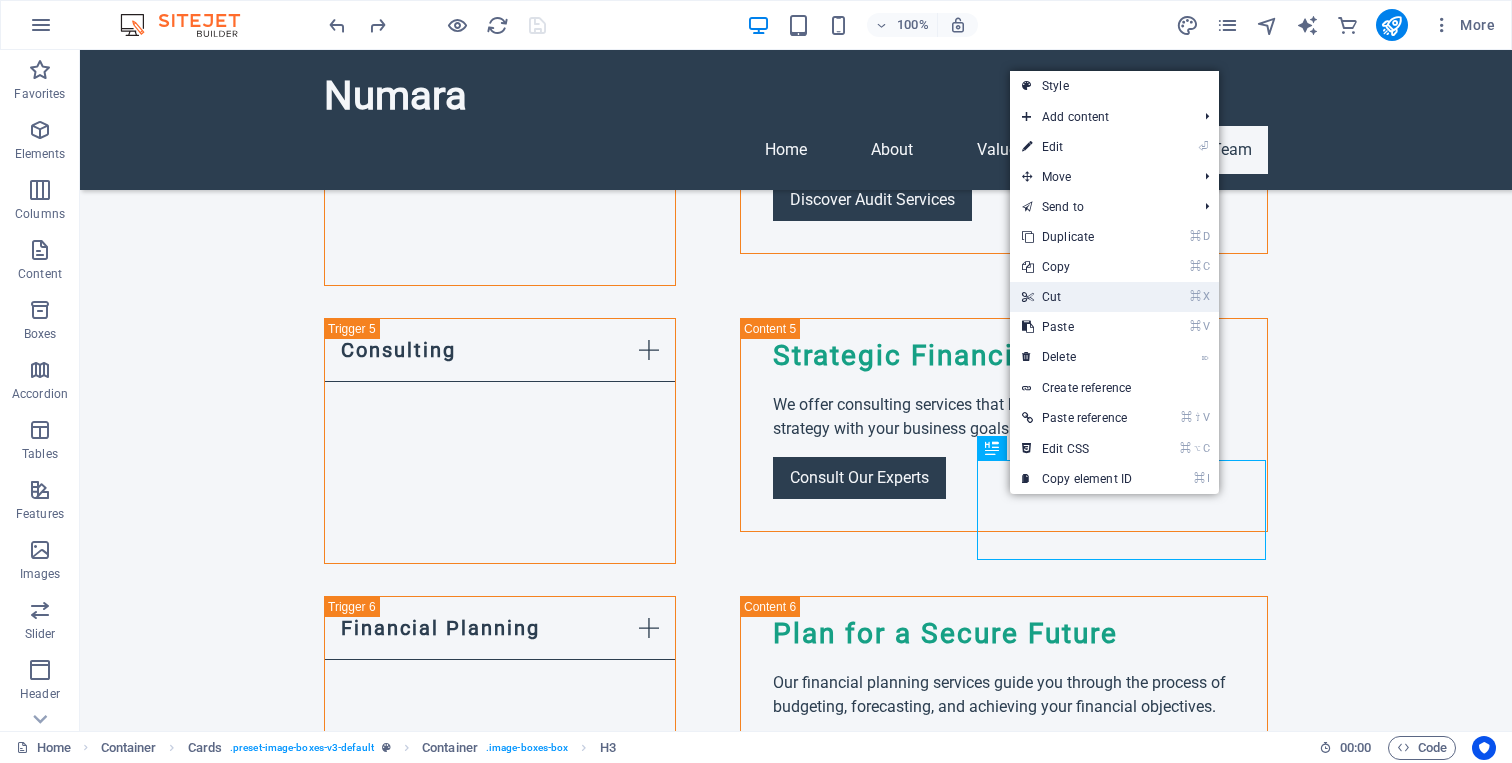 click on "⌘ X  Cut" at bounding box center [1077, 297] 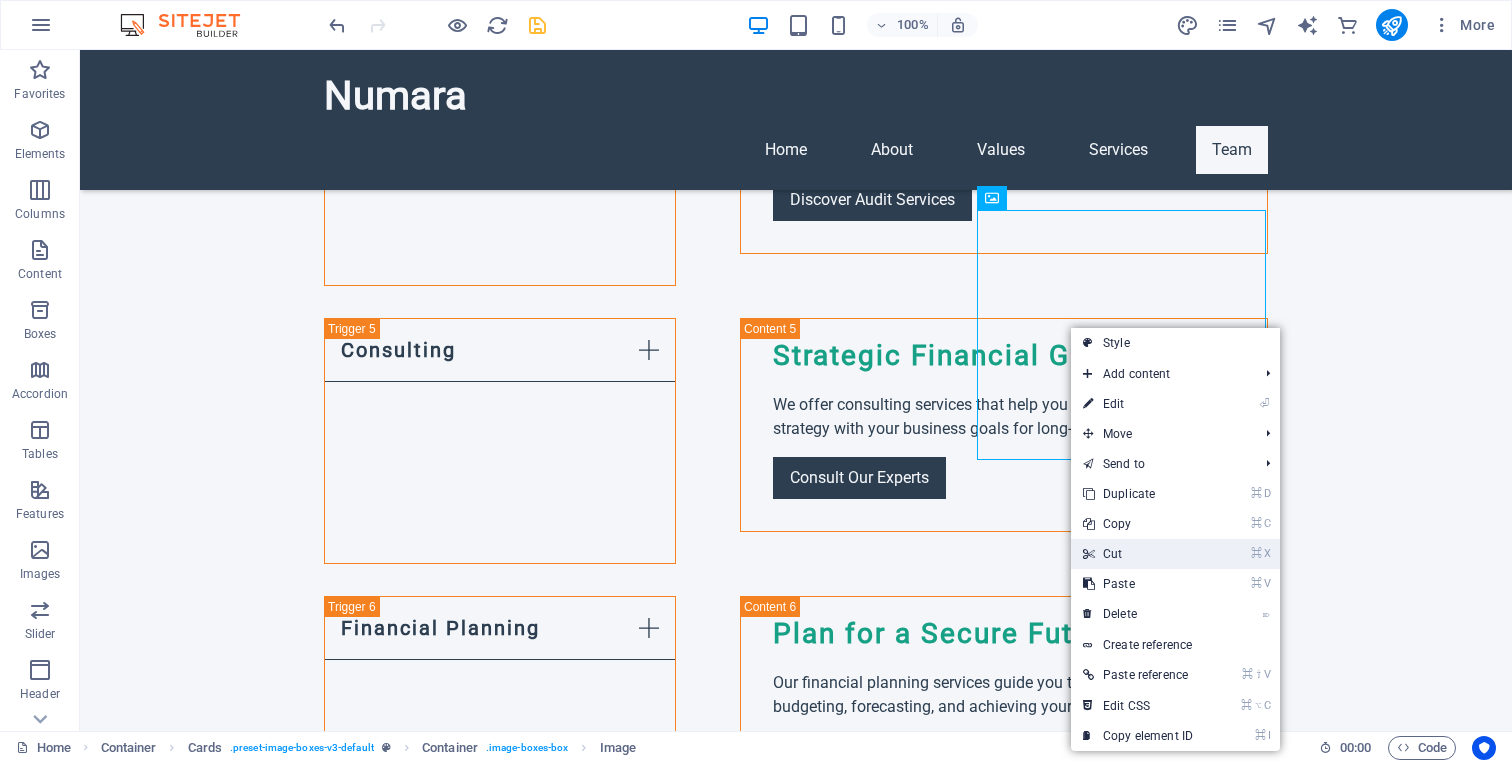 click on "⌘ X  Cut" at bounding box center (1138, 554) 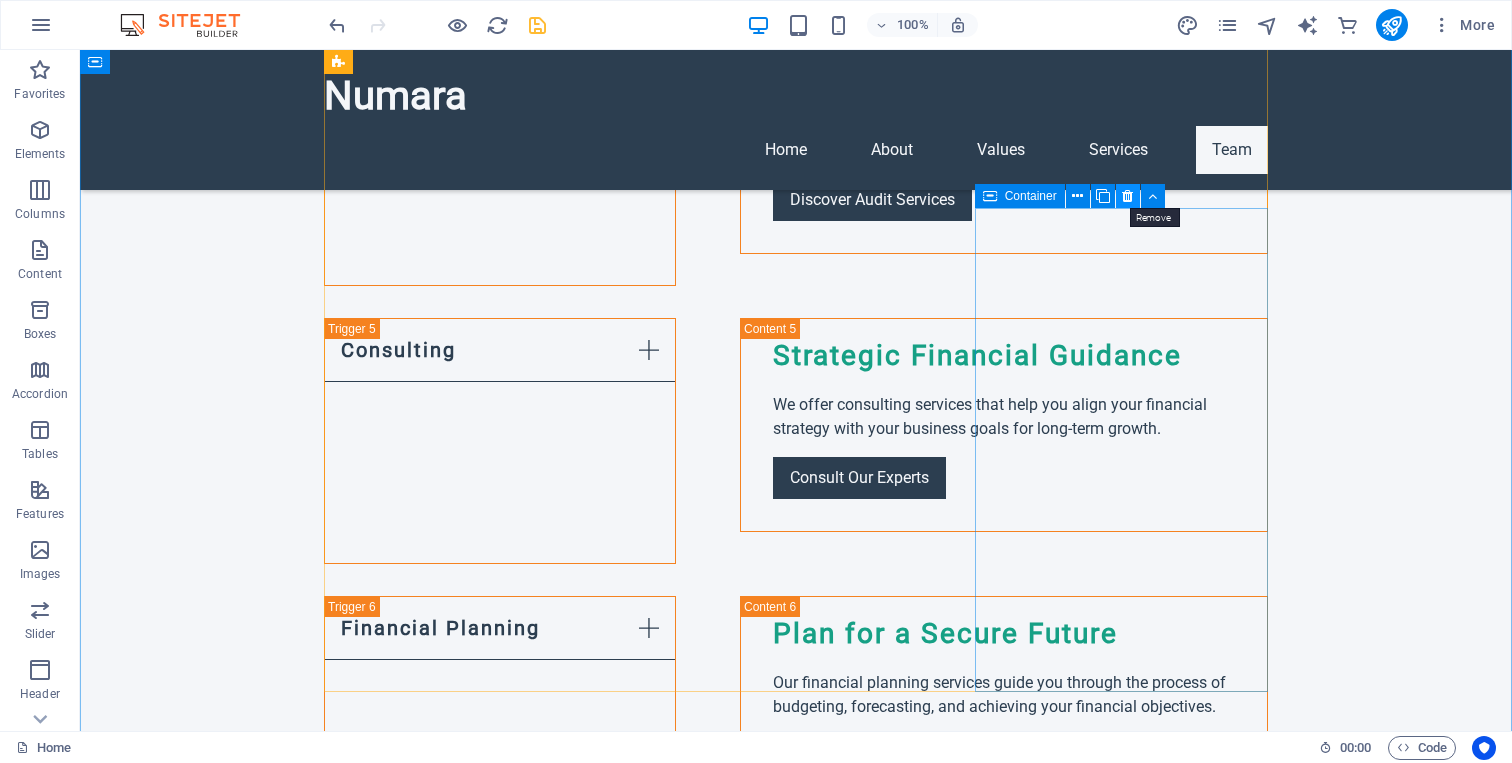 click at bounding box center [1127, 196] 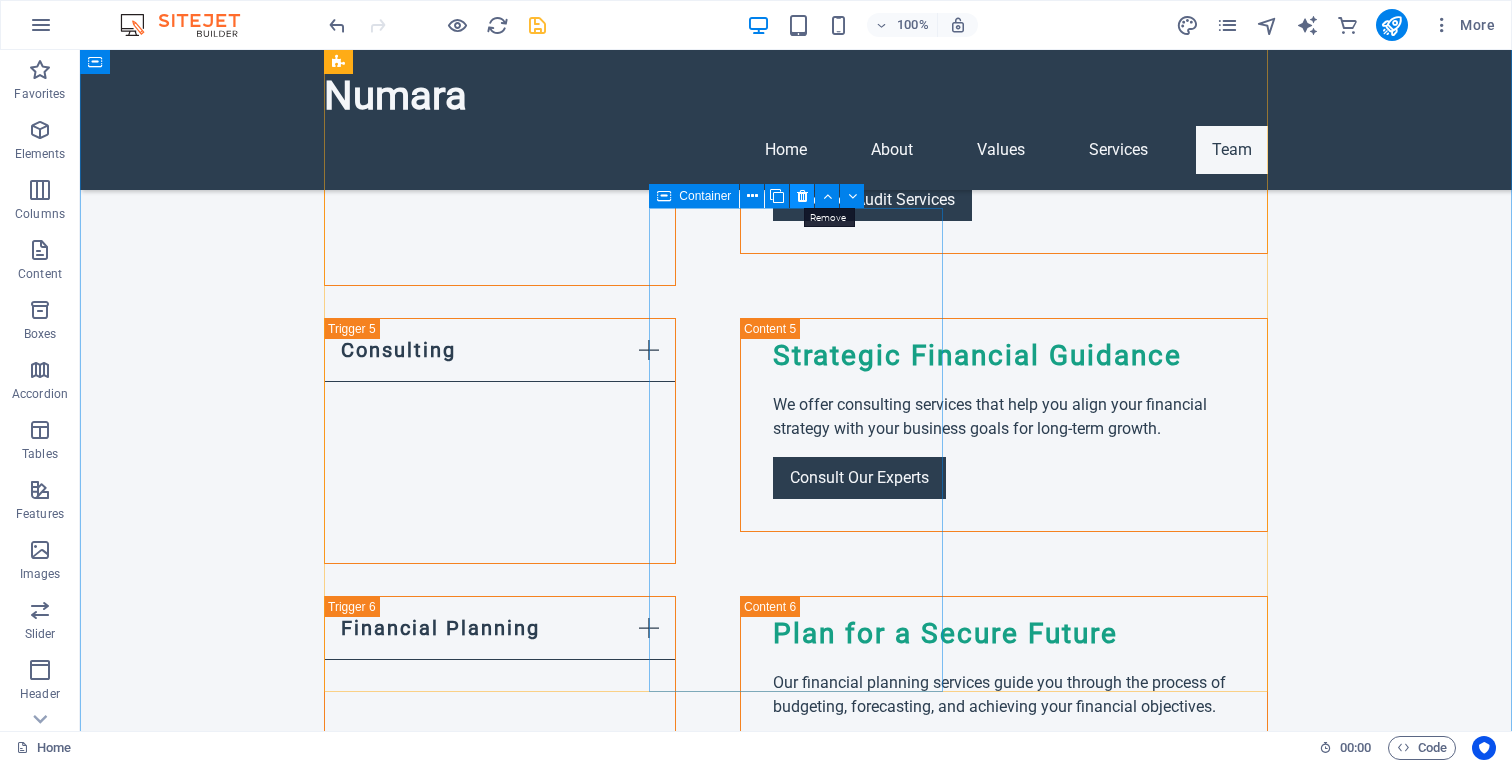 click at bounding box center (802, 196) 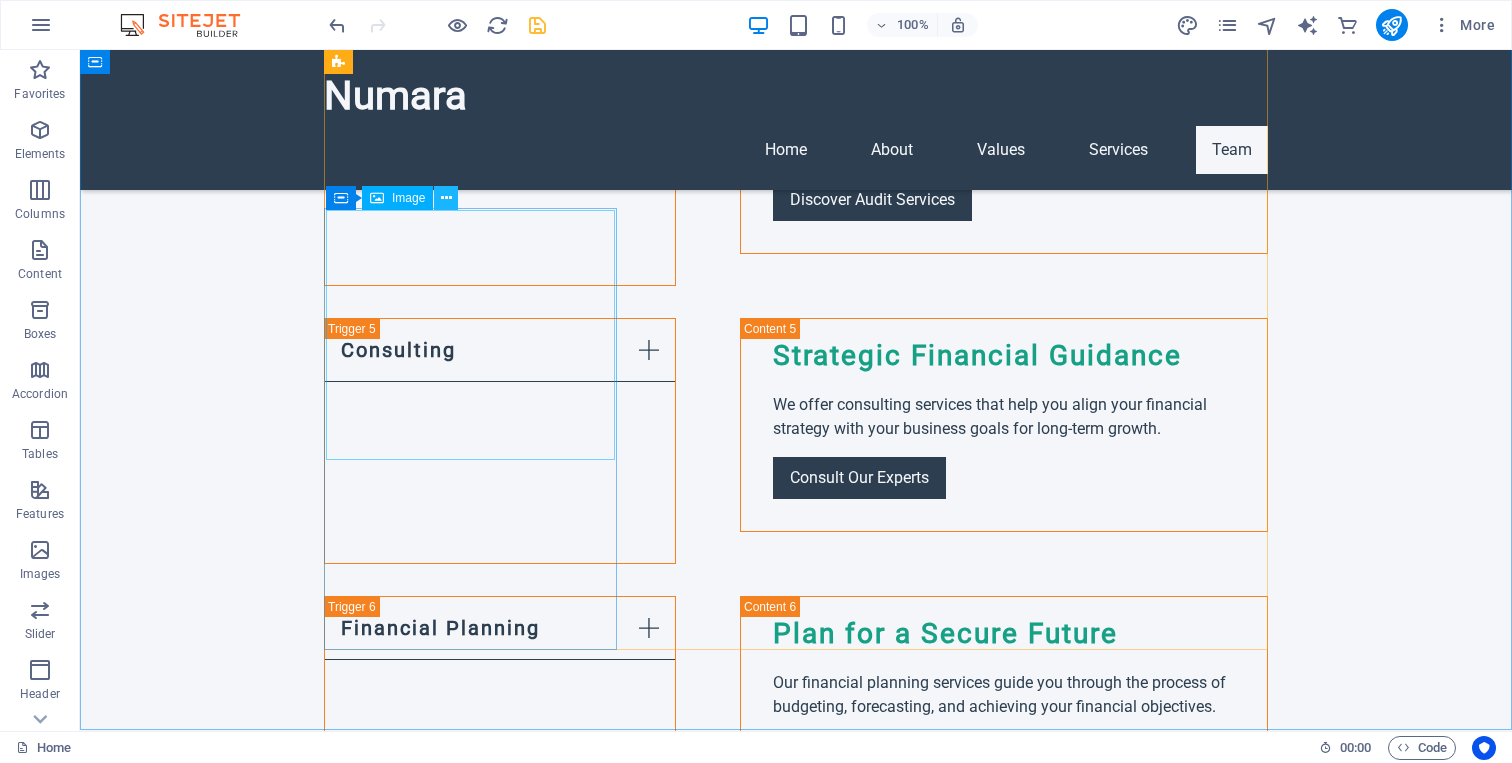 click at bounding box center (446, 198) 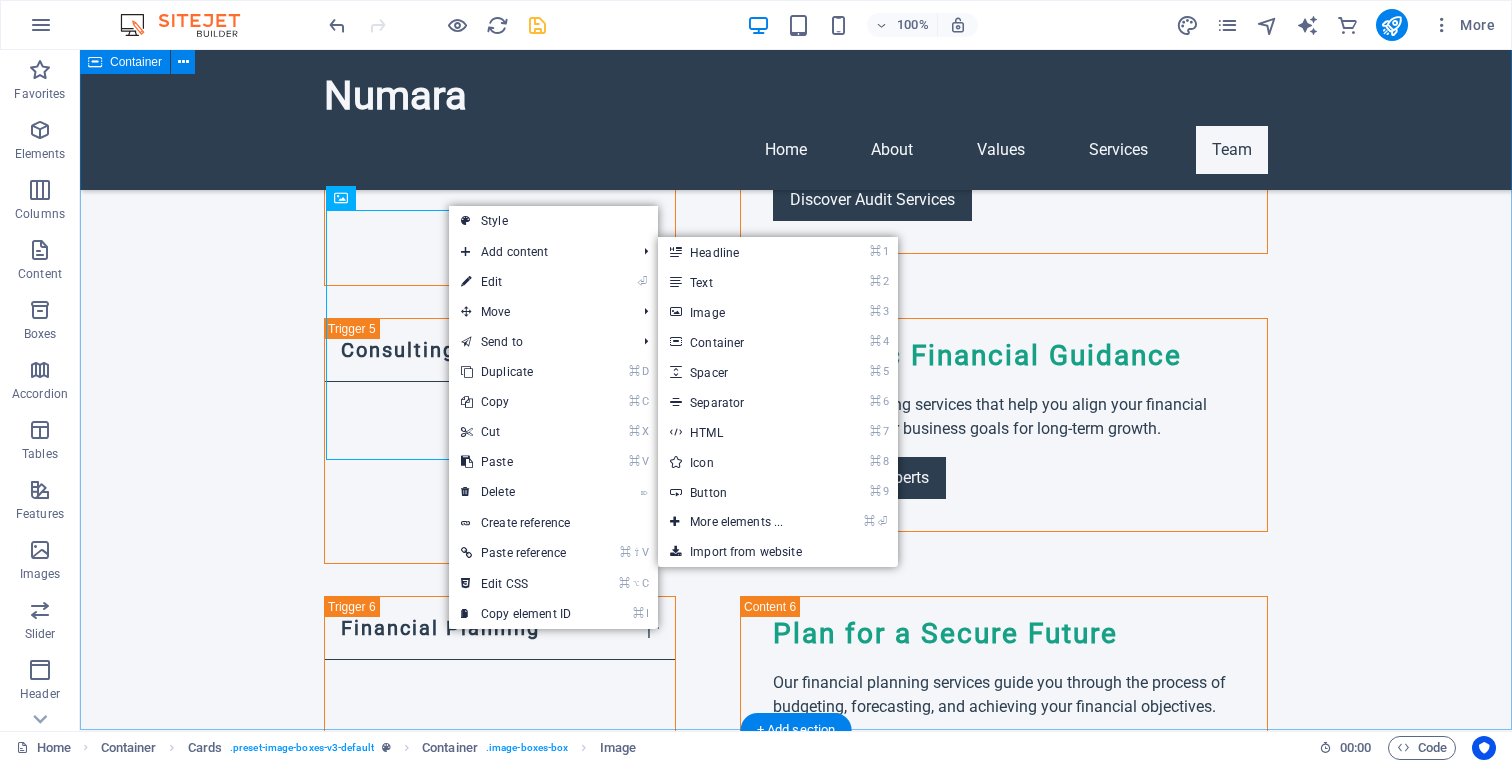 click on "Team [FIRST] [LAST] - CPA [FIRST] is a certified public accountant with over 10 years of experience in tax preparation and financial consulting. [FIRST] [LAST] - Senior Accountant [FIRST] specializes in financial reporting and bookkeeping, committed to delivering accurate and timely information. [FIRST] [LAST] - Tax Specialist With extensive knowledge in tax law, [FIRST] ensures clients benefit from every tax advantage available. [FIRST] [LAST] - Audit Manager [FIRST] oversees audit processes with precision, providing critical insights into financial health." at bounding box center [796, 1994] 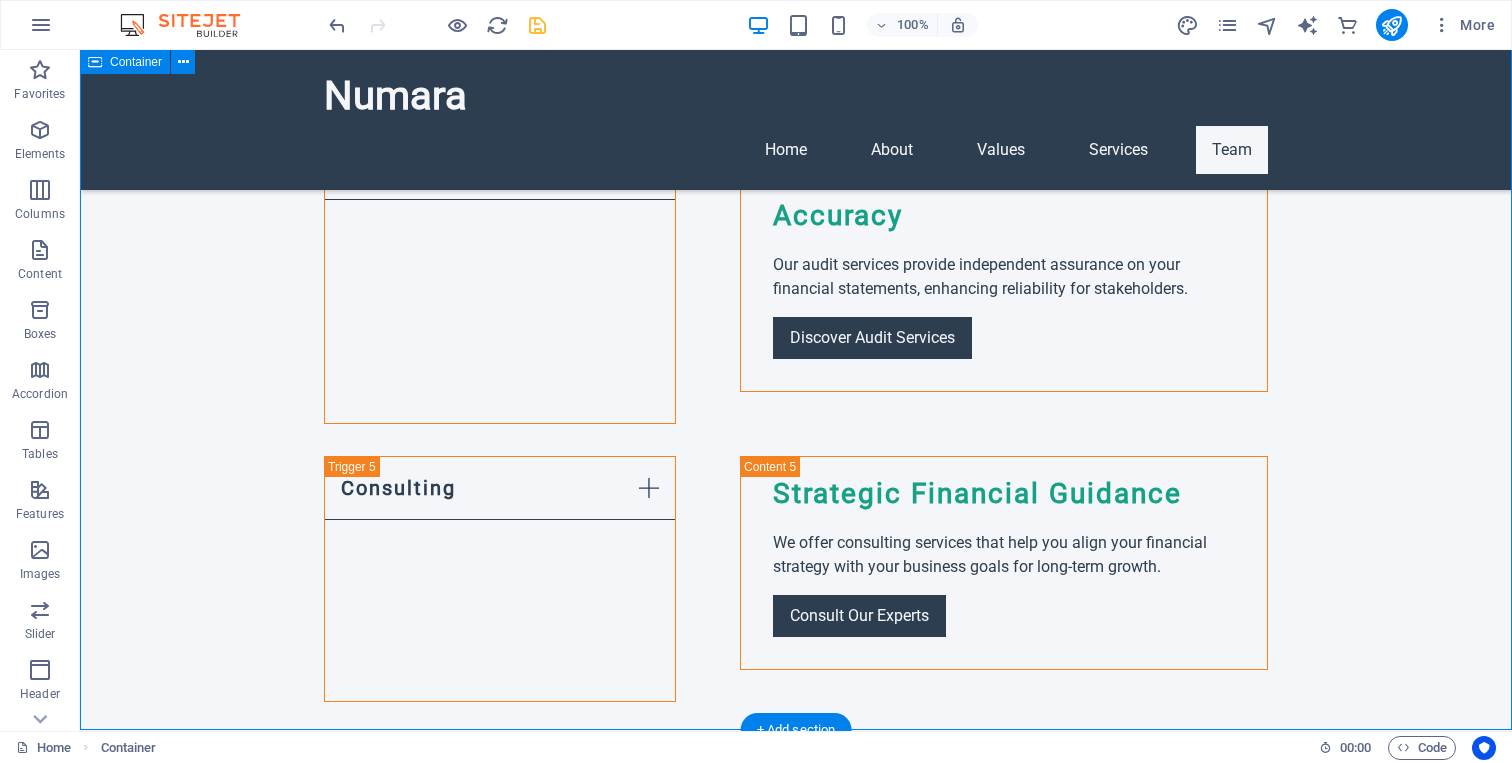 scroll, scrollTop: 4185, scrollLeft: 0, axis: vertical 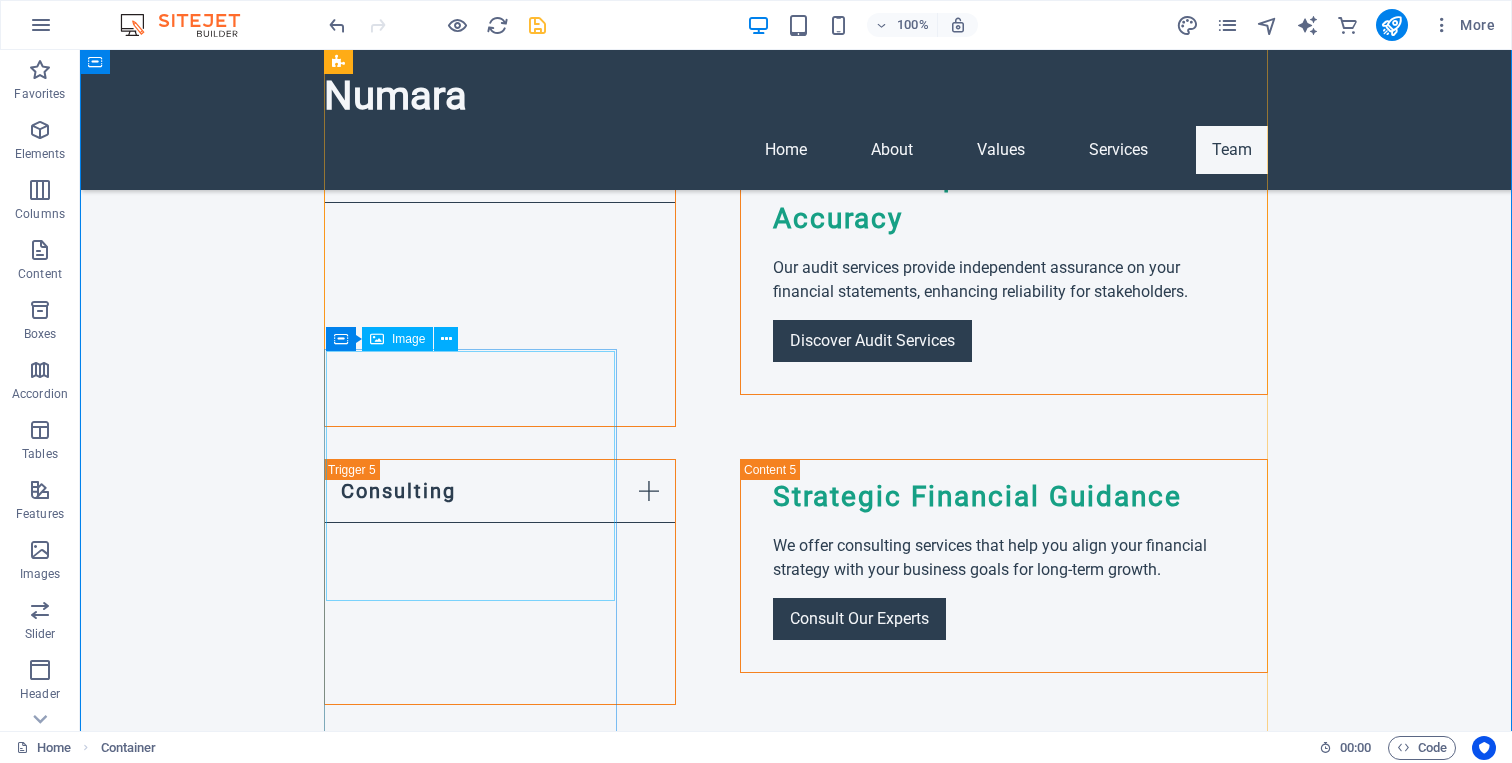 click at bounding box center (470, 2812) 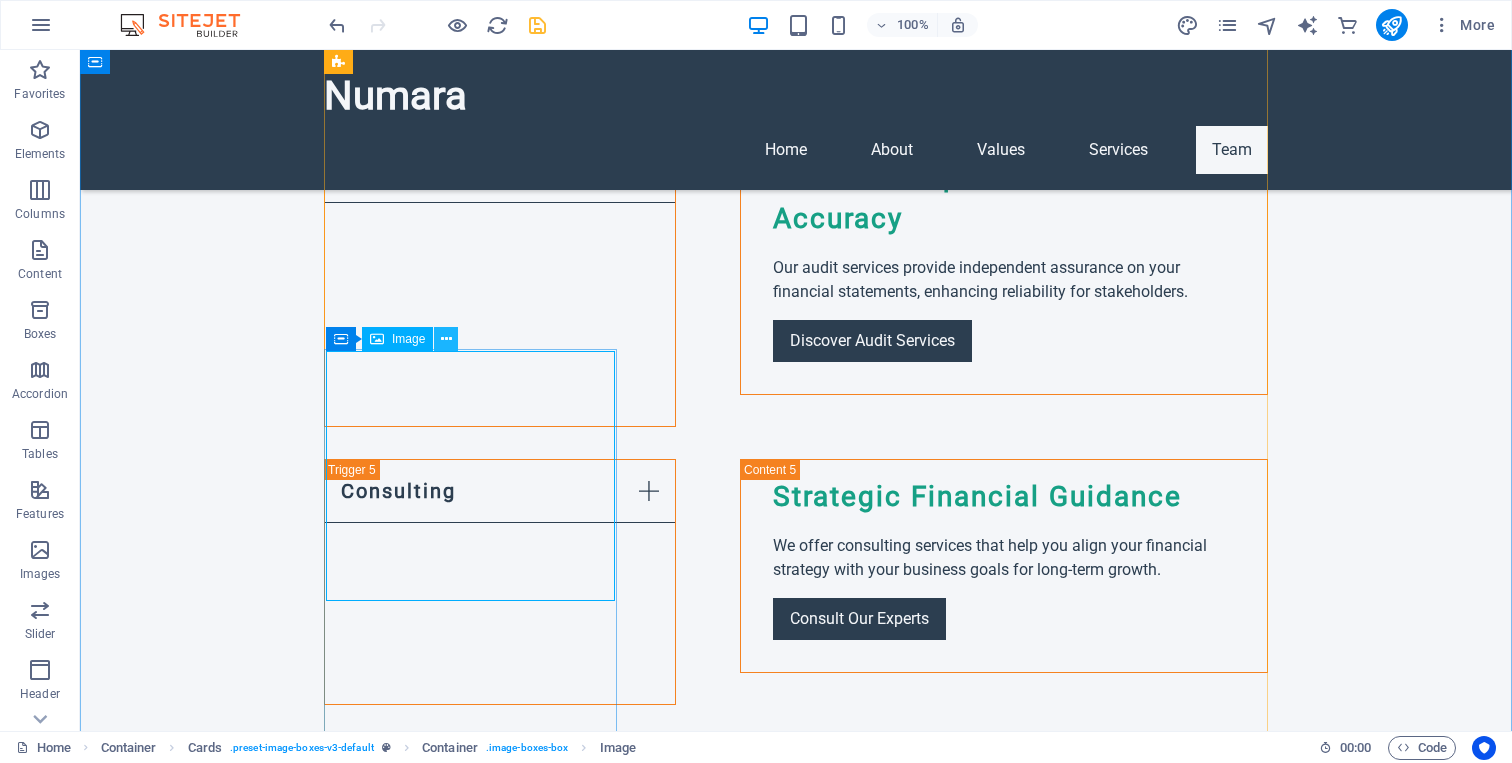click at bounding box center [446, 339] 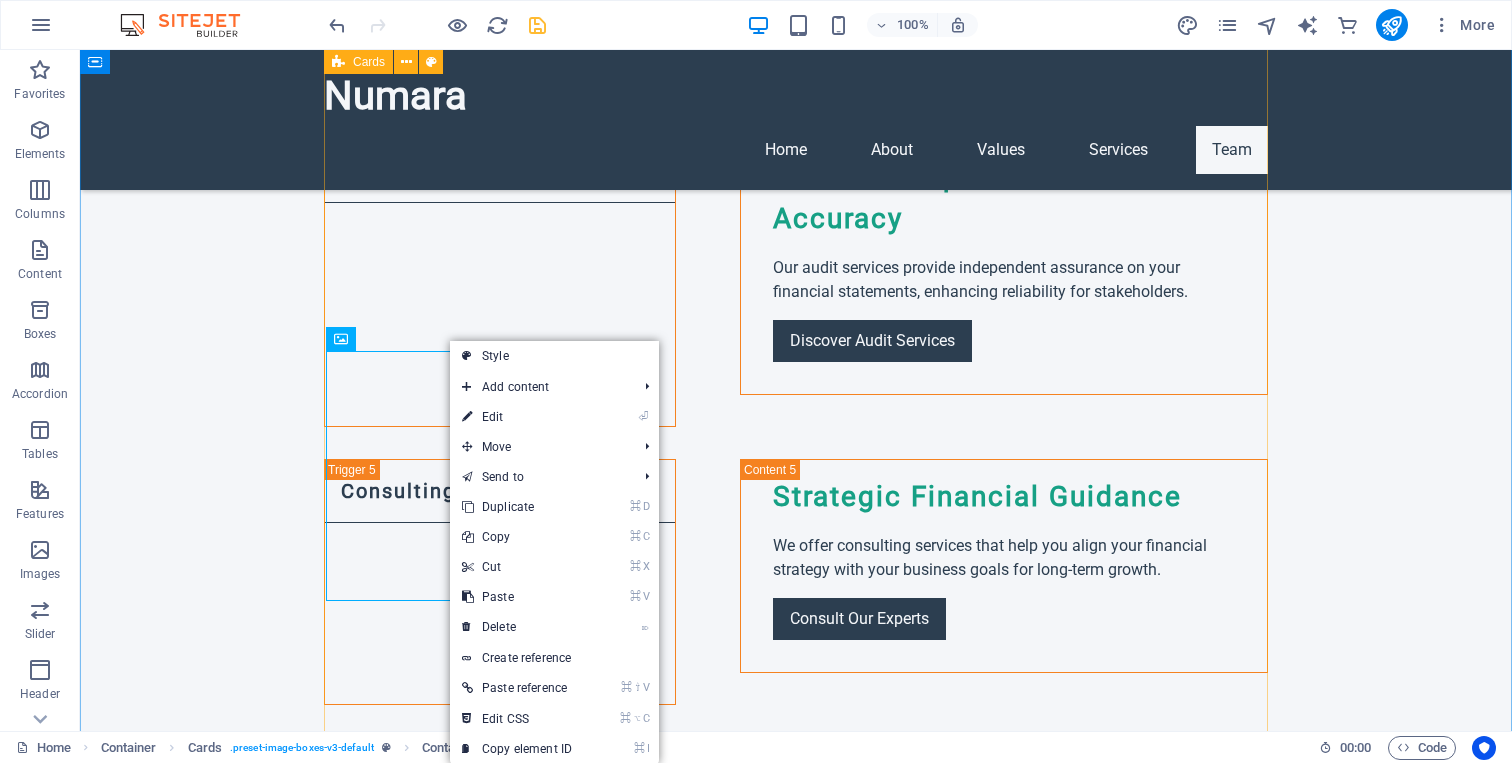 click on "[FIRST] [LAST] - CPA [FIRST] is a certified public accountant with over 10 years of experience in tax preparation and financial consulting. [FIRST] [LAST] - Senior Accountant [FIRST] specializes in financial reporting and bookkeeping, committed to delivering accurate and timely information. [FIRST] [LAST] - Tax Specialist With extensive knowledge in tax law, [FIRST] ensures clients benefit from every tax advantage available. [FIRST] [LAST] - Audit Manager [FIRST] oversees audit processes with precision, providing critical insights into financial health." at bounding box center (796, 2174) 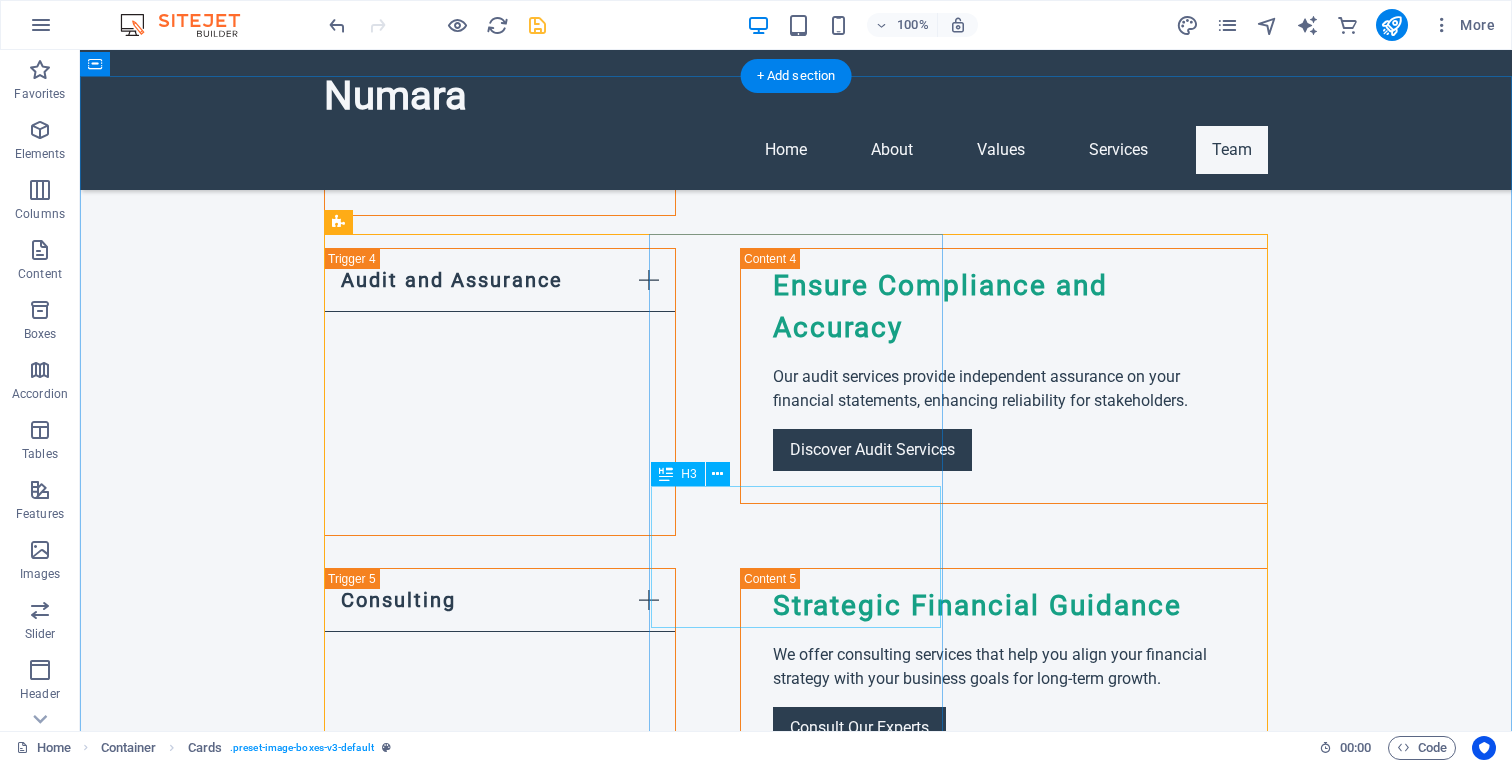 scroll, scrollTop: 4085, scrollLeft: 0, axis: vertical 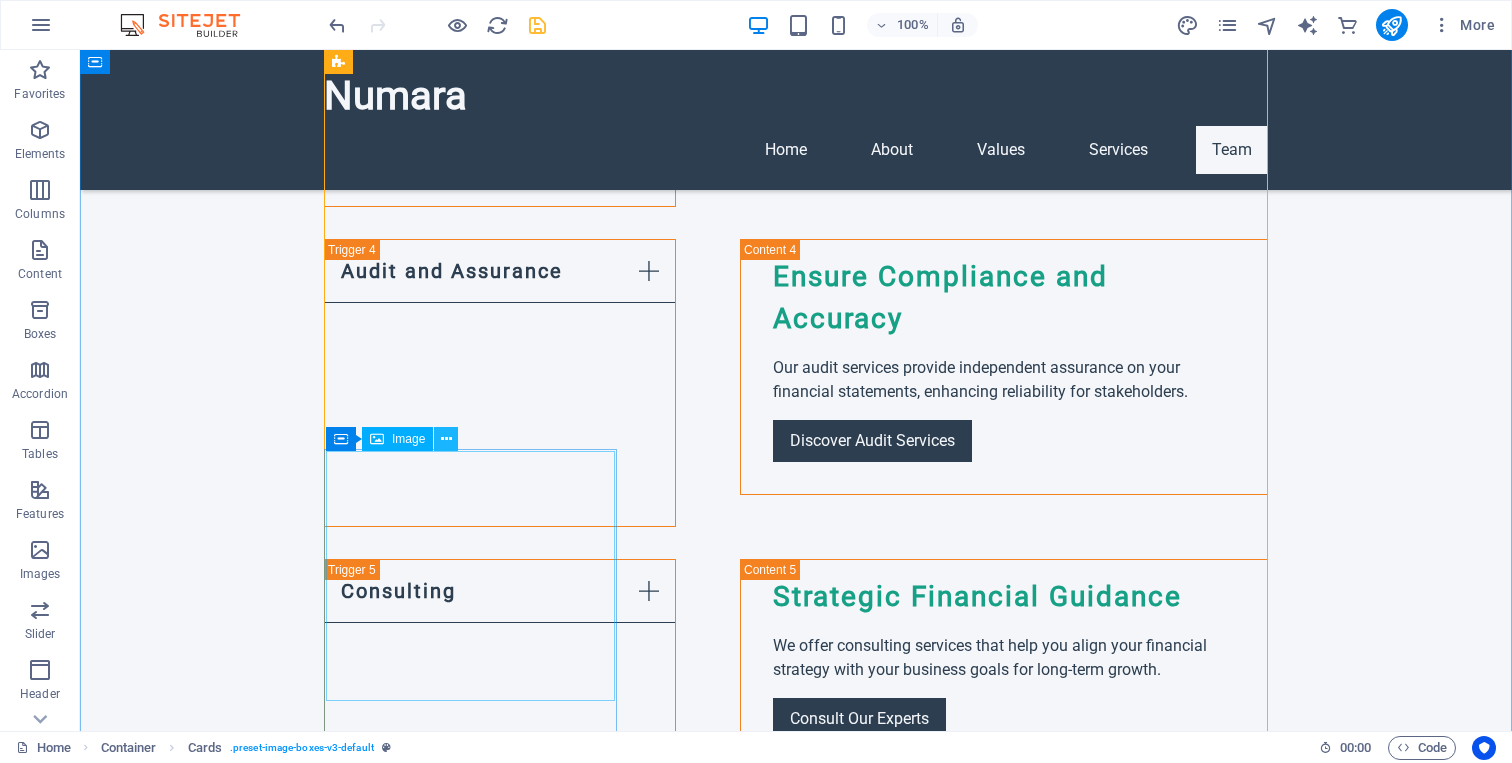 click at bounding box center (446, 439) 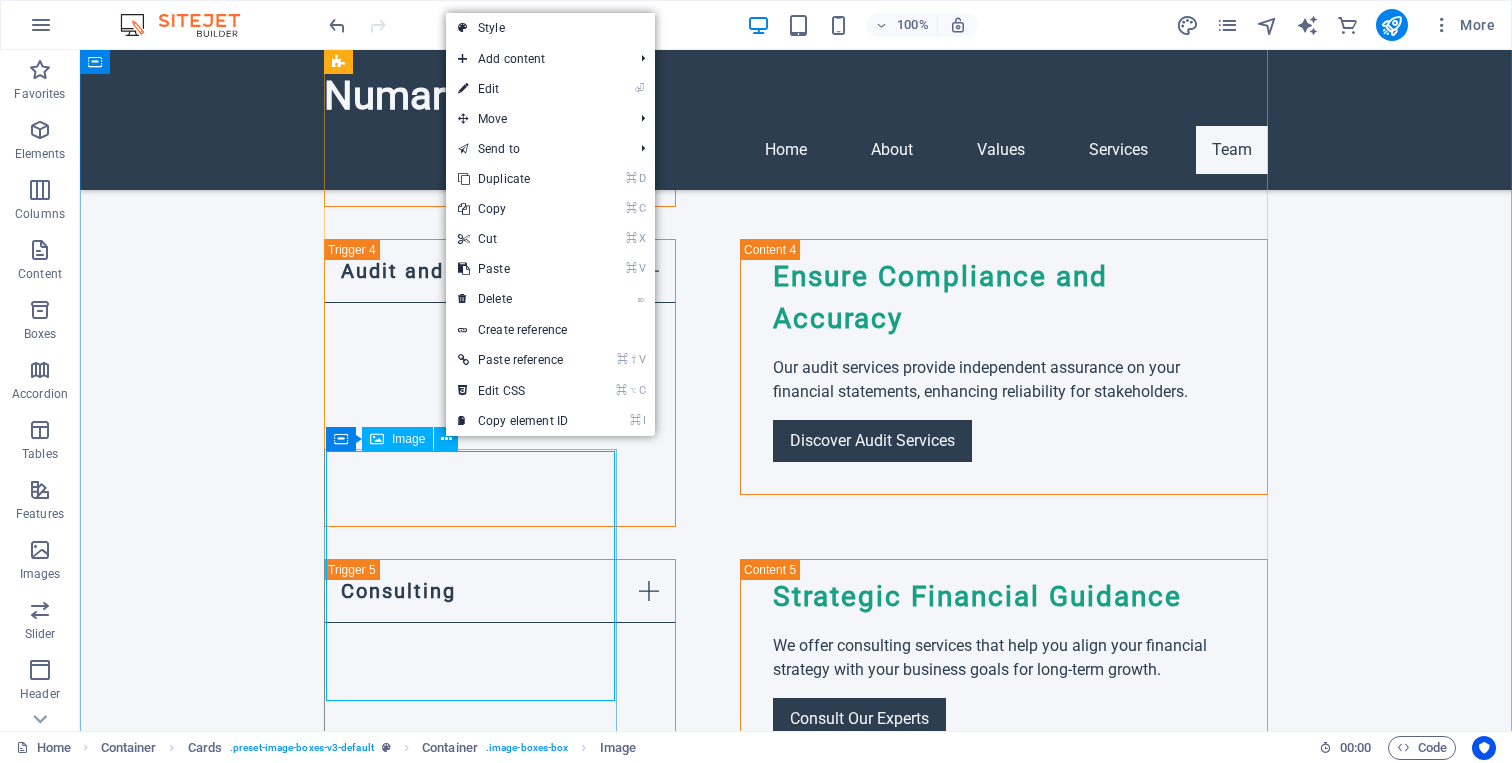 click at bounding box center [470, 2912] 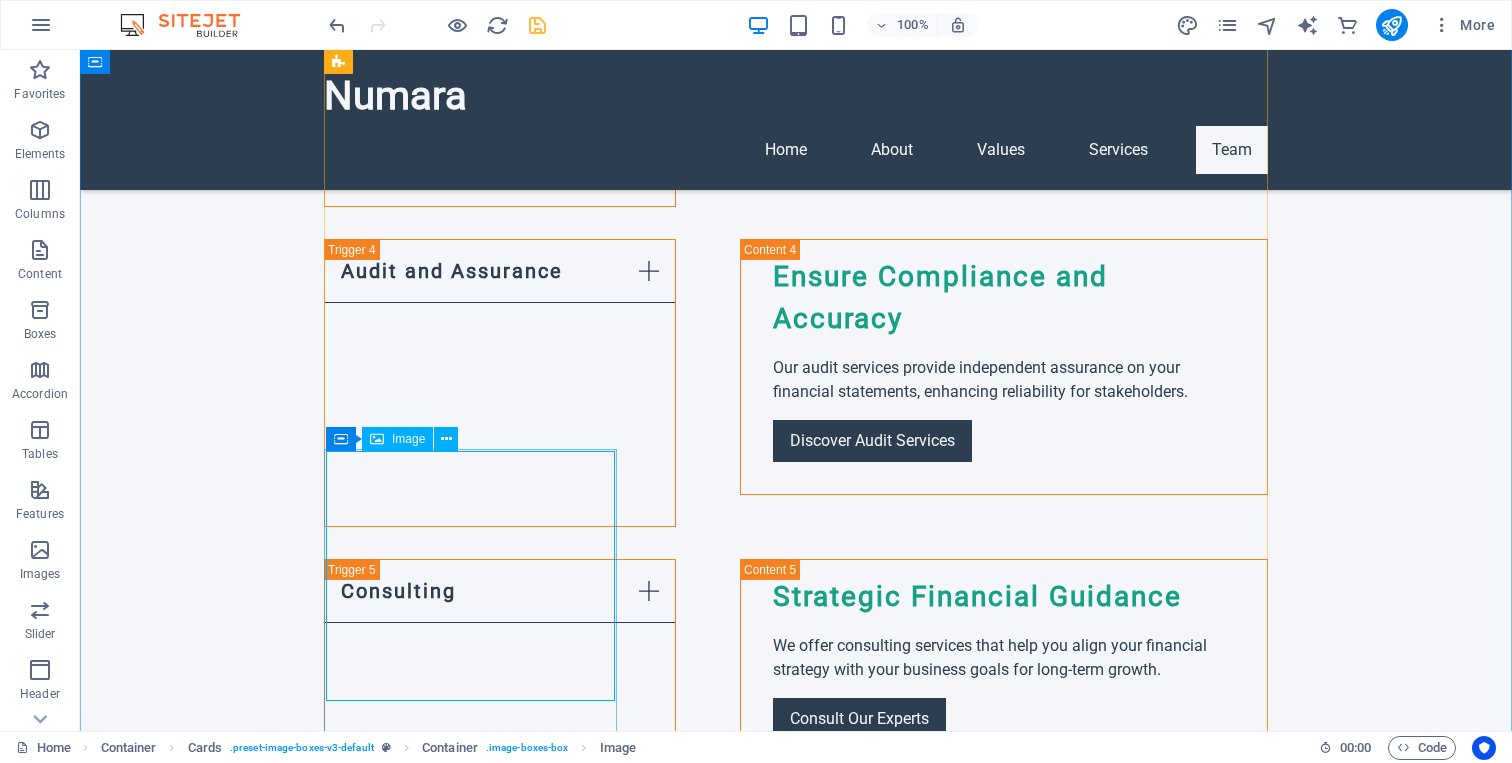 click at bounding box center [470, 2912] 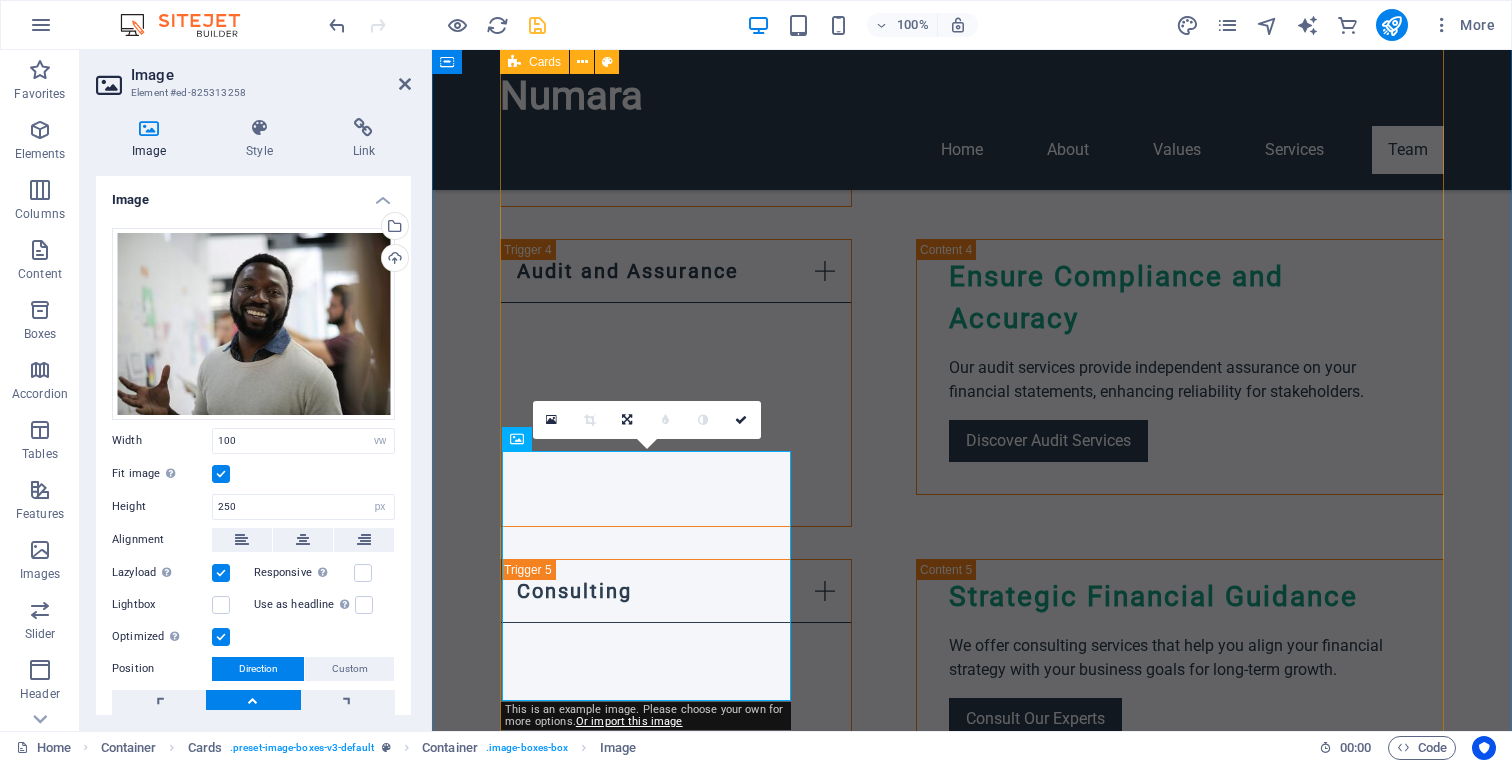 click on "[FIRST] [LAST] - CPA [FIRST] is a certified public accountant with over 10 years of experience in tax preparation and financial consulting. [FIRST] [LAST] - Senior Accountant [FIRST] specializes in financial reporting and bookkeeping, committed to delivering accurate and timely information. [FIRST] [LAST] - Tax Specialist With extensive knowledge in tax law, [FIRST] ensures clients benefit from every tax advantage available. [FIRST] [LAST] - Audit Manager [FIRST] oversees audit processes with precision, providing critical insights into financial health." at bounding box center [972, 2274] 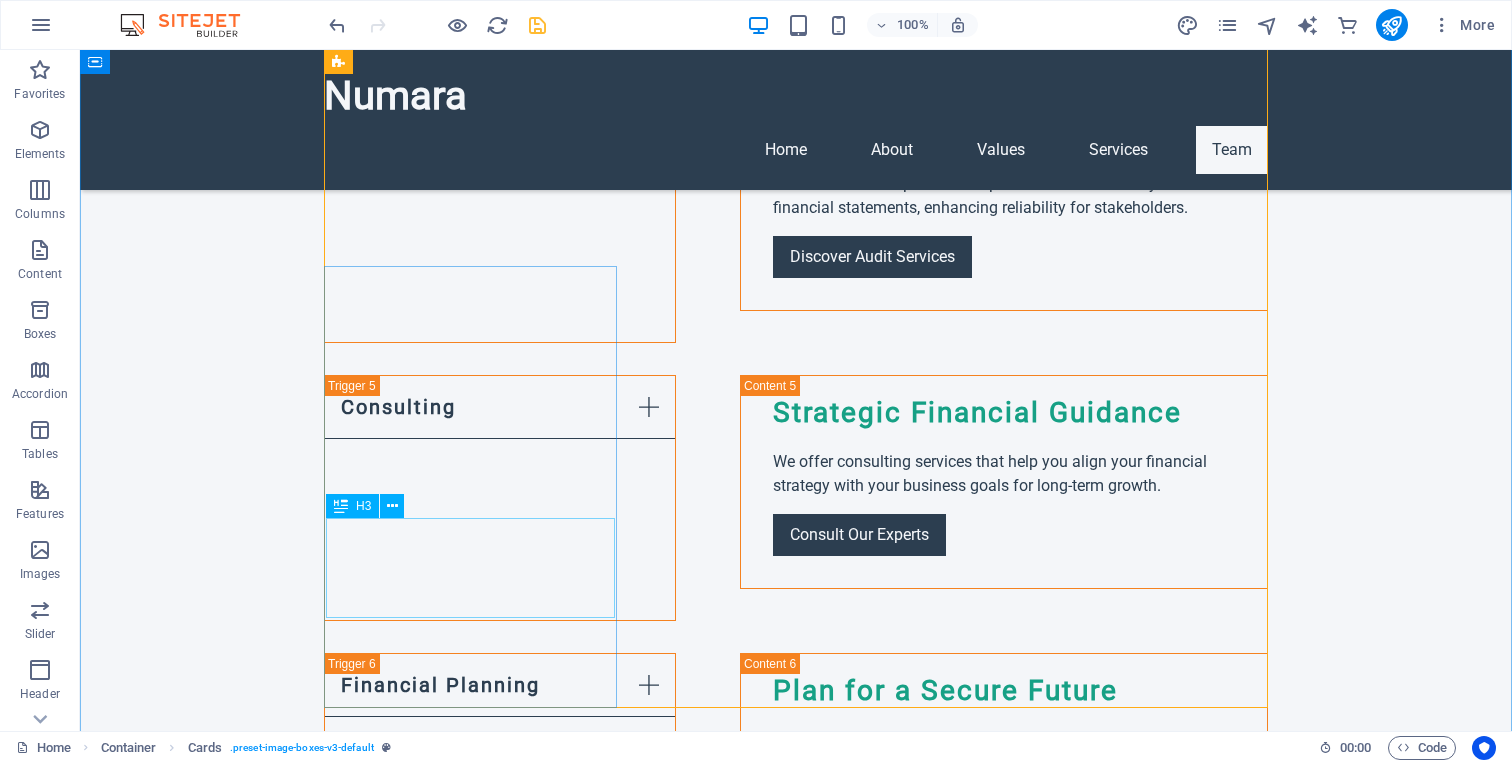 scroll, scrollTop: 4271, scrollLeft: 0, axis: vertical 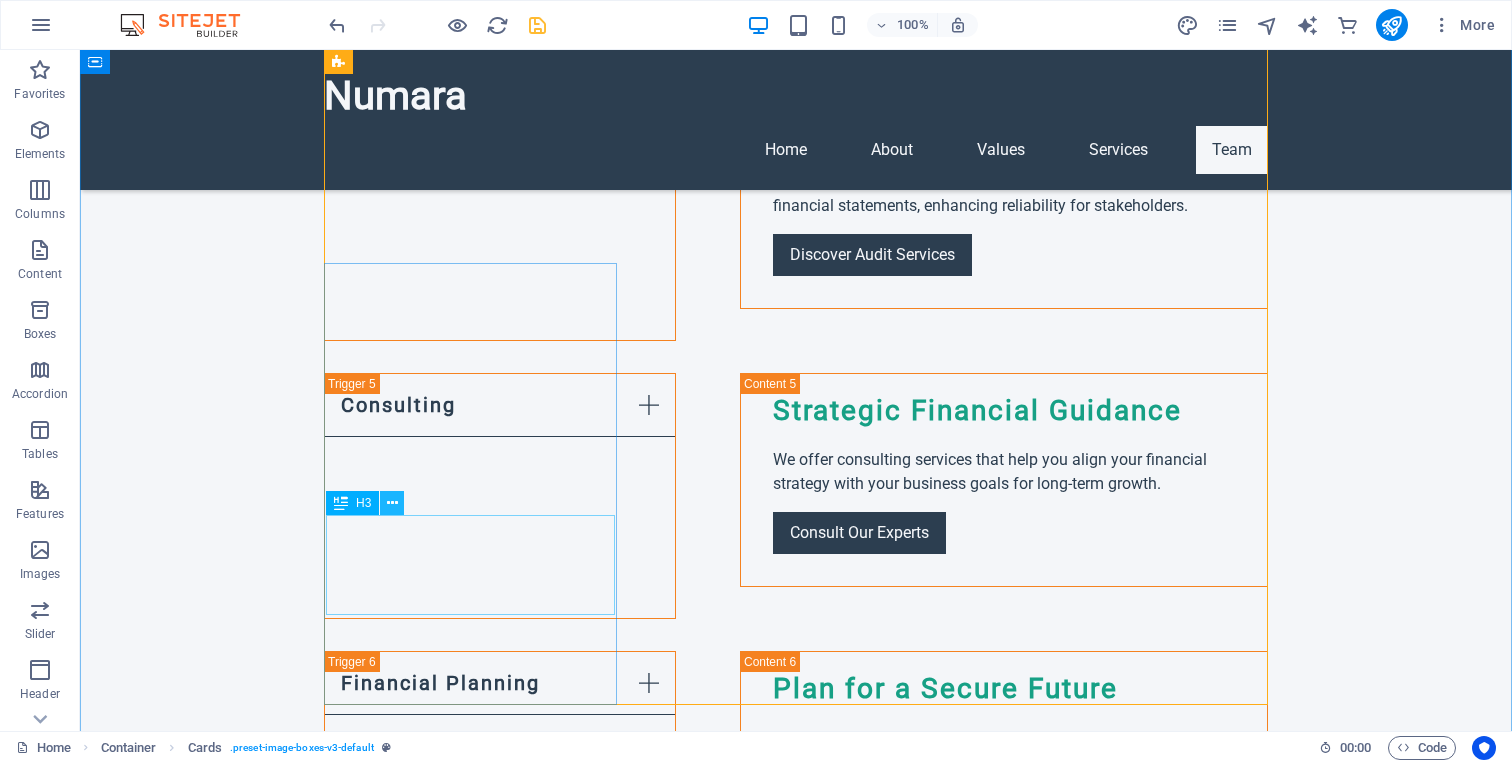click at bounding box center [392, 503] 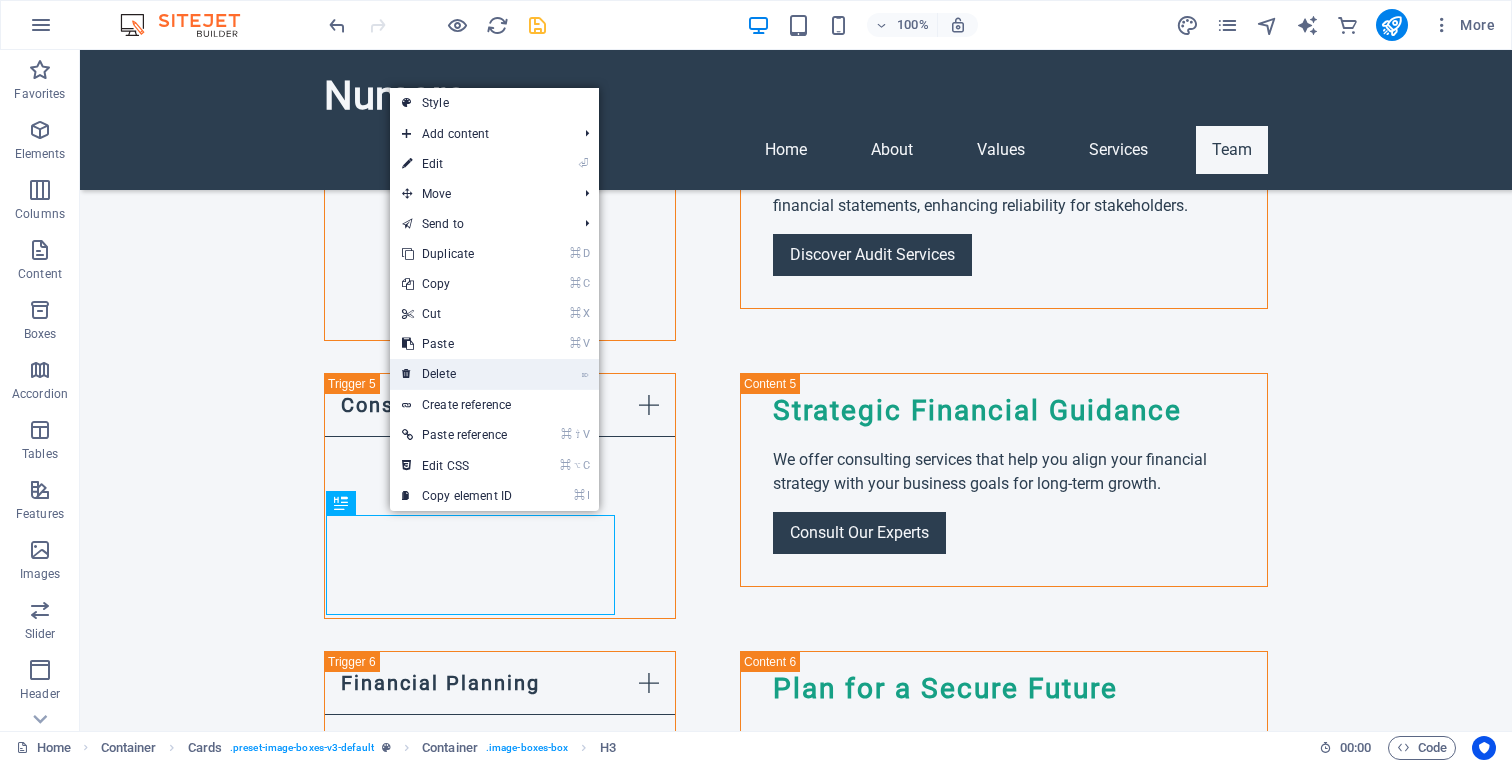 click on "⌦  Delete" at bounding box center [457, 374] 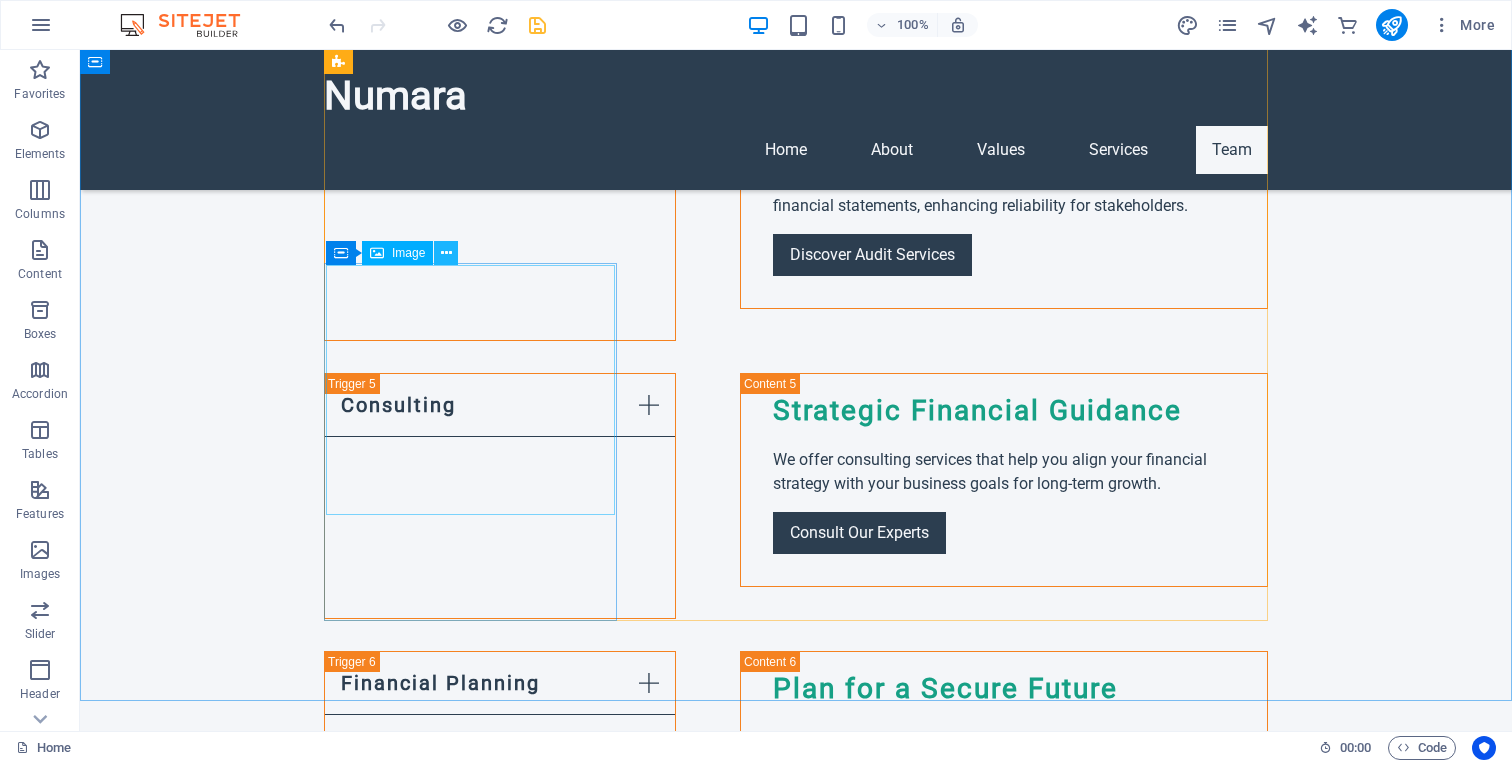 click at bounding box center [446, 253] 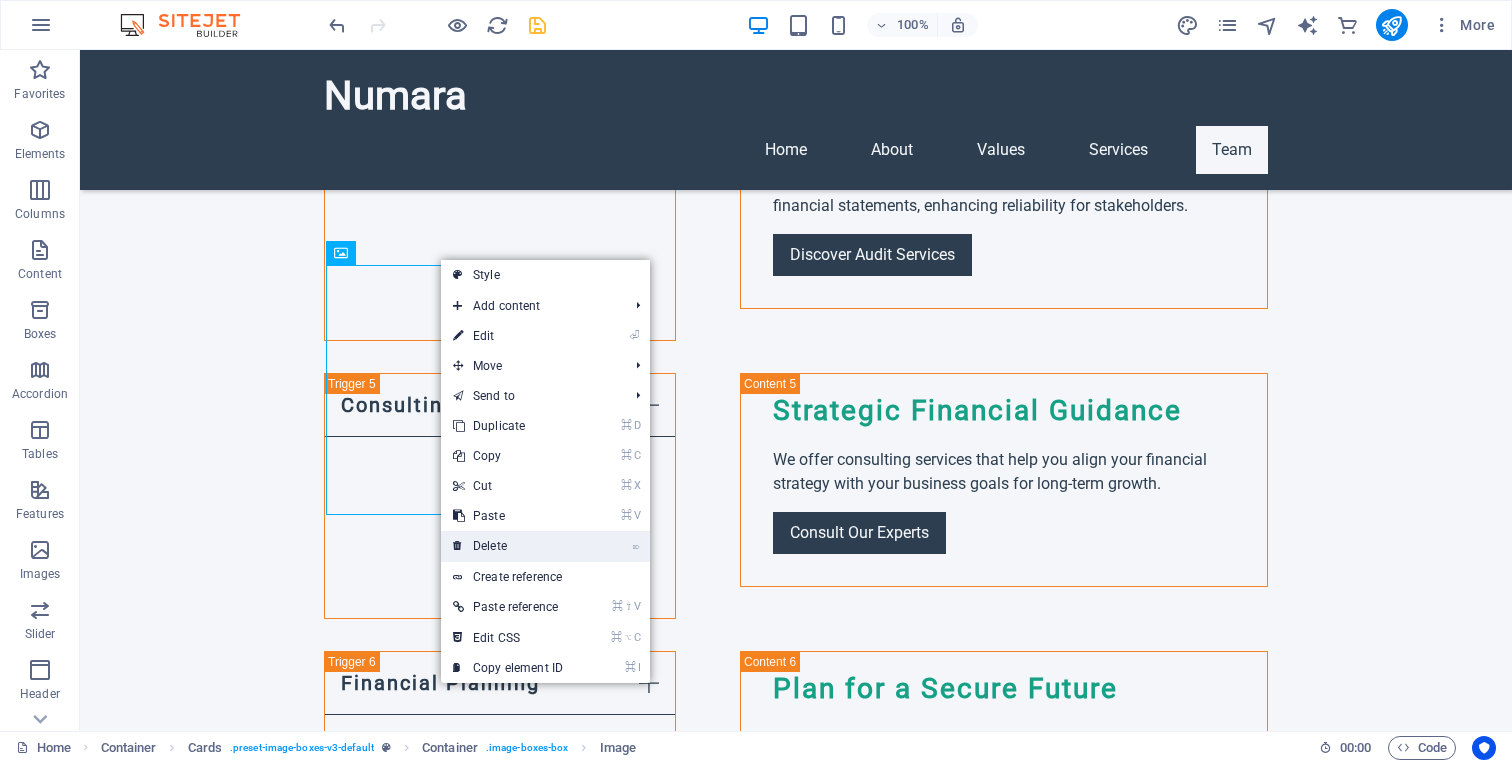 click on "⌦  Delete" at bounding box center (508, 546) 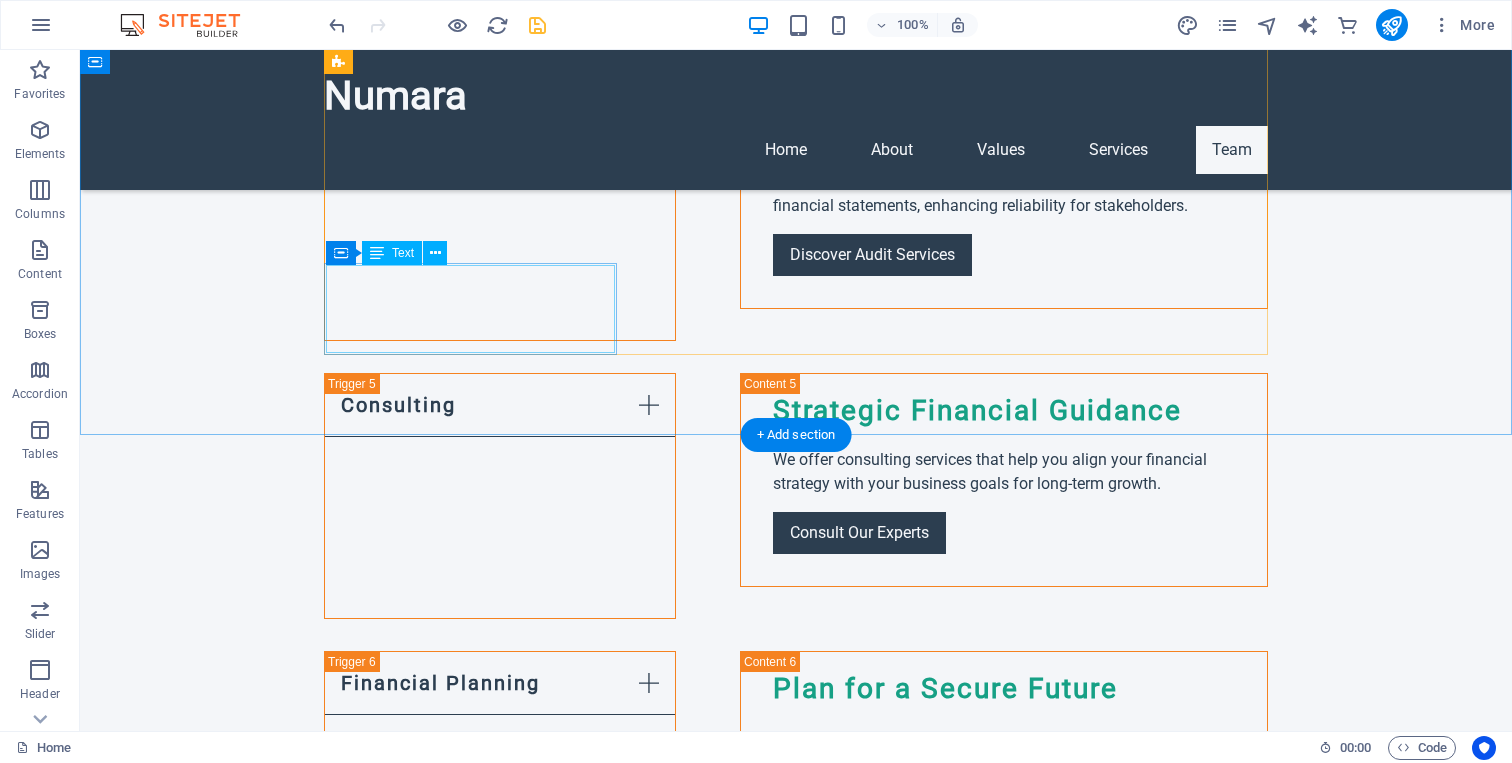 click on "[FIRST] oversees audit processes with precision, providing critical insights into financial health." at bounding box center (470, 2645) 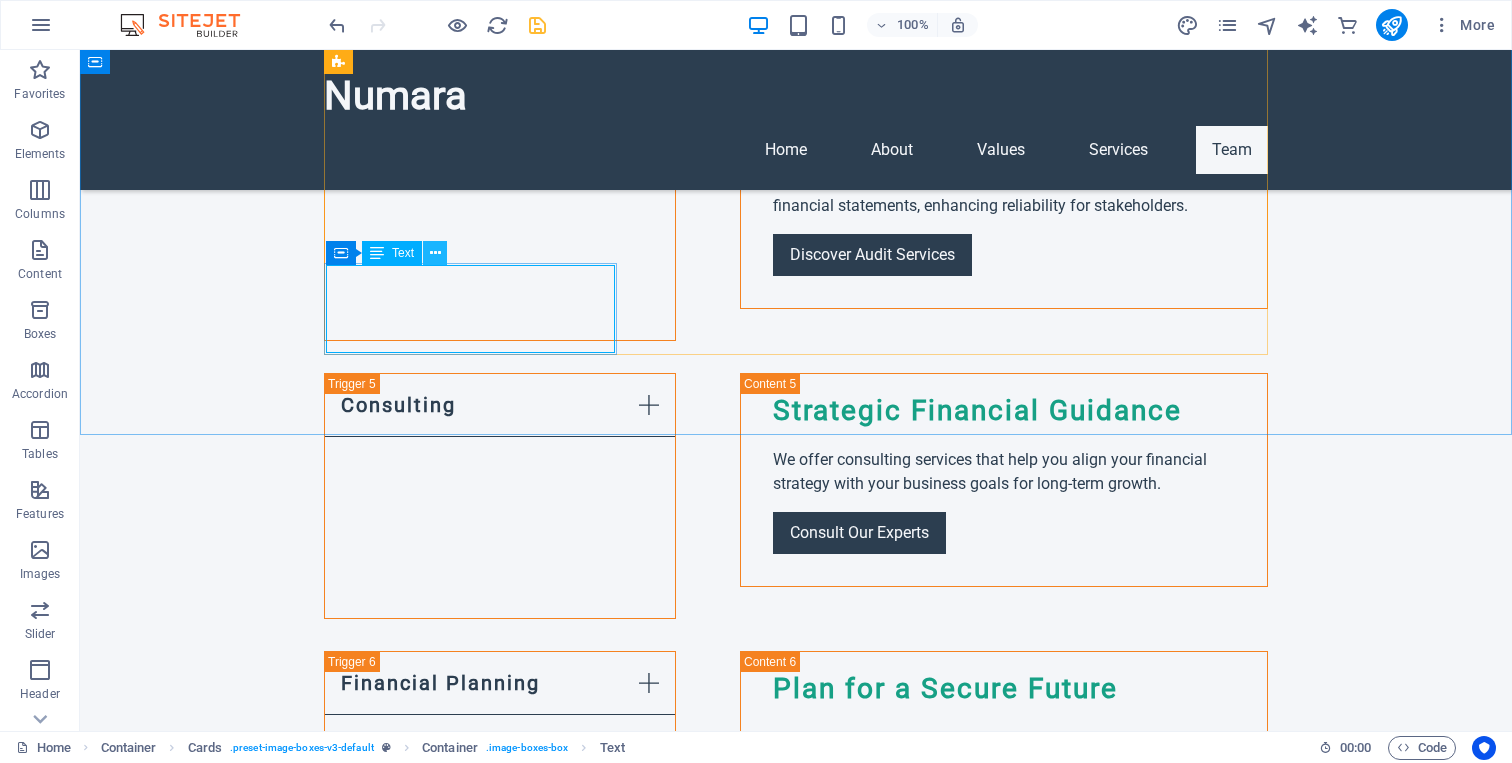 click at bounding box center [435, 253] 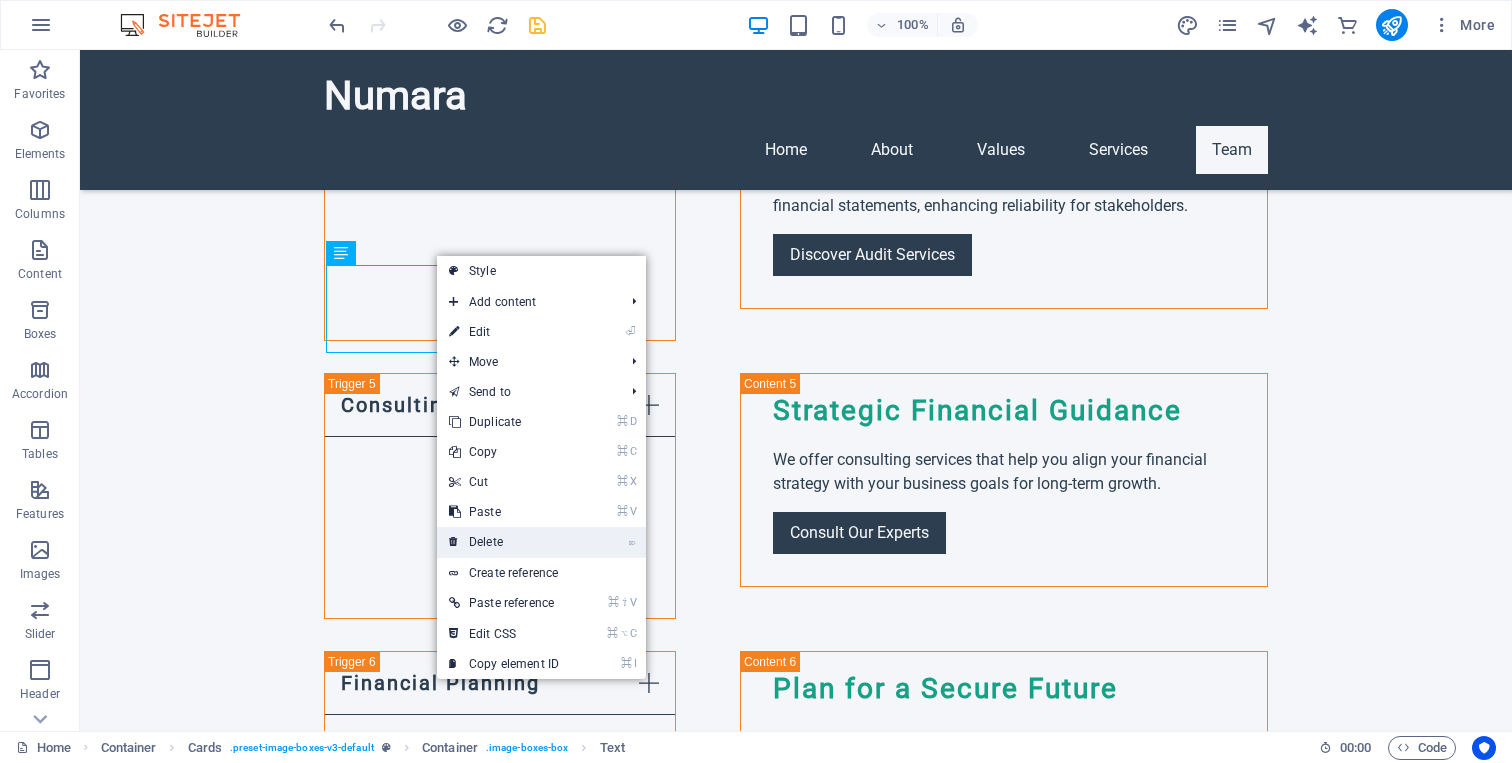 click on "⌦  Delete" at bounding box center (504, 542) 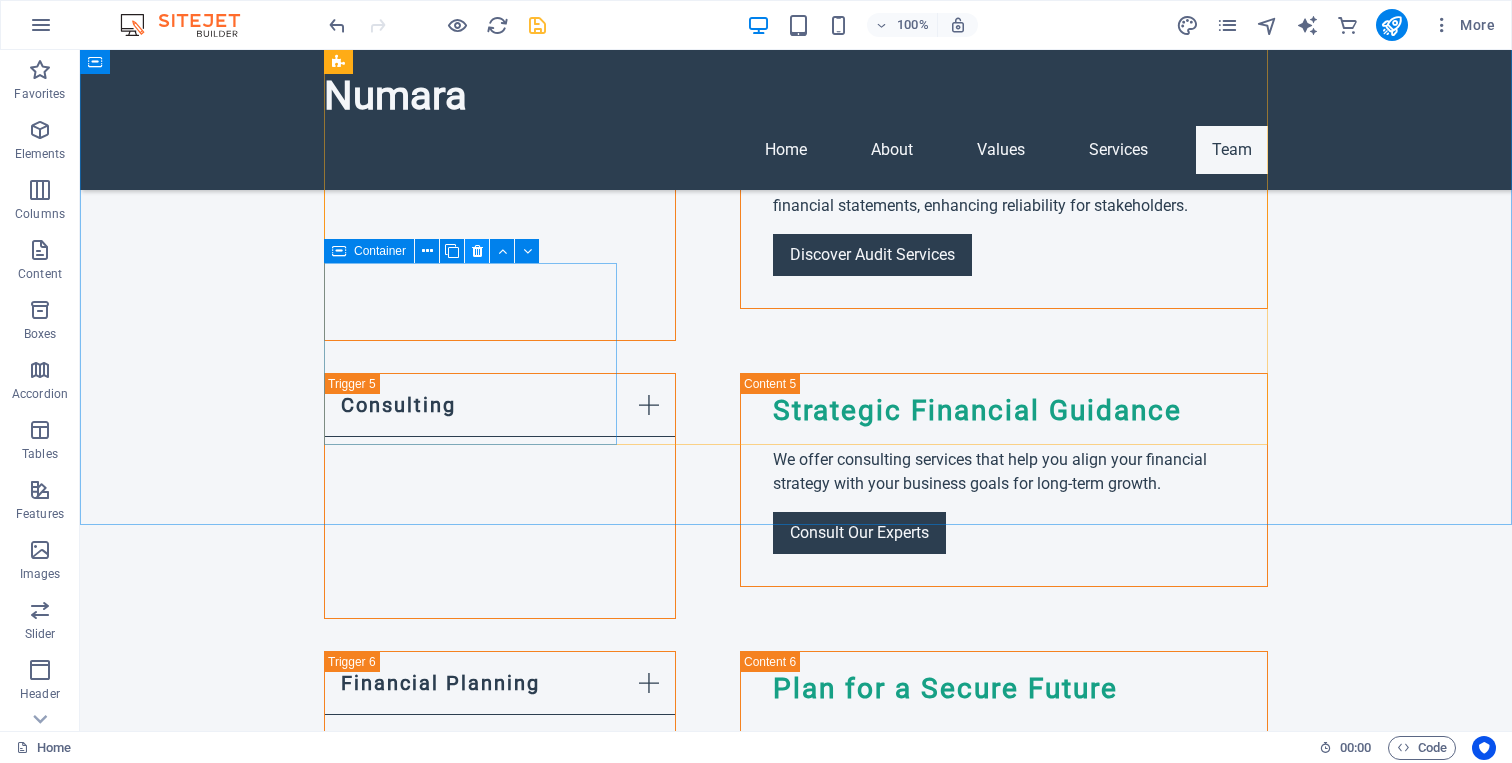 click at bounding box center (477, 251) 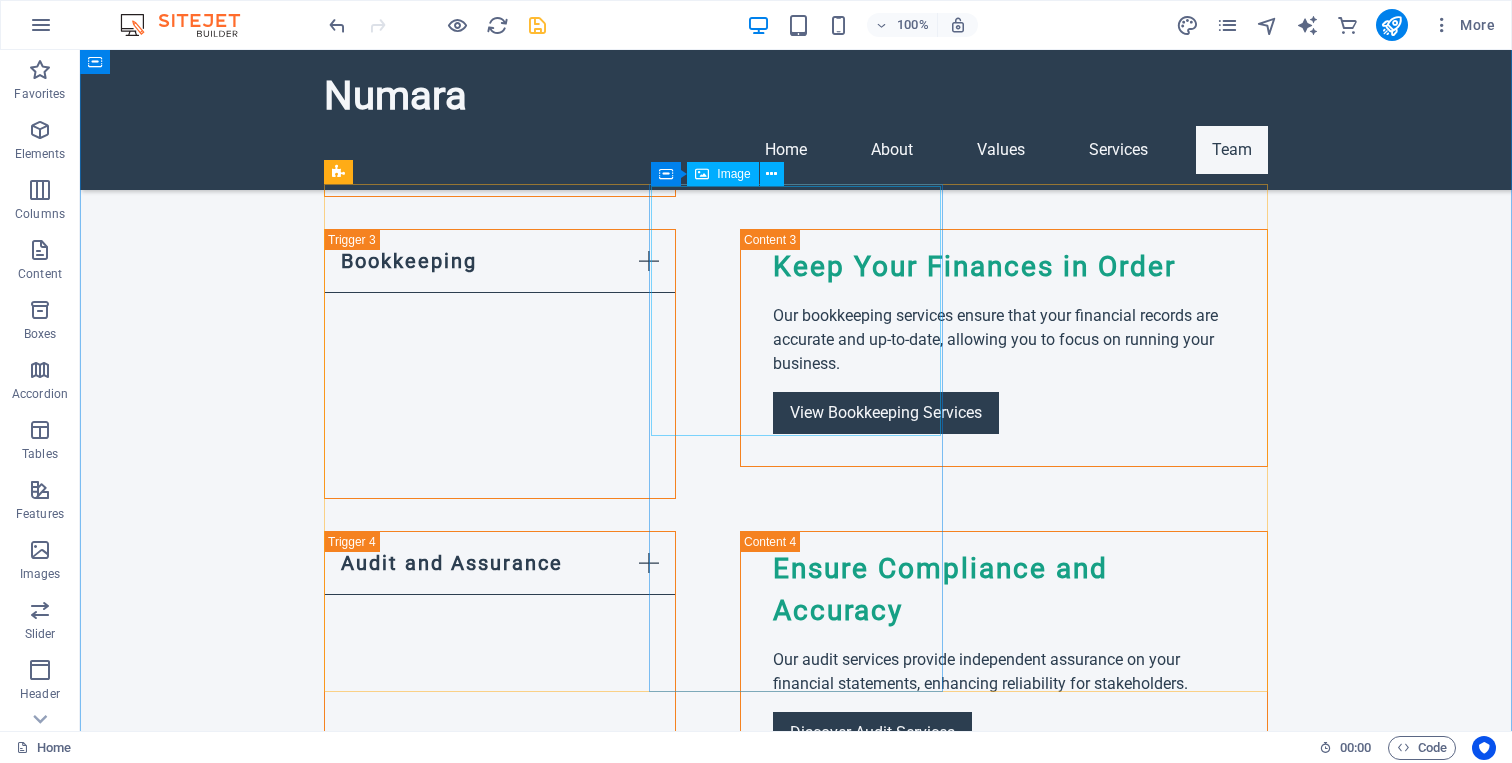 scroll, scrollTop: 3792, scrollLeft: 0, axis: vertical 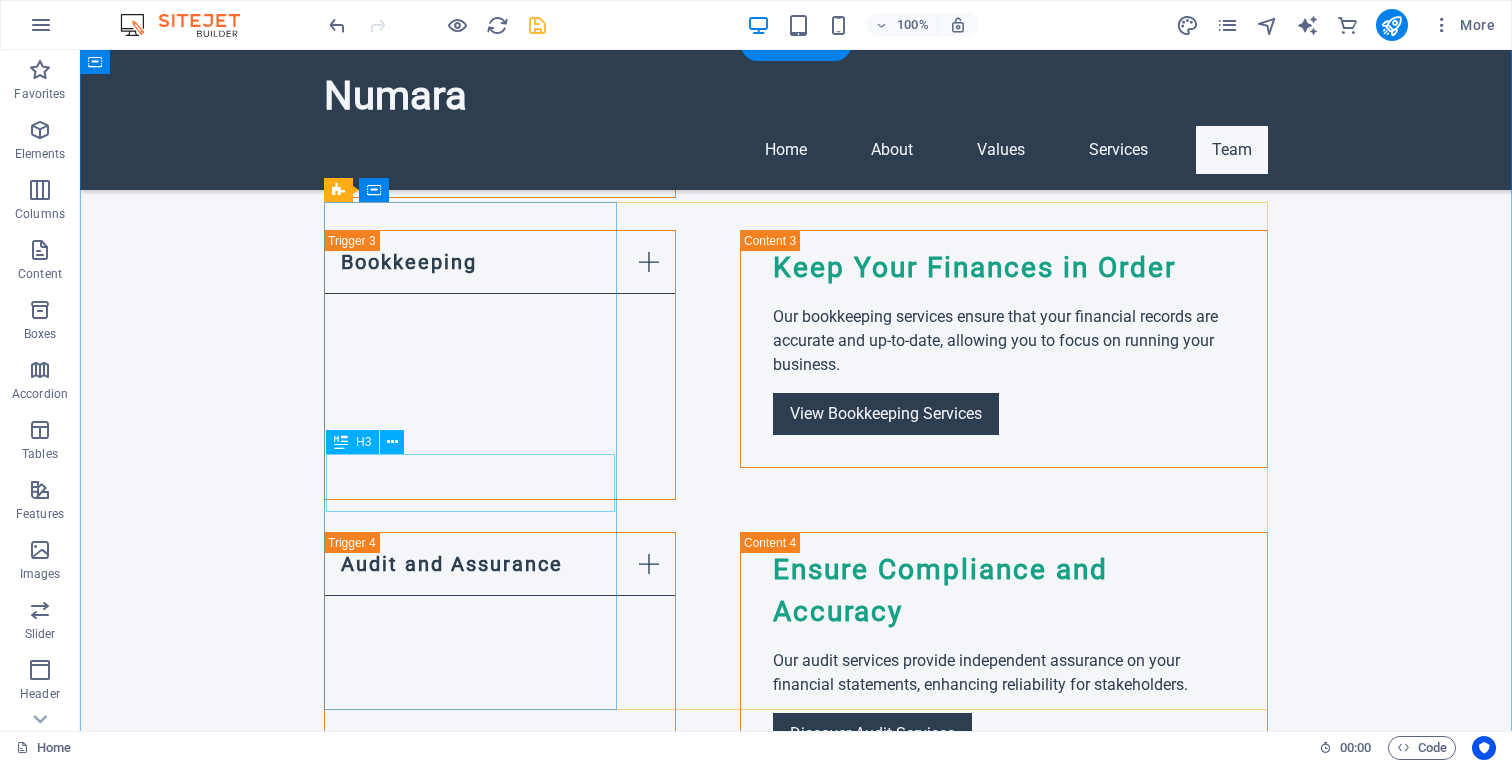 click on "[FIRST] [LAST] - CPA" at bounding box center (470, 1916) 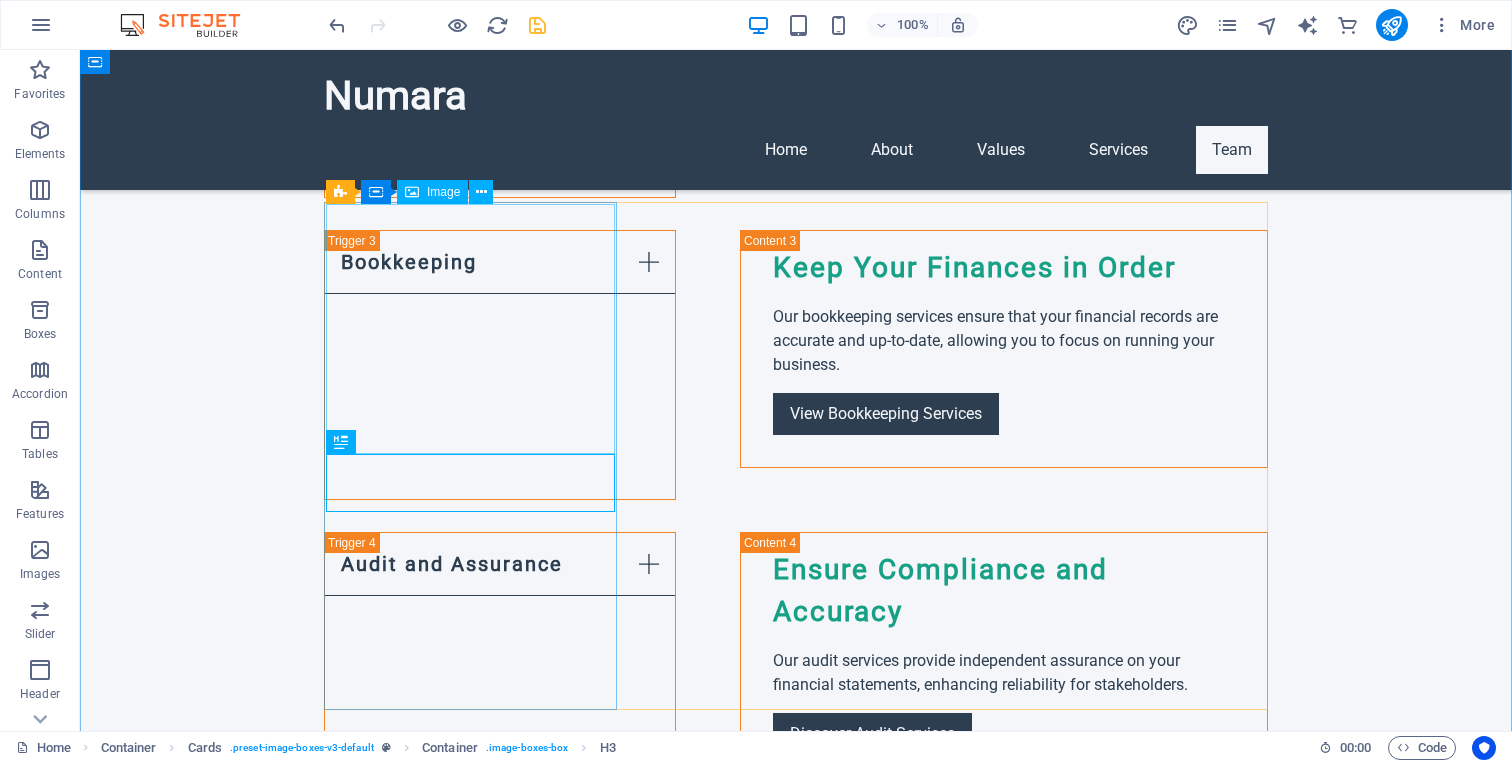 click on "Image" at bounding box center (443, 192) 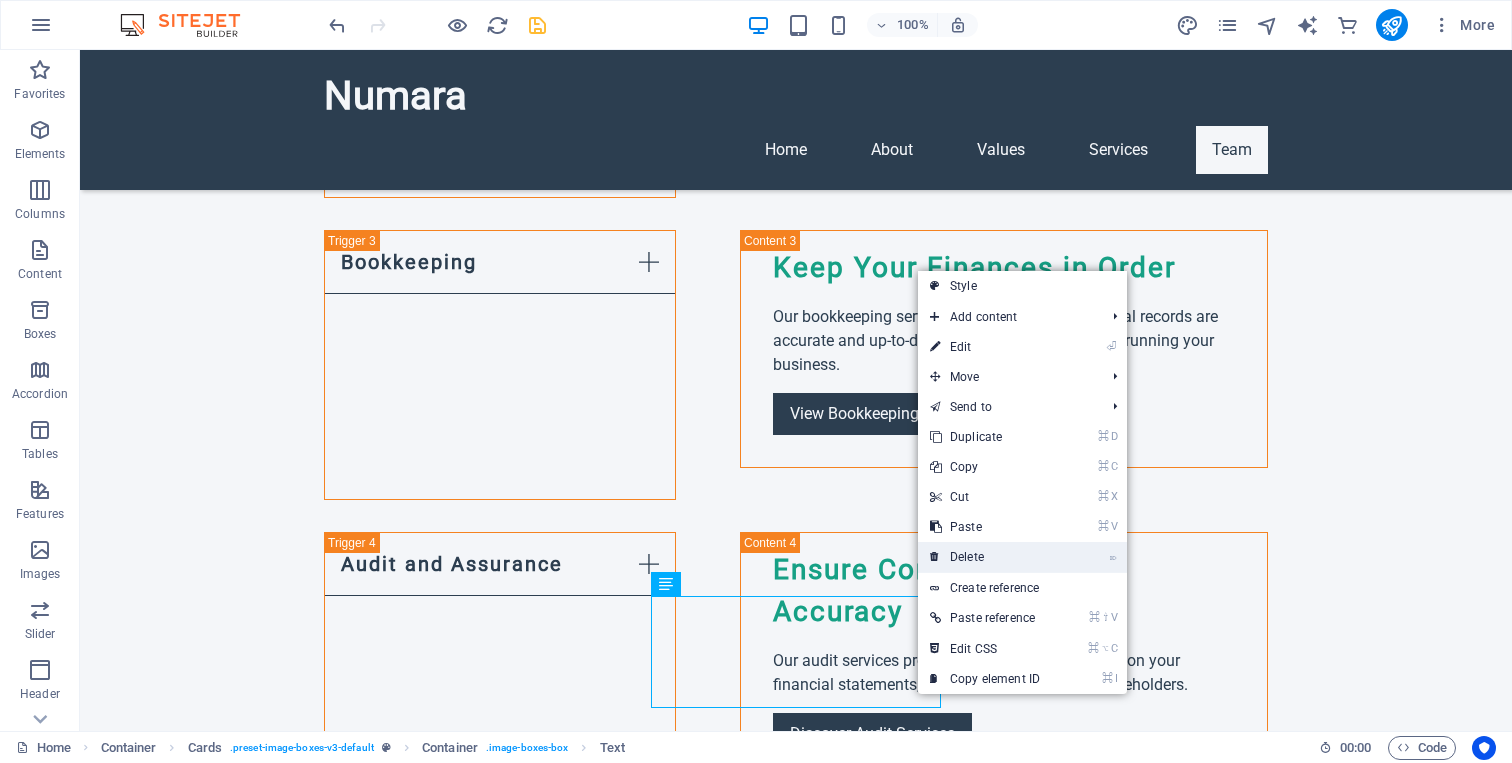click on "⌦  Delete" at bounding box center (985, 557) 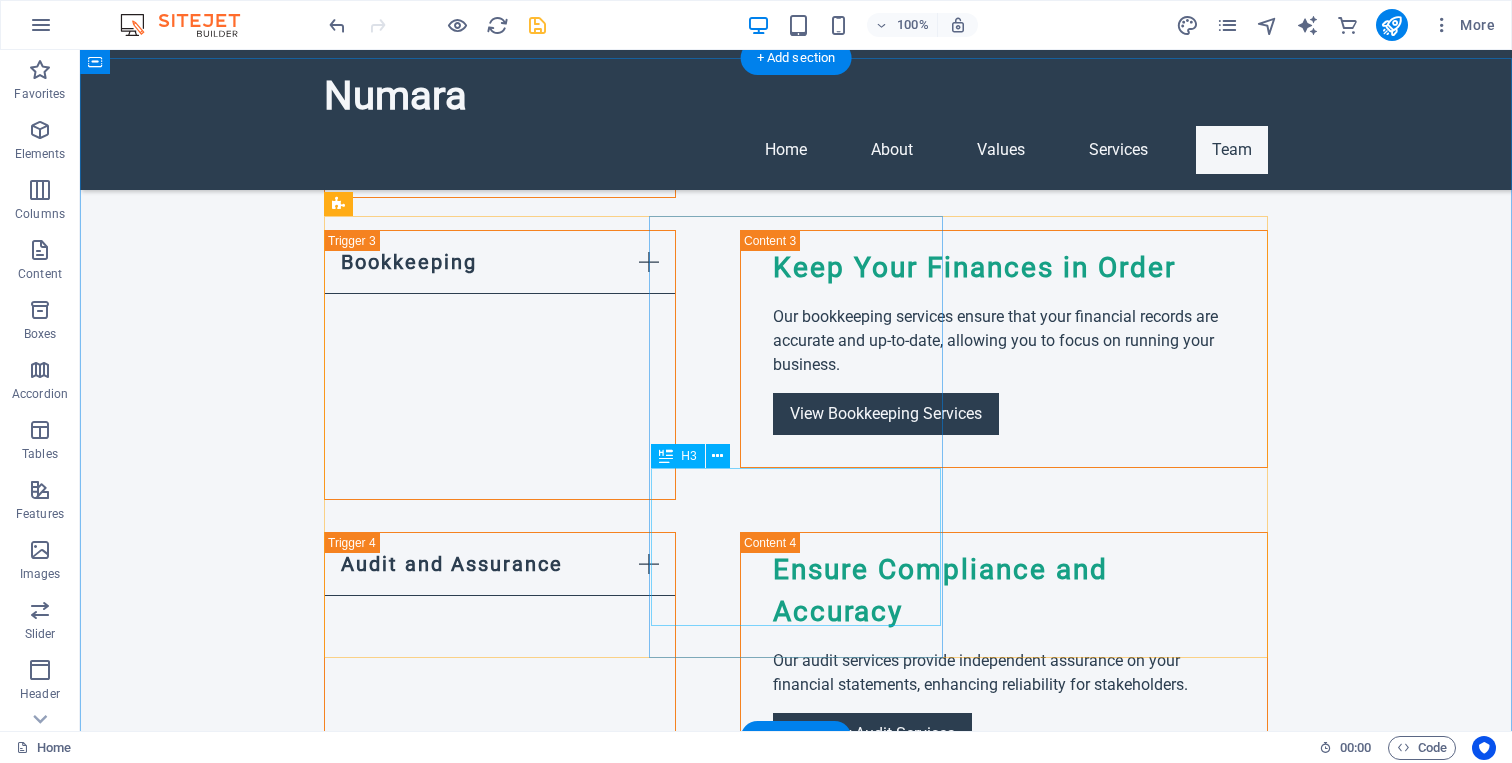 scroll, scrollTop: 3704, scrollLeft: 0, axis: vertical 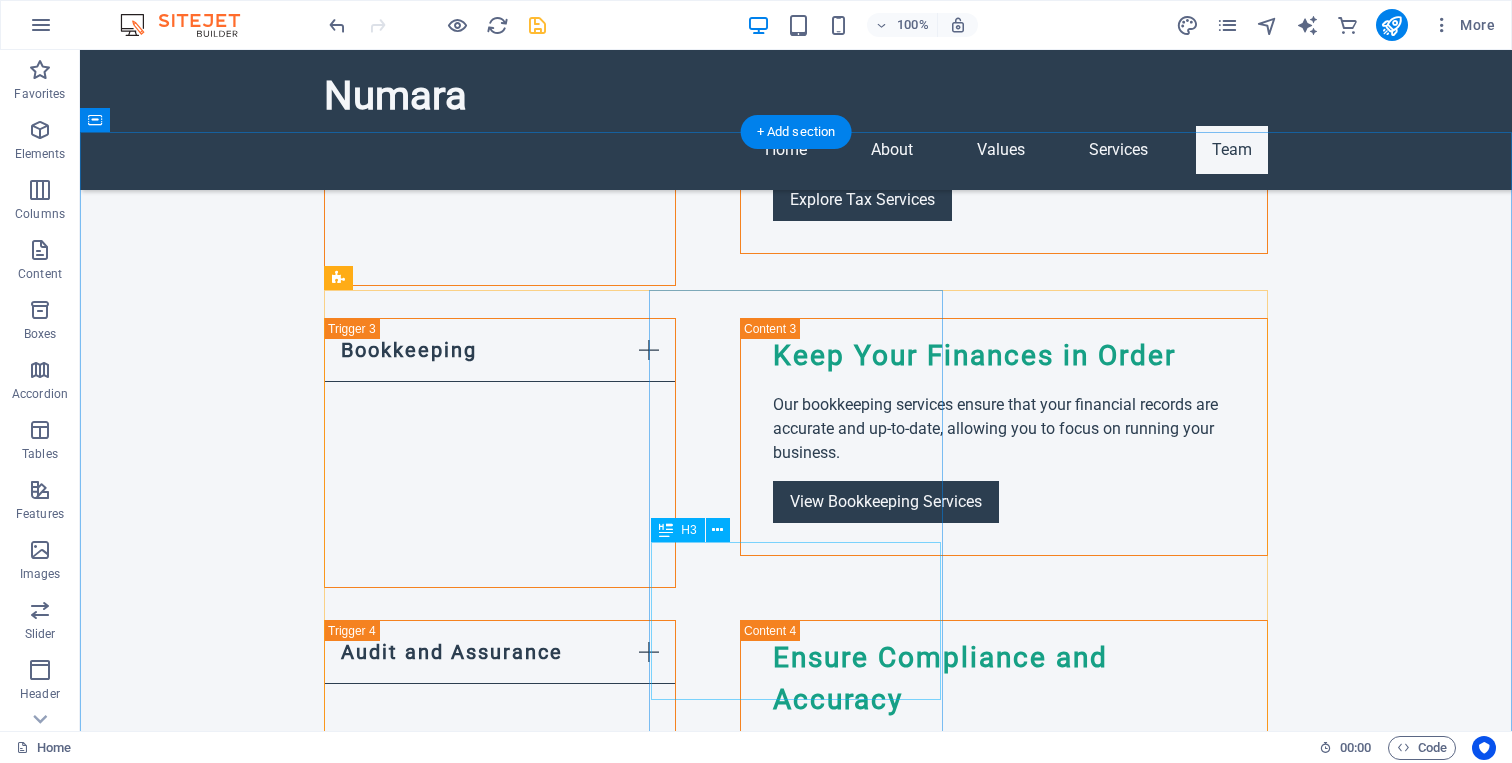 click on "[FIRST] [LAST] - Senior Accountant" at bounding box center (470, 2515) 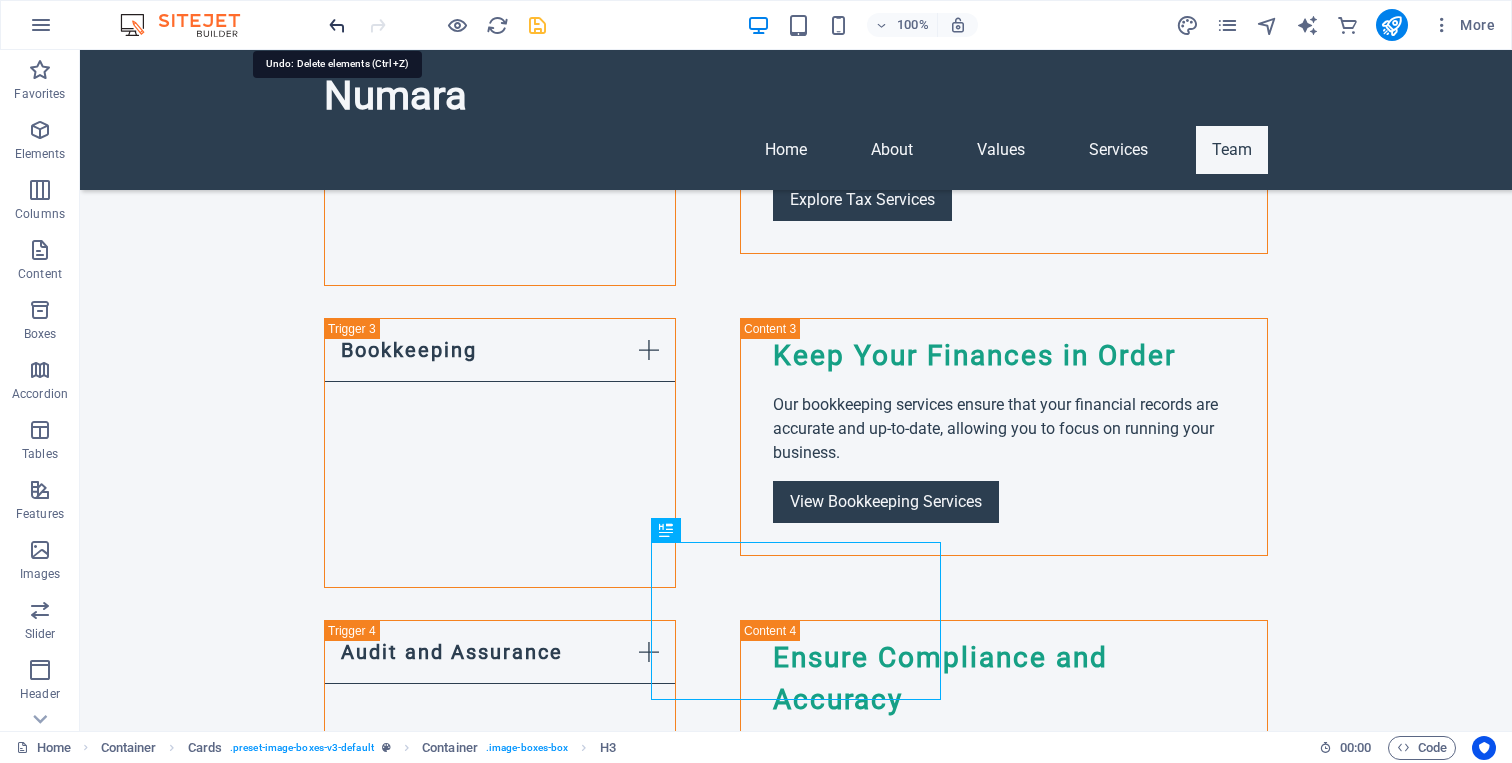 click at bounding box center (337, 25) 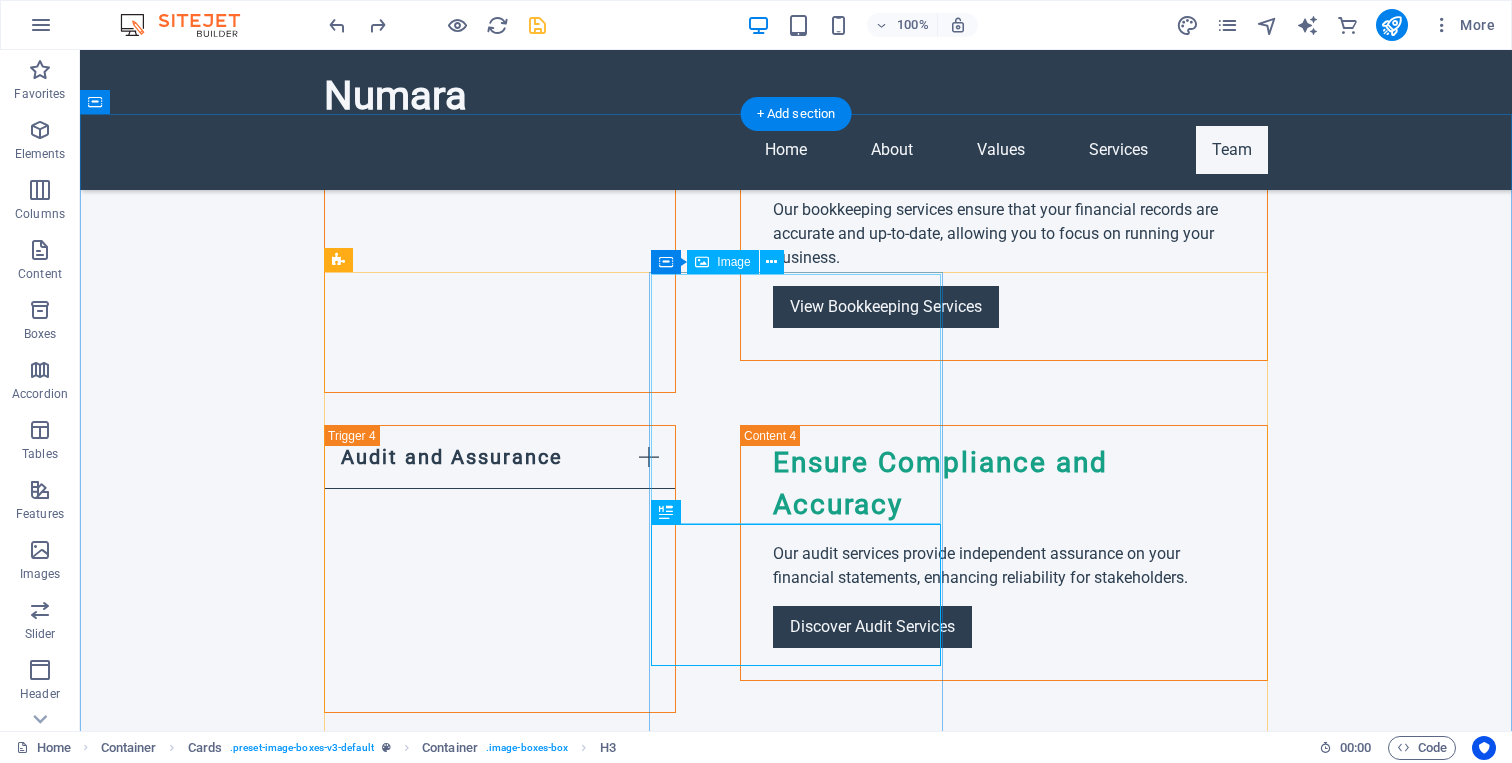 scroll, scrollTop: 3903, scrollLeft: 0, axis: vertical 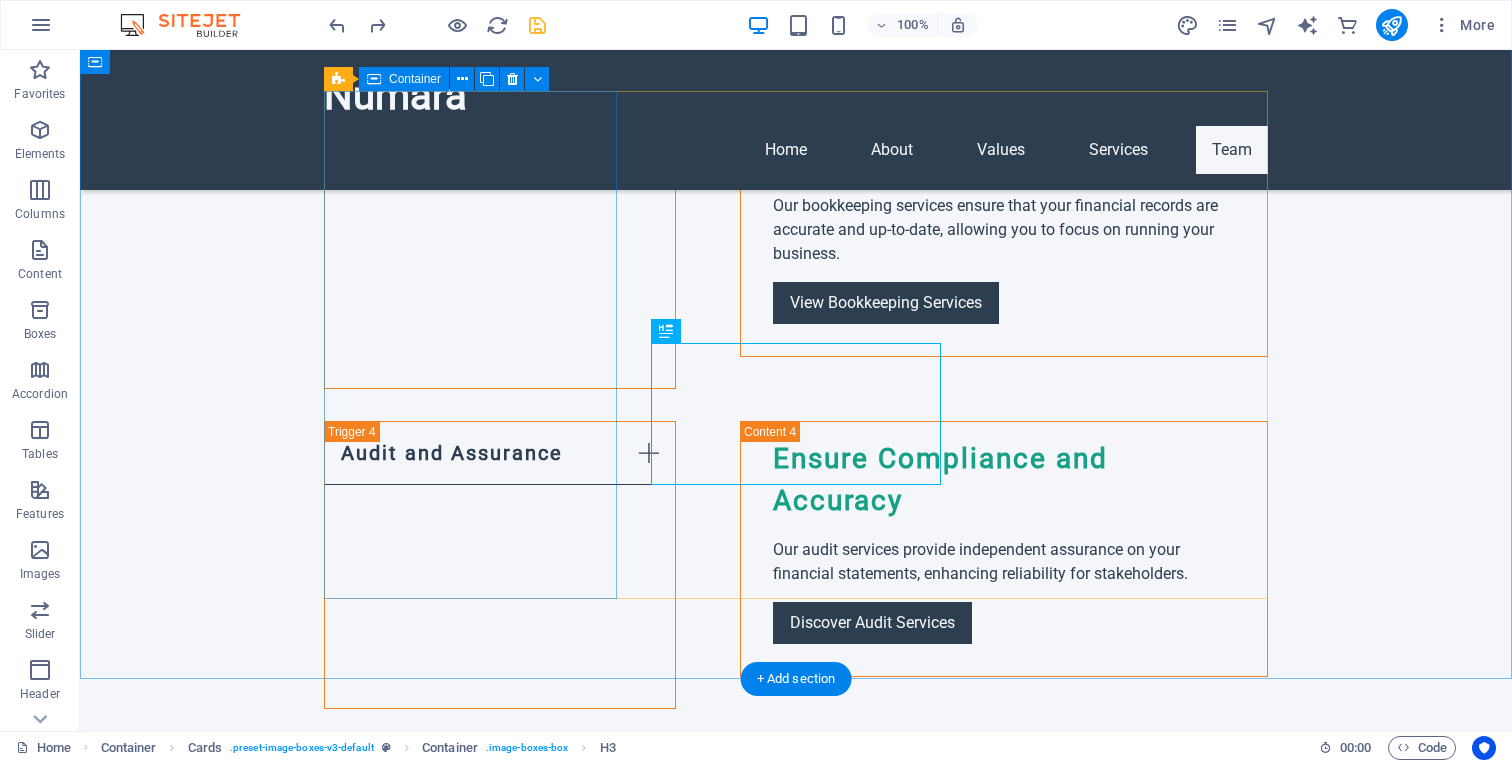 click on "[FIRST] [LAST] - CPA [FIRST] is a certified public accountant with over 10 years of experience in tax preparation and financial consulting." at bounding box center (470, 1736) 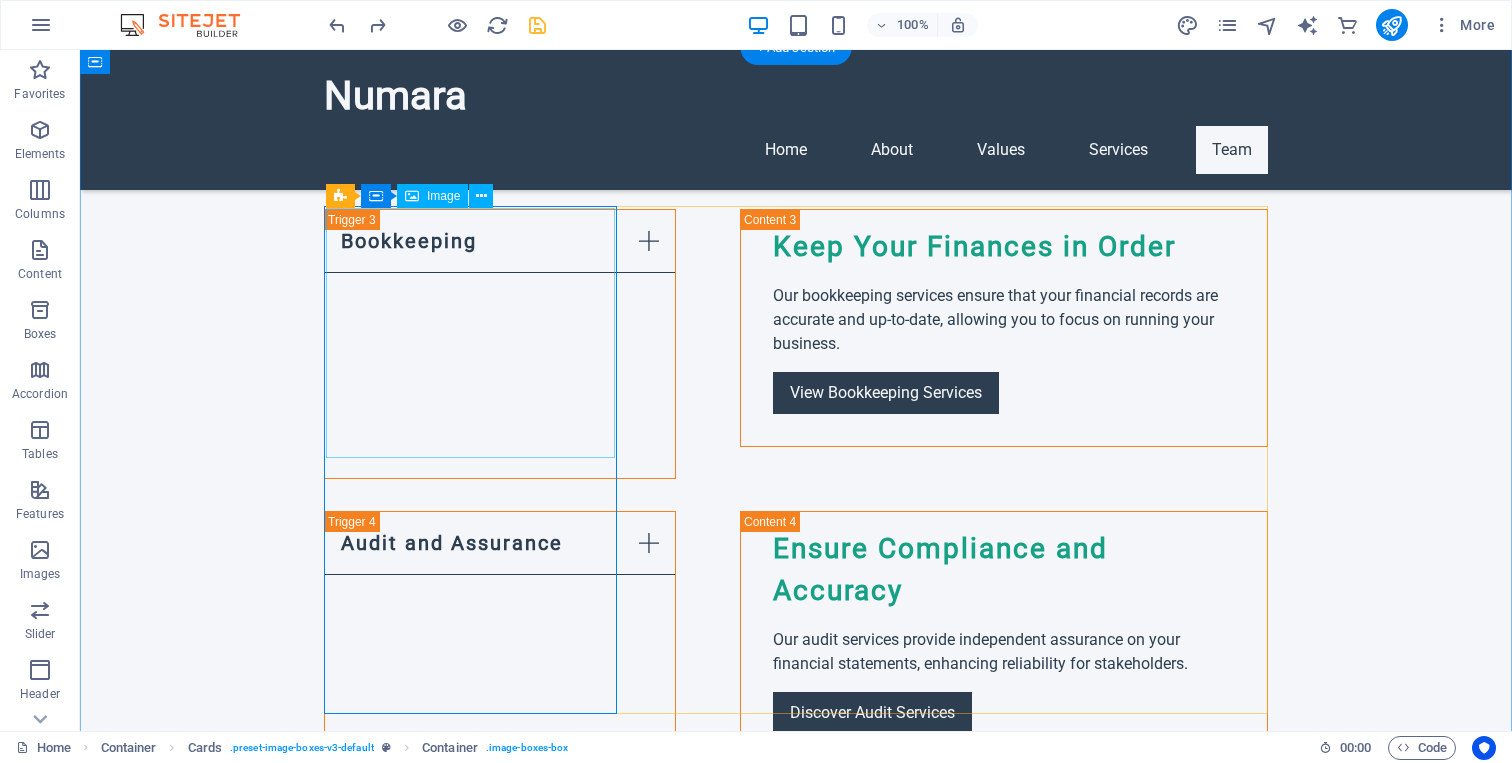 scroll, scrollTop: 3786, scrollLeft: 0, axis: vertical 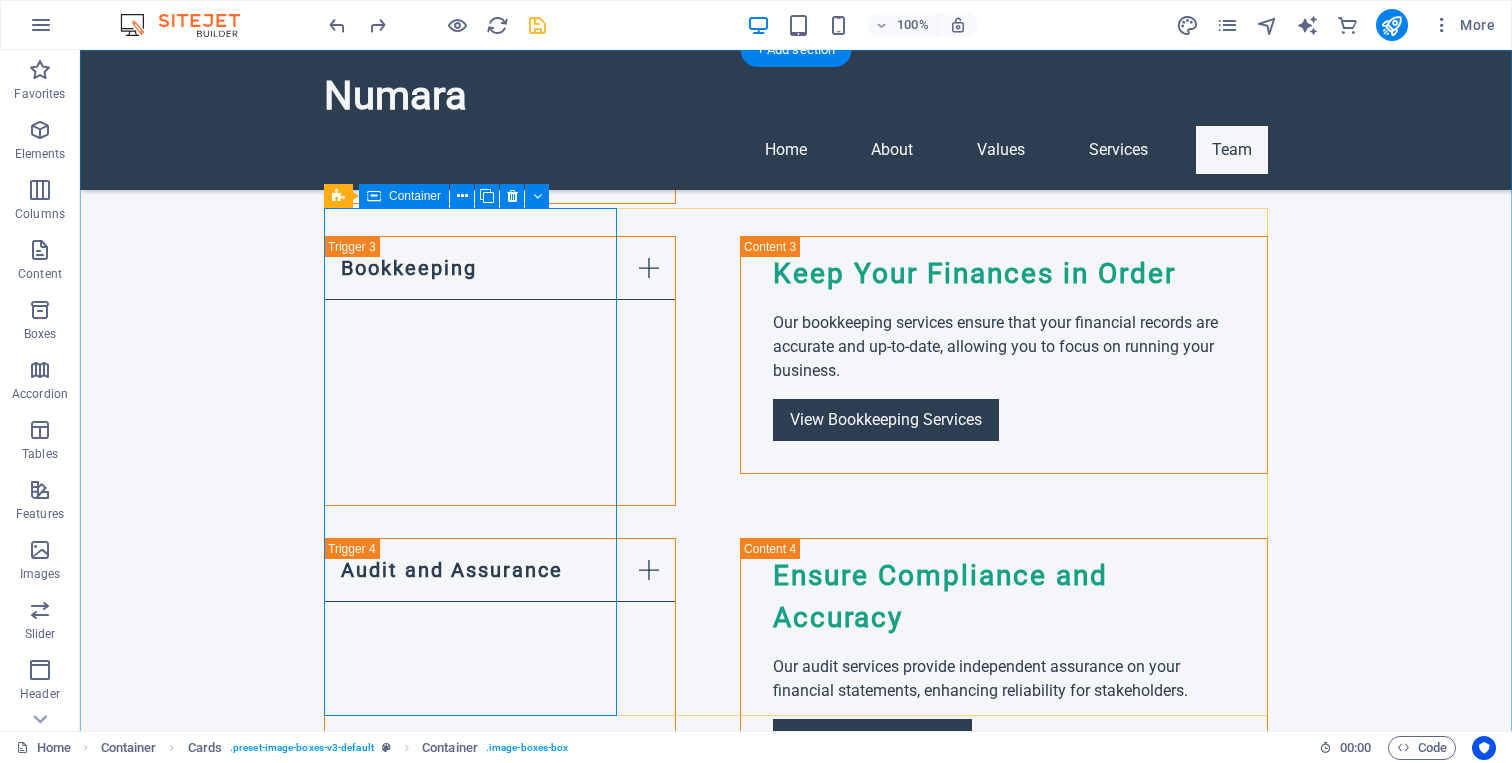 click on "[FIRST] [LAST] - CPA [FIRST] is a certified public accountant with over 10 years of experience in tax preparation and financial consulting." at bounding box center [470, 1853] 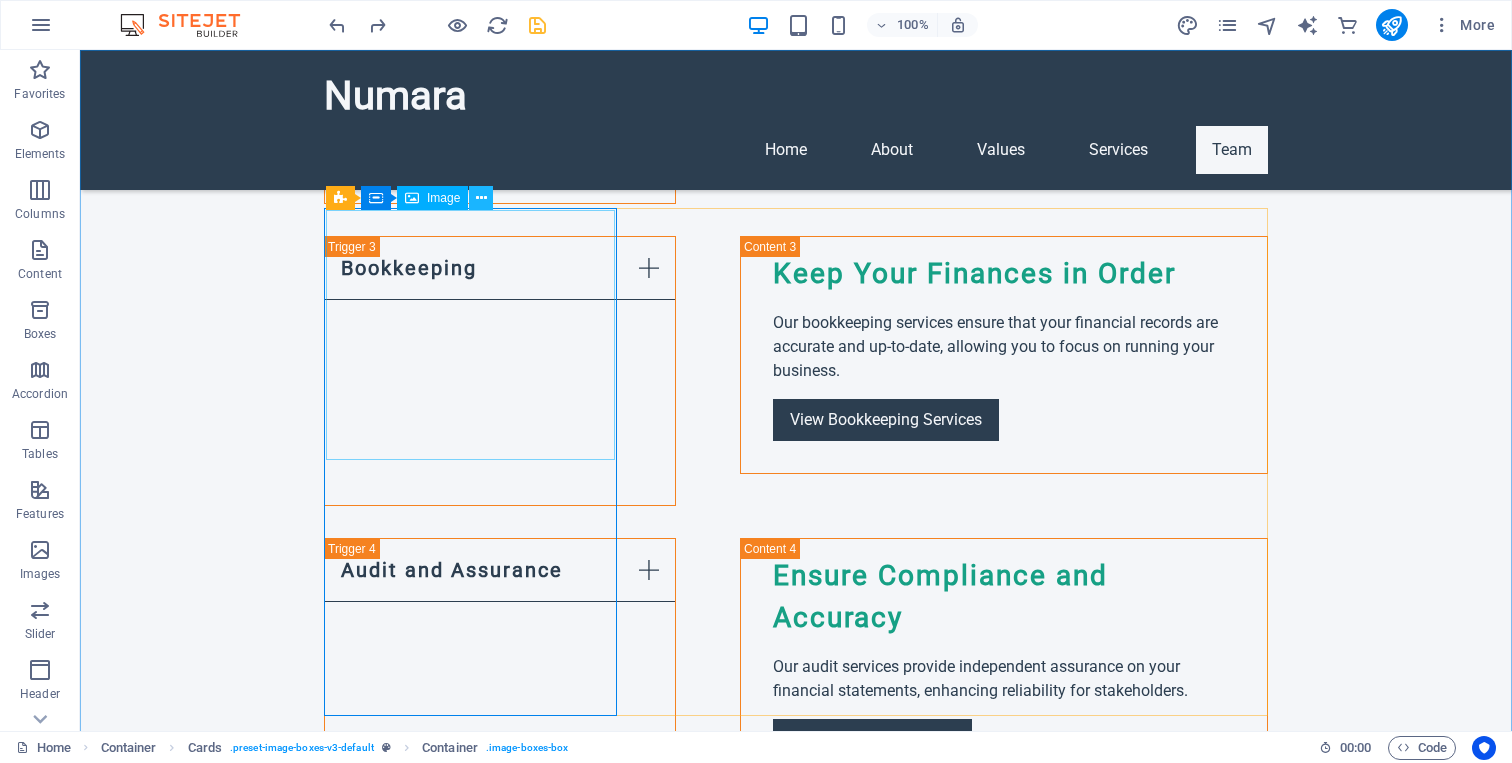 click at bounding box center [481, 198] 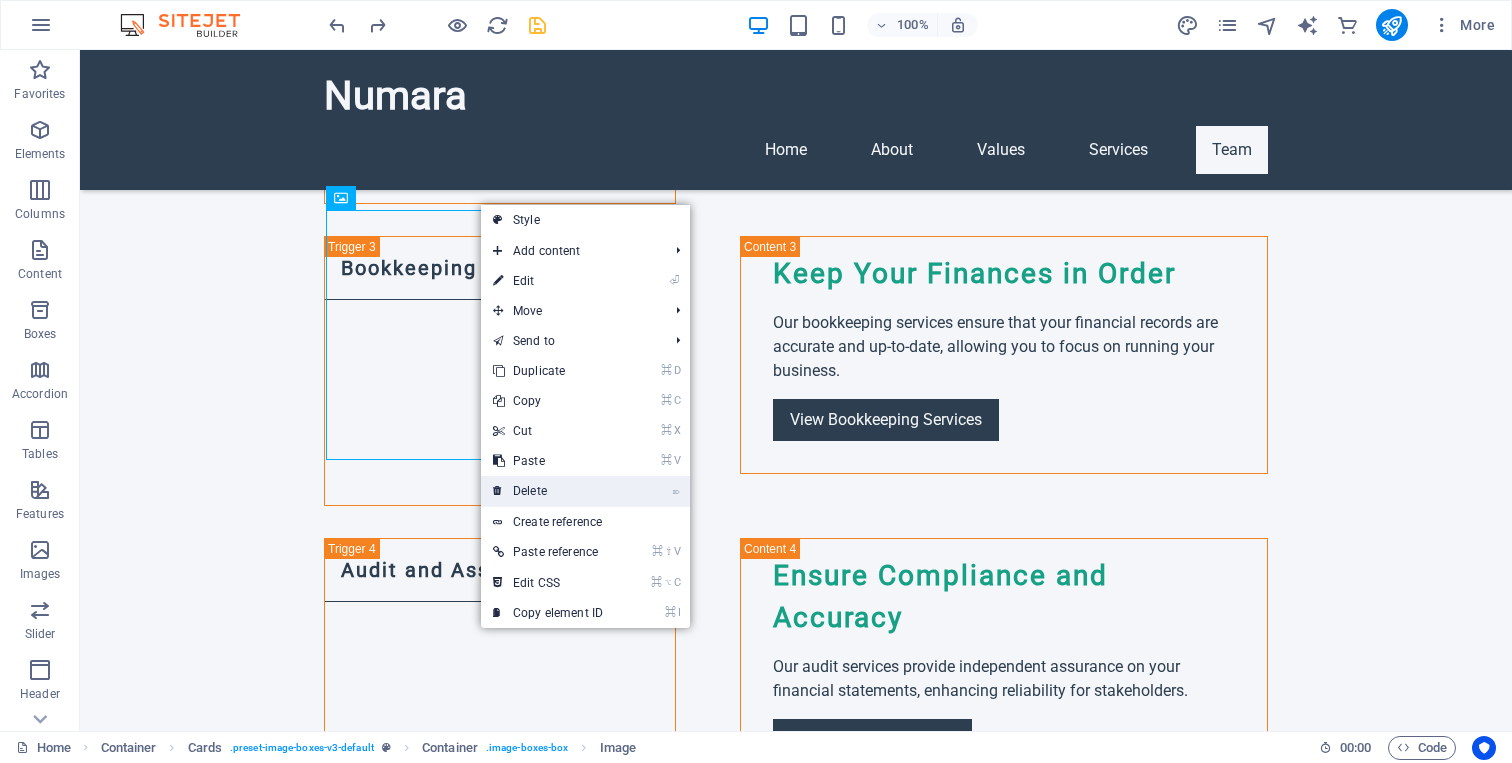 click on "⌦  Delete" at bounding box center (548, 491) 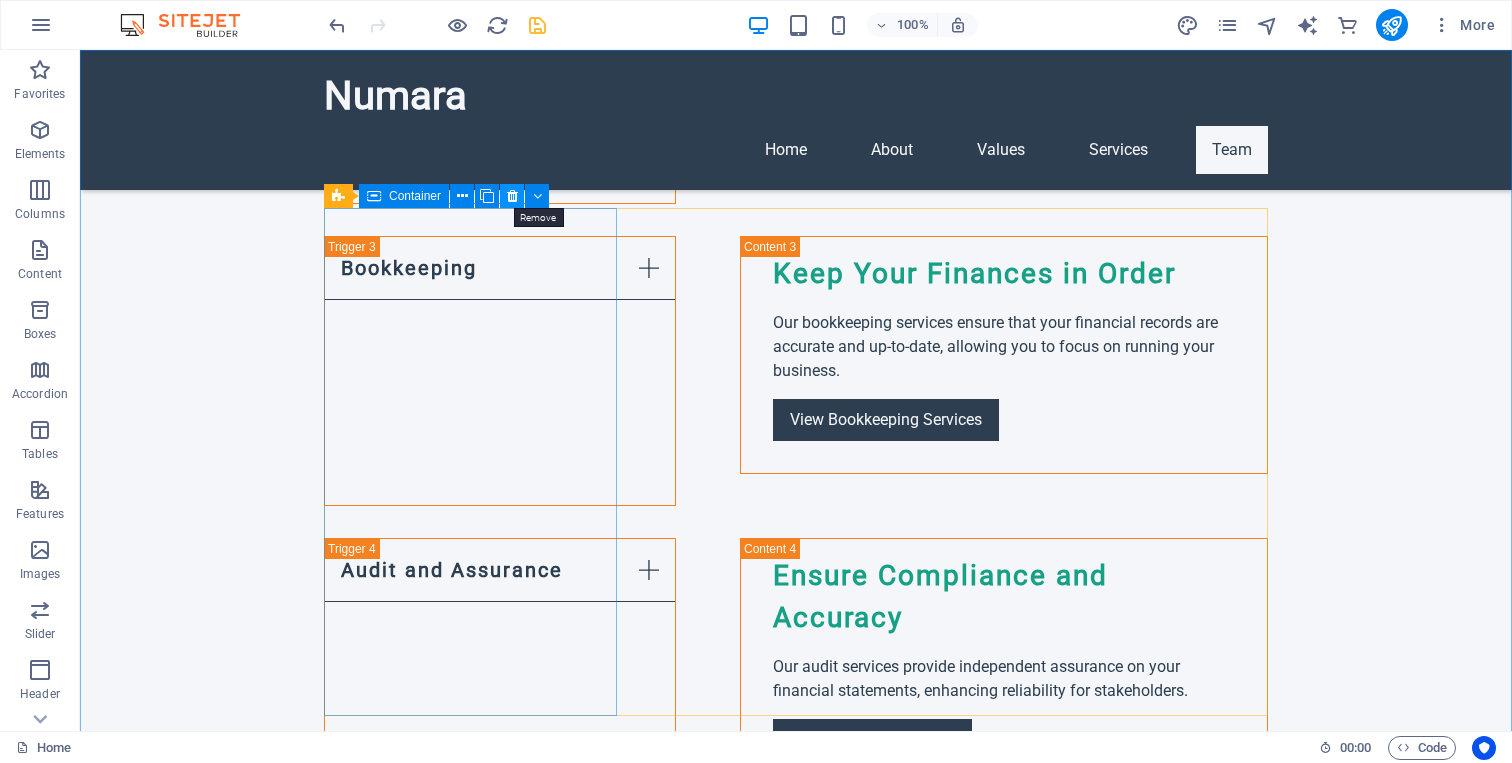 click at bounding box center (512, 196) 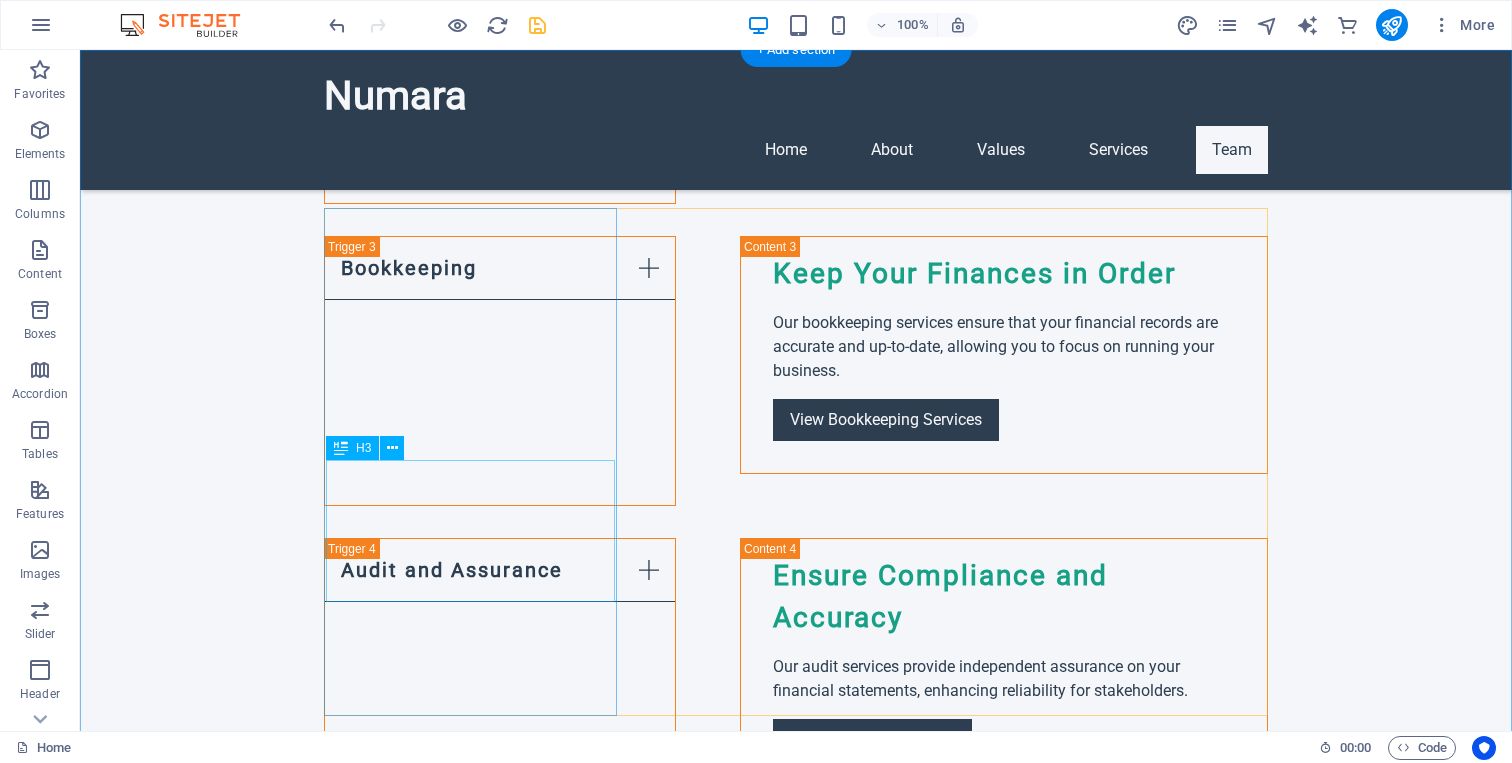 click on "[FIRST] [LAST] - Senior Accountant" at bounding box center (470, 1943) 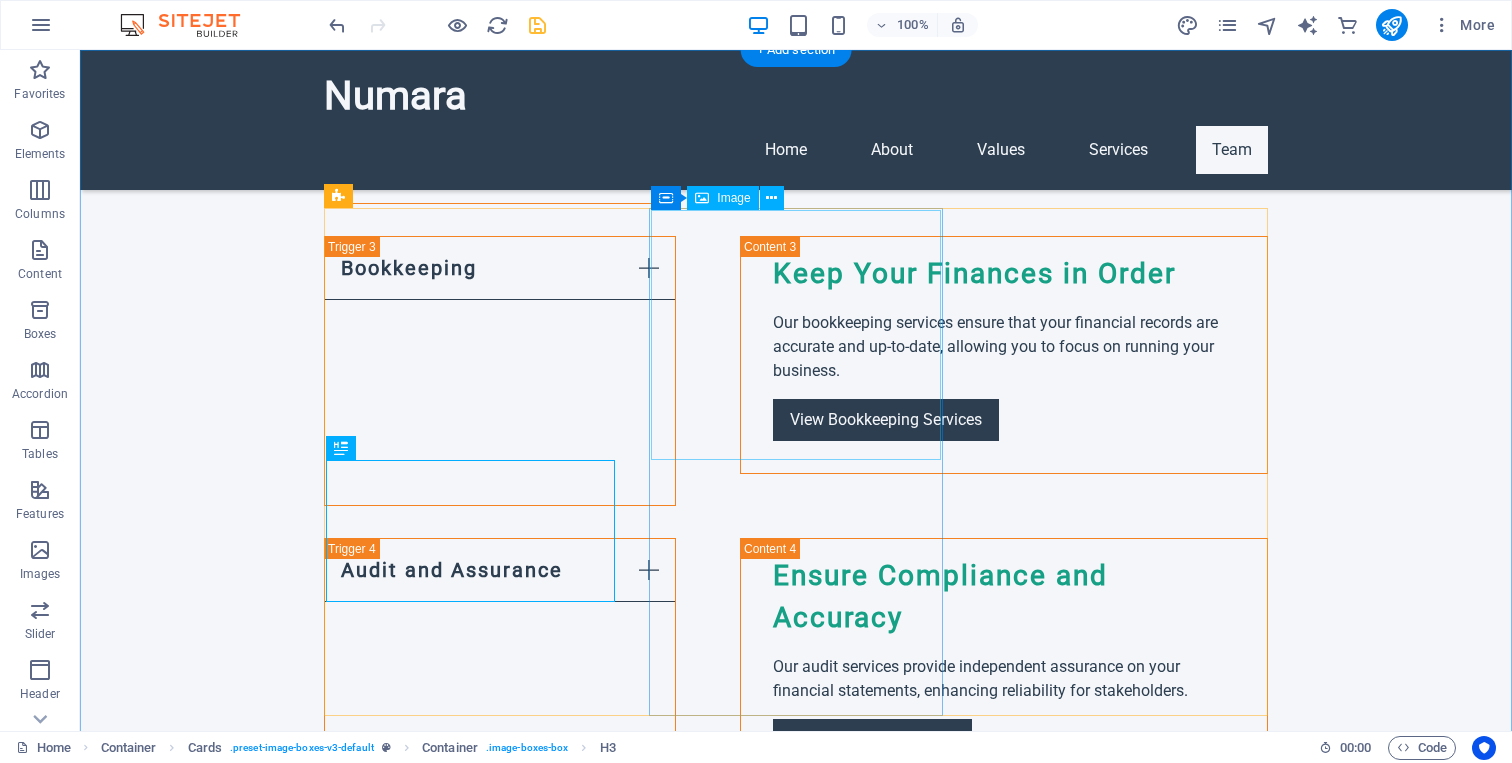 click at bounding box center (470, 2271) 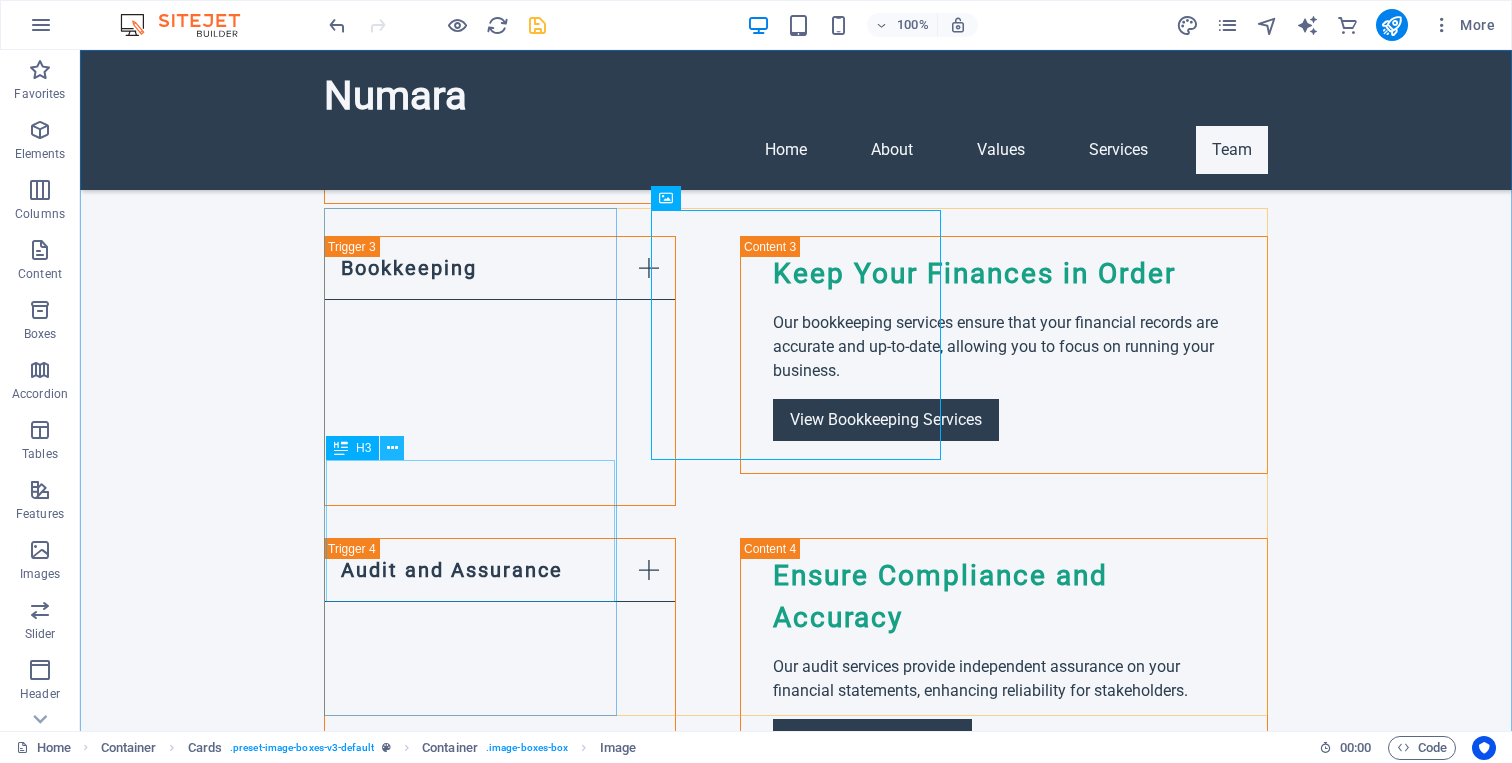 click at bounding box center [392, 448] 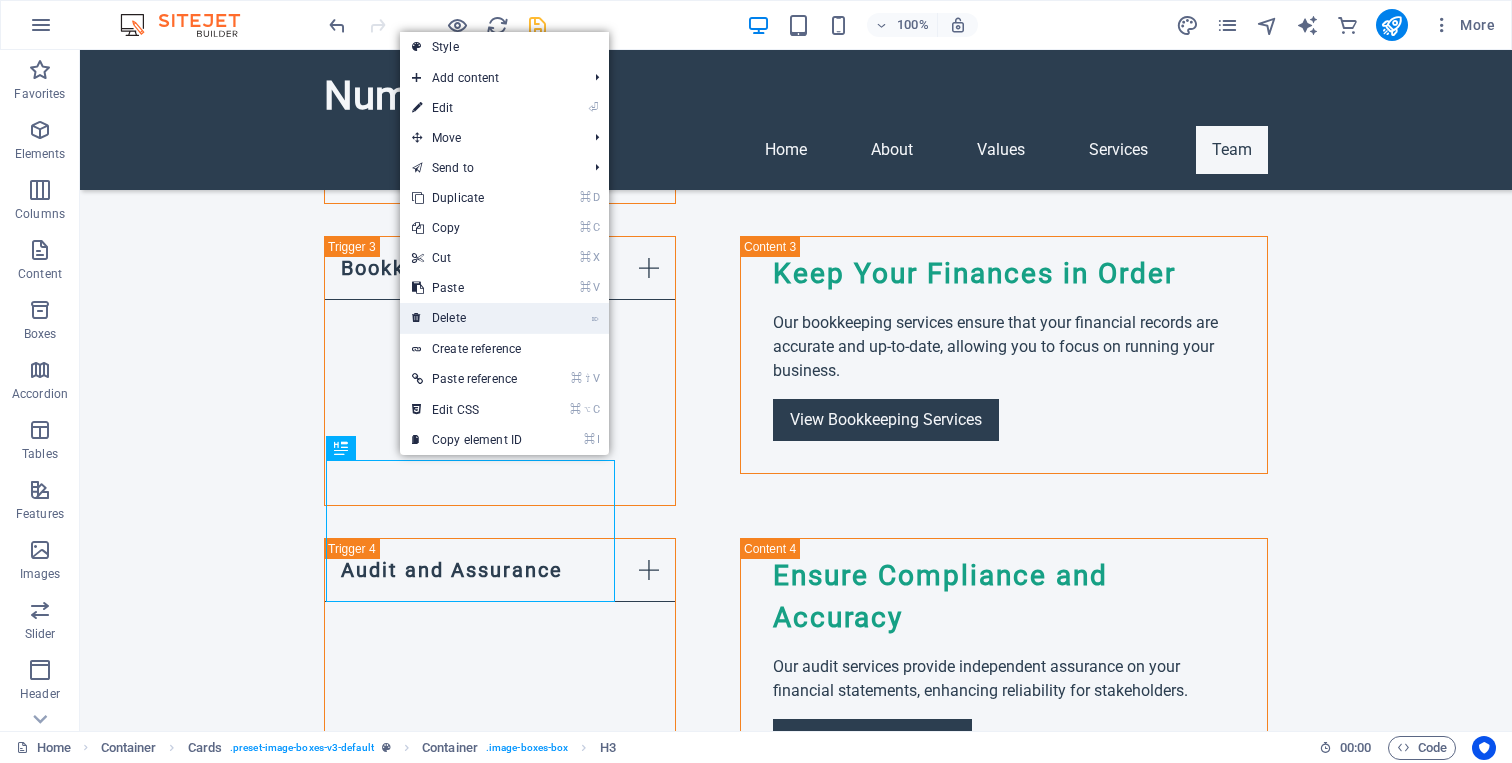 click on "⌦  Delete" at bounding box center [467, 318] 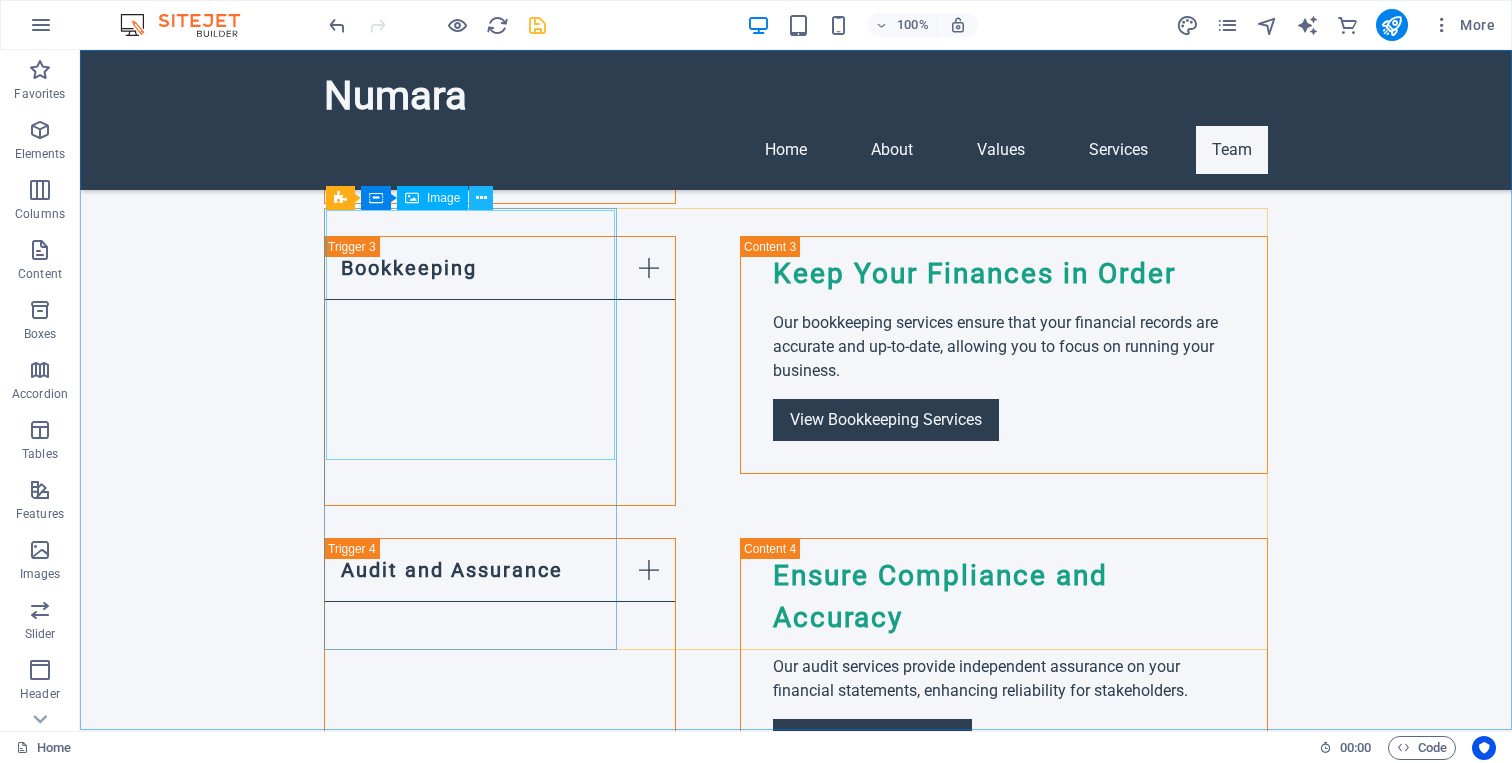 click at bounding box center [481, 198] 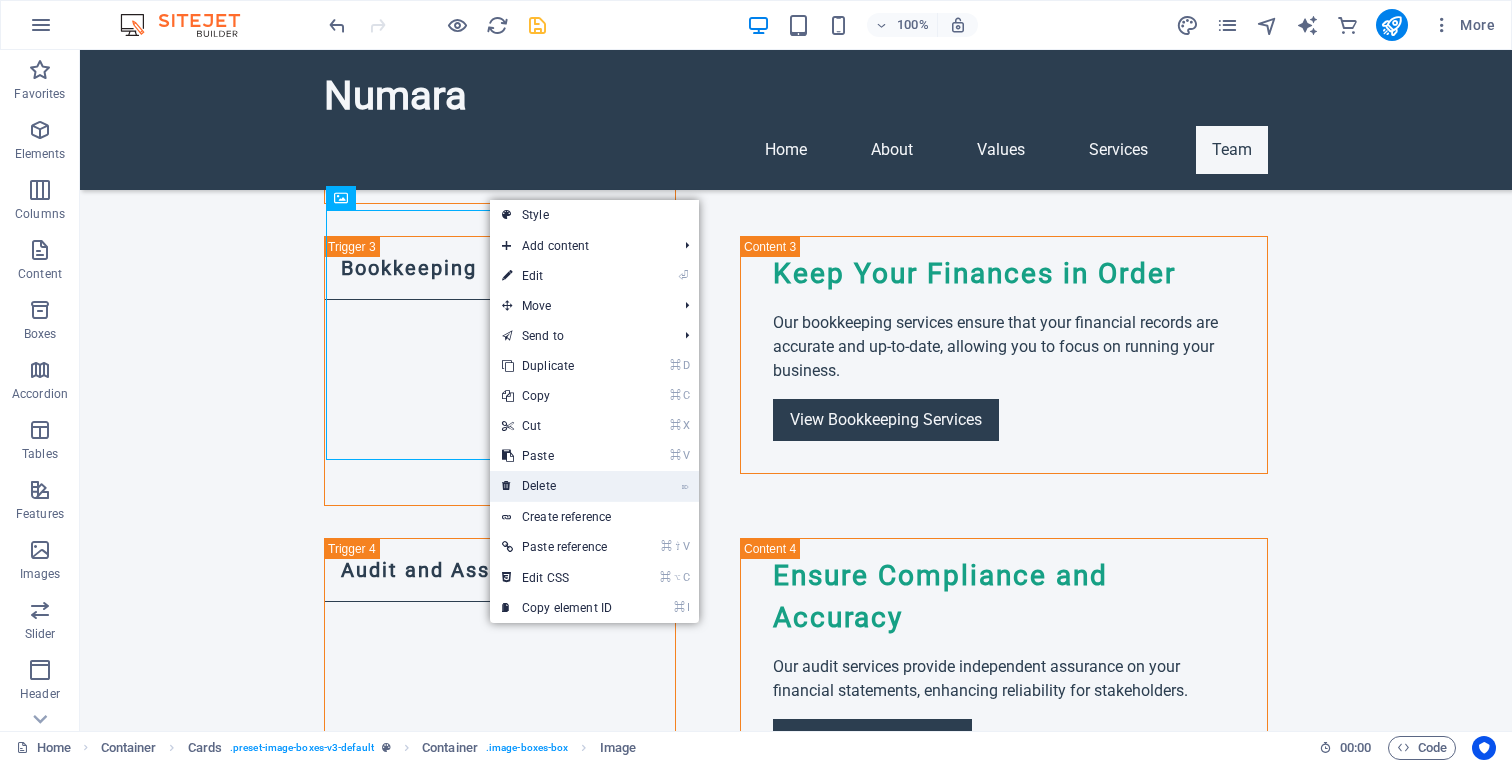 click on "⌦  Delete" at bounding box center [557, 486] 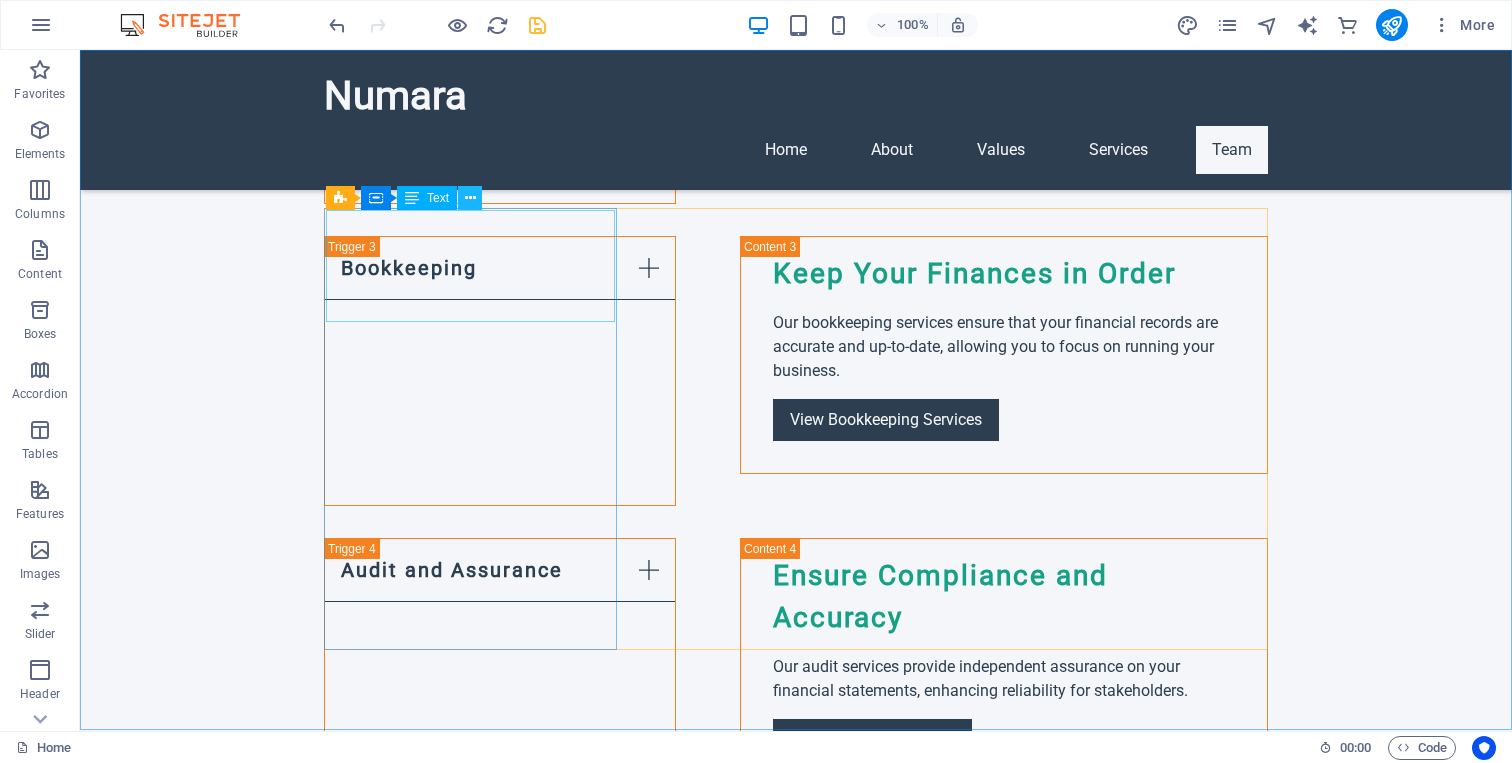 click at bounding box center [470, 198] 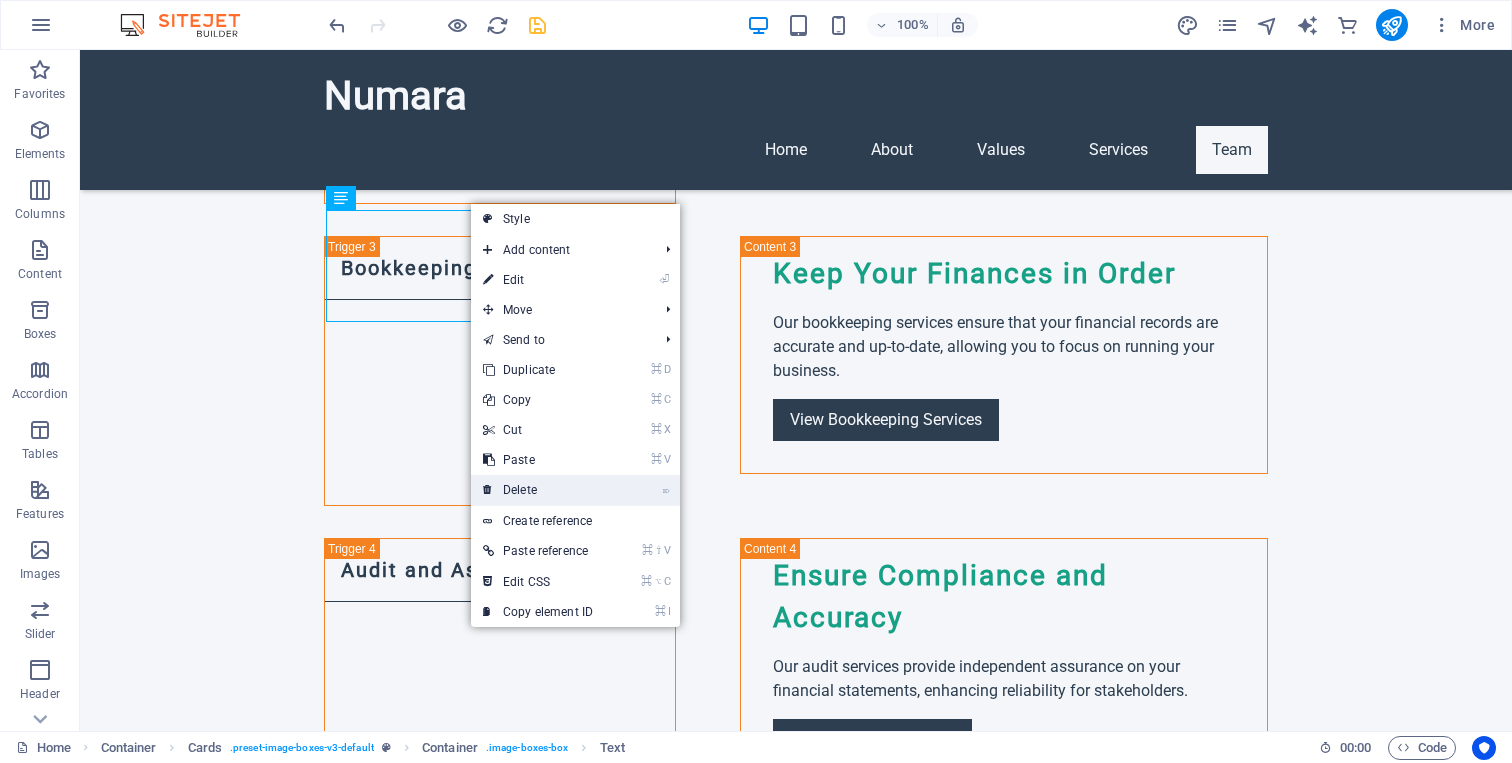 click on "⌦  Delete" at bounding box center (538, 490) 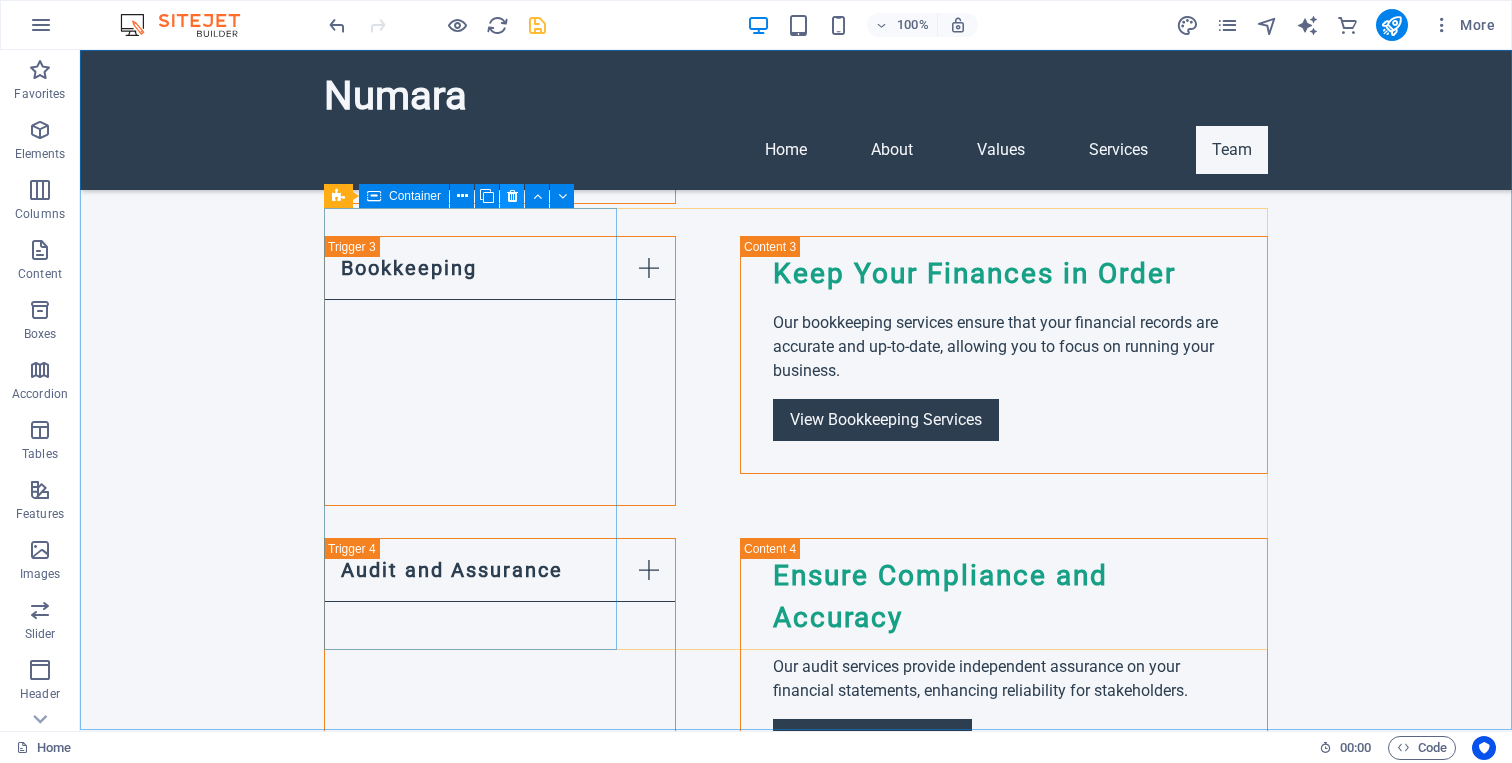 click at bounding box center (512, 196) 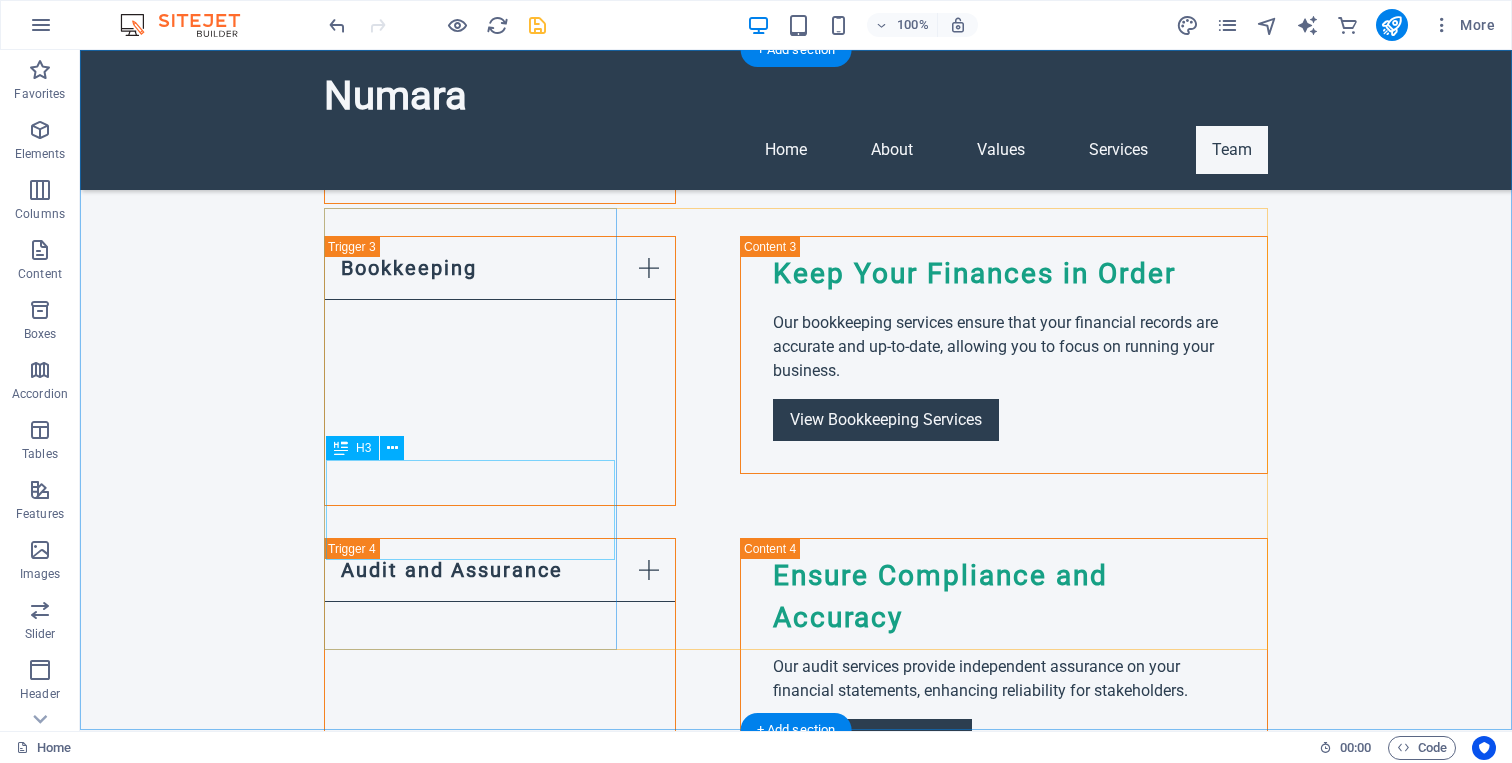click on "[FIRST] [LAST] - Tax Specialist" at bounding box center [470, 1922] 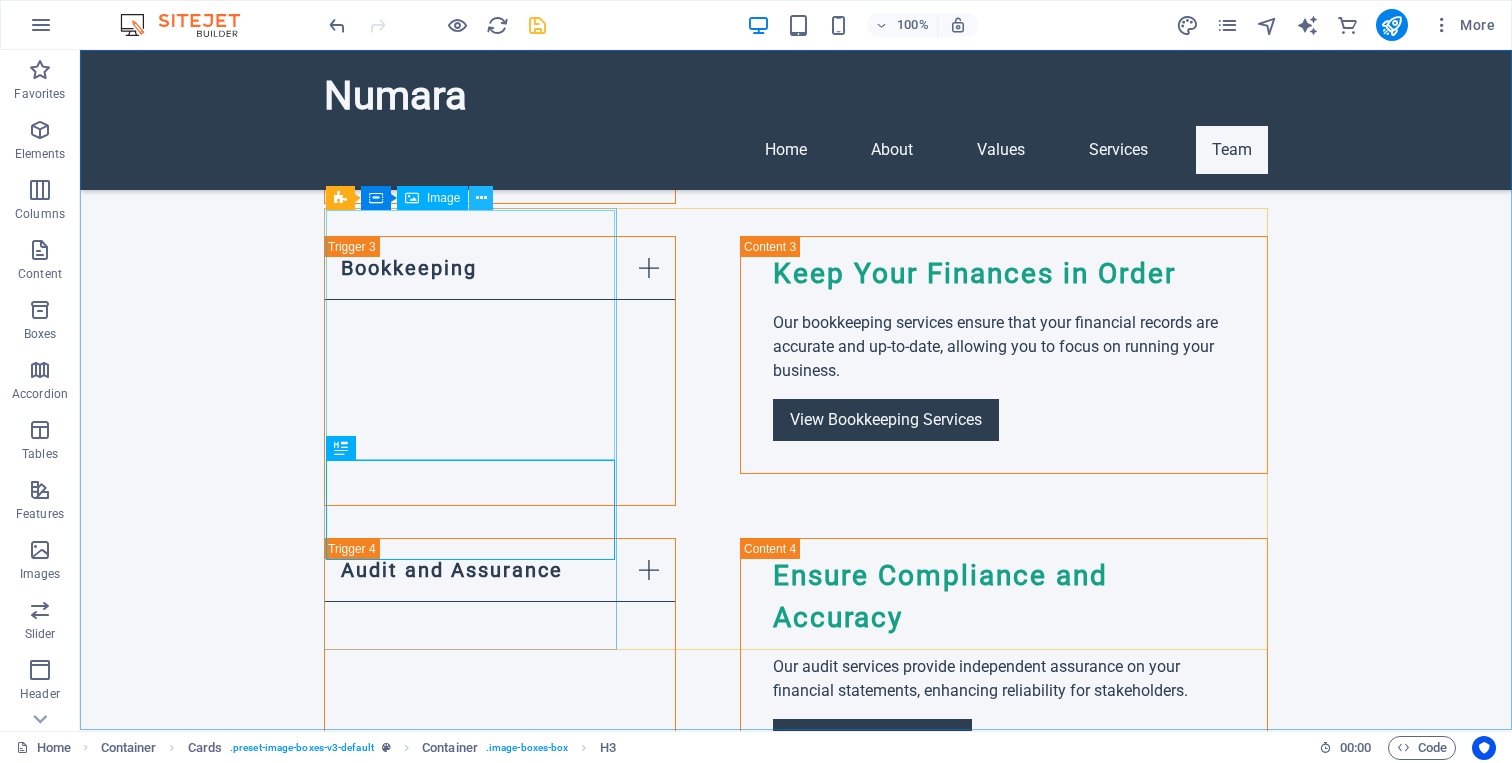 click at bounding box center [481, 198] 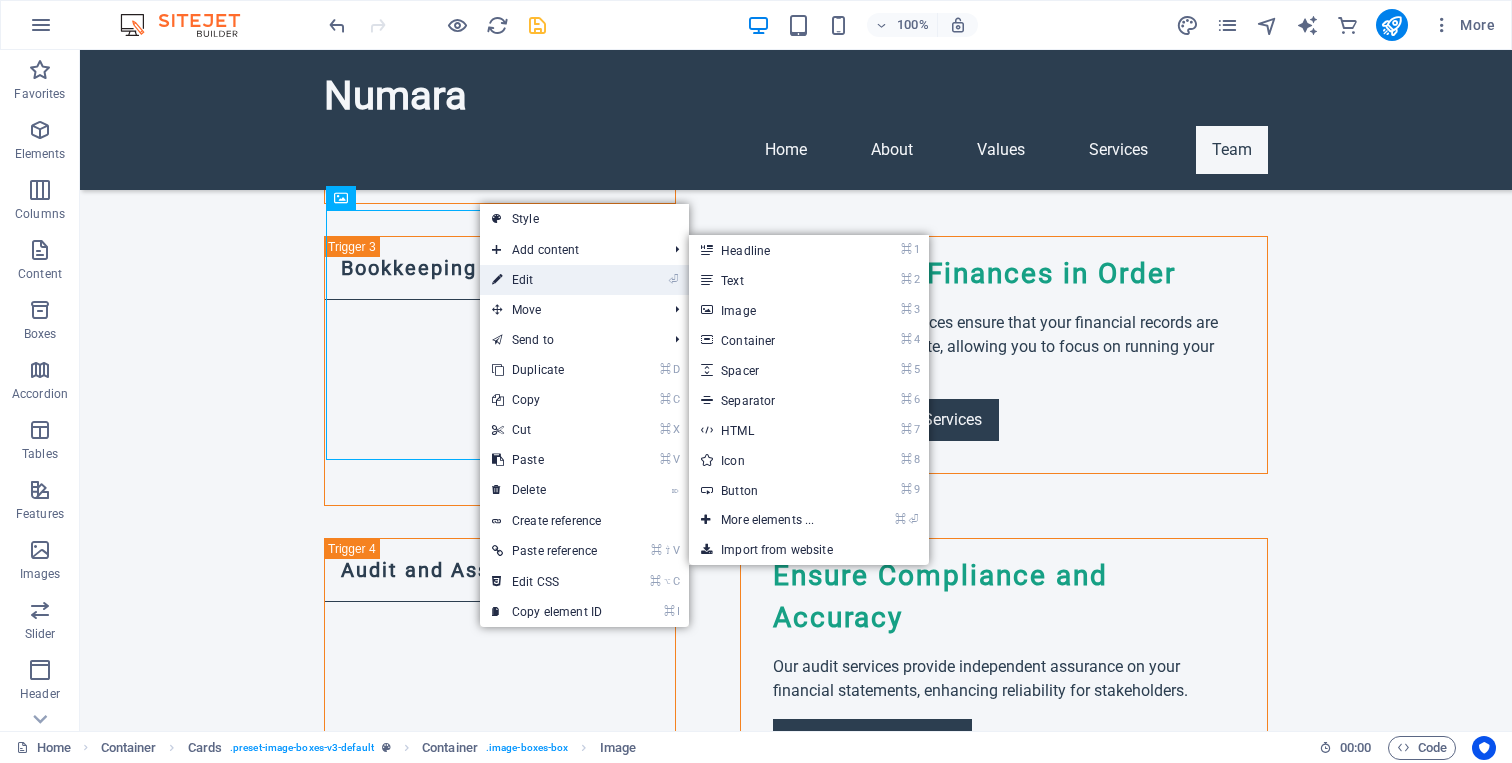 click on "⏎  Edit" at bounding box center (547, 280) 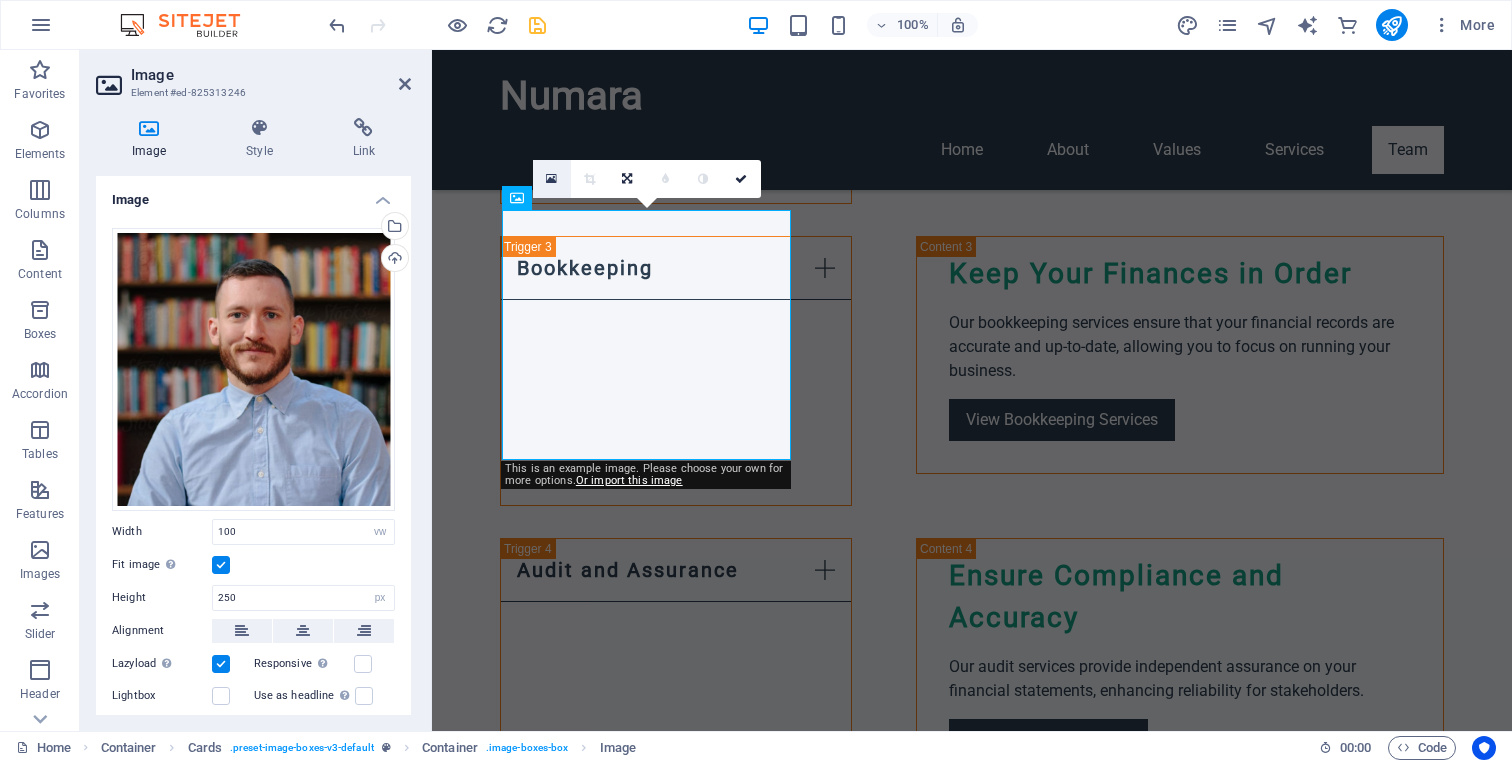 click at bounding box center [551, 179] 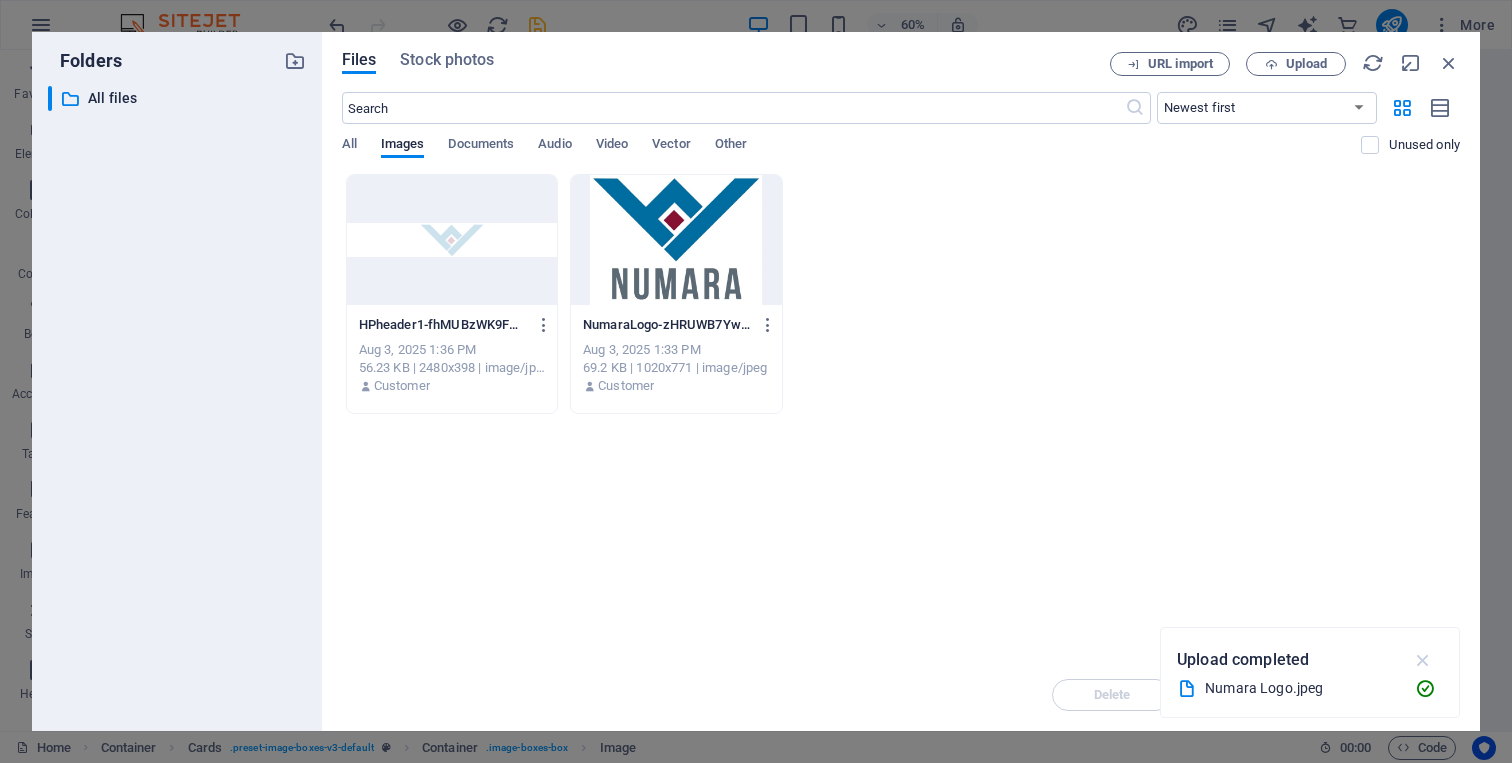 click at bounding box center [1423, 660] 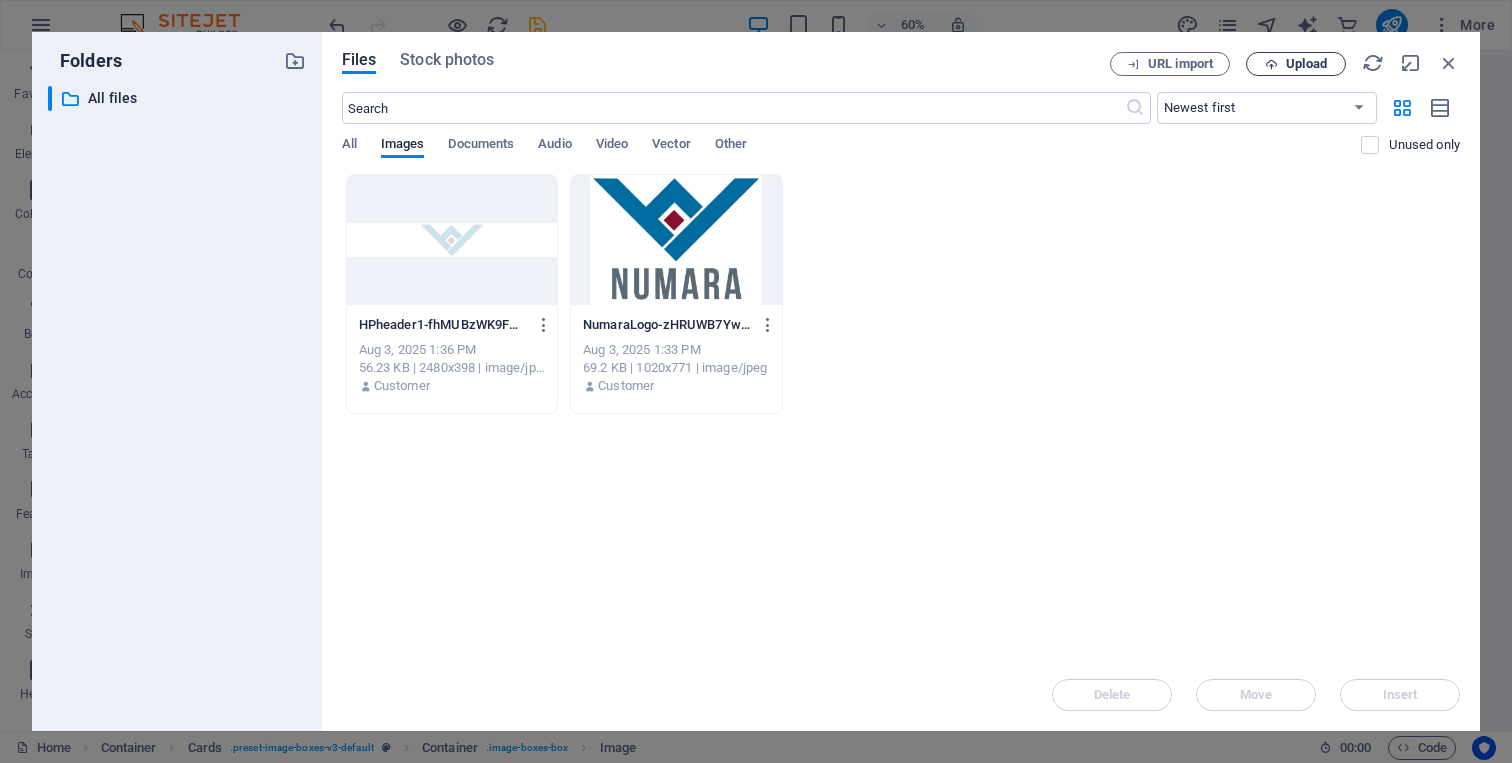 click on "Upload" at bounding box center [1296, 64] 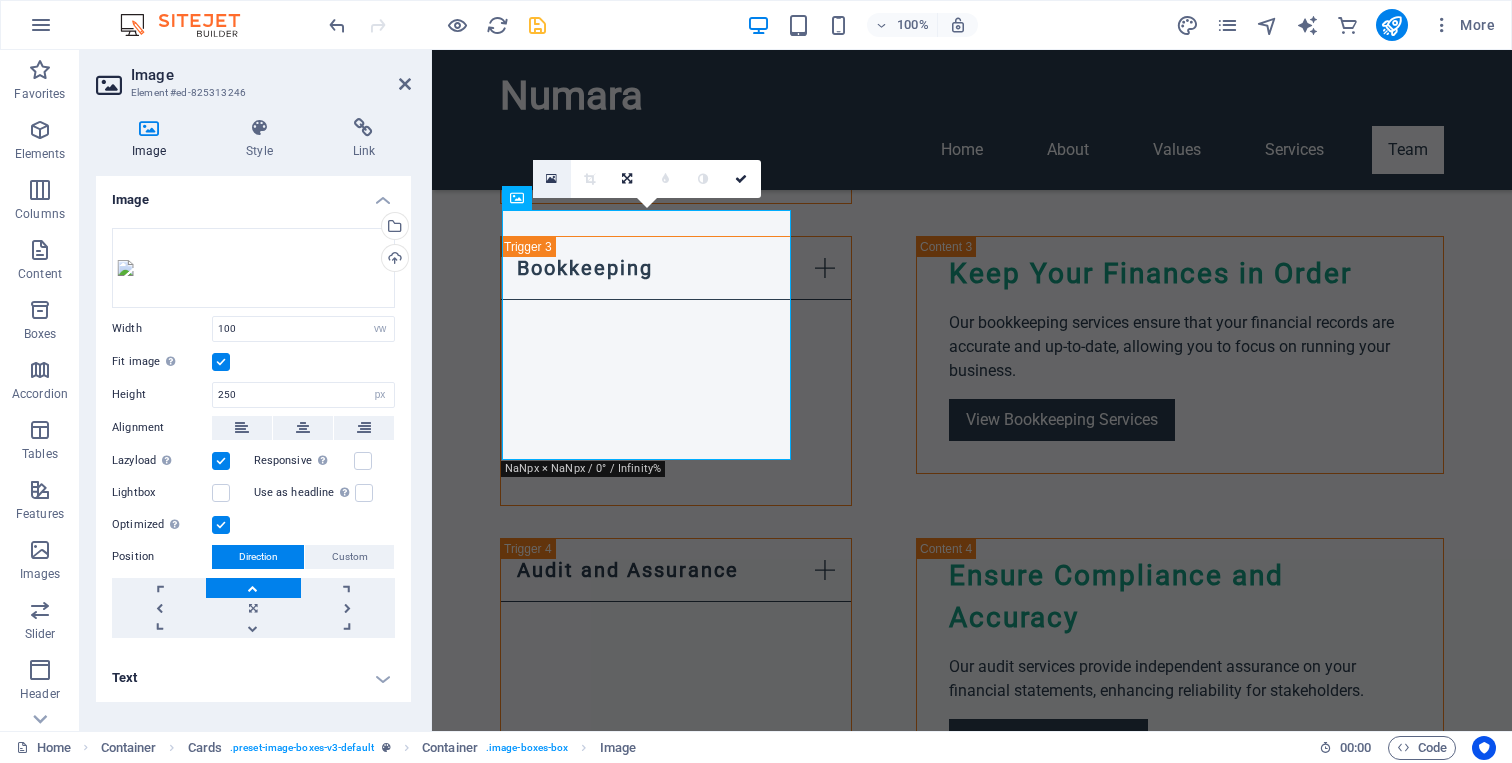 click at bounding box center (551, 179) 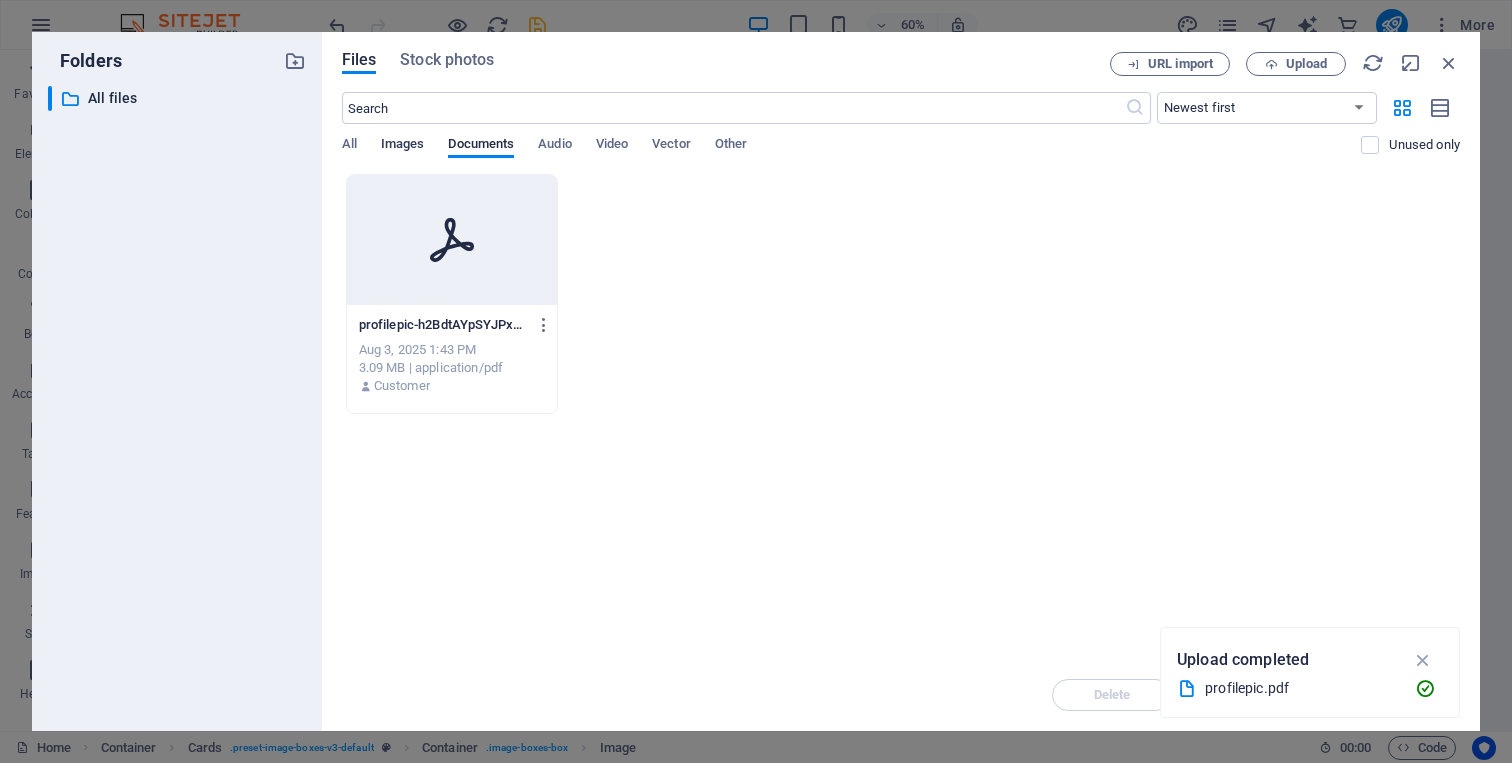click on "Images" at bounding box center (403, 146) 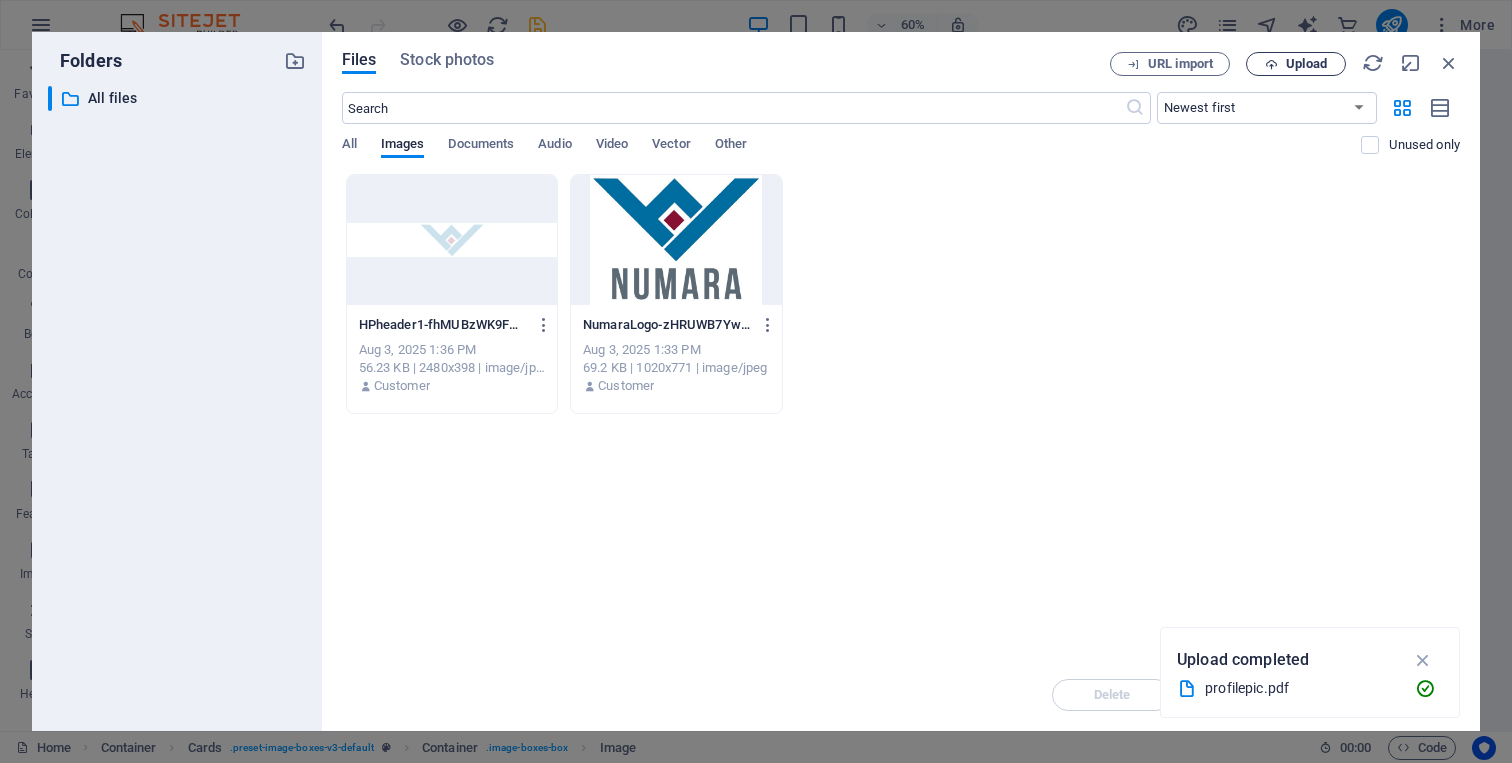 click on "Upload" at bounding box center (1306, 64) 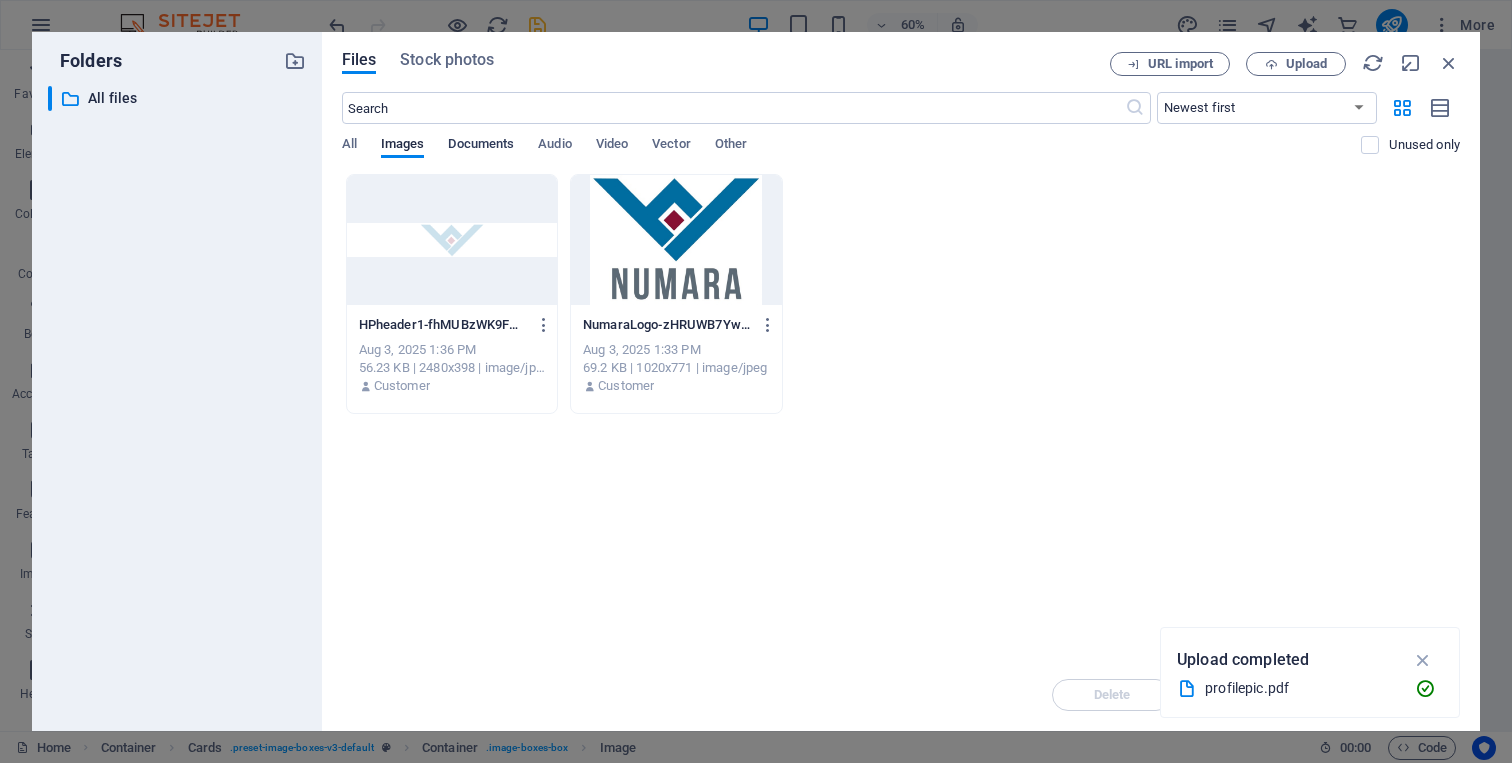 click on "Documents" at bounding box center (481, 146) 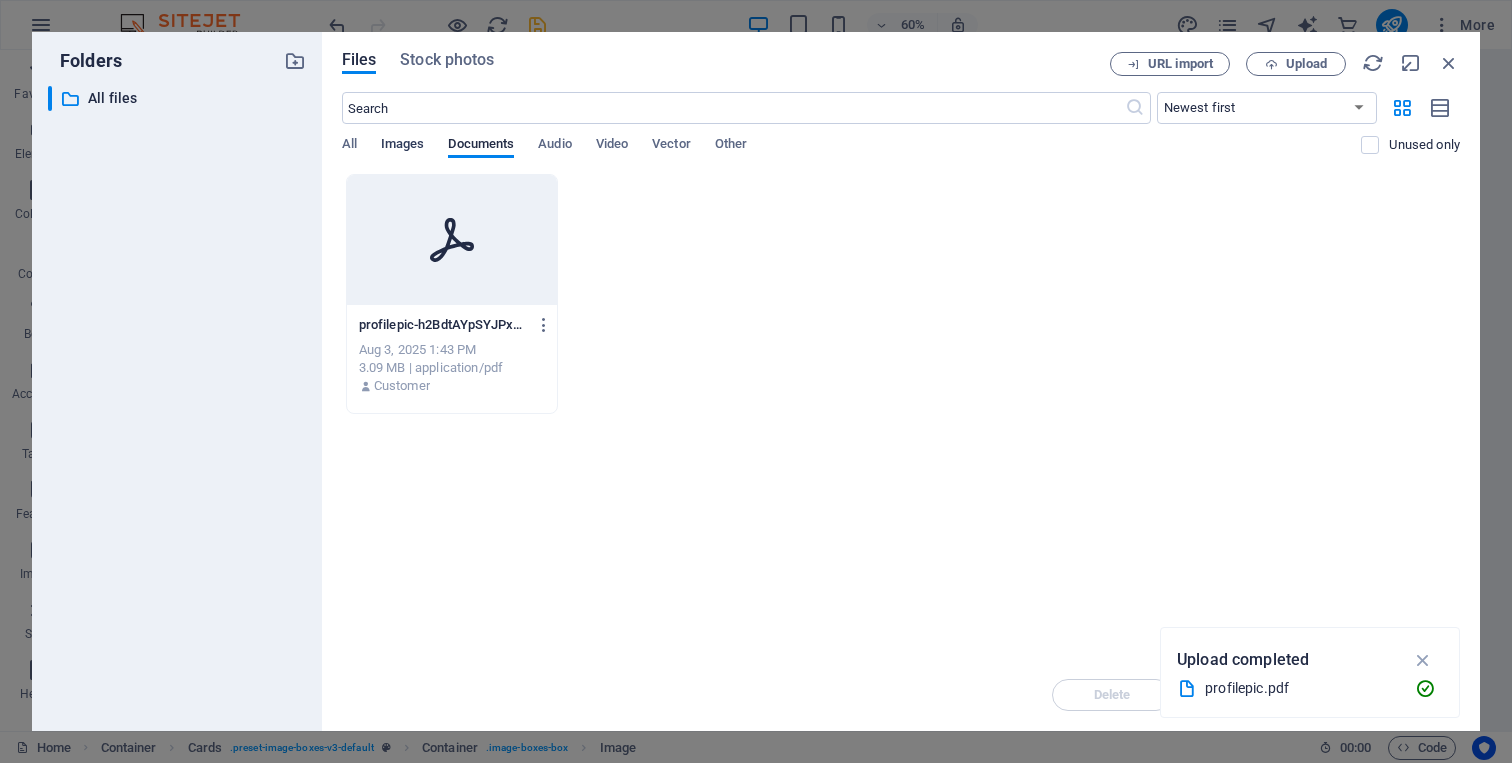 click on "Images" at bounding box center [403, 146] 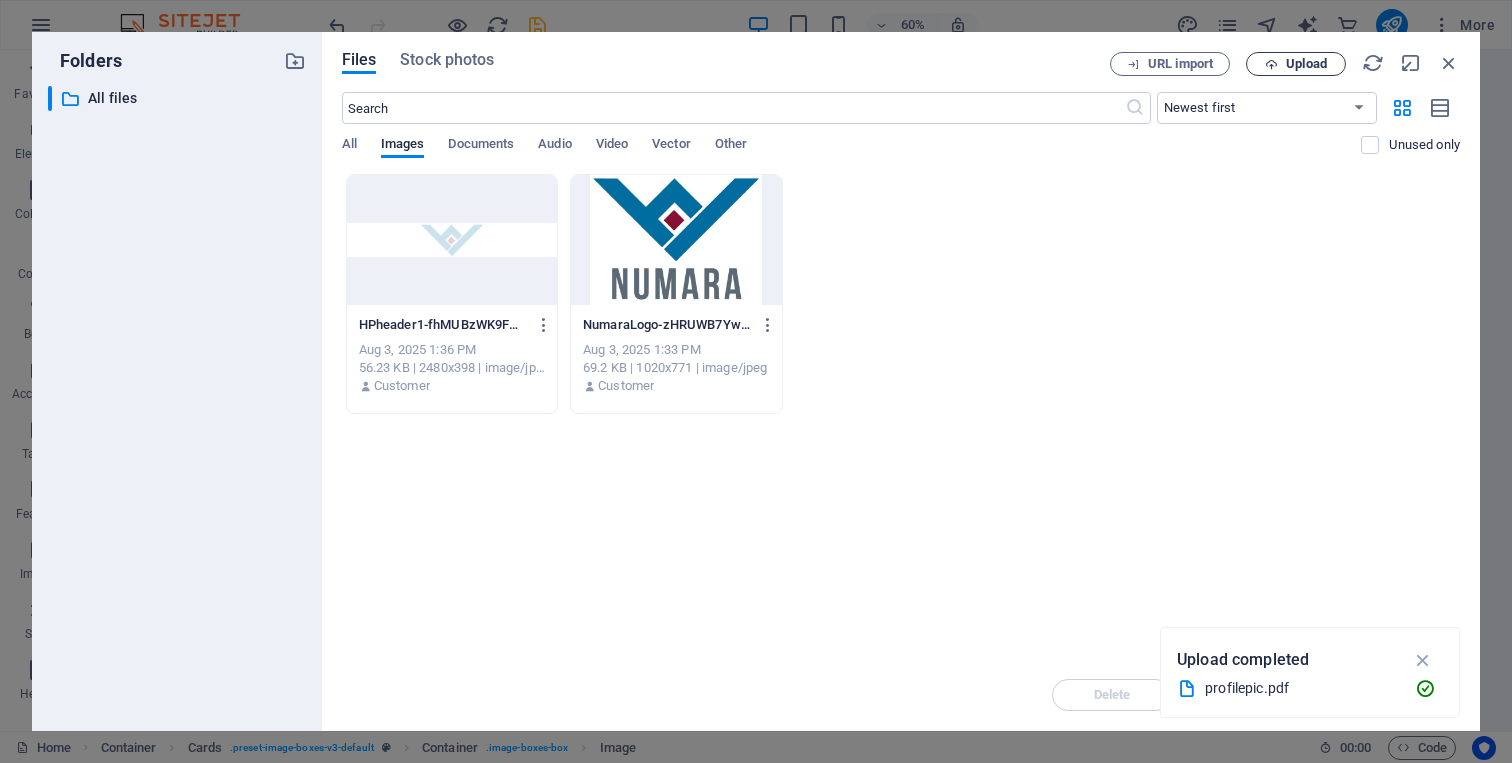 click on "Upload" at bounding box center [1306, 64] 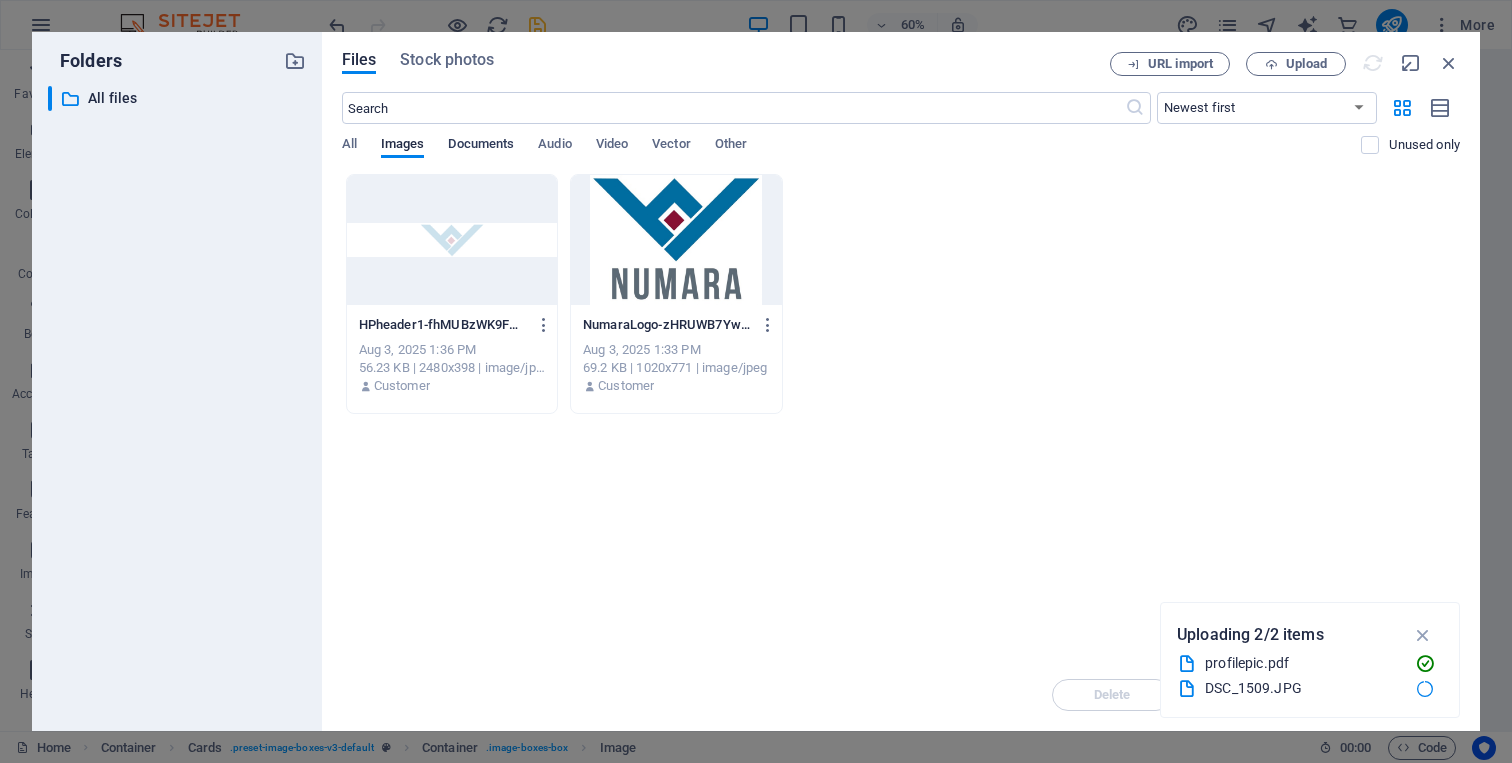 click on "Documents" at bounding box center [481, 146] 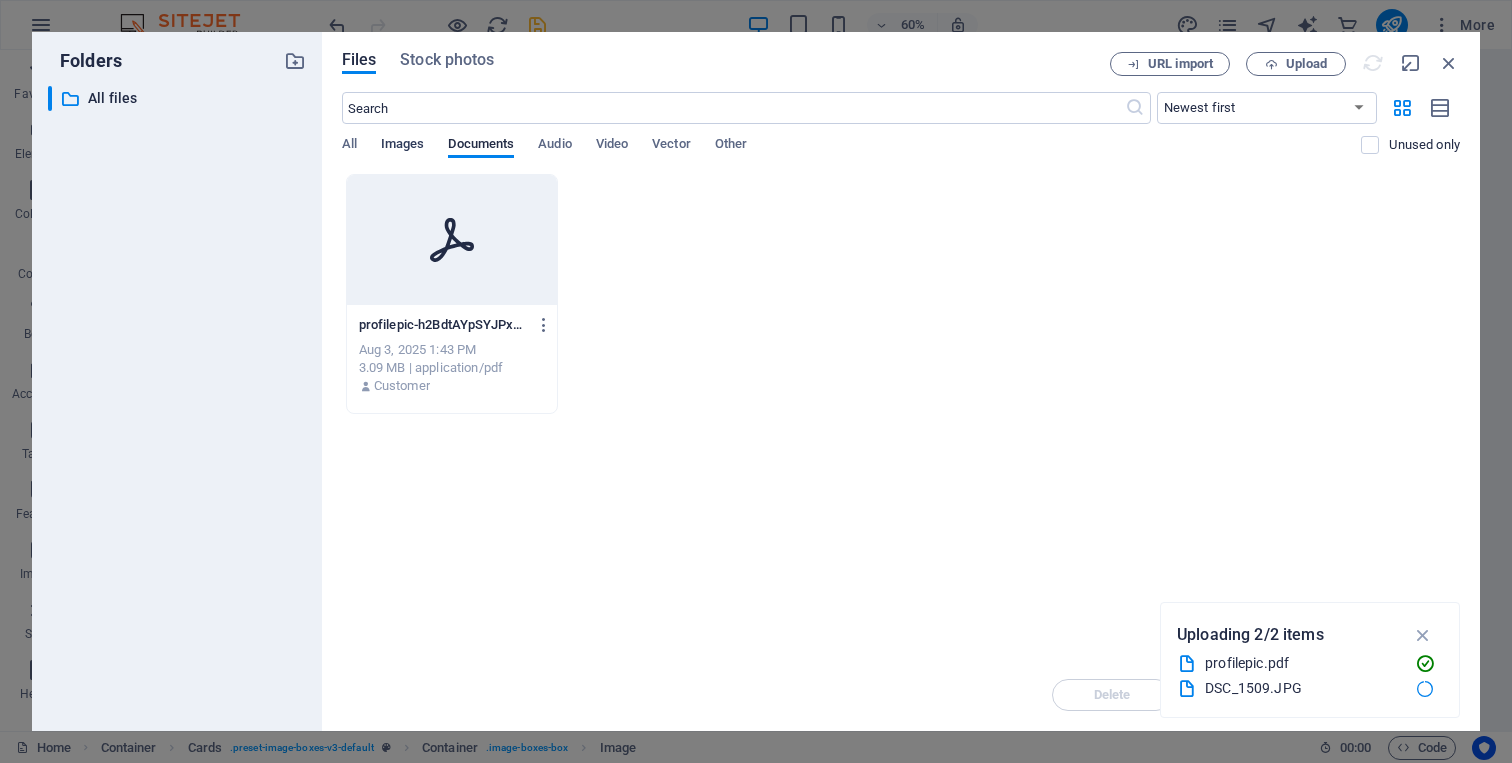 click on "Images" at bounding box center (403, 146) 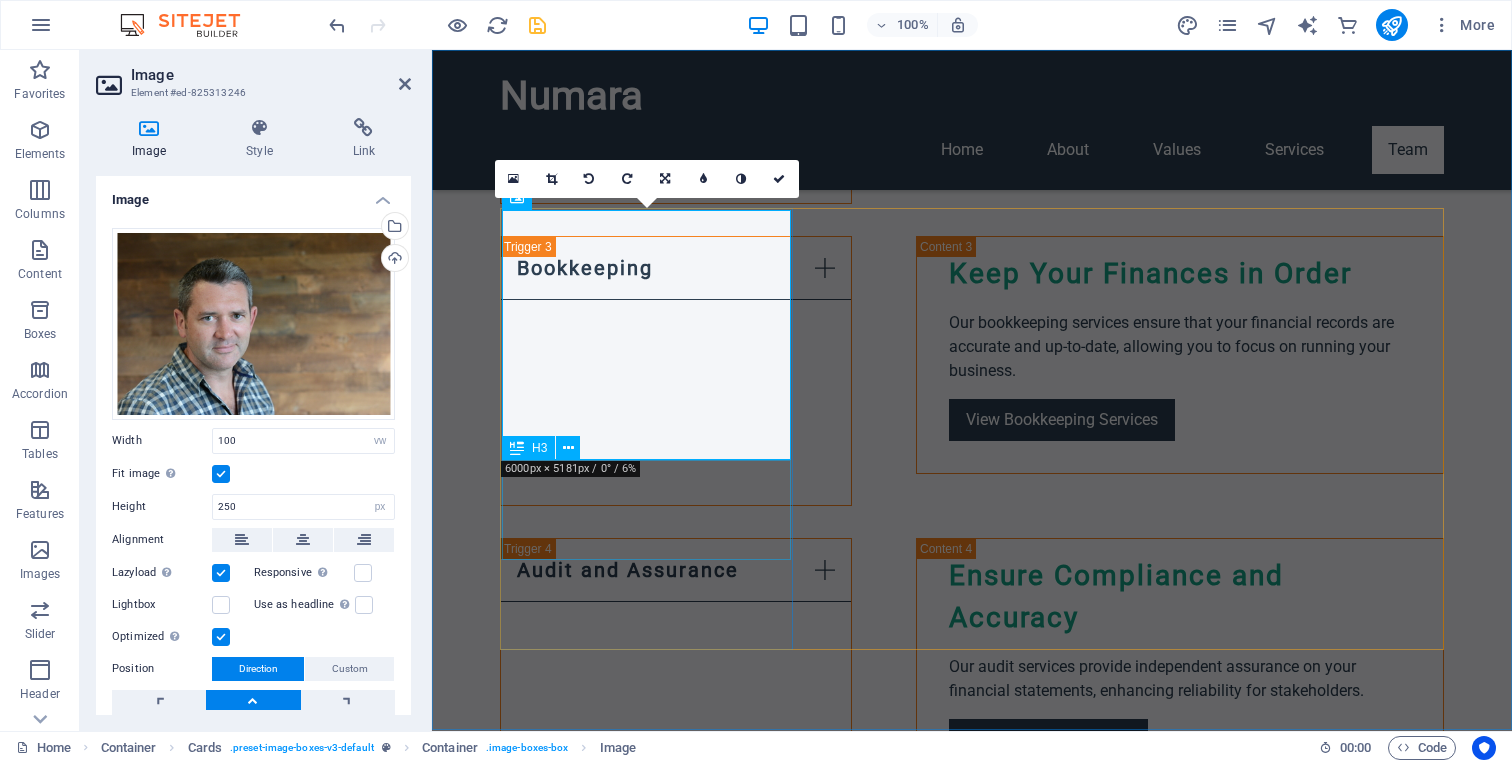 click on "[FIRST] [LAST] - Tax Specialist" at bounding box center [646, 1922] 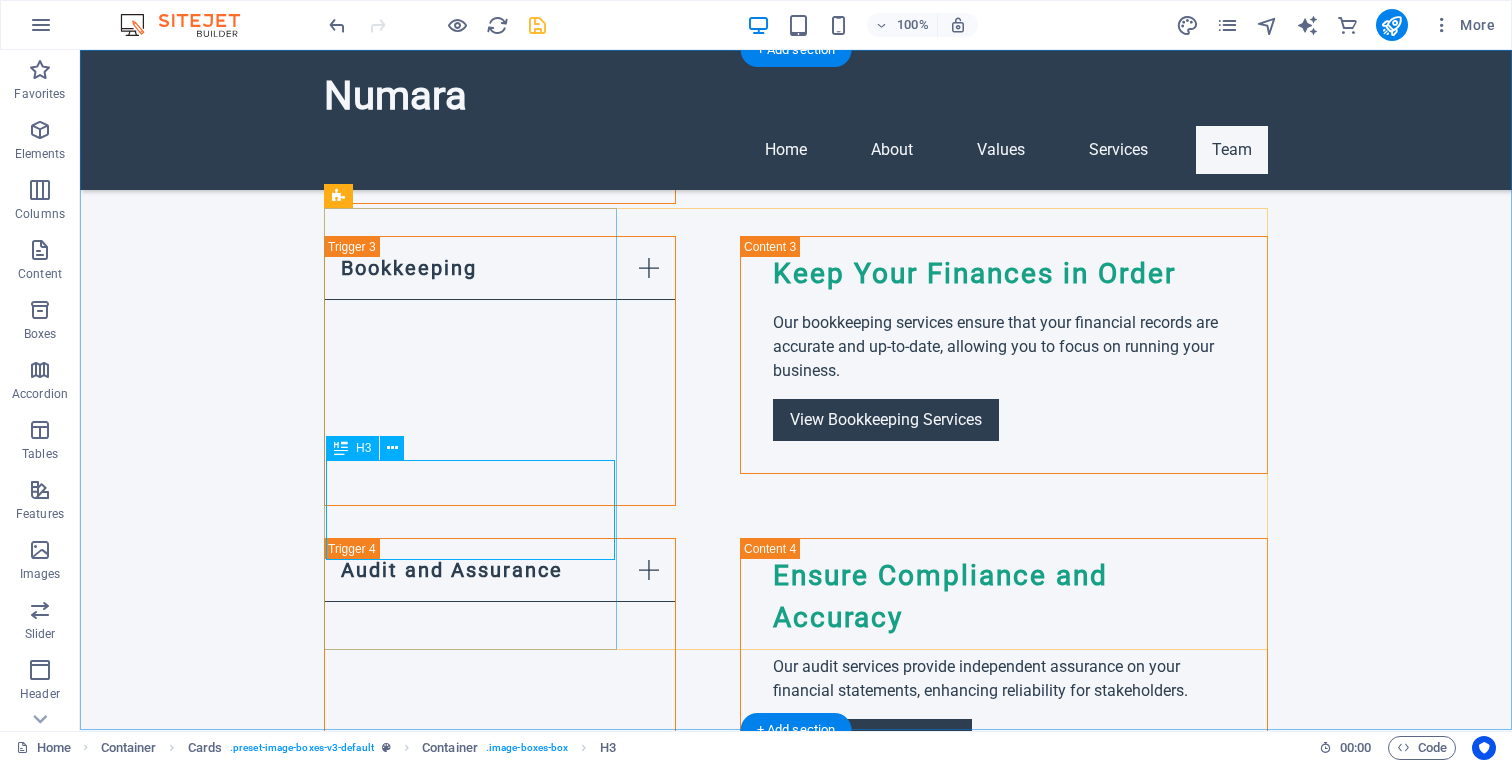 click on "[FIRST] [LAST] - Tax Specialist" at bounding box center (470, 1922) 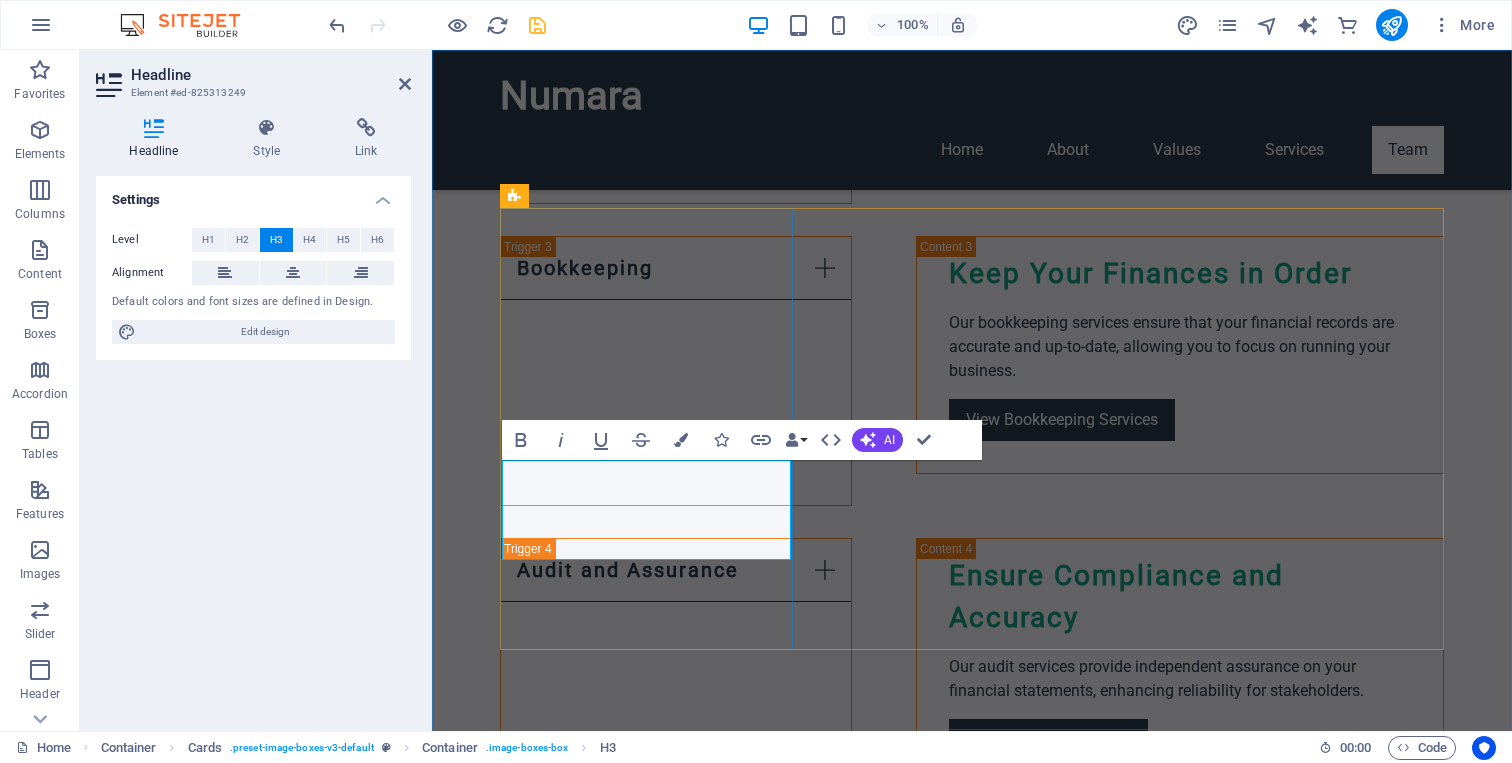 click on "[FIRST] [LAST] - Tax Specialist" at bounding box center [646, 1930] 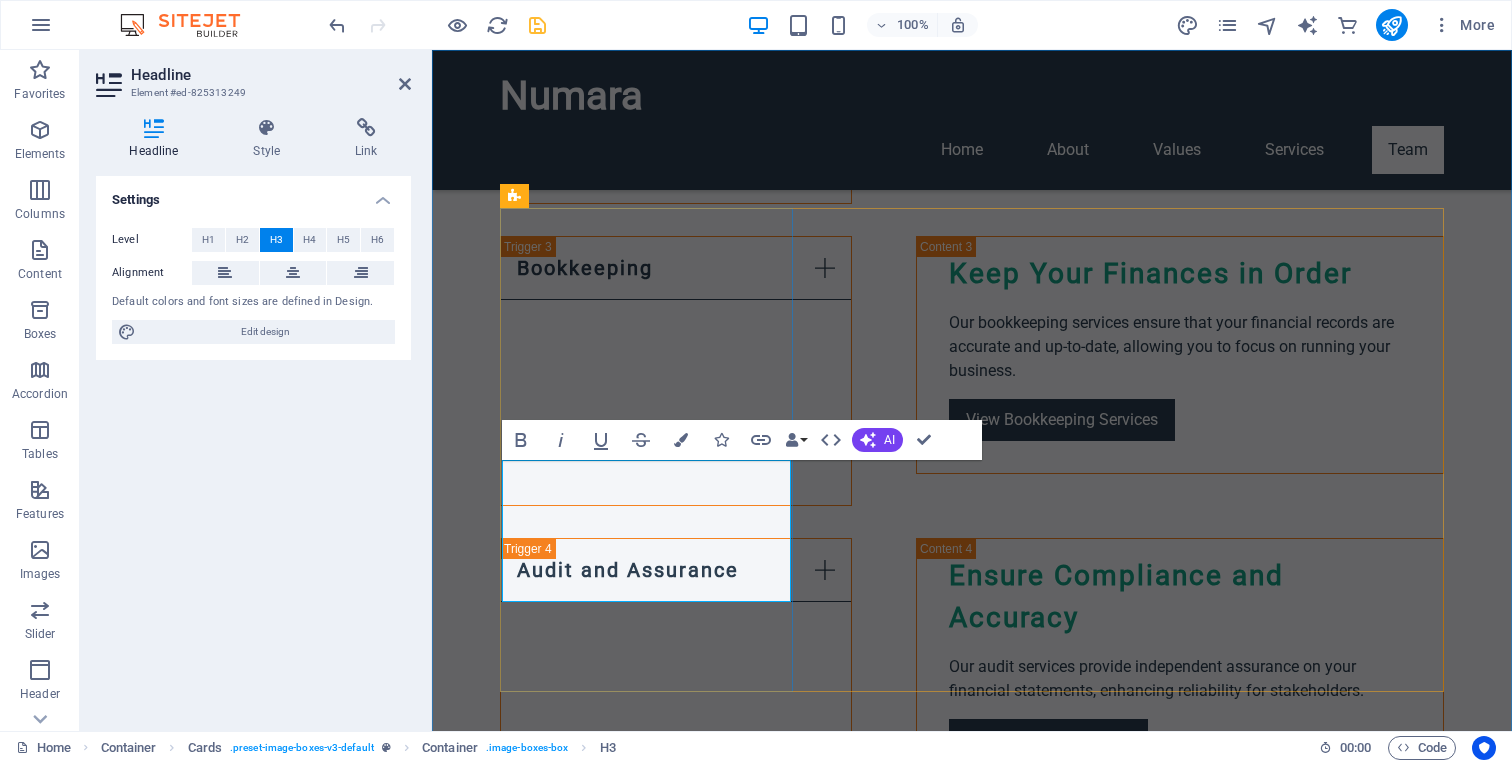 drag, startPoint x: 720, startPoint y: 541, endPoint x: 720, endPoint y: 570, distance: 29 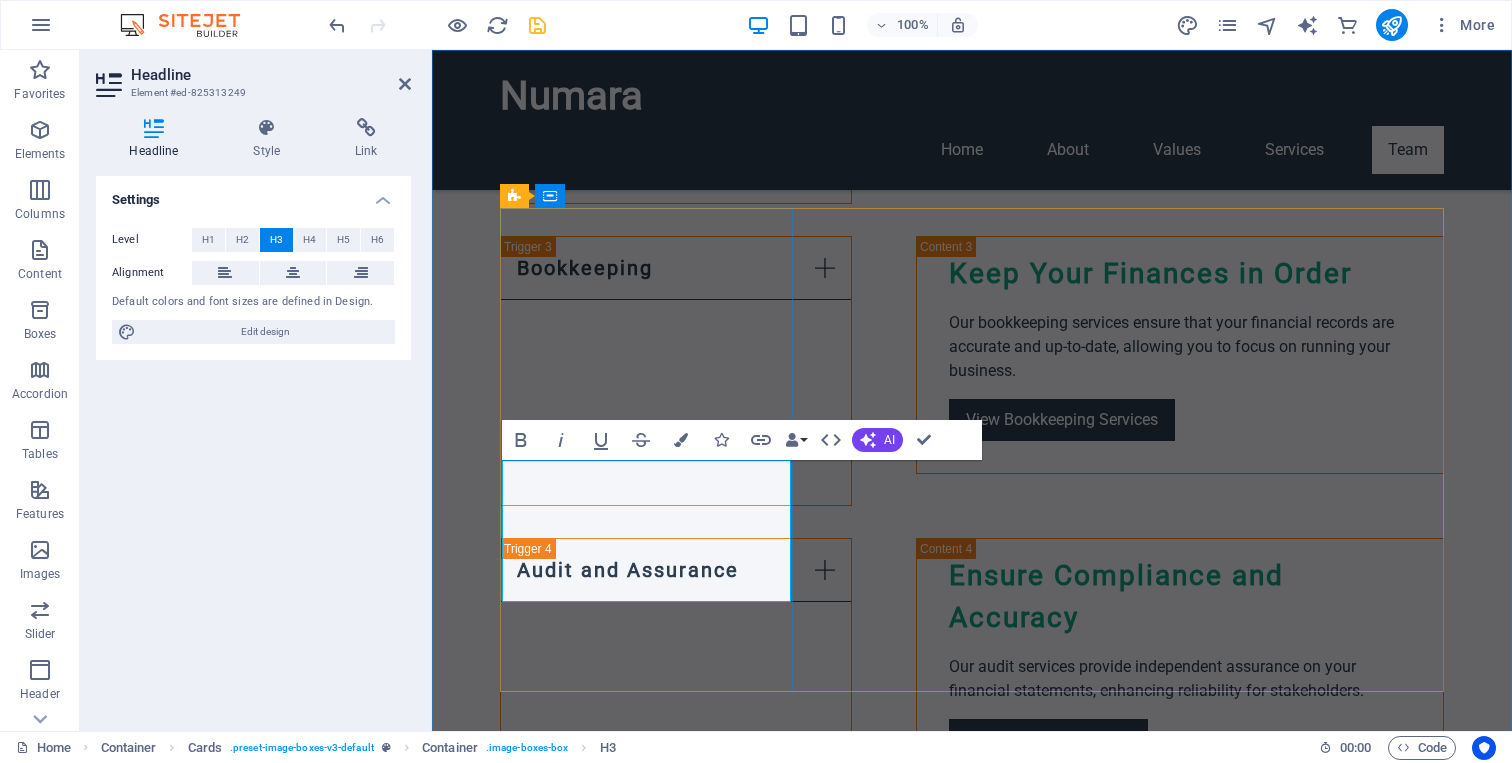 click on "[FIRST] [LAST] - CA(SA)" at bounding box center (646, 1930) 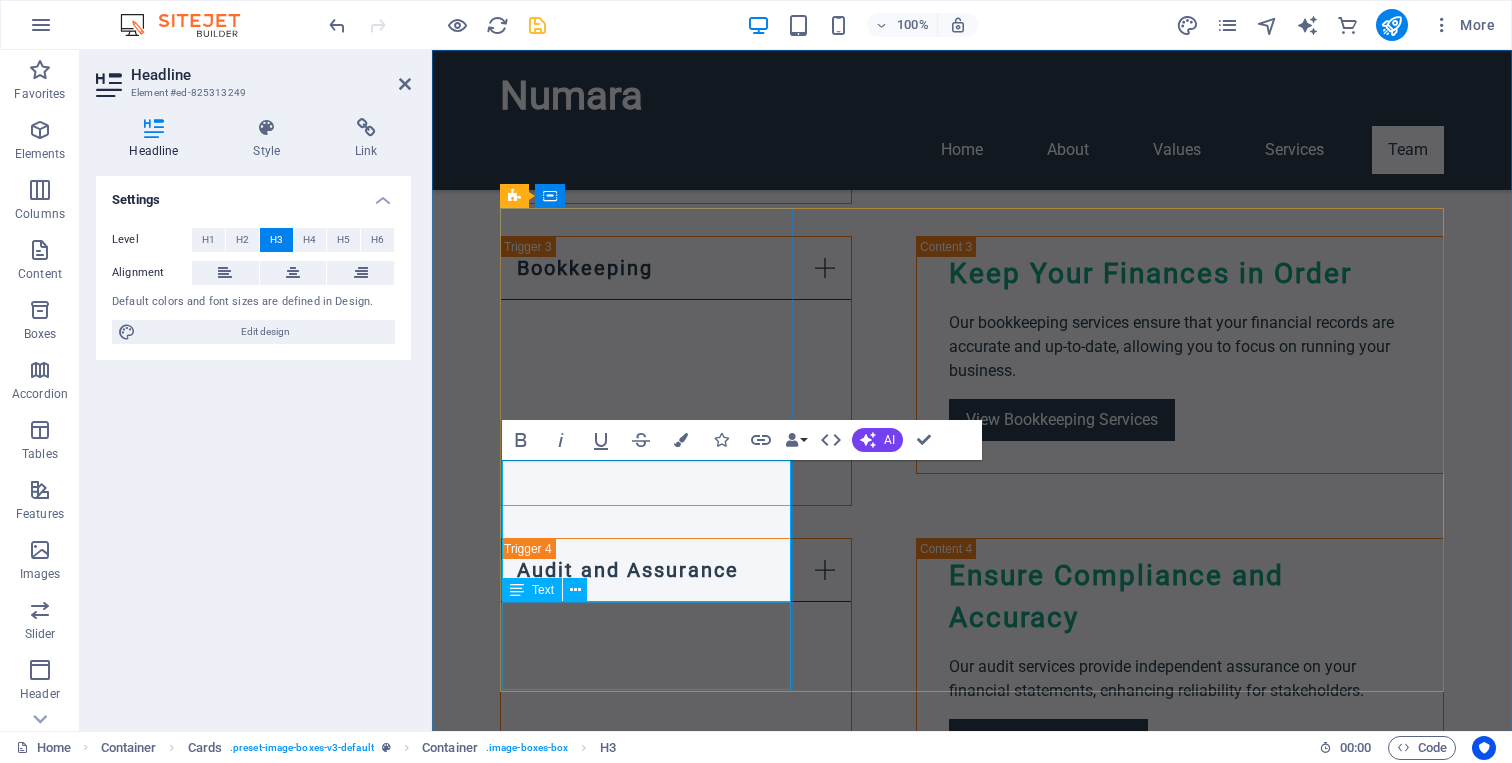 click on "With extensive knowledge in tax law, Michael ensures clients benefit from every tax advantage available." at bounding box center (646, 2016) 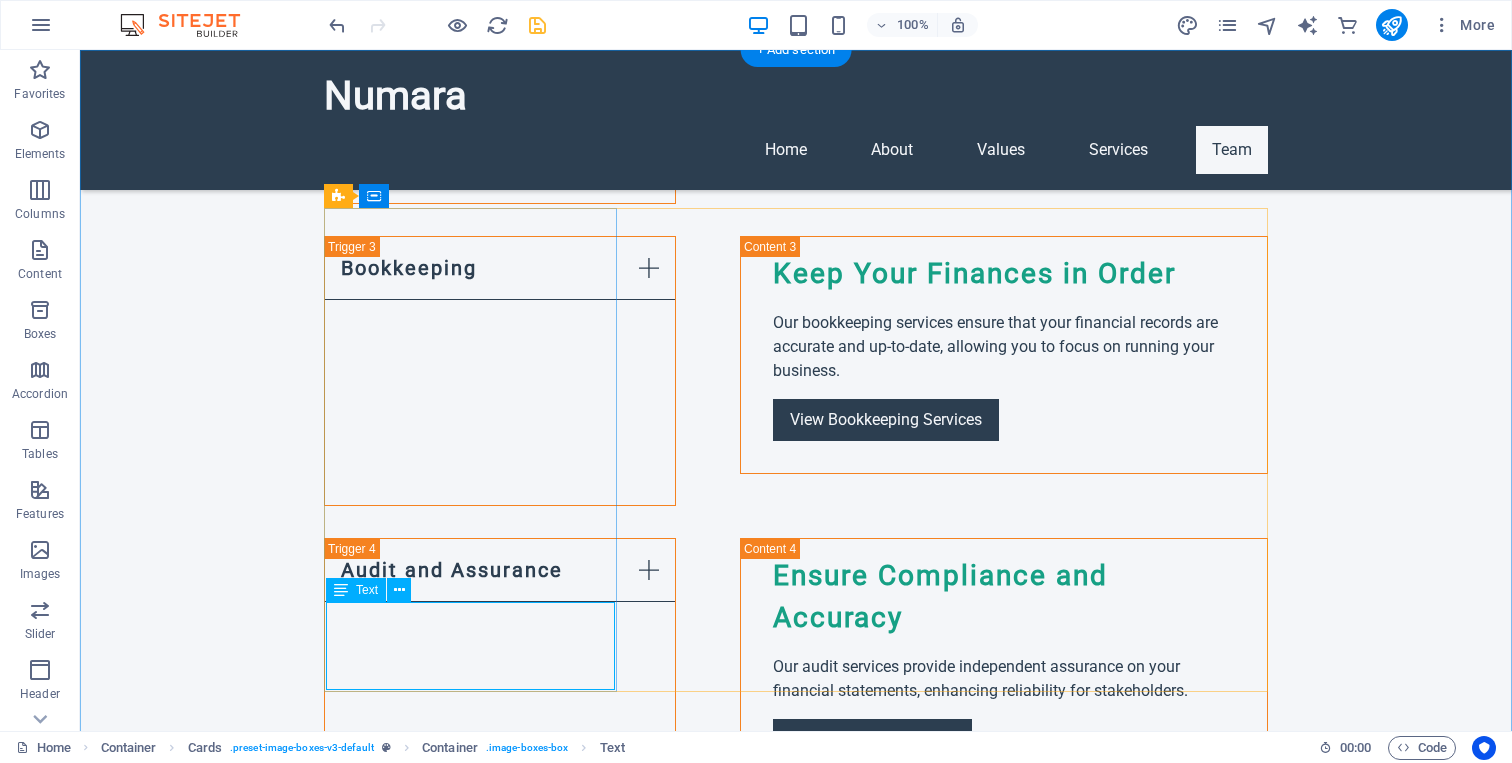 click on "With extensive knowledge in tax law, Michael ensures clients benefit from every tax advantage available." at bounding box center (470, 2016) 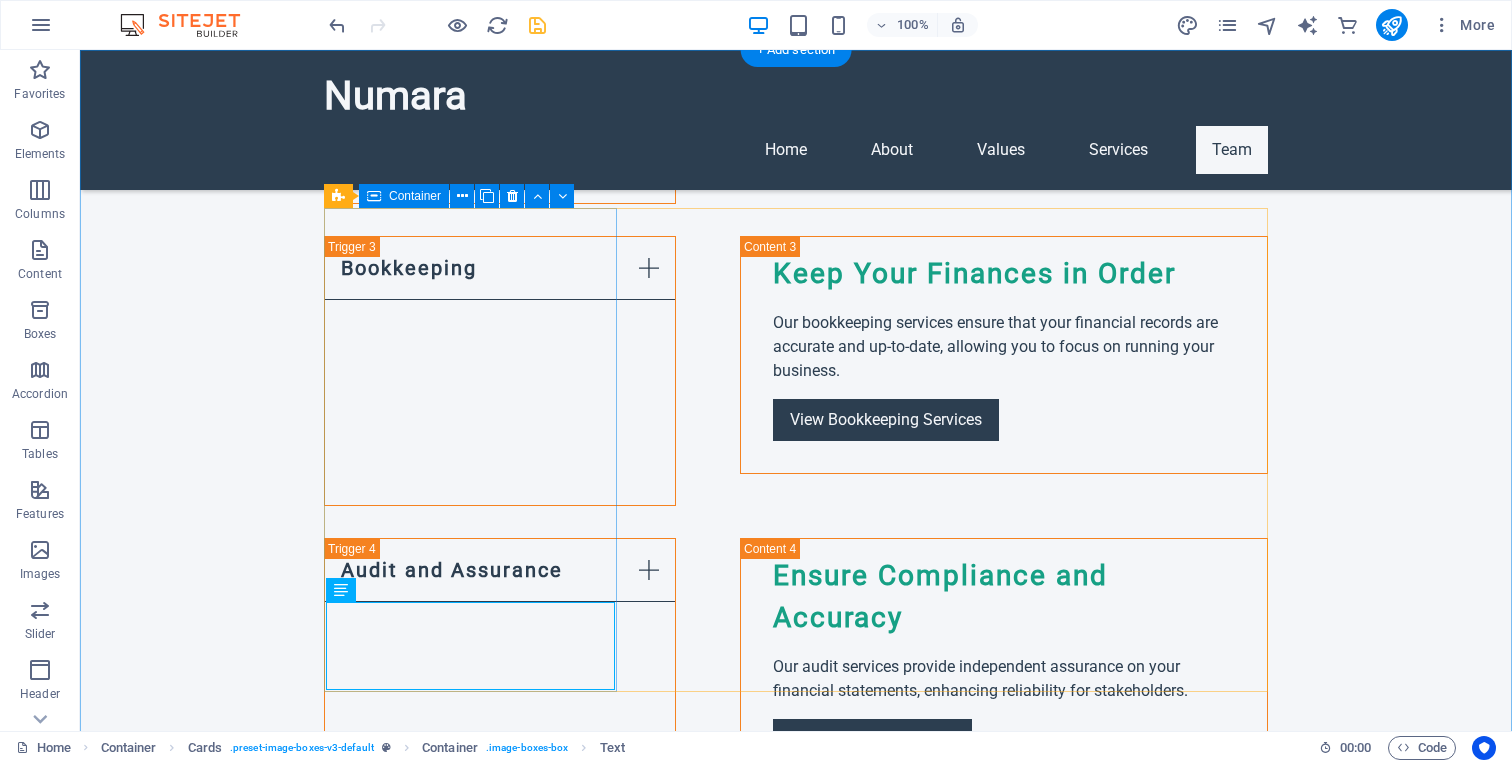 click on "[FIRST] [LAST] - CA(SA) With extensive knowledge in tax law, [FIRST] ensures clients benefit from every tax advantage available." at bounding box center [470, 1841] 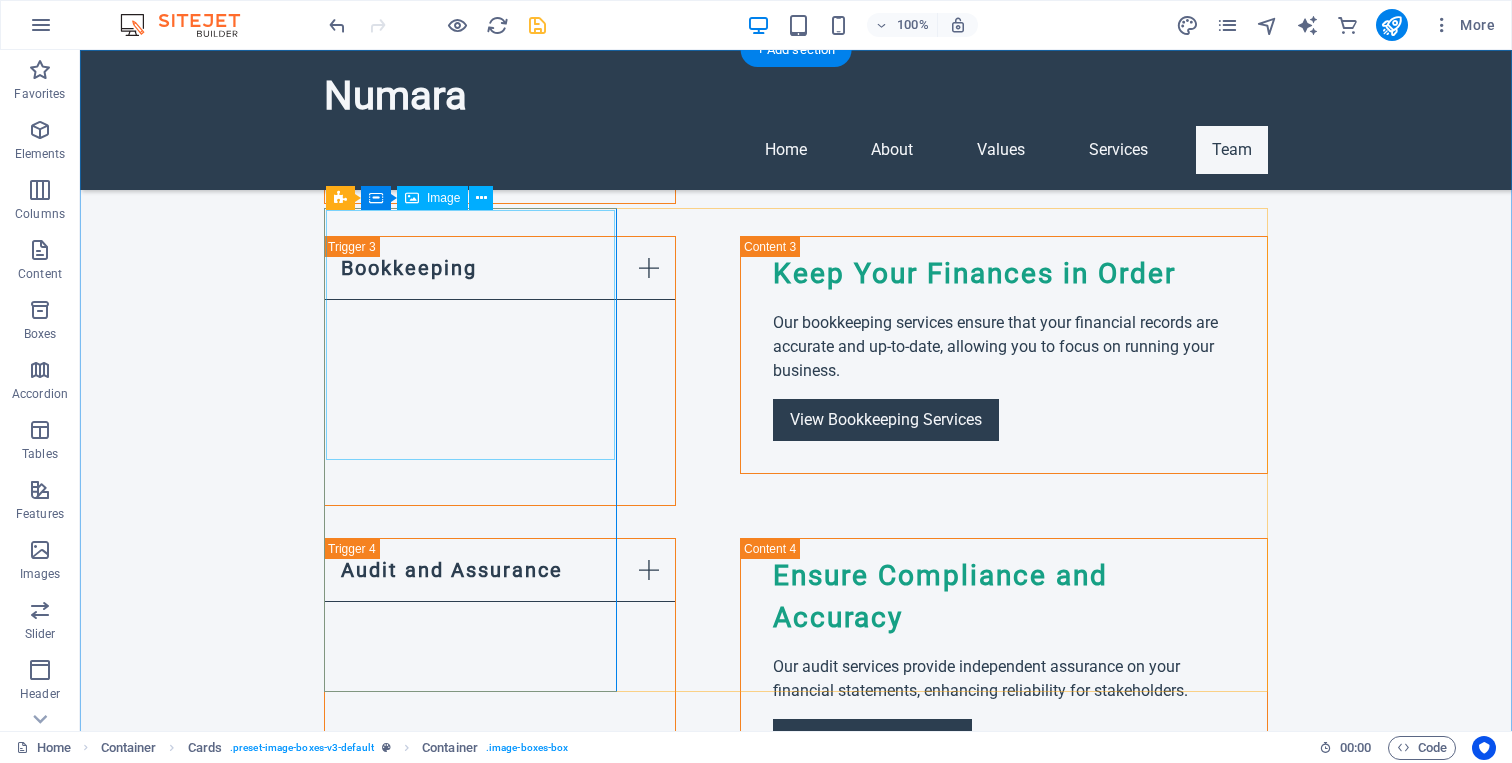 click at bounding box center (470, 1747) 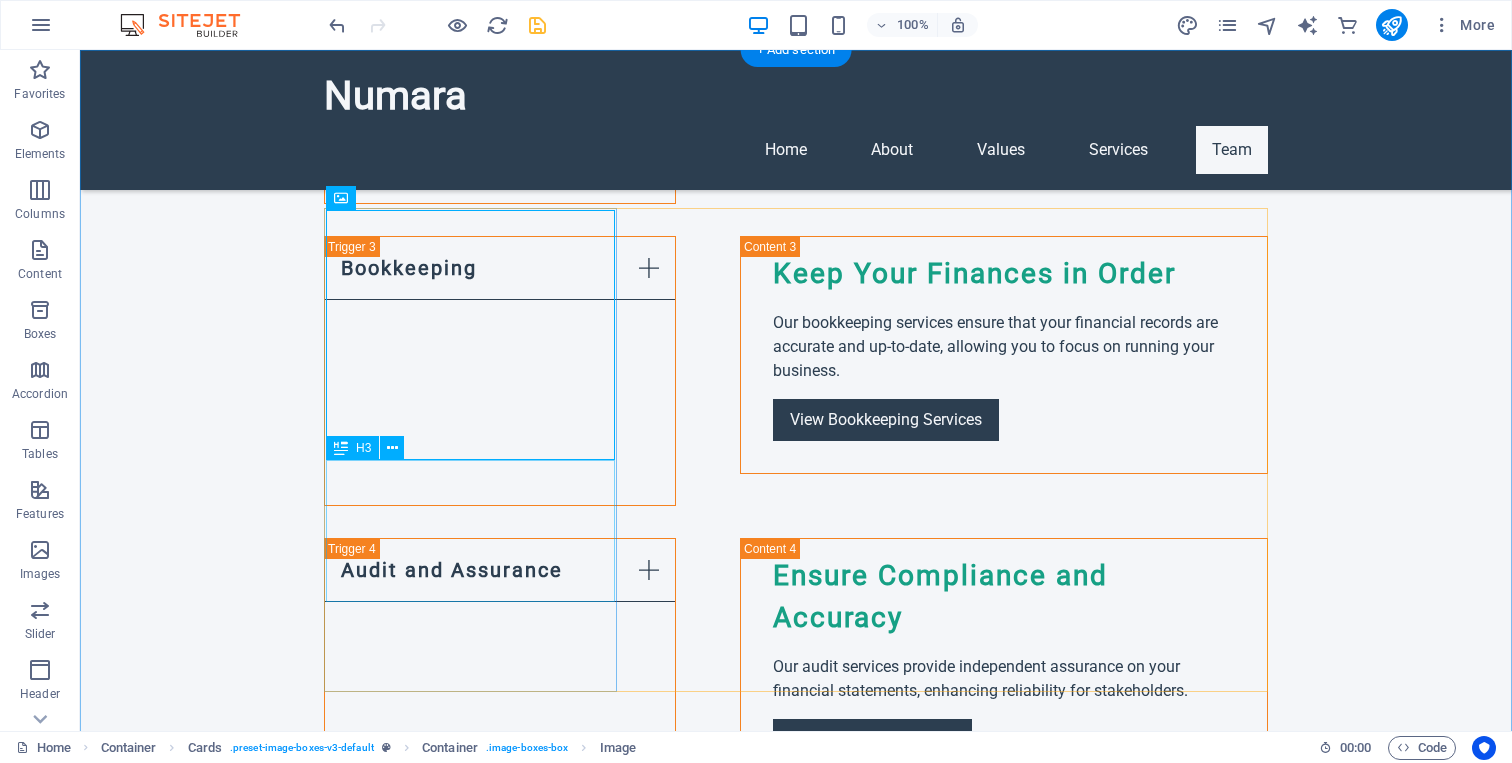 click on "[FIRST] [LAST] - CA(SA)" at bounding box center [470, 1922] 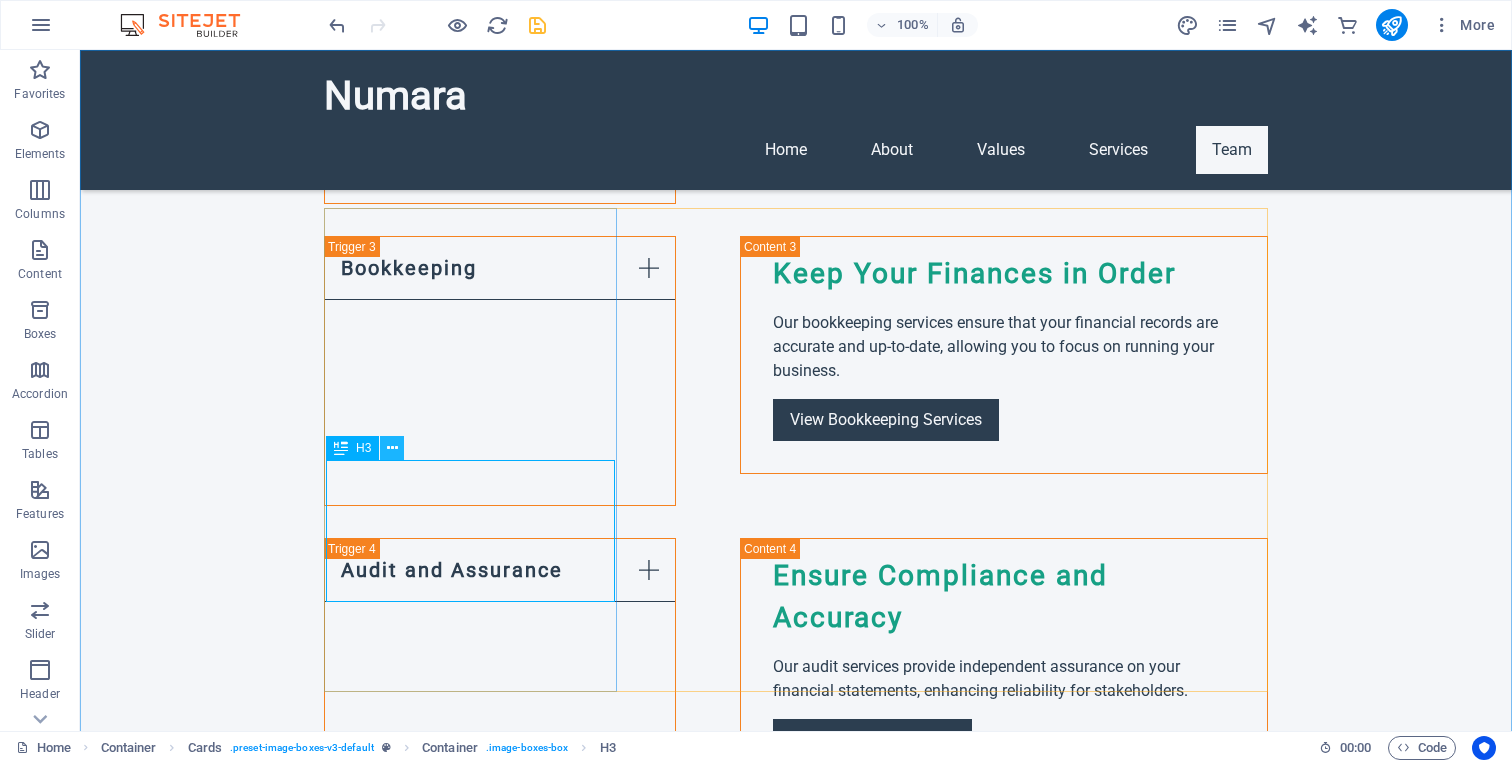 click at bounding box center [392, 448] 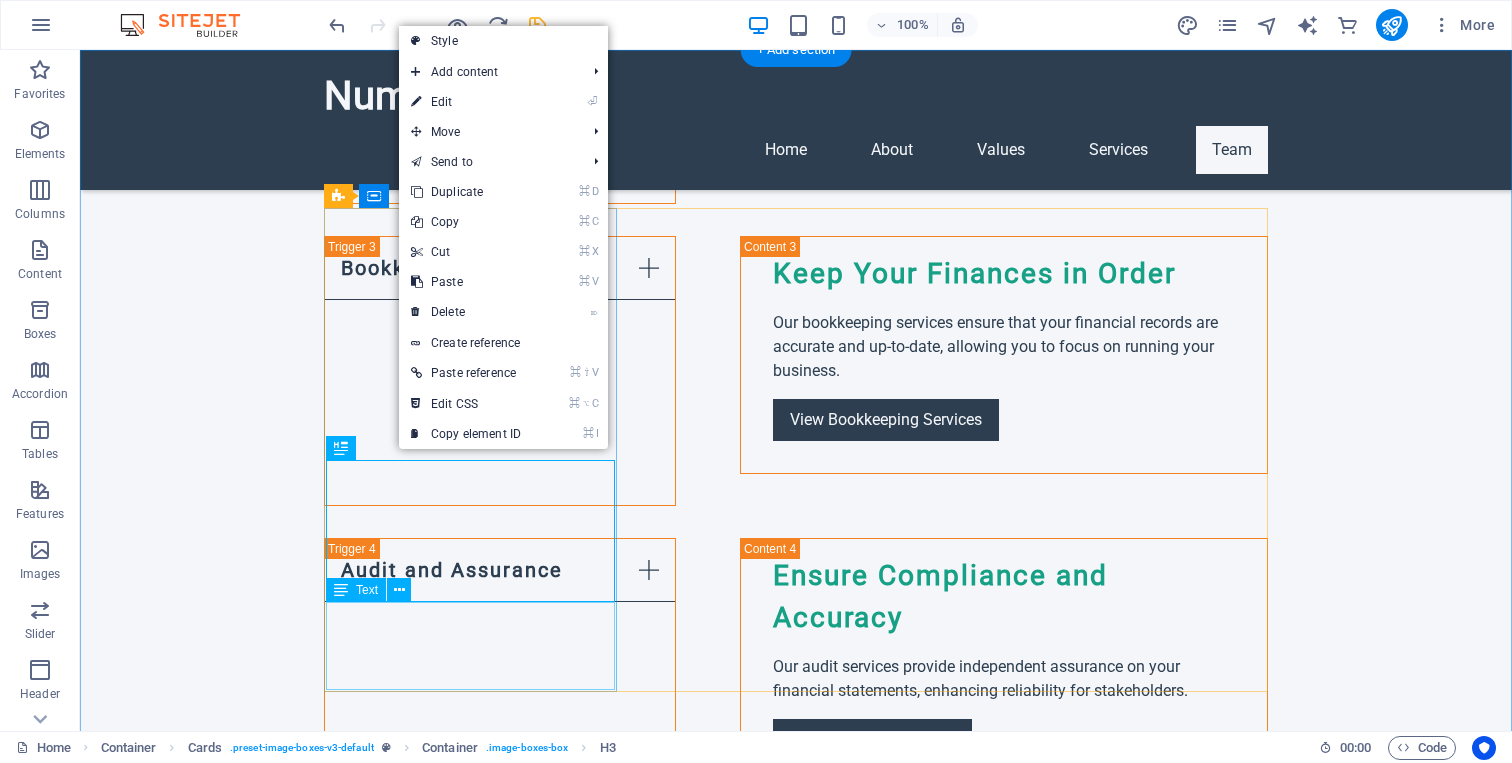 click on "With extensive knowledge in tax law, Michael ensures clients benefit from every tax advantage available." at bounding box center (470, 2016) 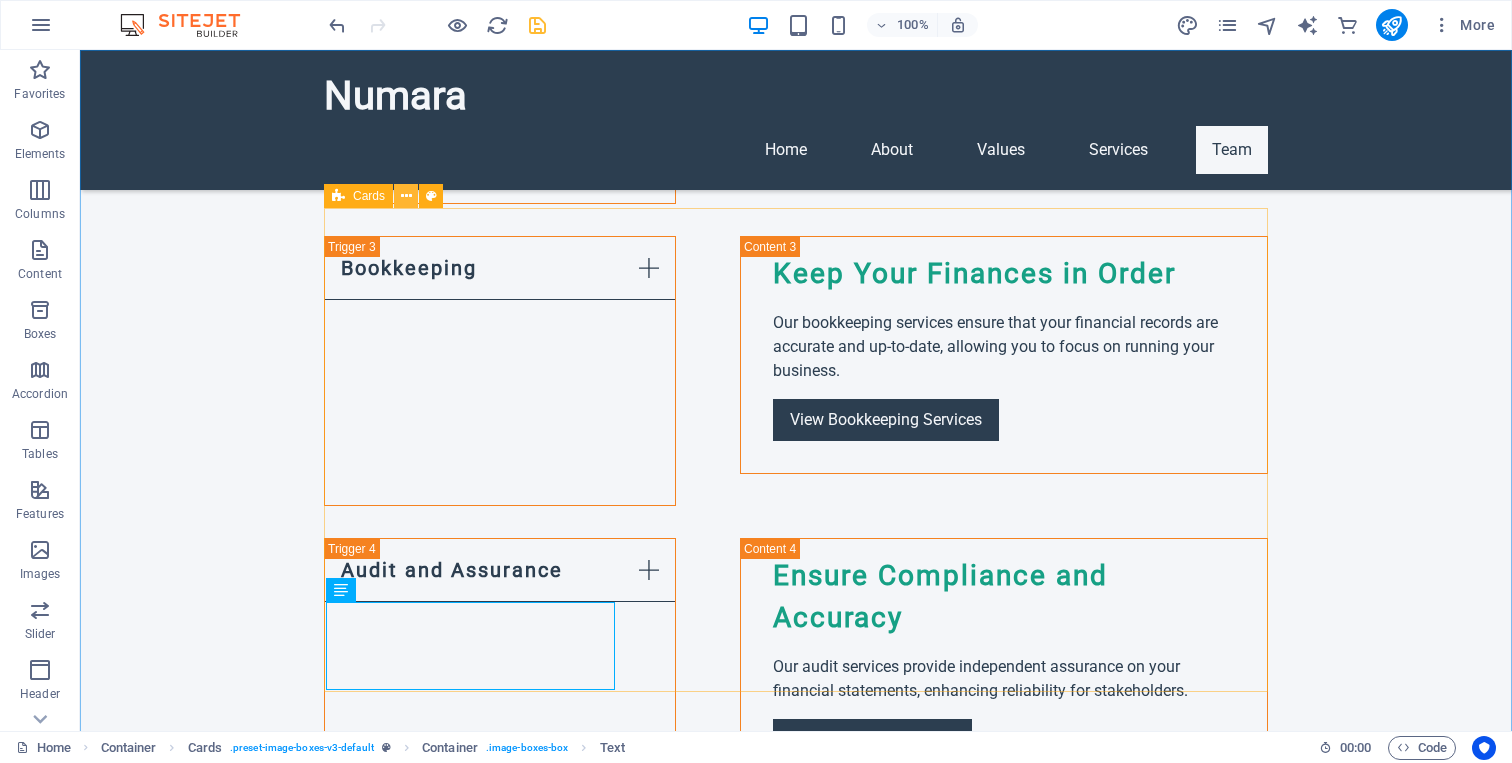 click at bounding box center (406, 196) 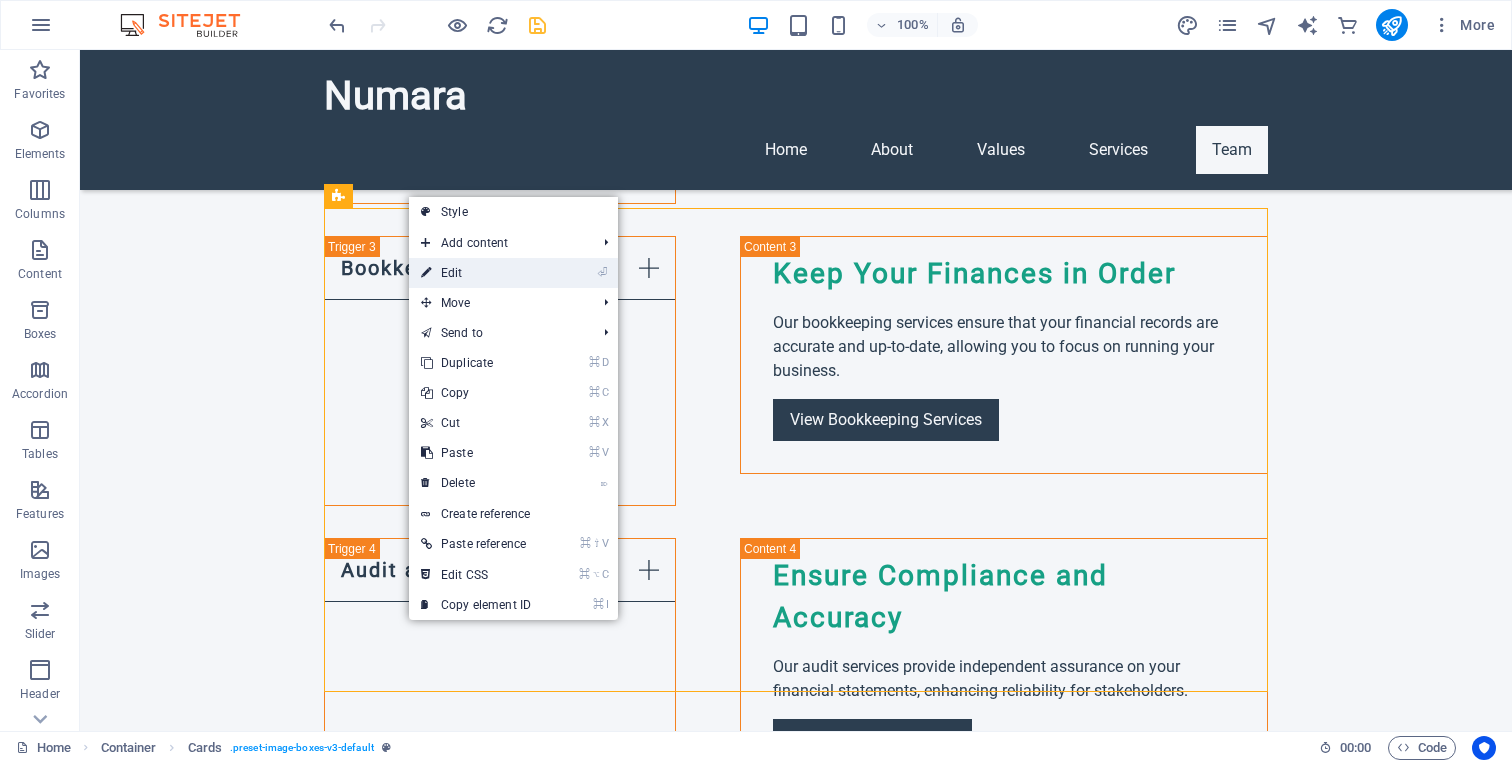 click on "⏎  Edit" at bounding box center [476, 273] 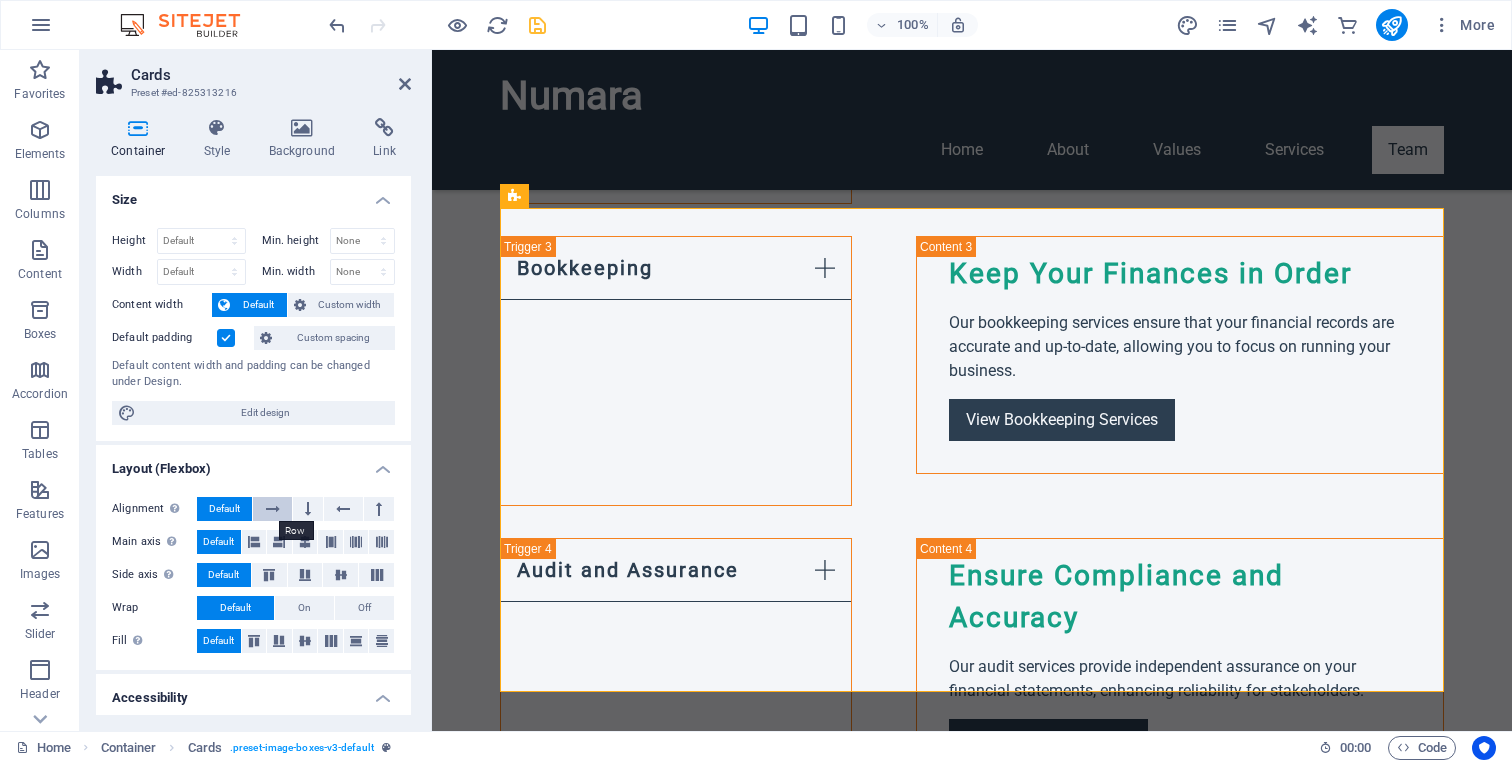 click at bounding box center [273, 509] 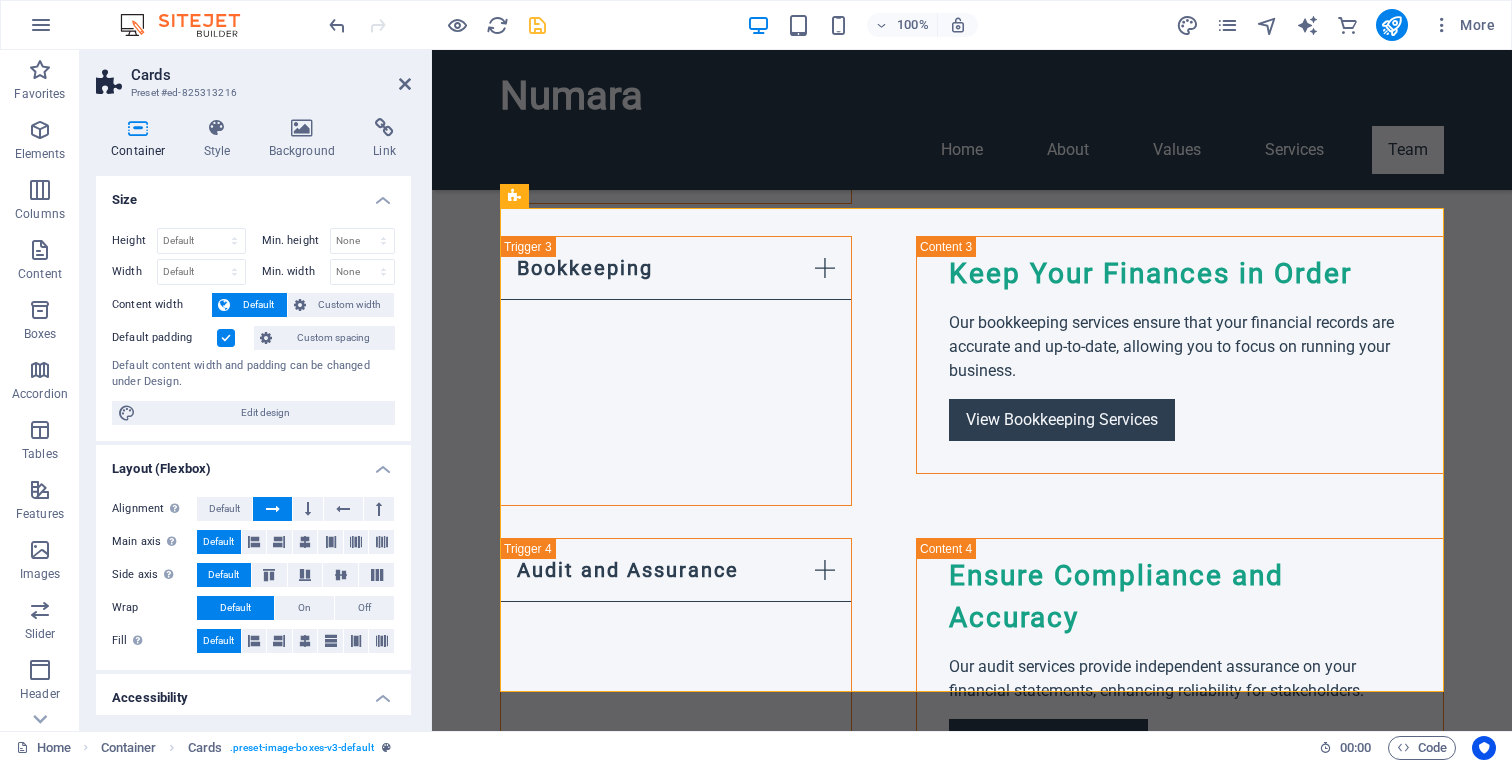 click at bounding box center [273, 509] 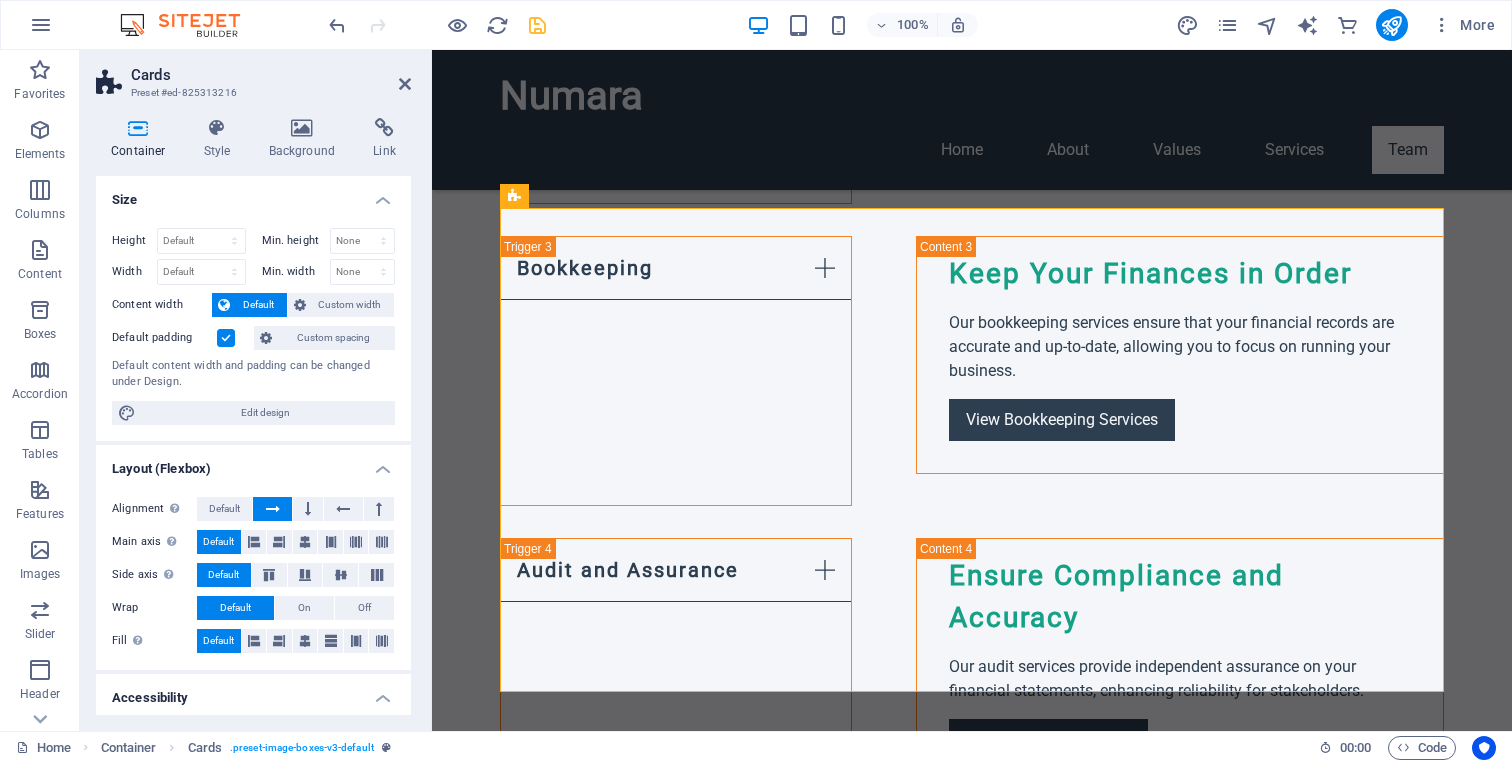 click at bounding box center [273, 509] 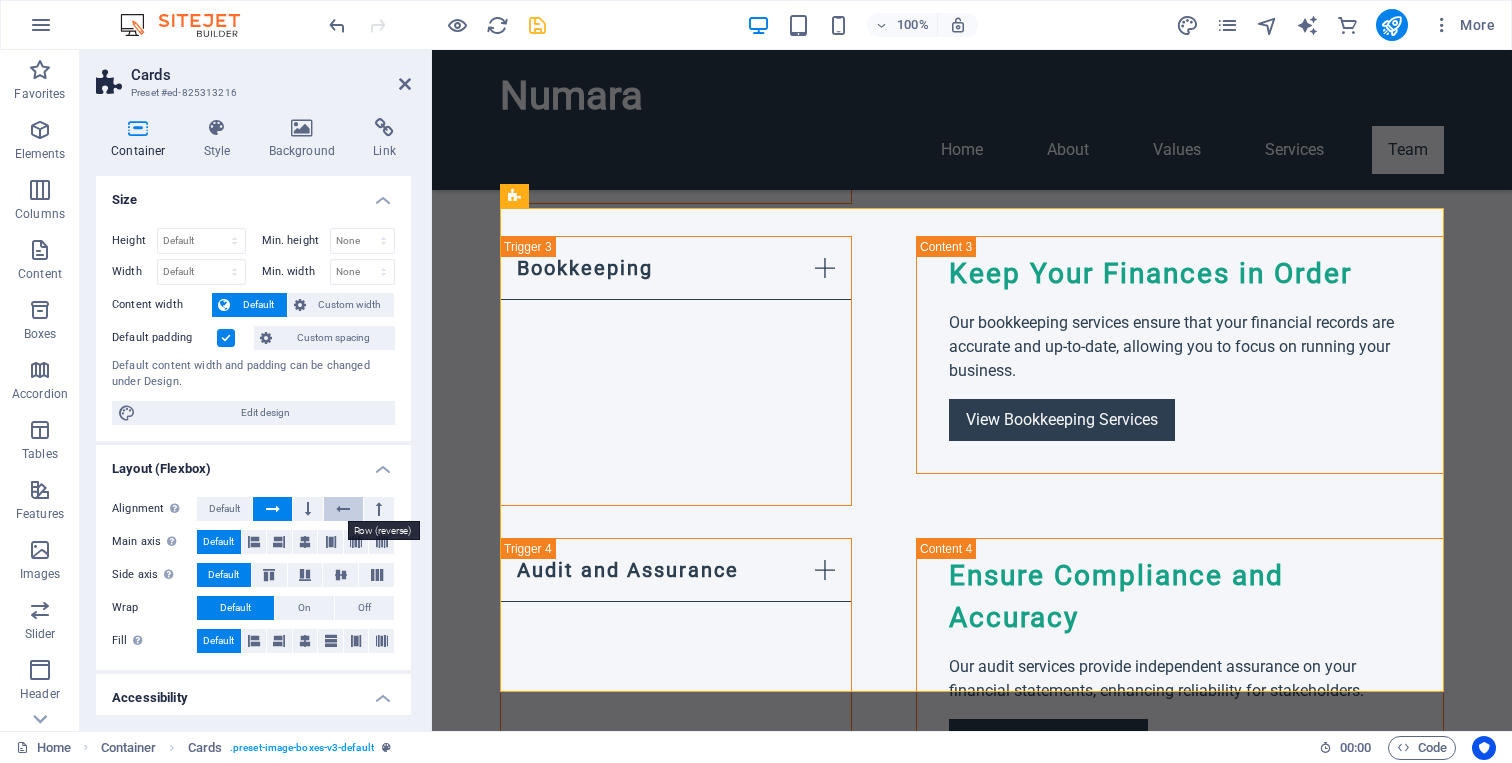 click at bounding box center [343, 509] 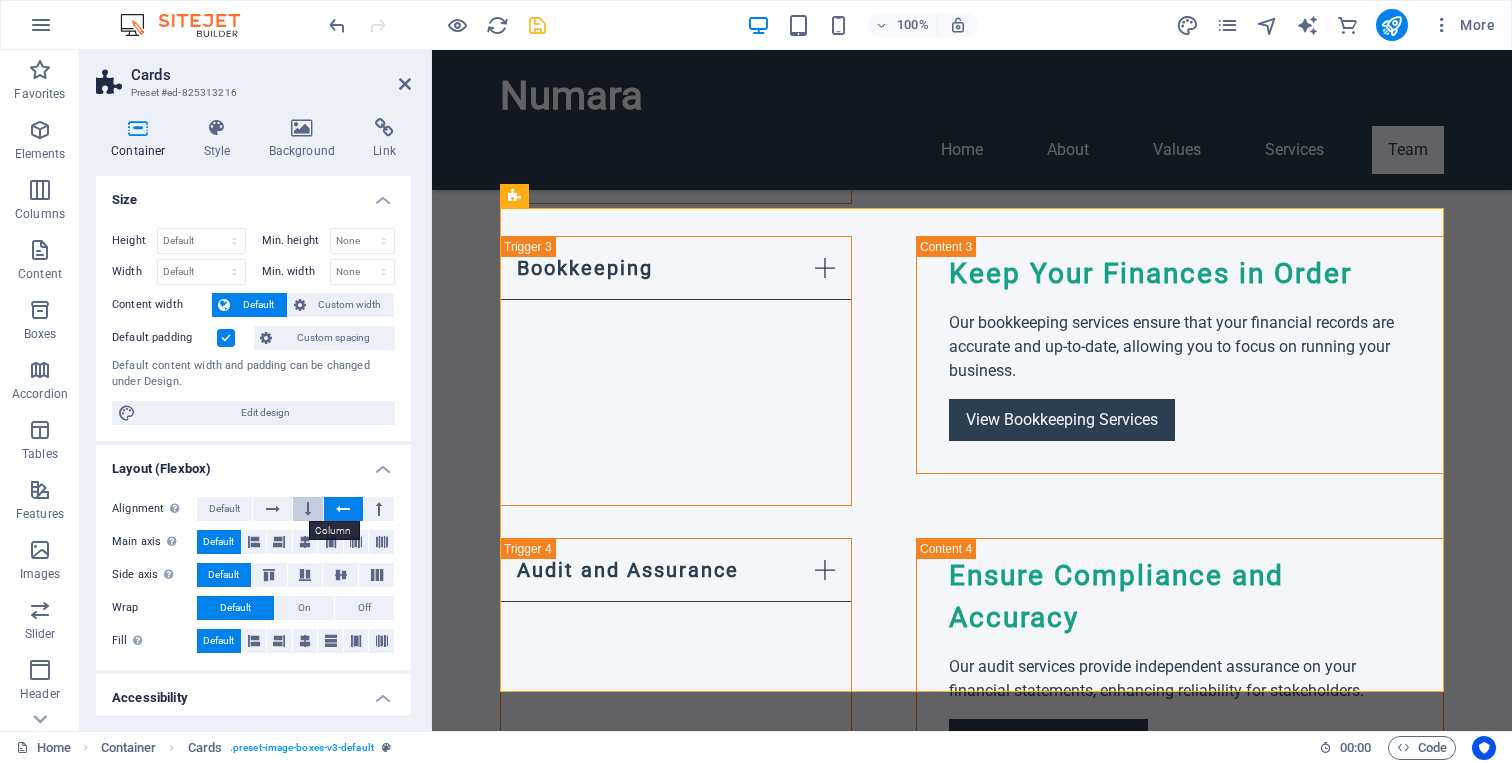 click at bounding box center (308, 509) 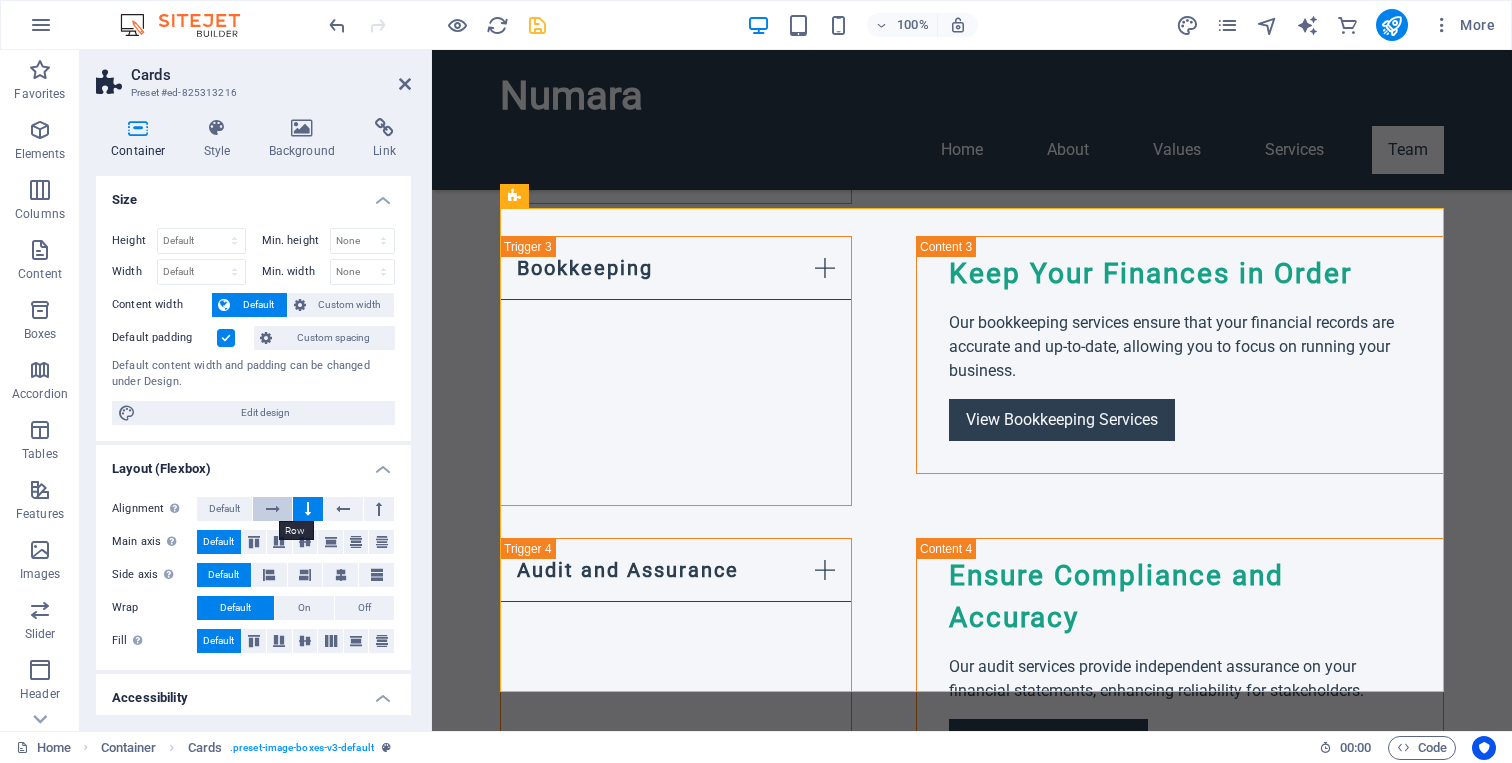 click at bounding box center [272, 509] 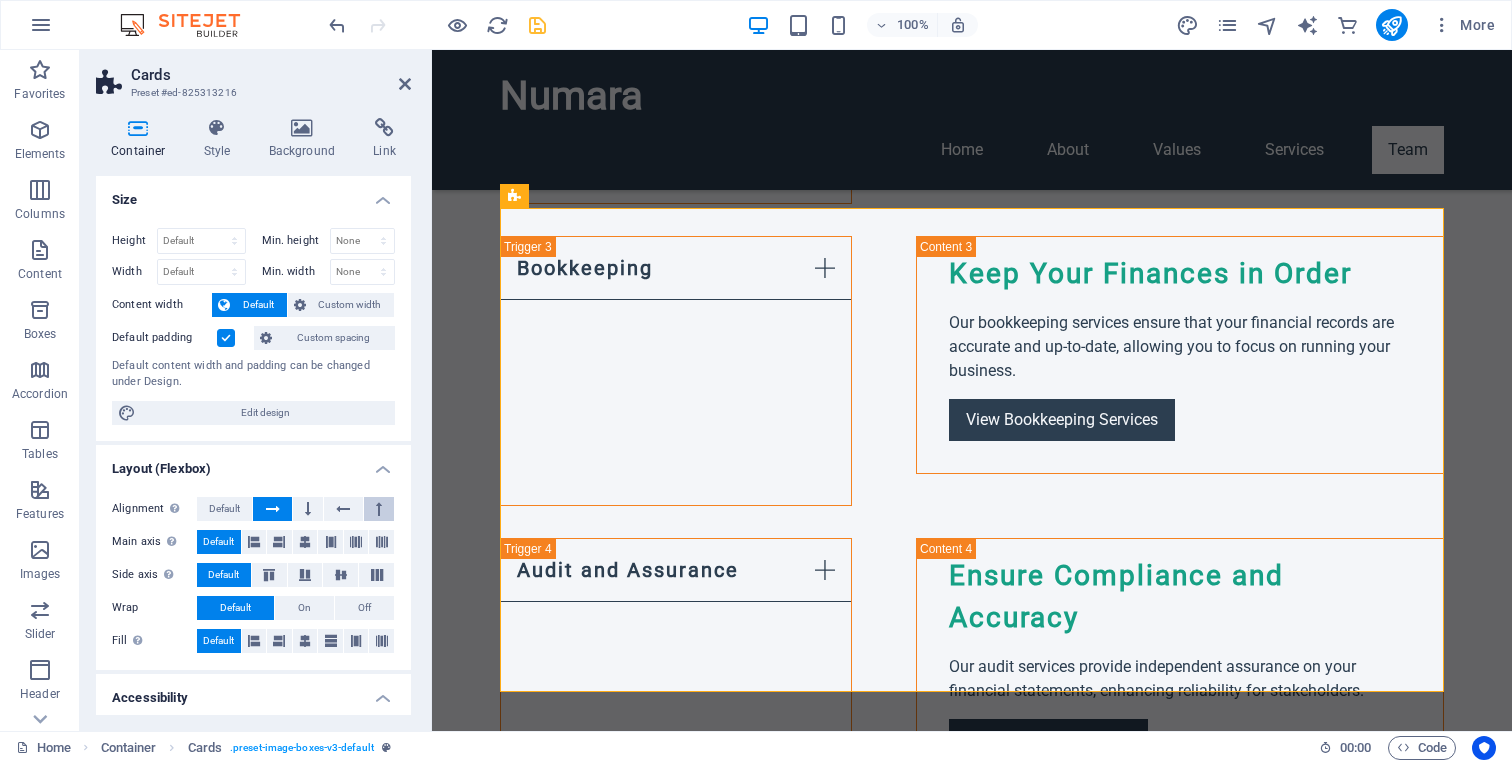 click at bounding box center [379, 509] 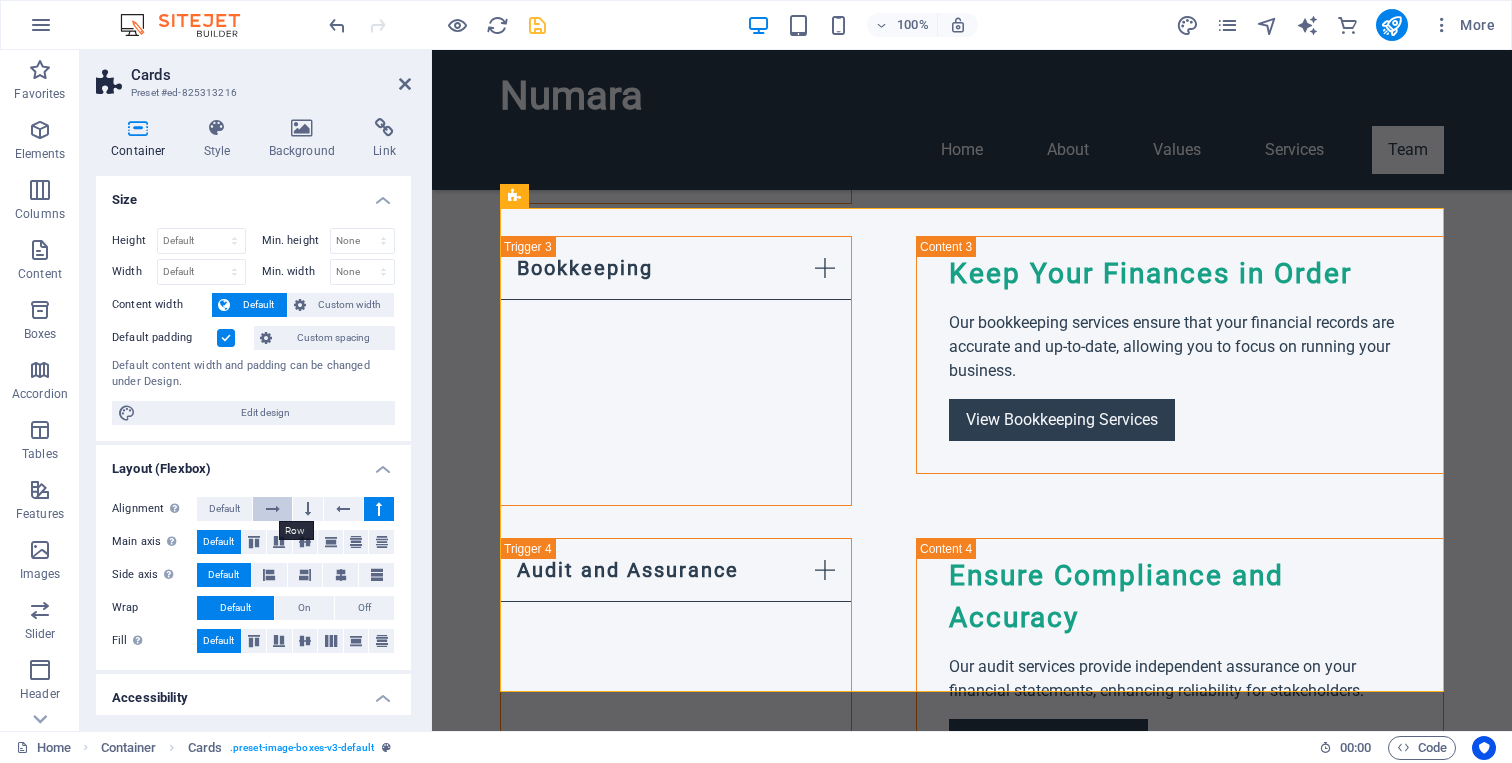 click at bounding box center (272, 509) 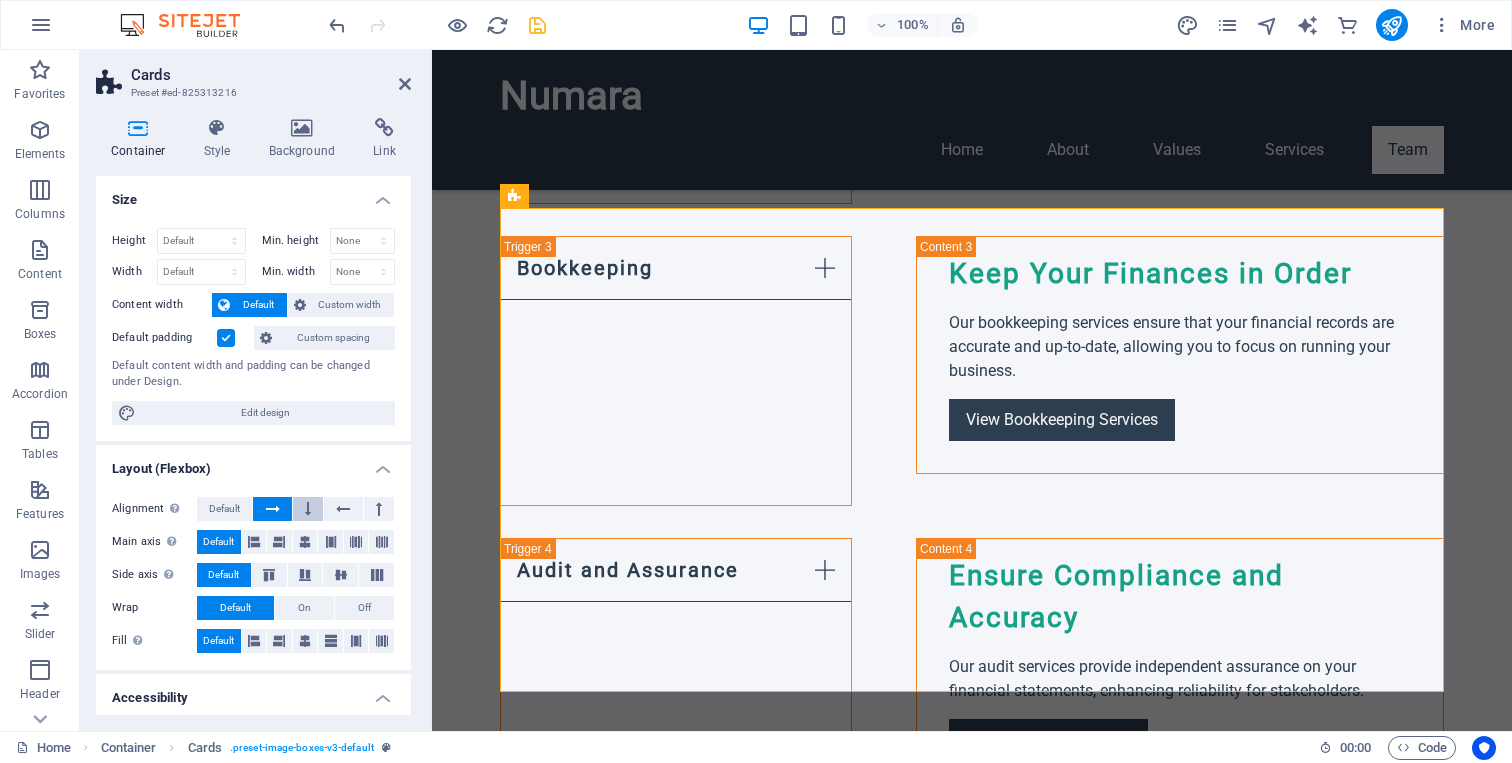 click at bounding box center [308, 509] 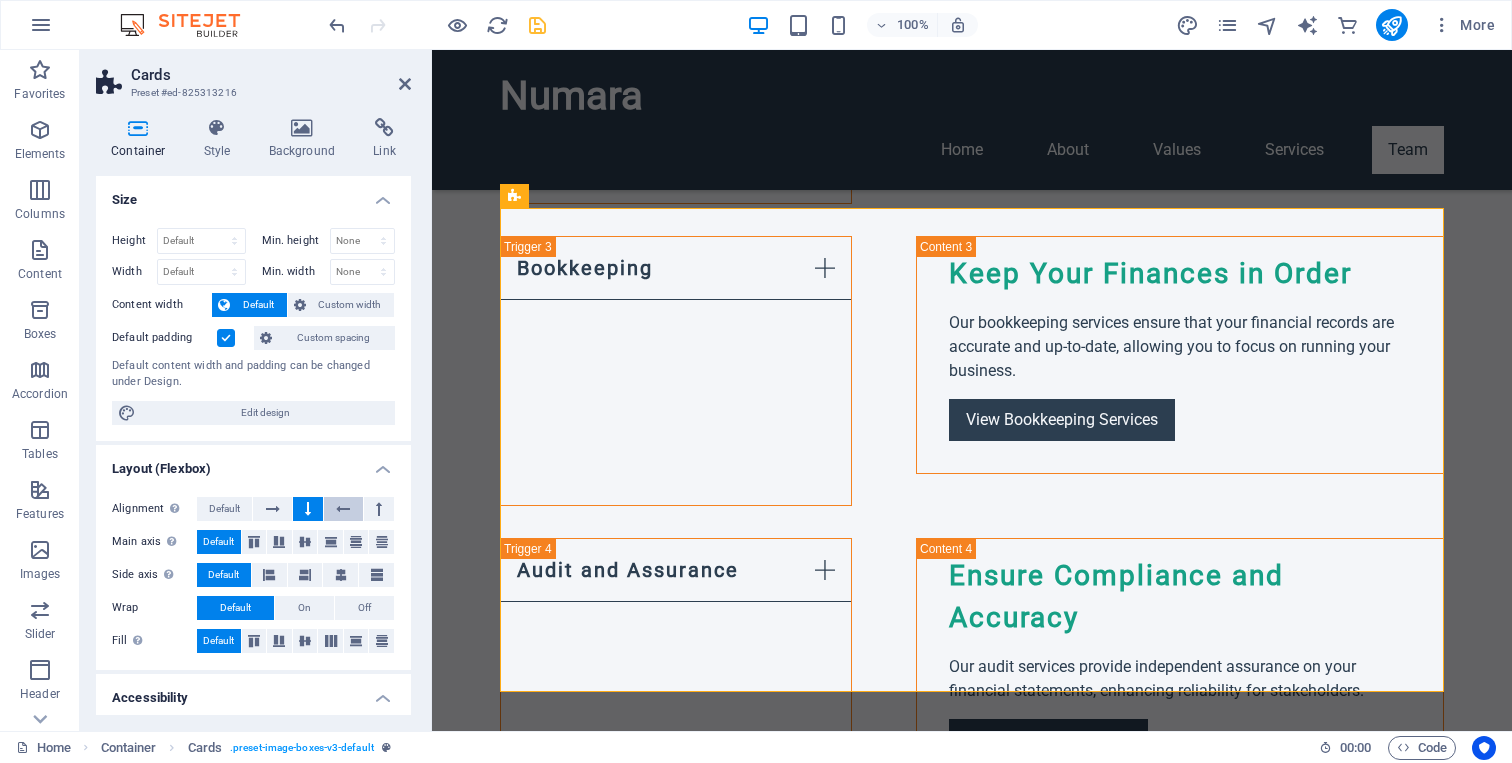 click at bounding box center (343, 509) 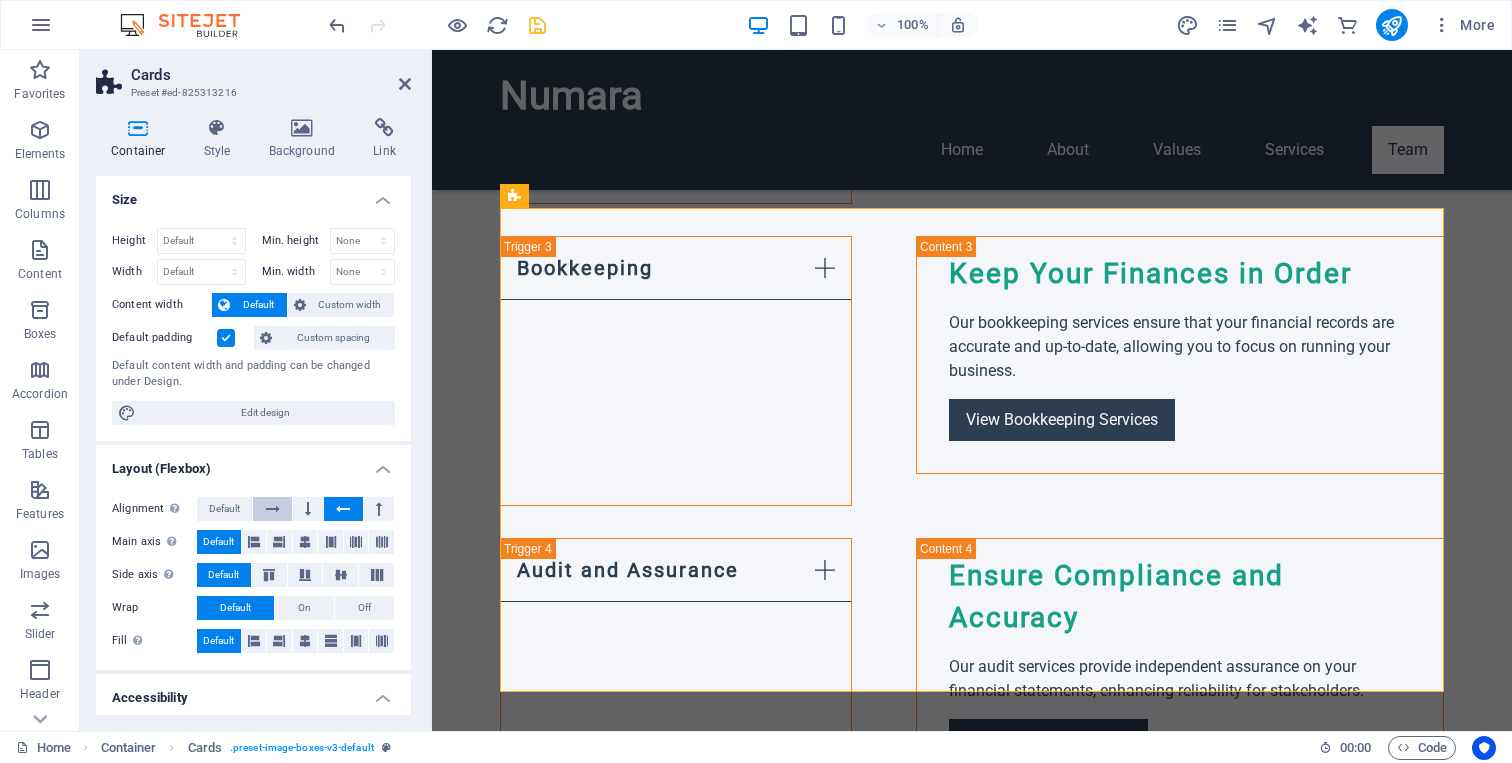 click at bounding box center [272, 509] 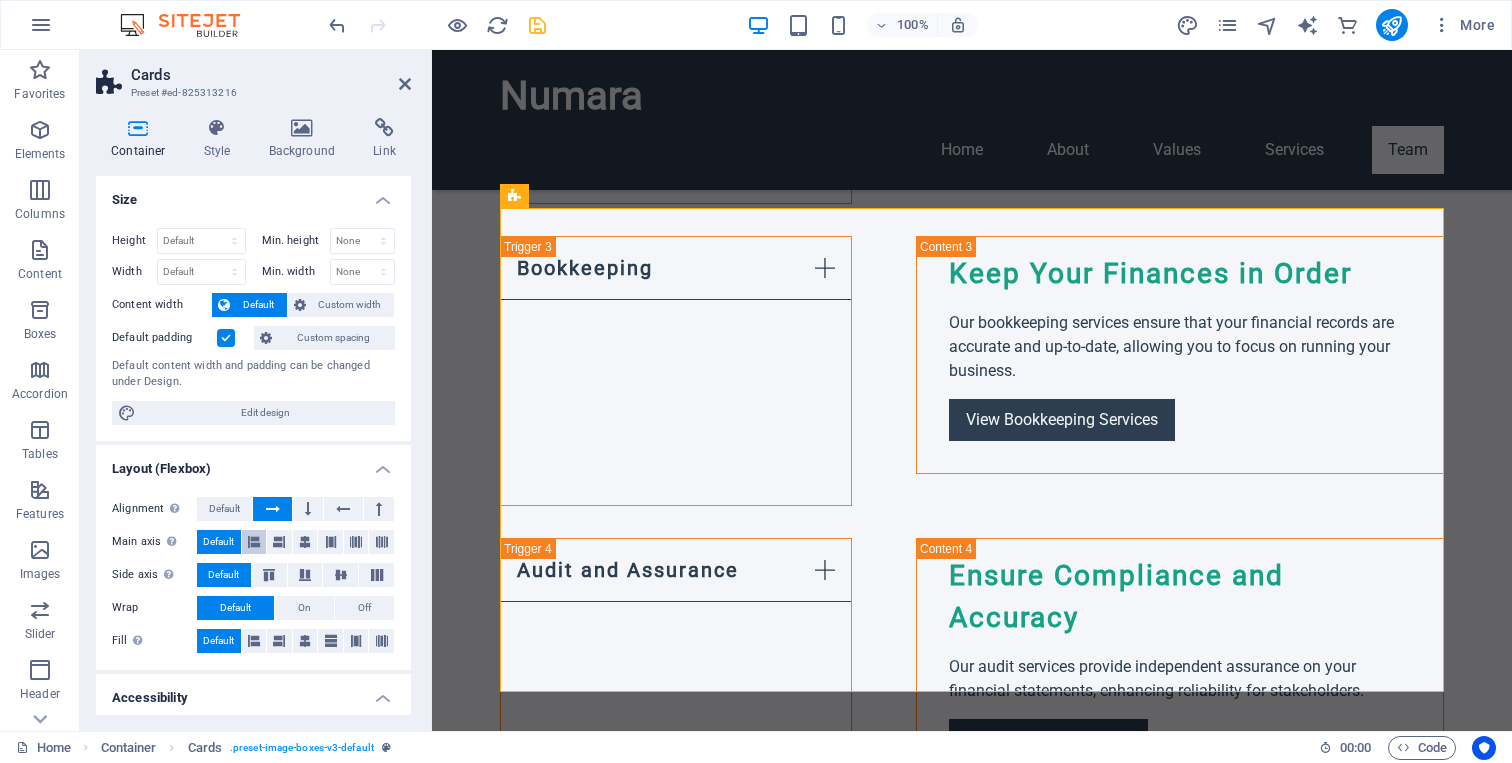 click at bounding box center [254, 542] 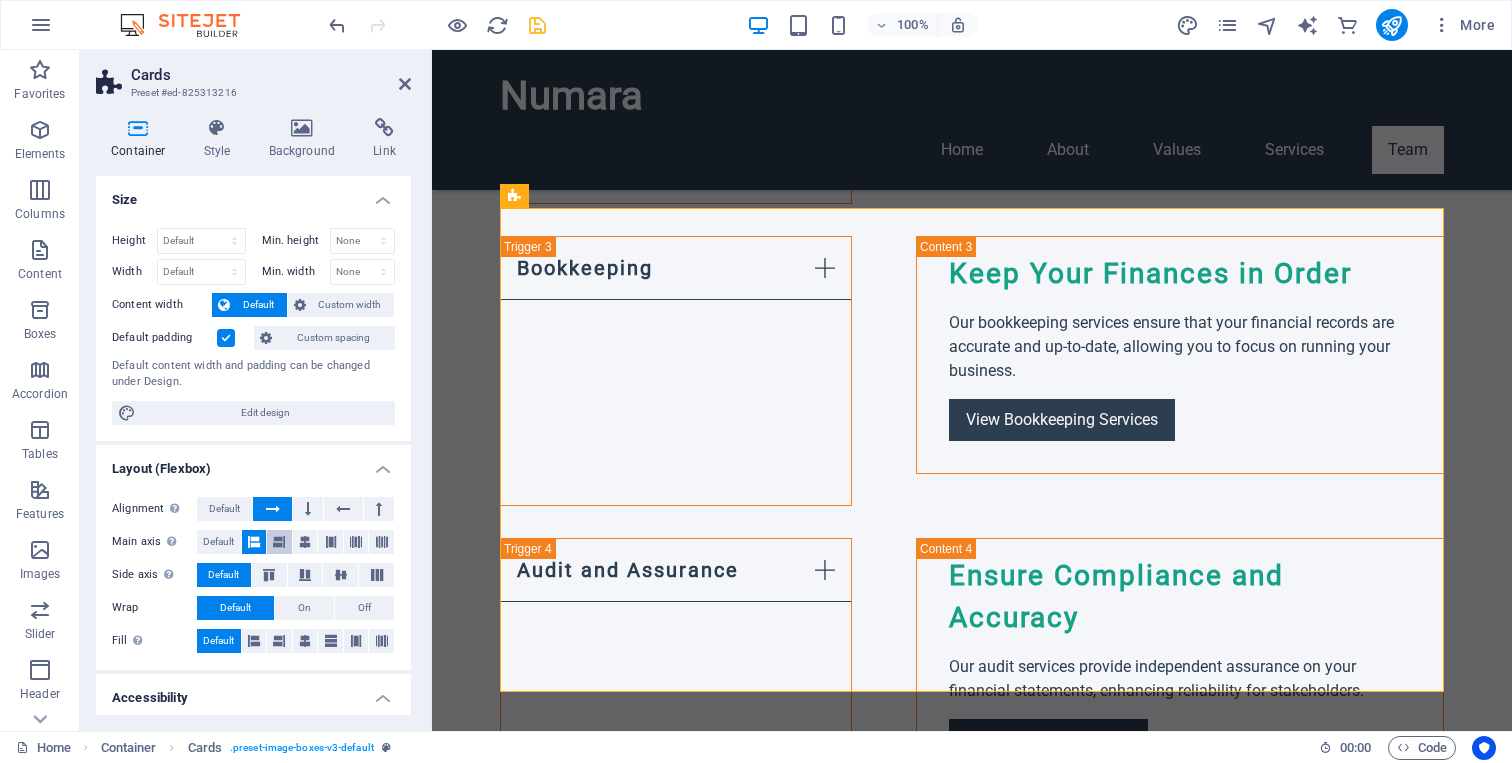 click at bounding box center (279, 542) 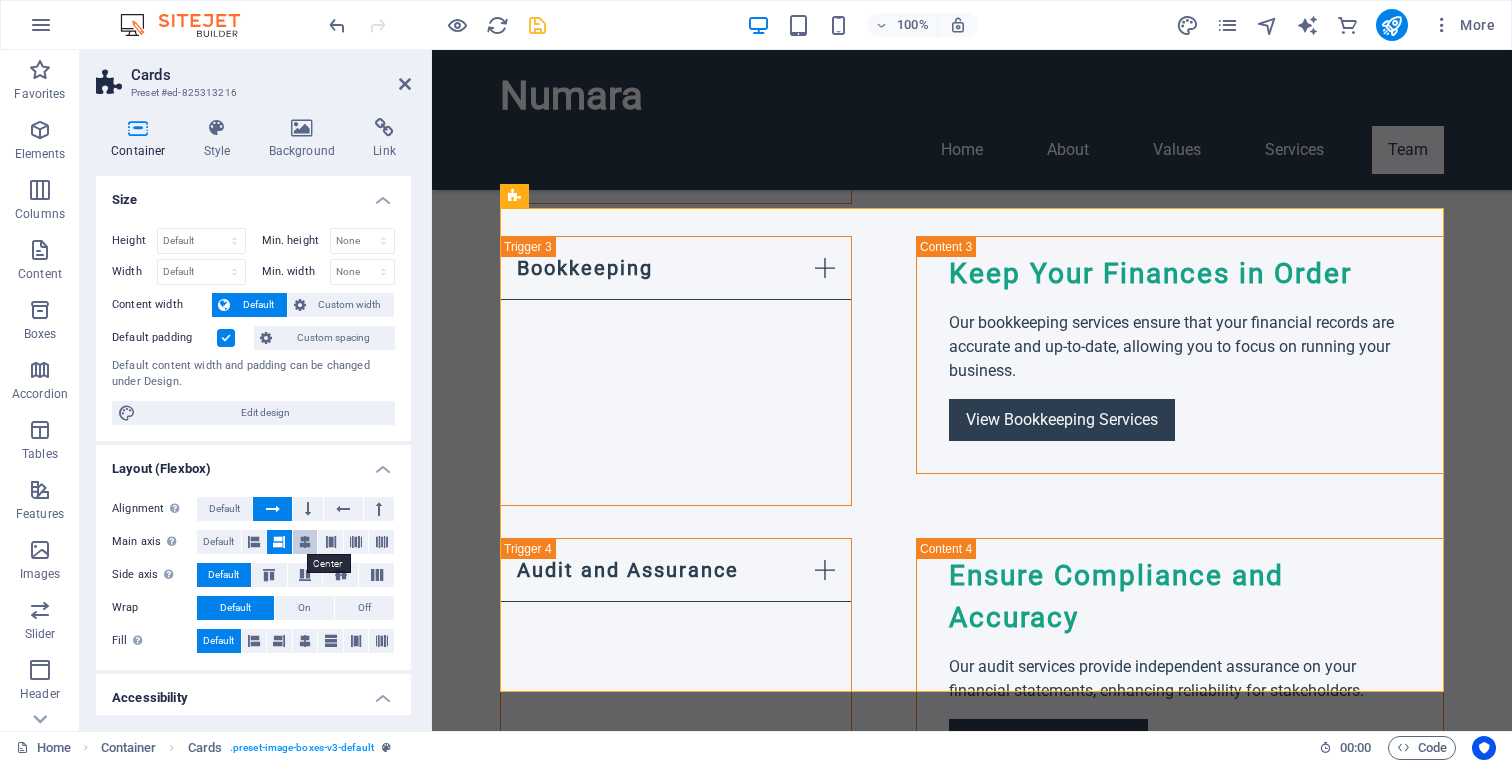 click at bounding box center [305, 542] 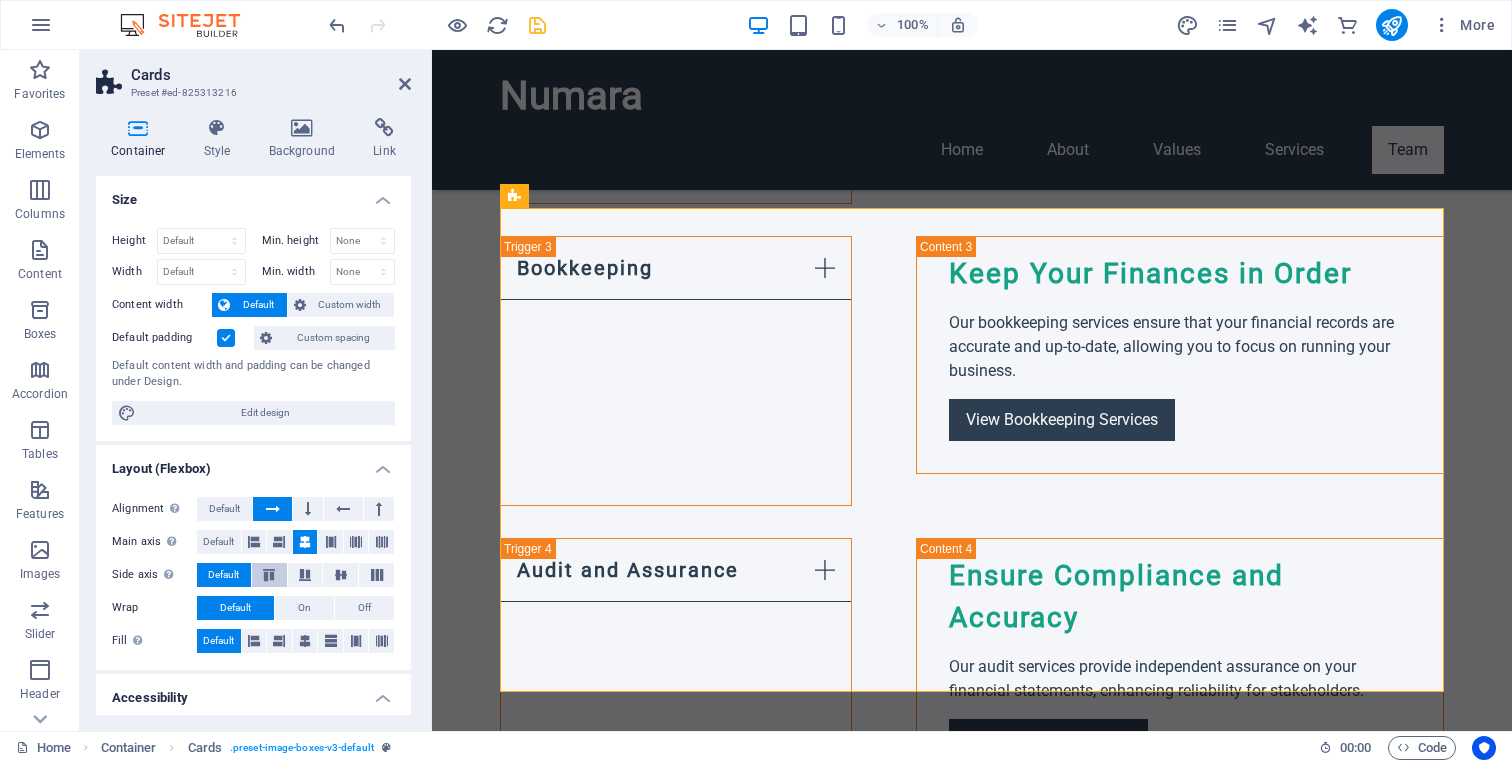 click at bounding box center [269, 575] 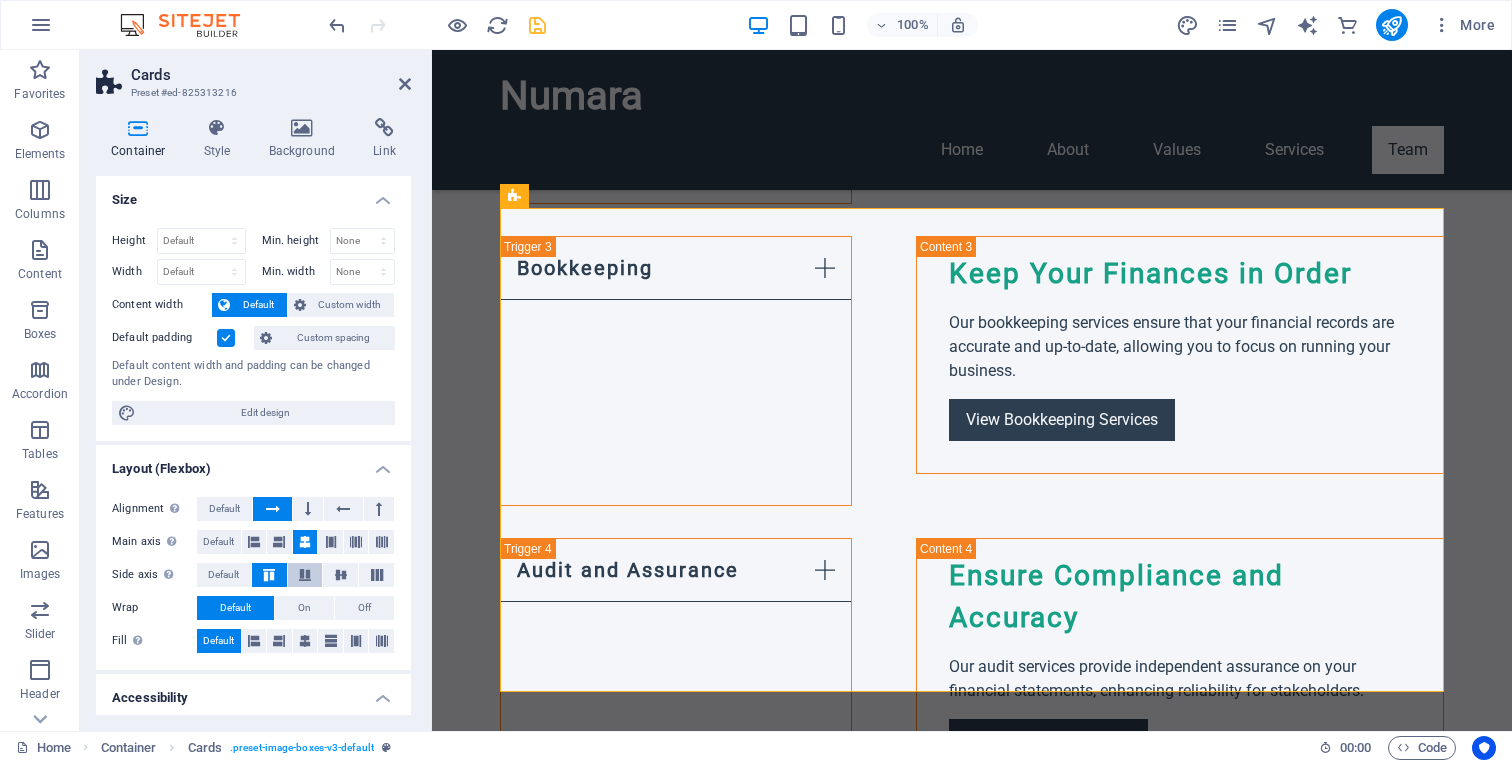 click at bounding box center [305, 575] 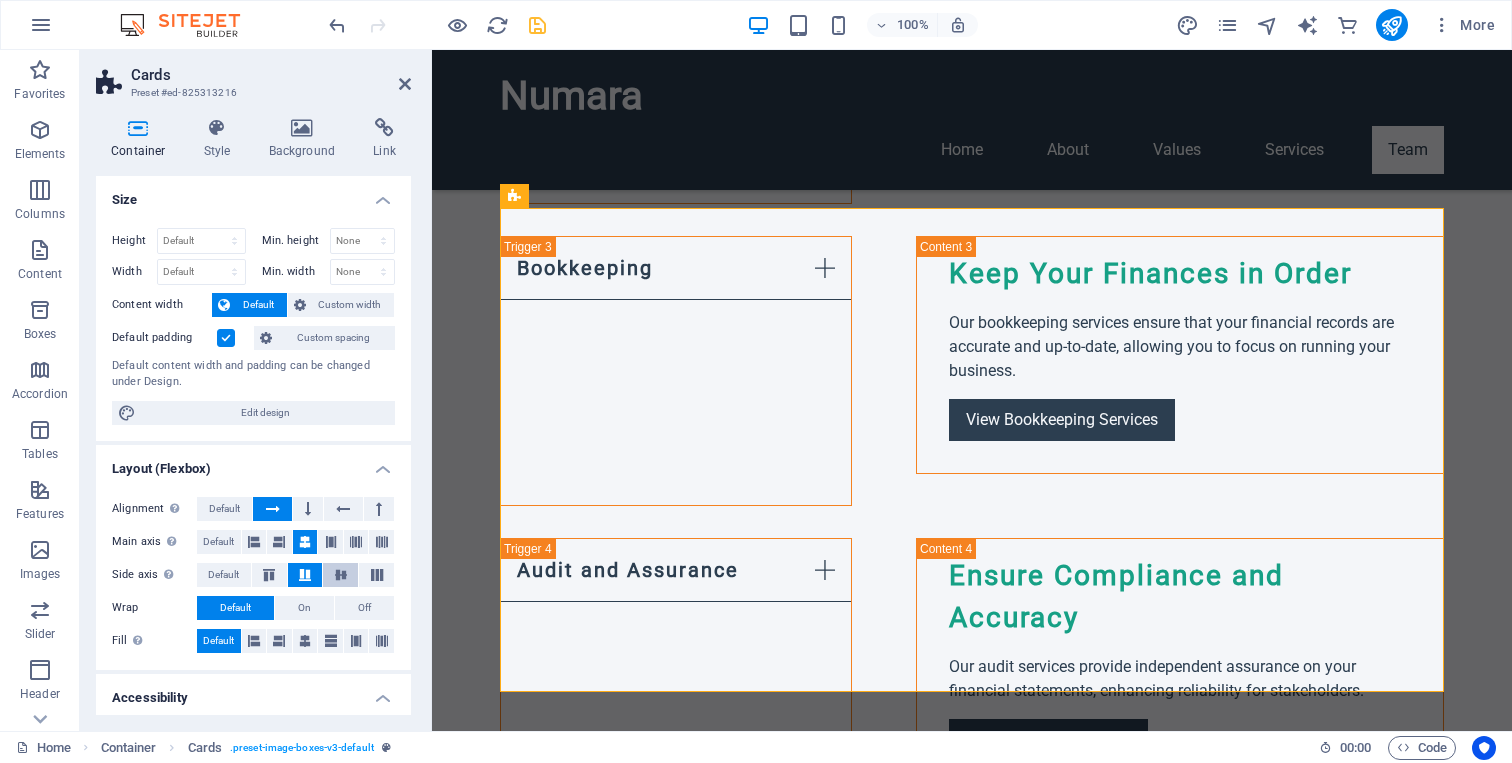 click at bounding box center (341, 575) 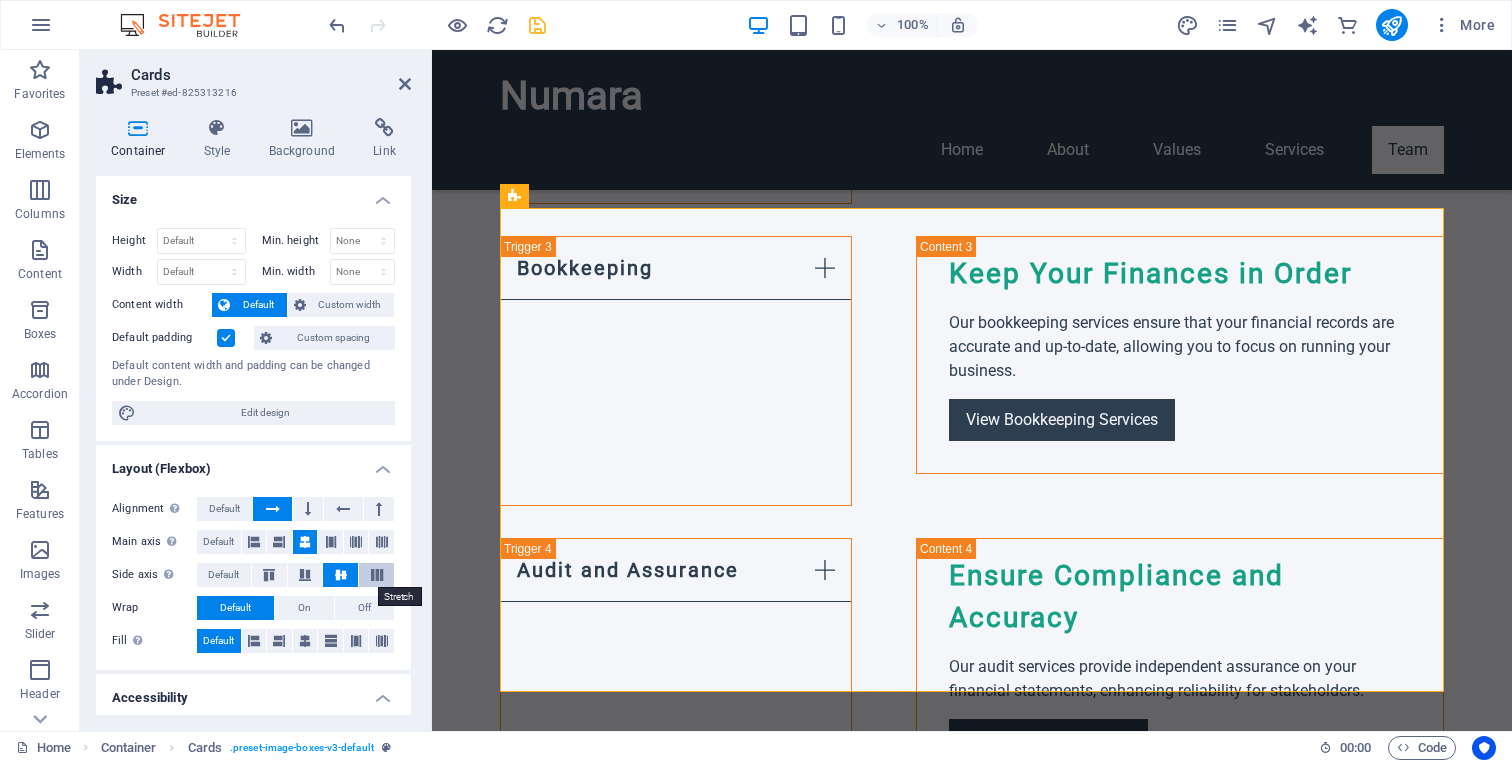 click at bounding box center [377, 575] 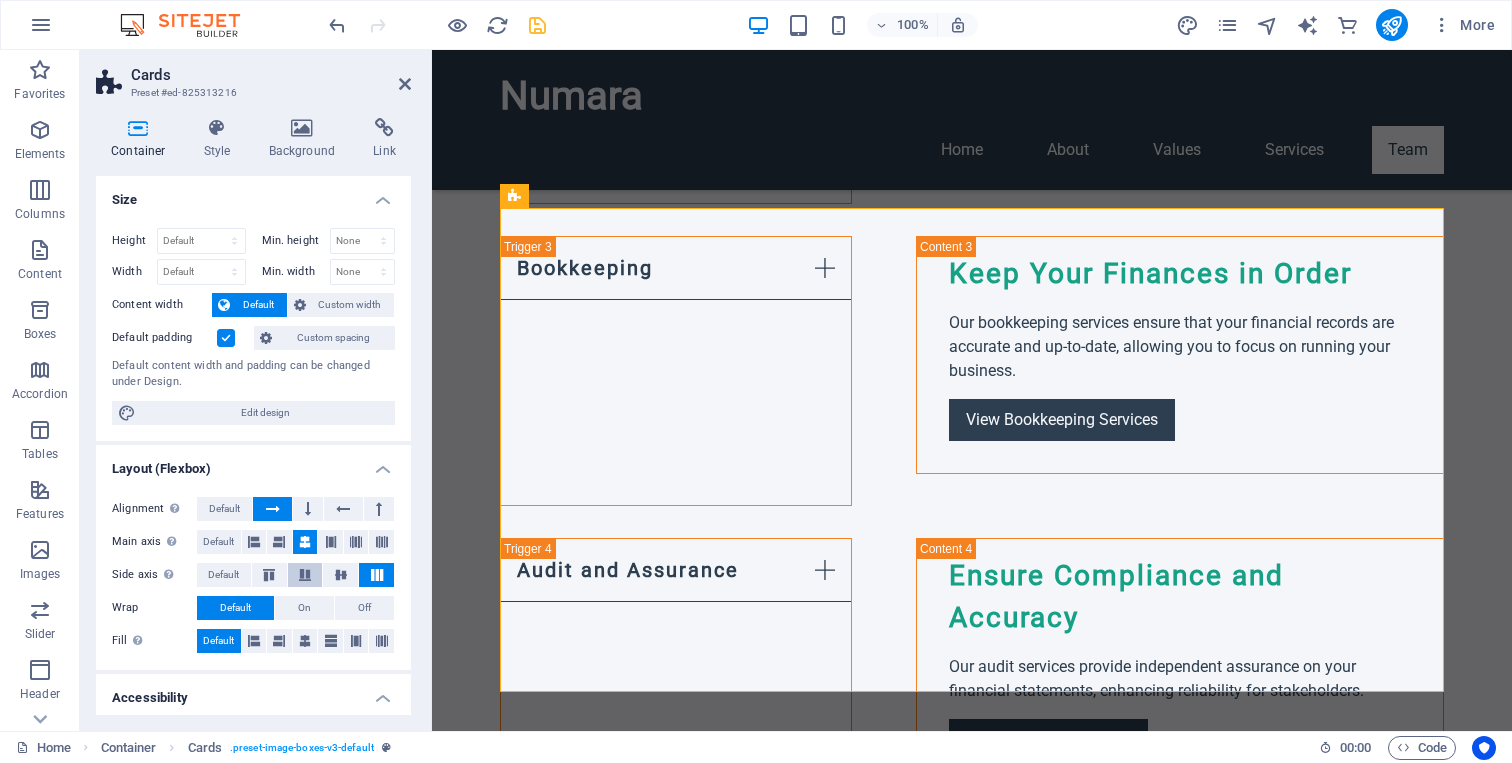 click at bounding box center (305, 575) 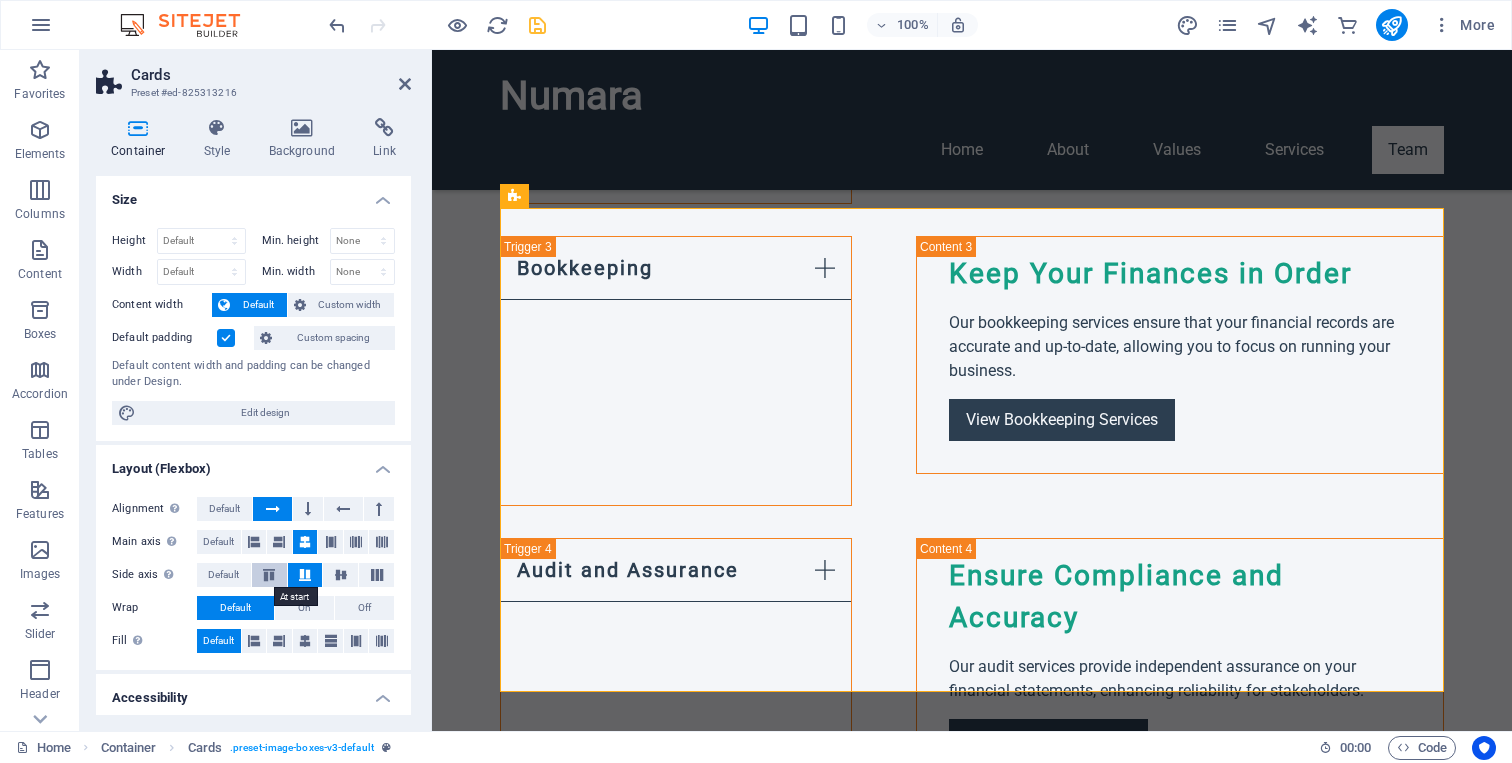 click at bounding box center (269, 575) 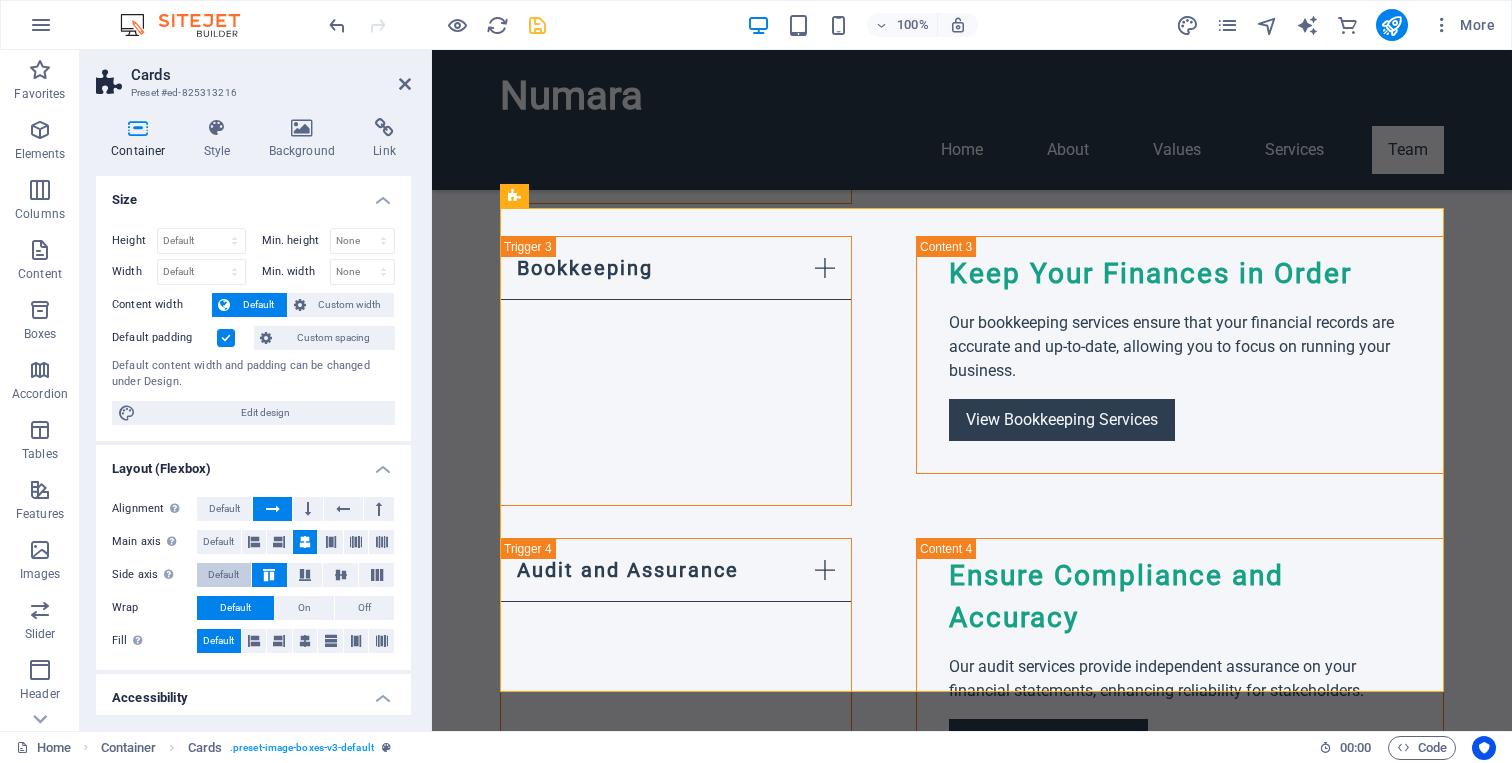 click on "Default" at bounding box center [224, 575] 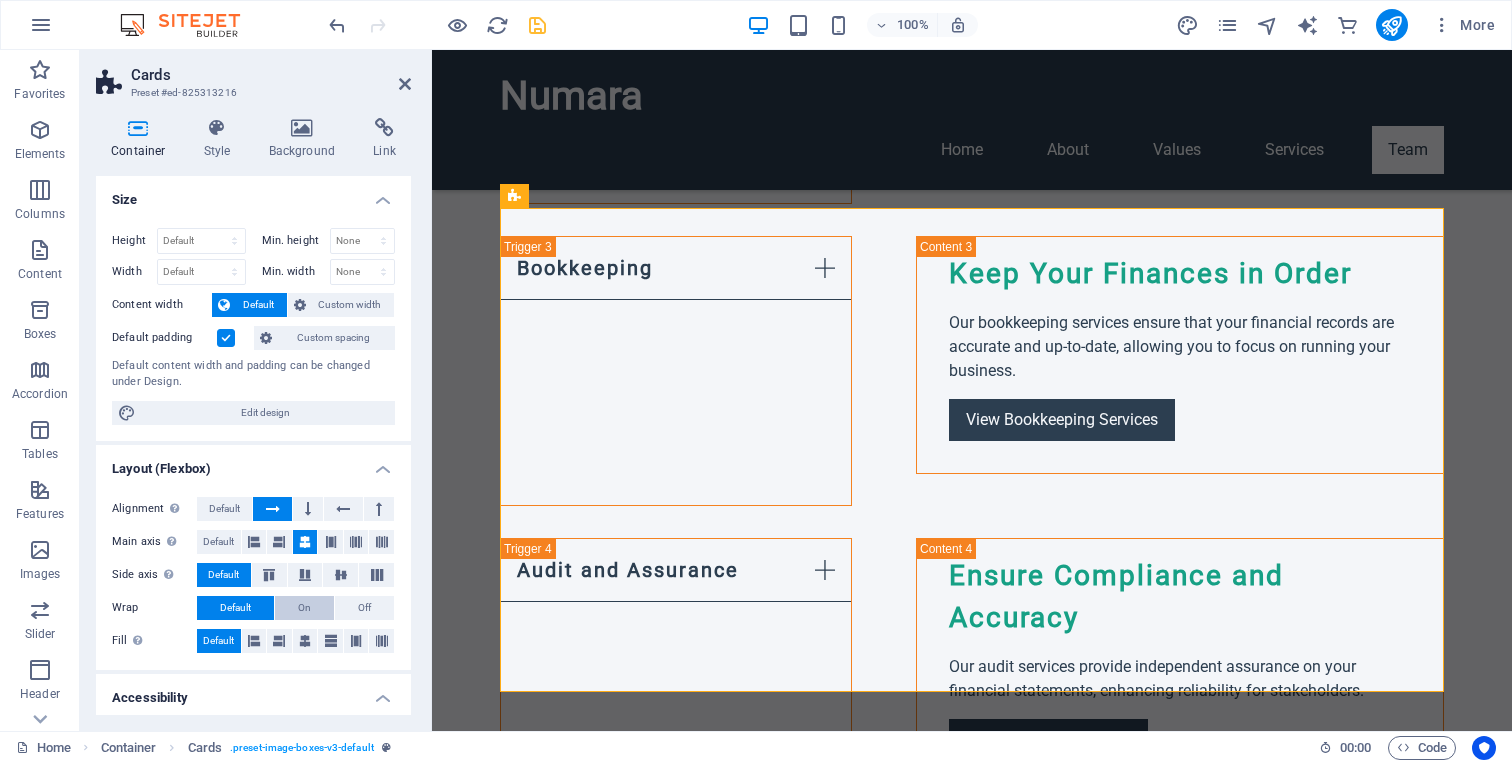 click on "On" at bounding box center (304, 608) 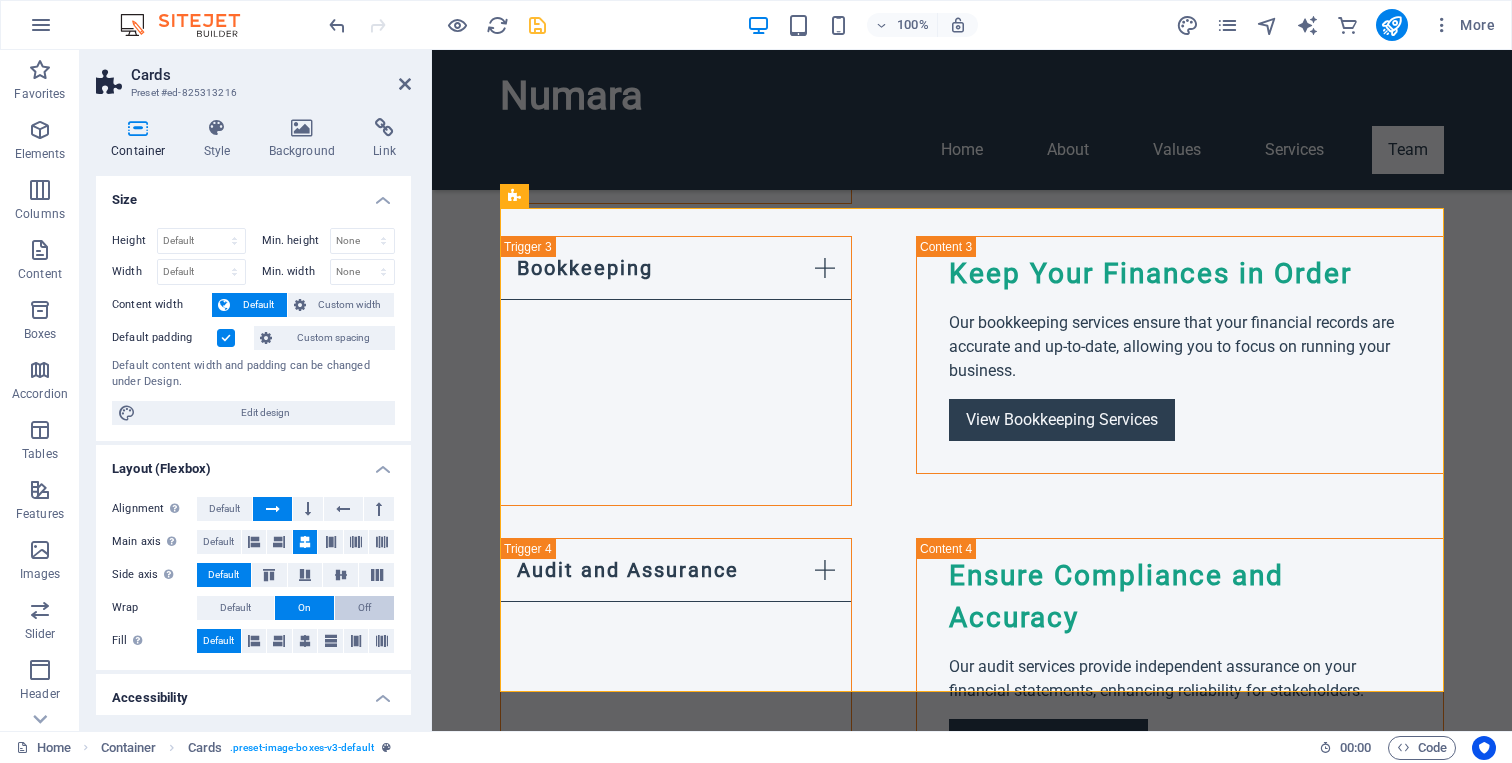 click on "Off" at bounding box center (364, 608) 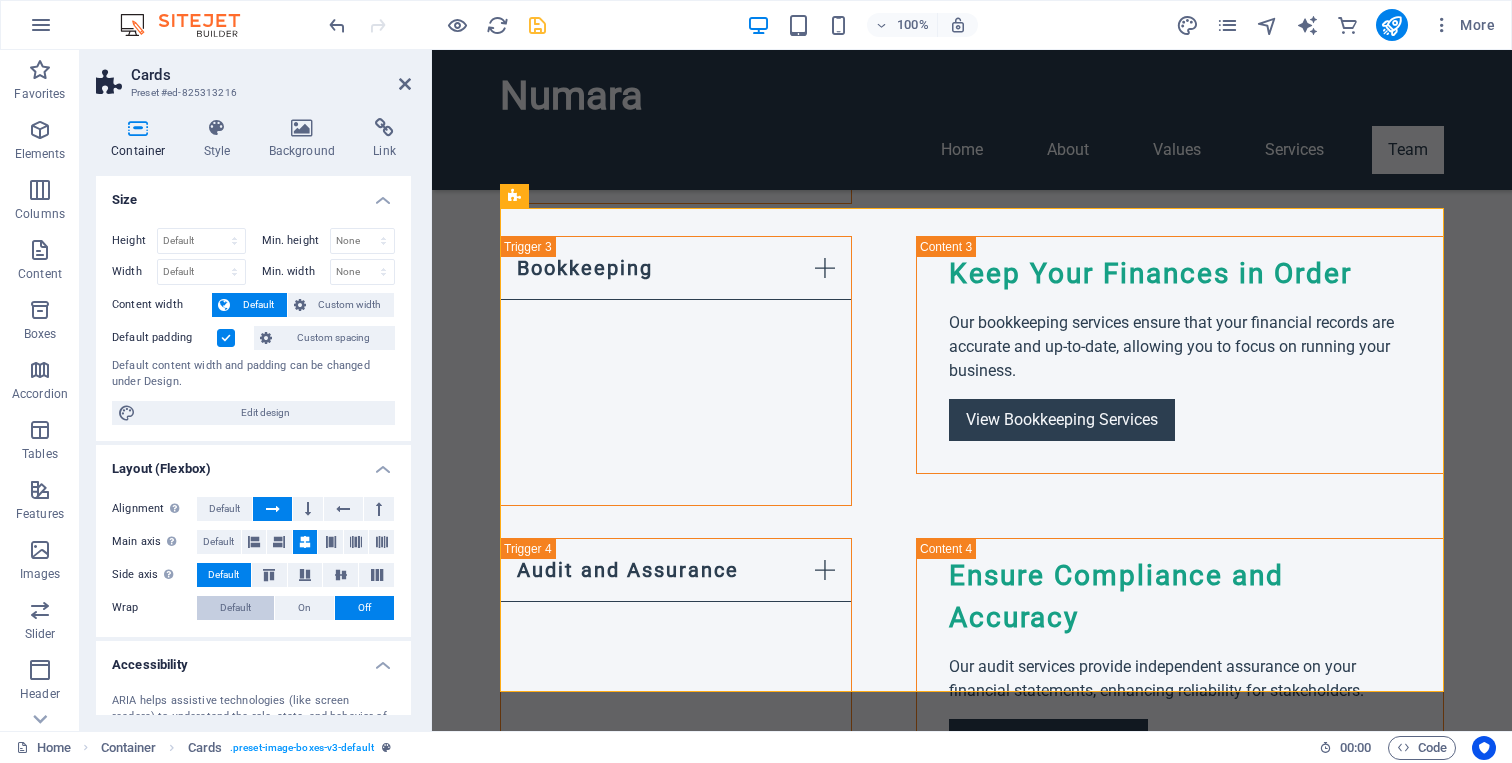 click on "Default" at bounding box center (235, 608) 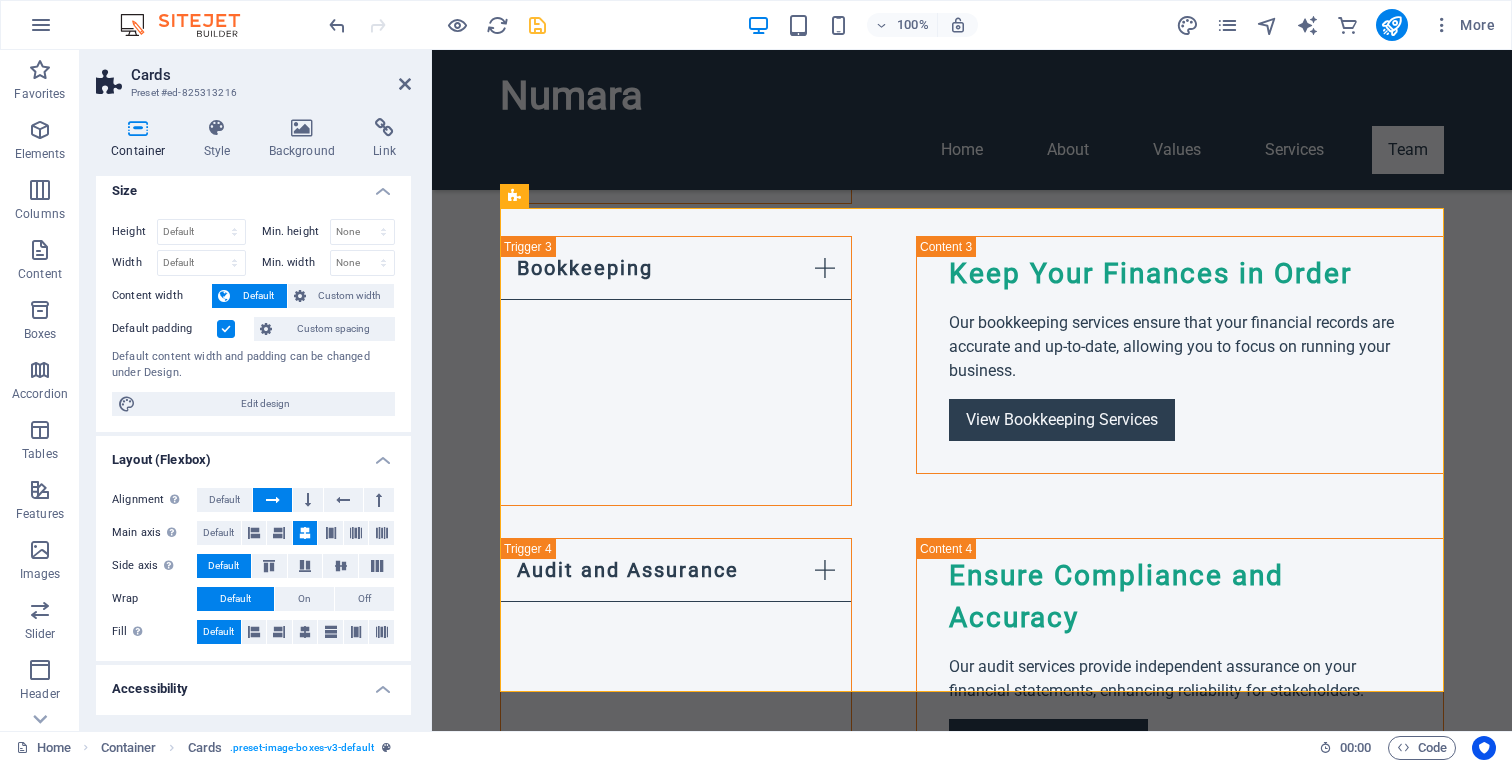 scroll, scrollTop: 0, scrollLeft: 0, axis: both 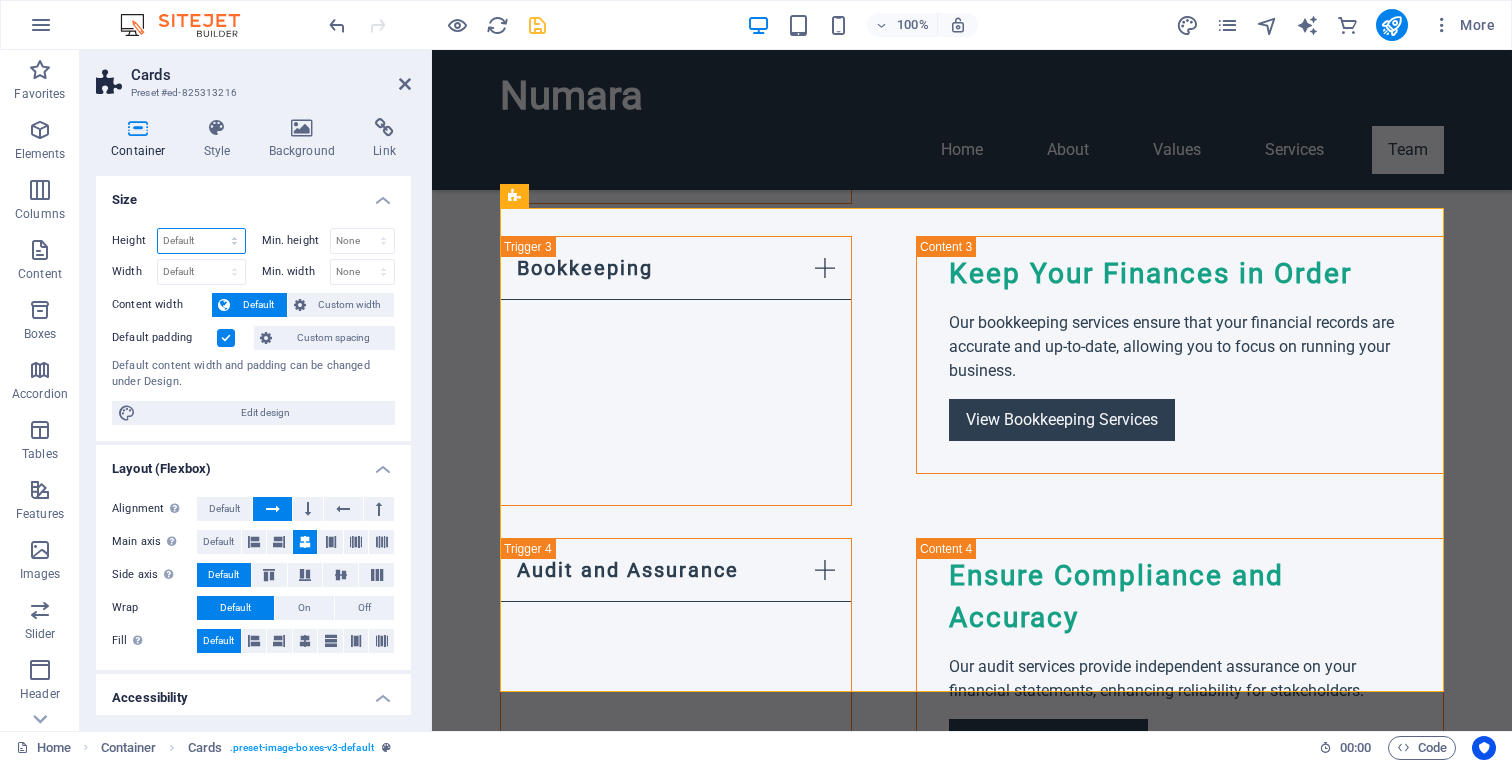click on "Default px rem % vh vw" at bounding box center (201, 241) 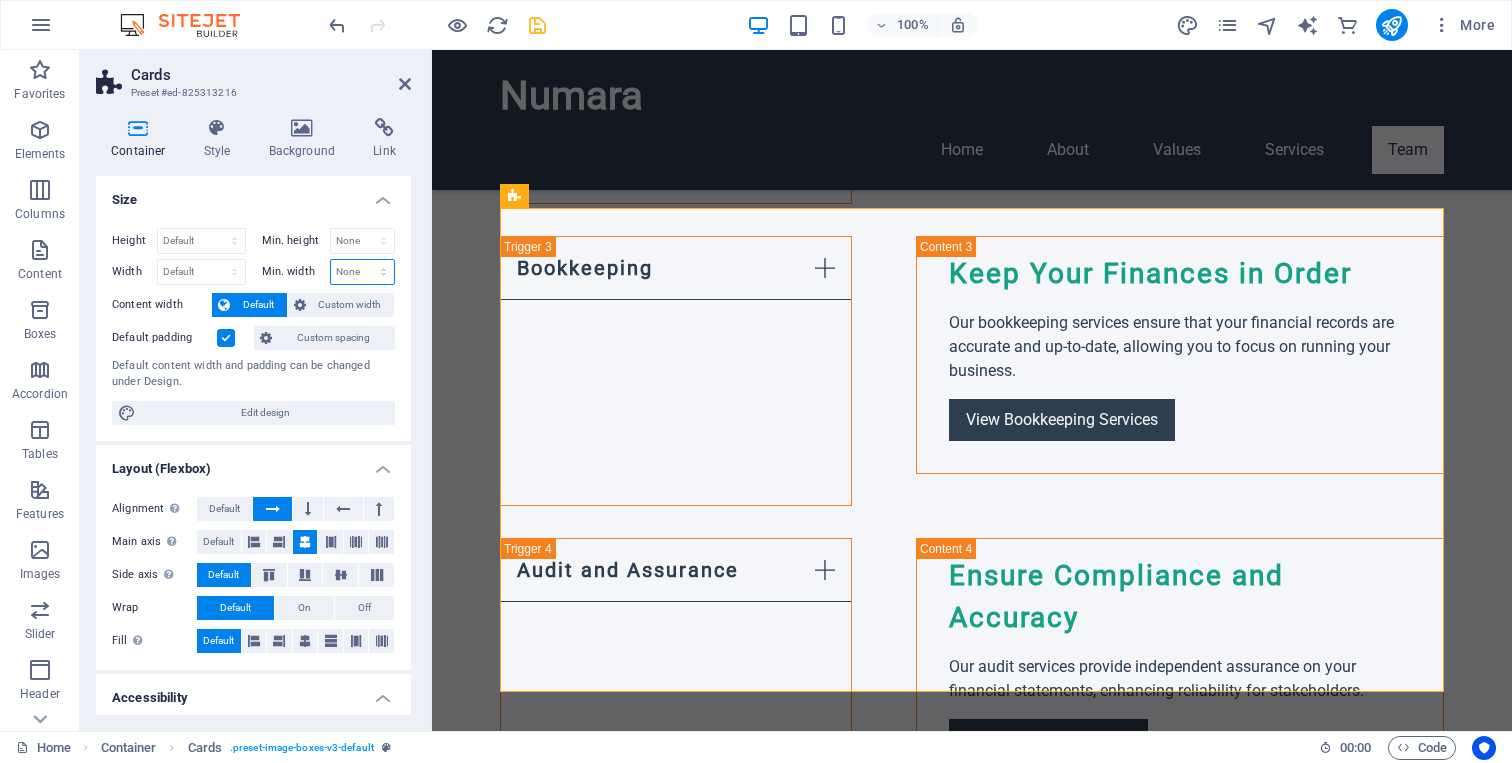 click on "None px rem % vh vw" at bounding box center [363, 272] 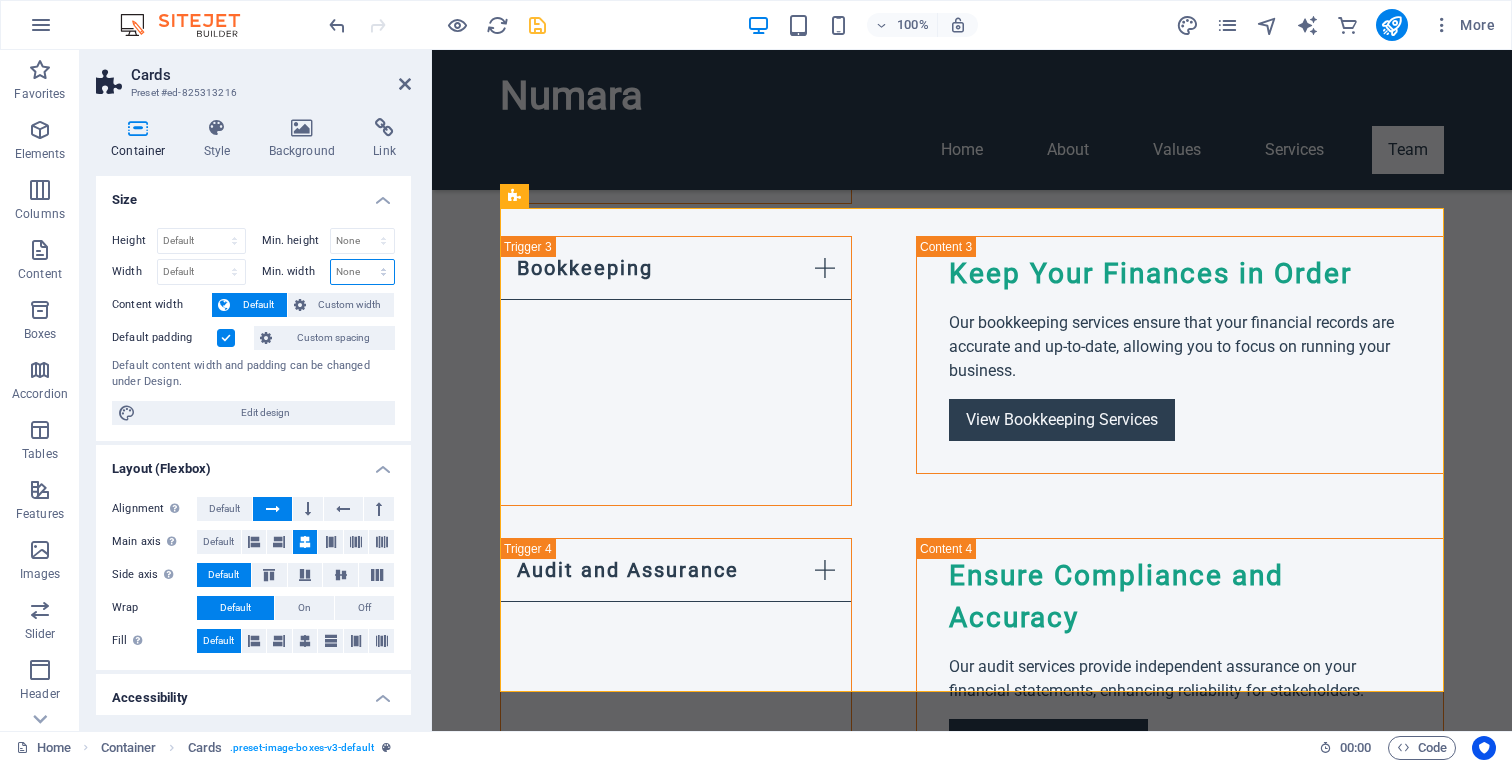 select on "%" 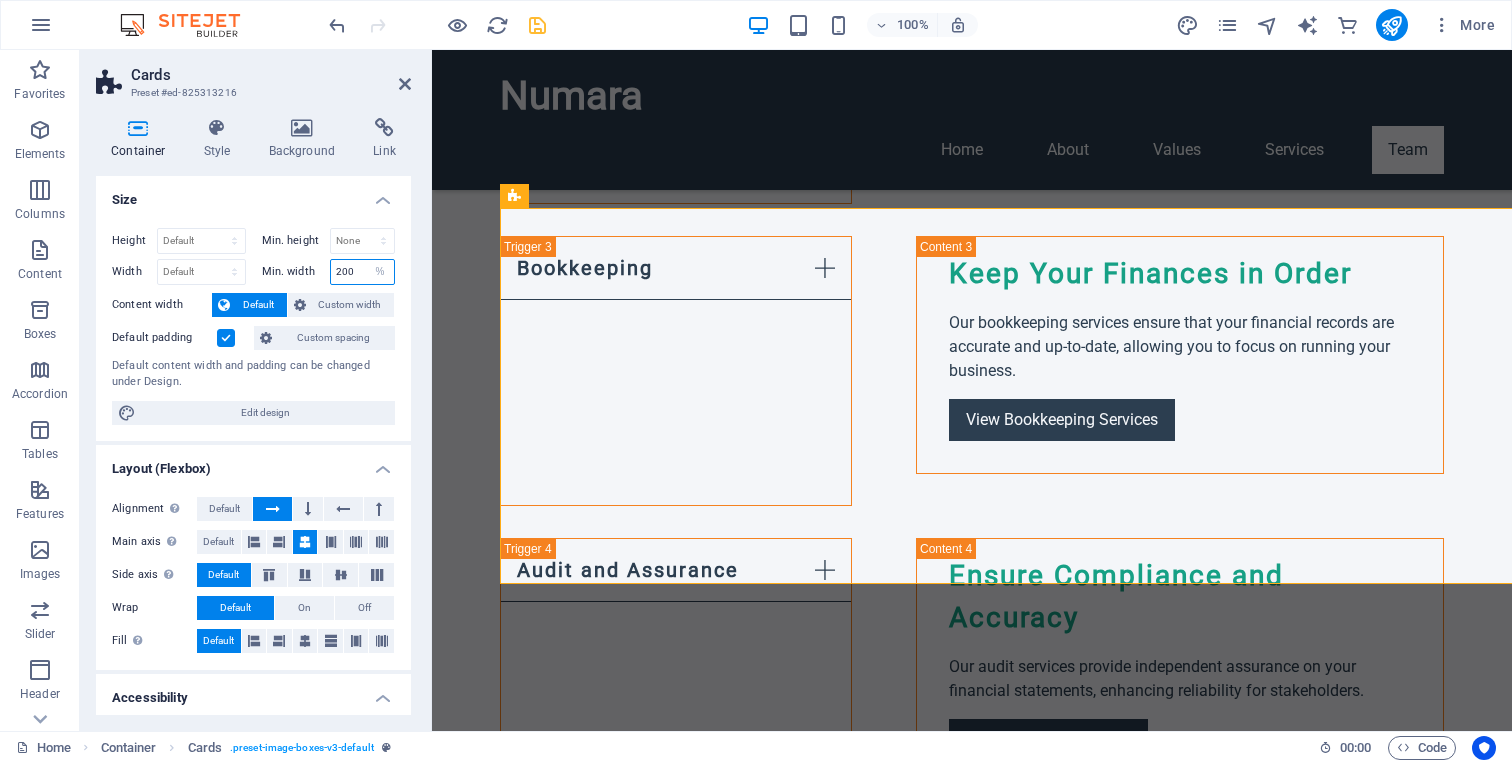 click on "200" at bounding box center (363, 272) 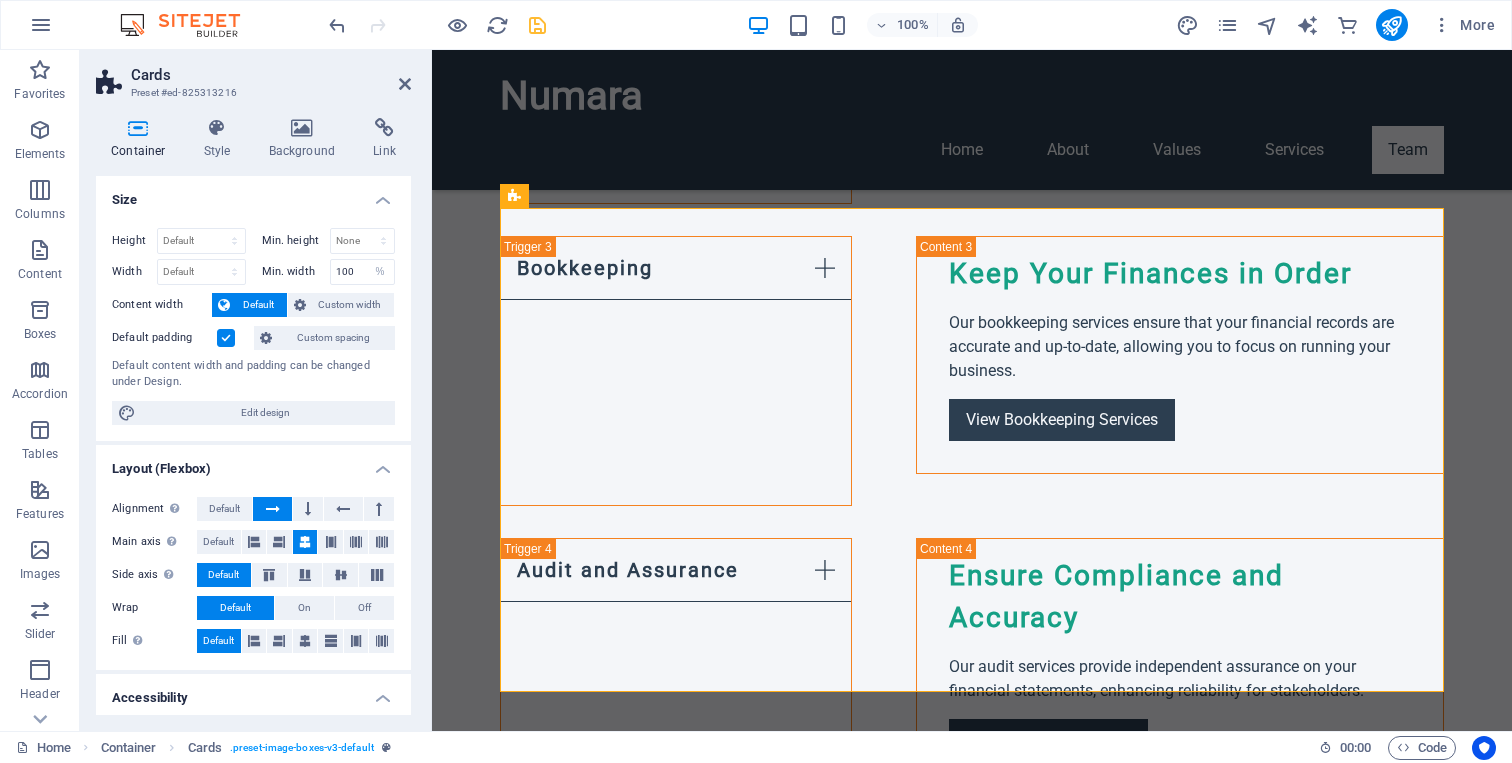 click on "Min. width 100 None px rem % vh vw" at bounding box center [329, 272] 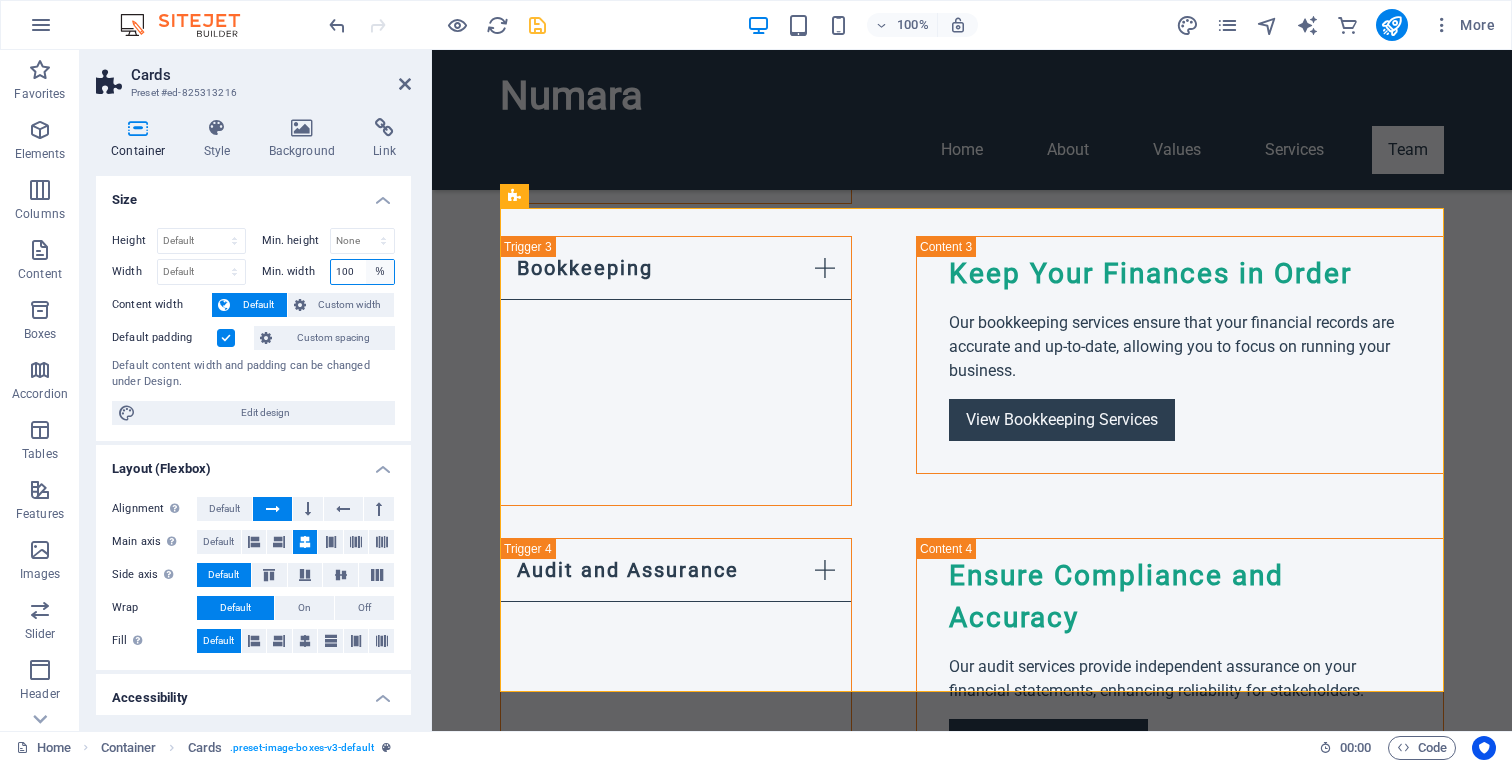 click on "None px rem % vh vw" at bounding box center (380, 272) 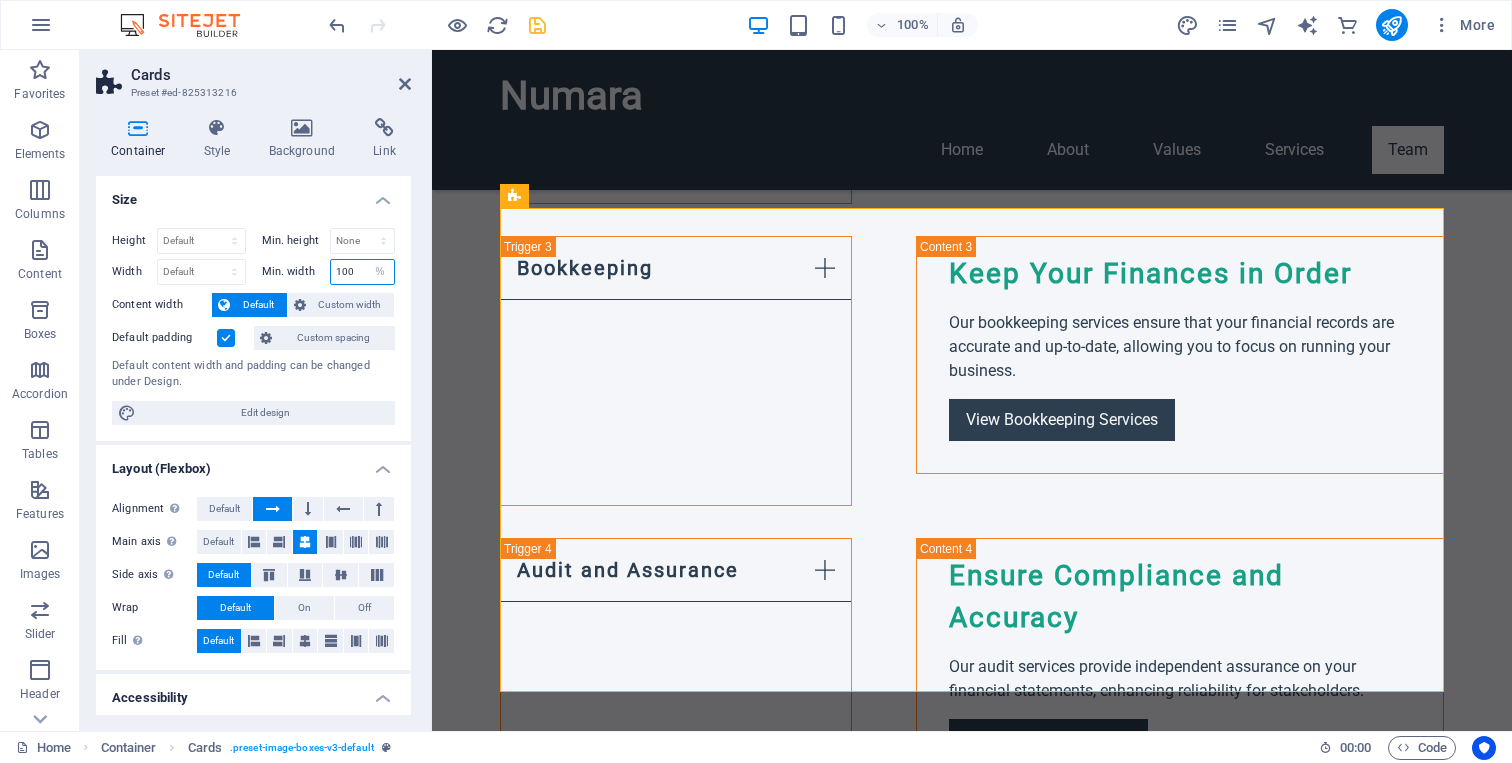 click on "100" at bounding box center [363, 272] 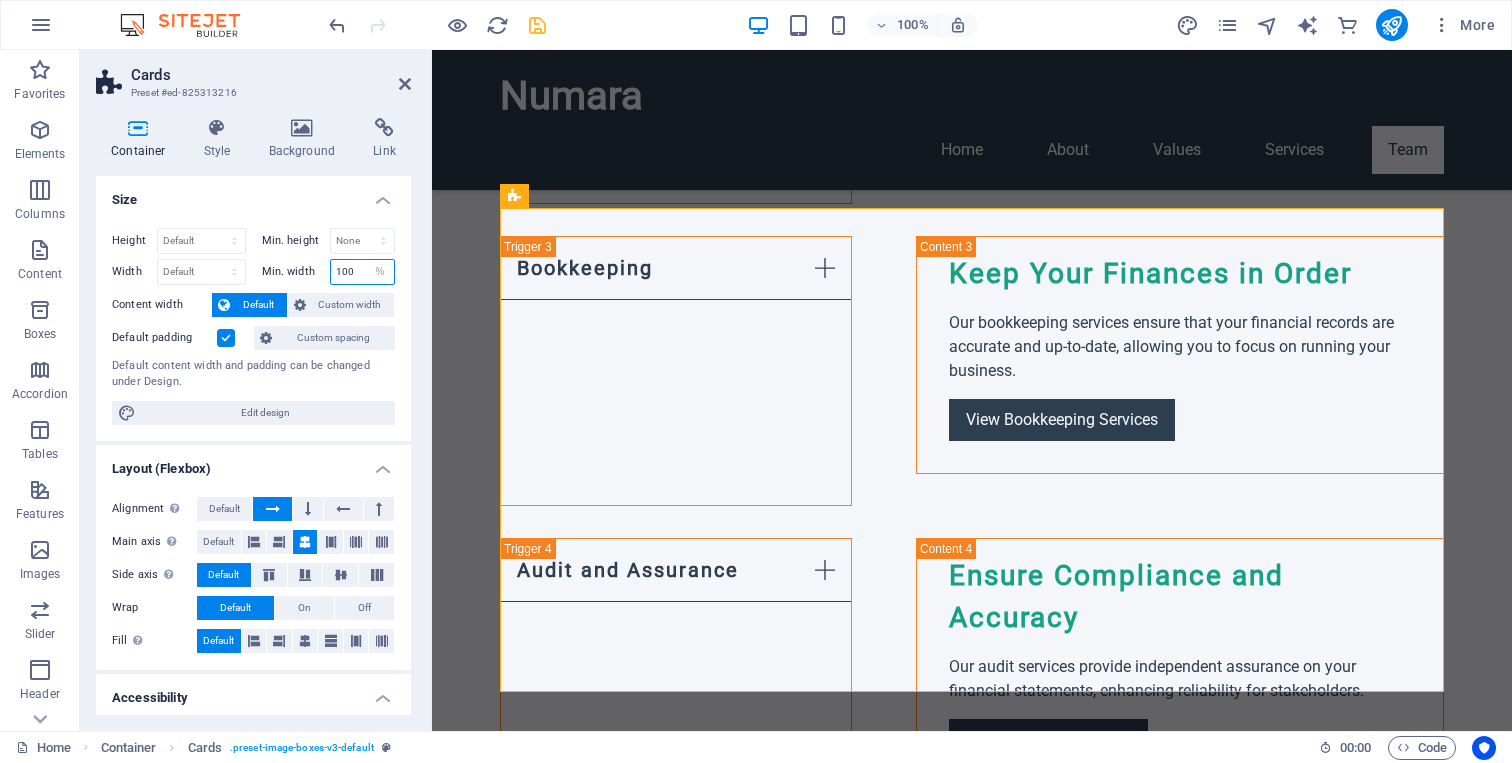 click on "100" at bounding box center [363, 272] 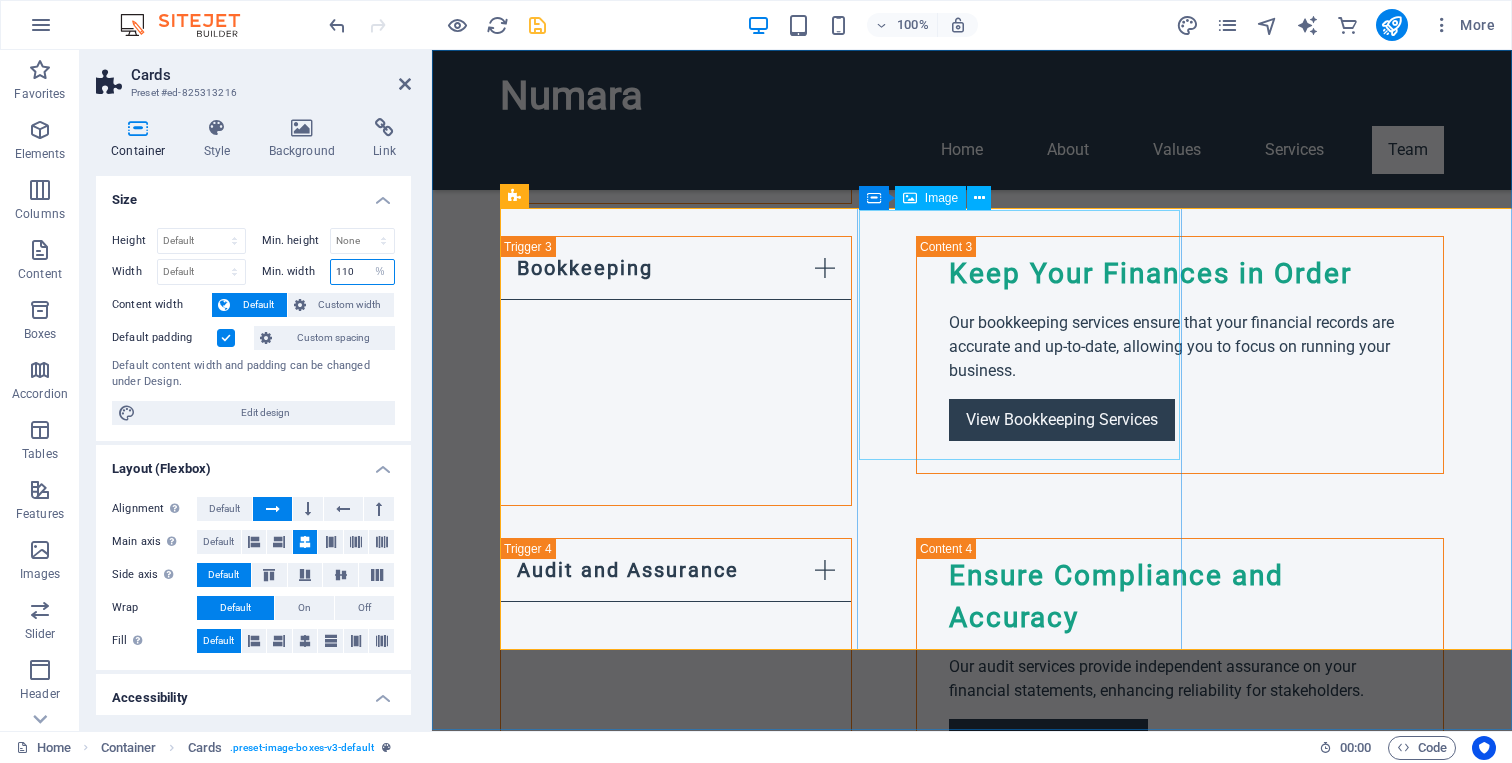 type on "110" 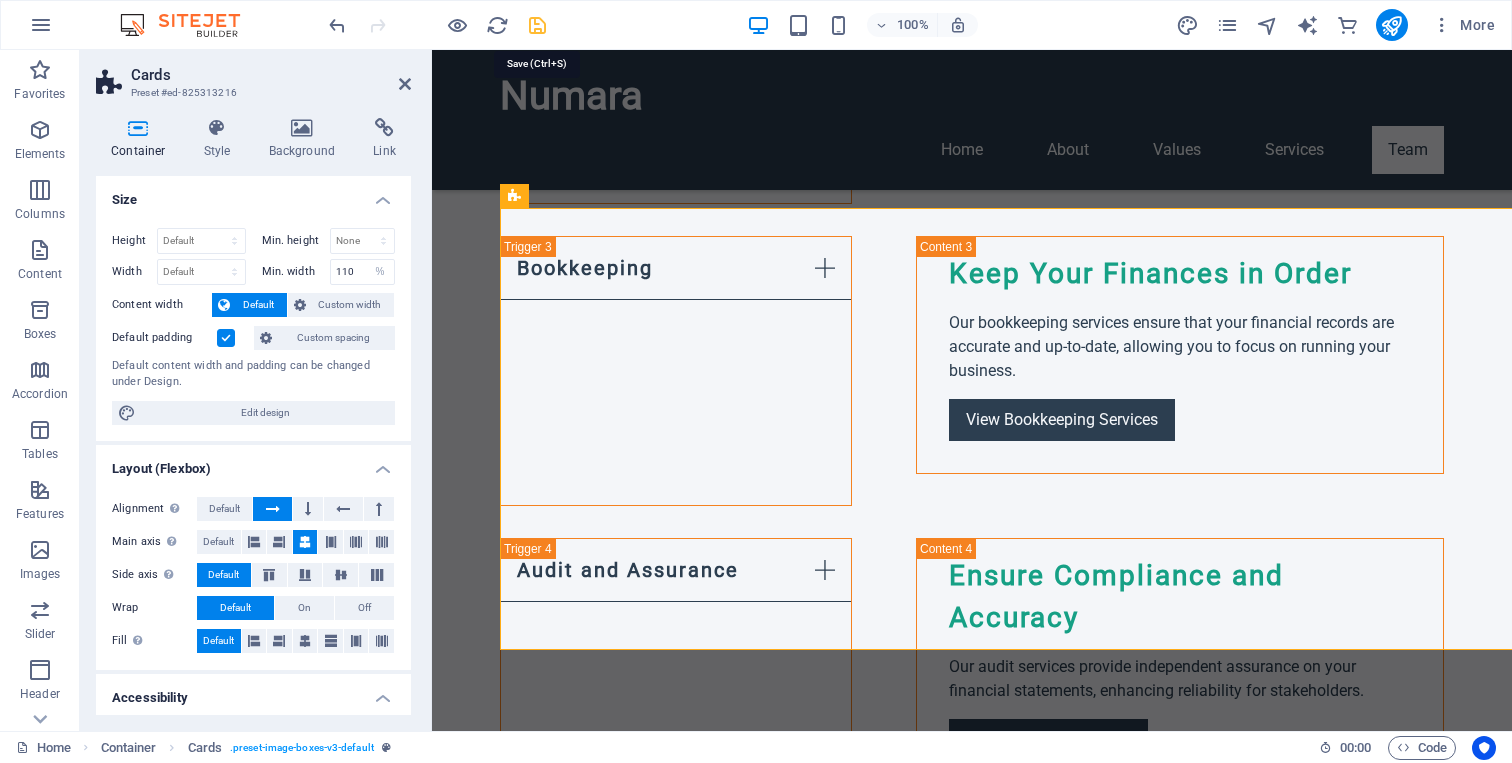 click at bounding box center (537, 25) 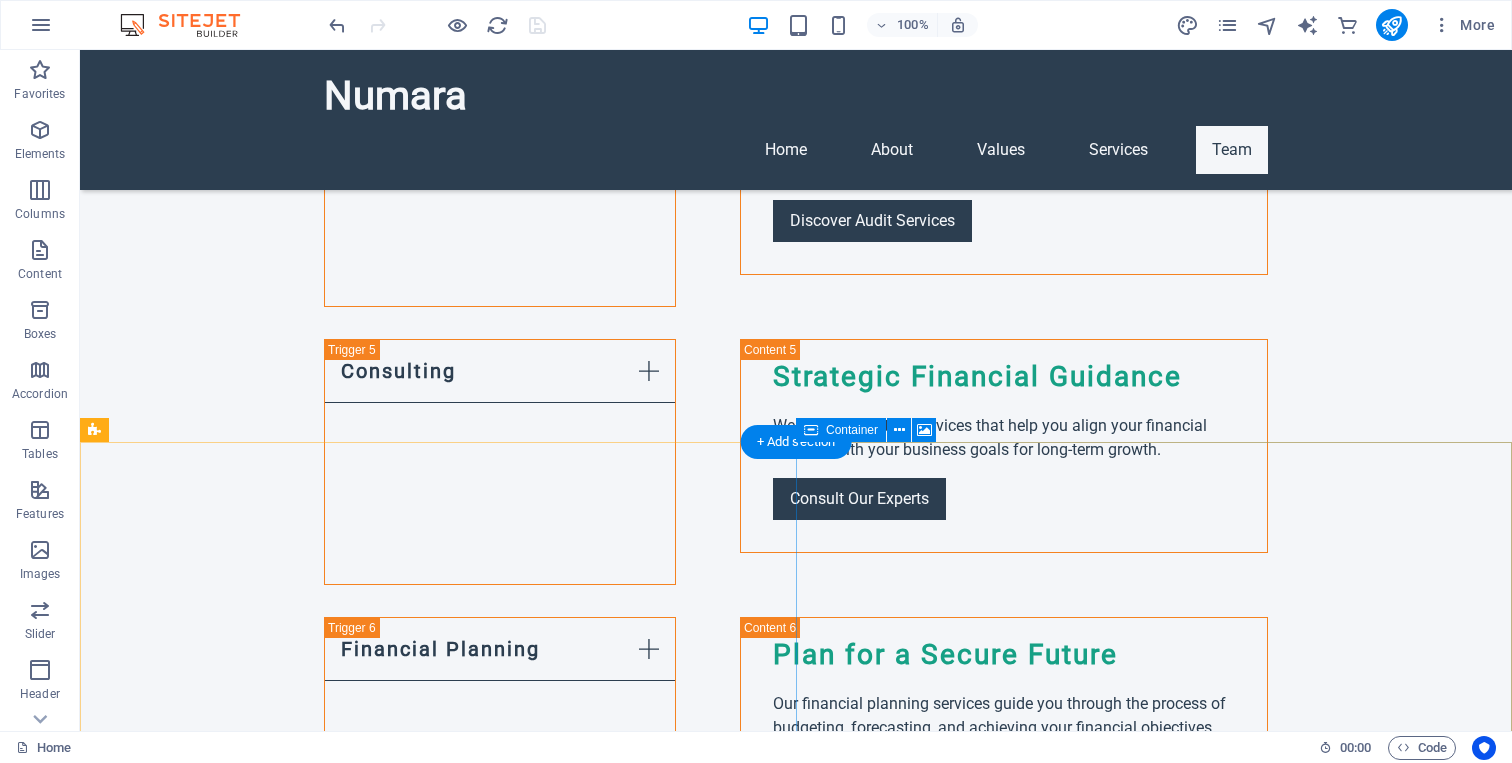 scroll, scrollTop: 4356, scrollLeft: 0, axis: vertical 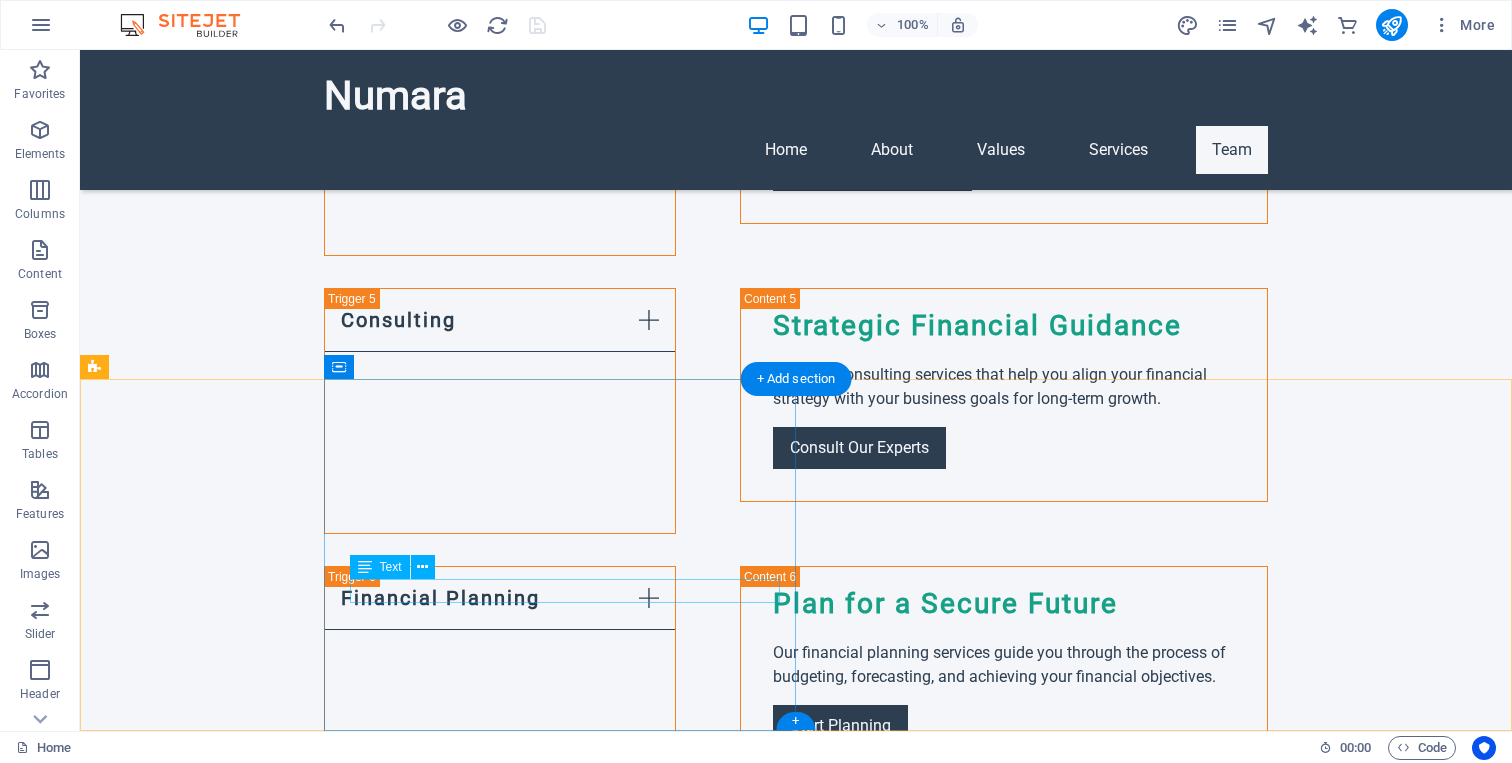 click on "(123) 456-7890" at bounding box center (378, 2495) 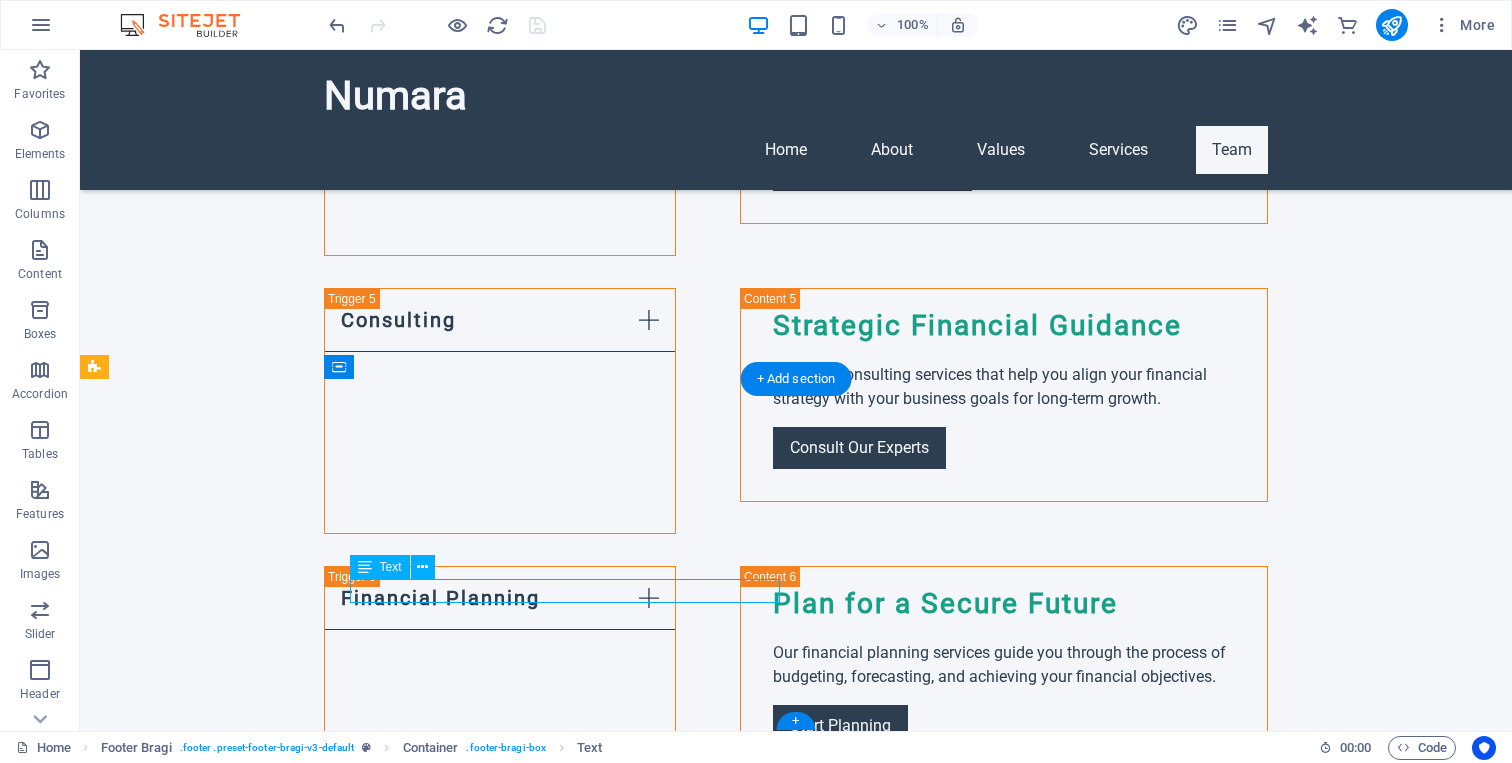 click on "(123) 456-7890" at bounding box center [378, 2495] 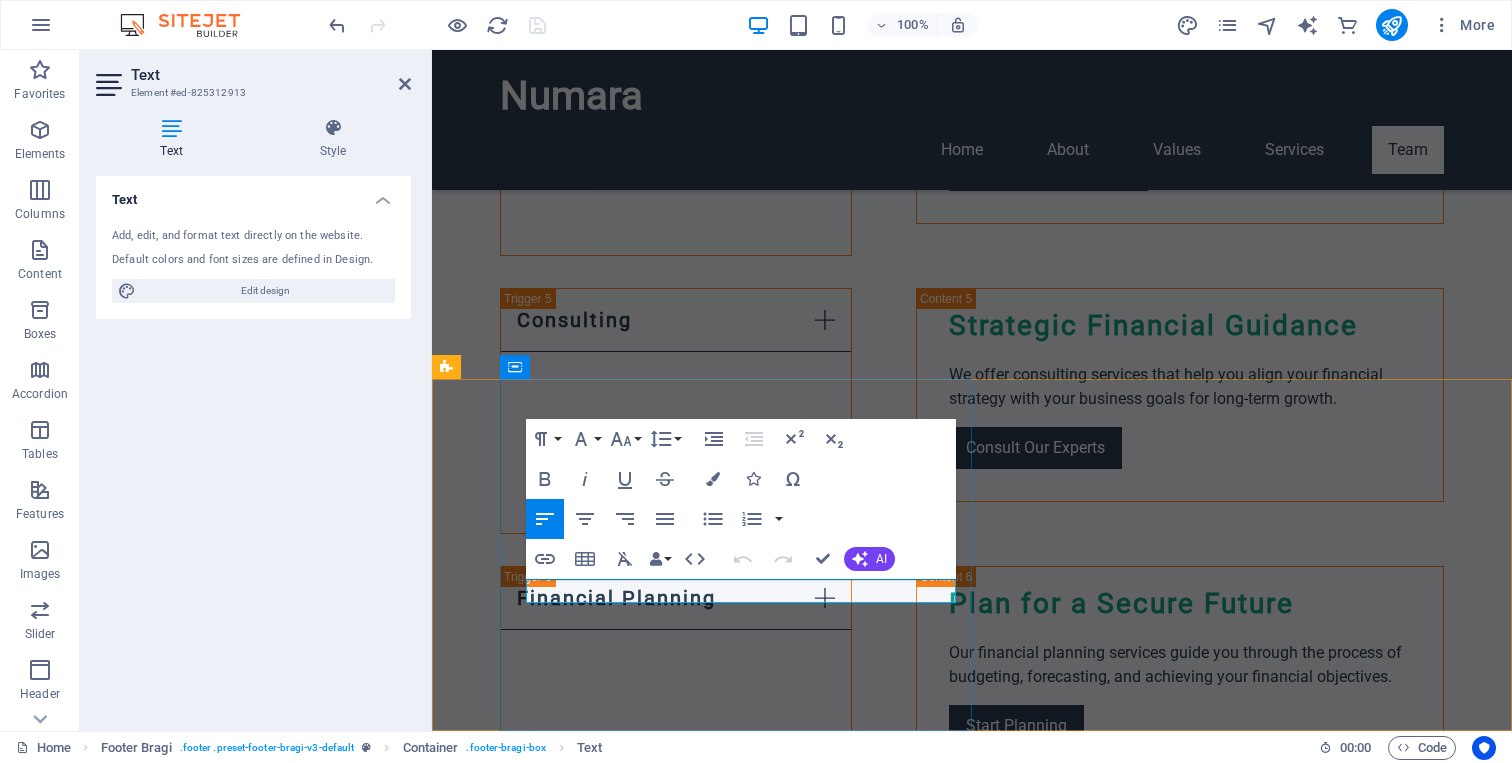 click on "(123) 456-7890" at bounding box center (554, 2495) 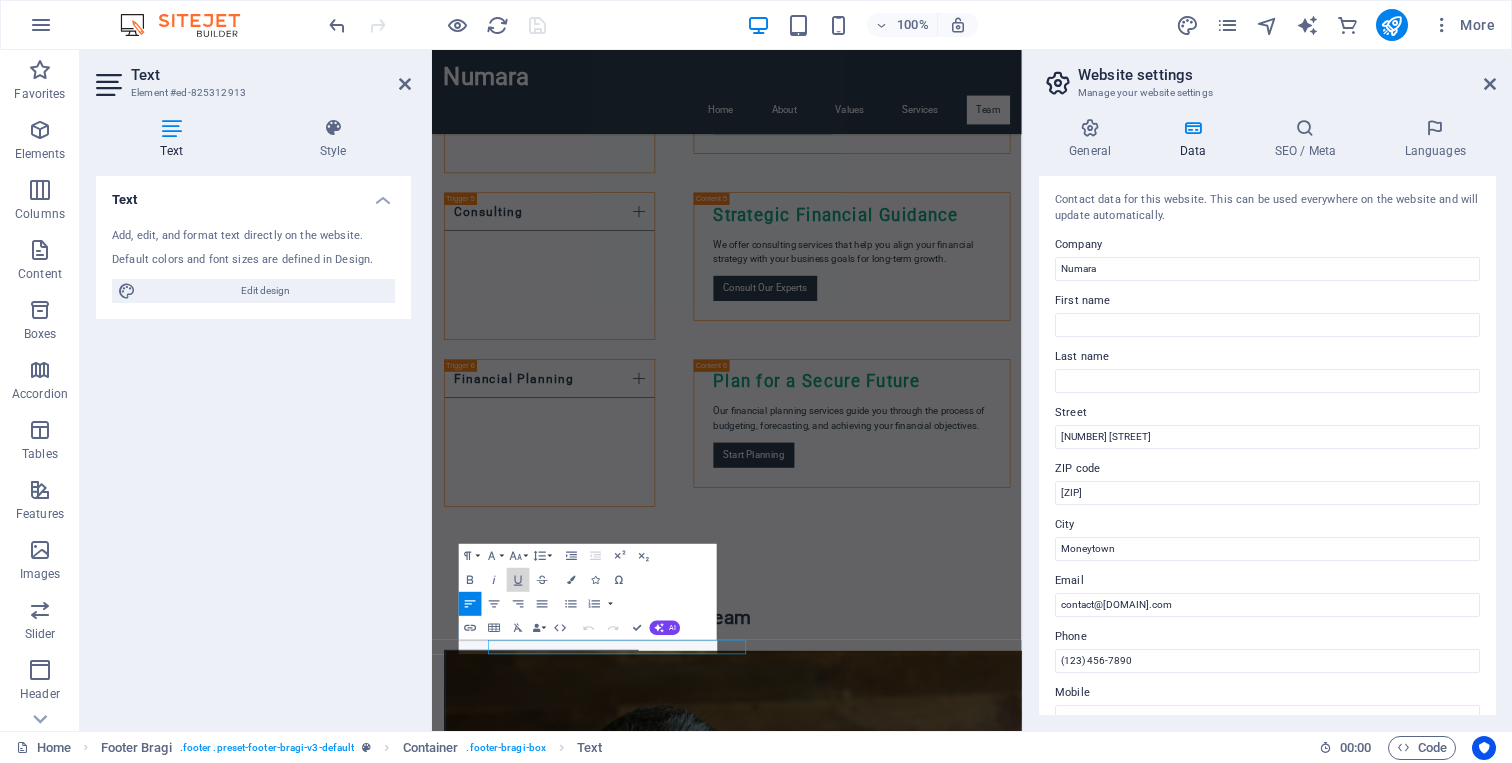 scroll, scrollTop: 3902, scrollLeft: 0, axis: vertical 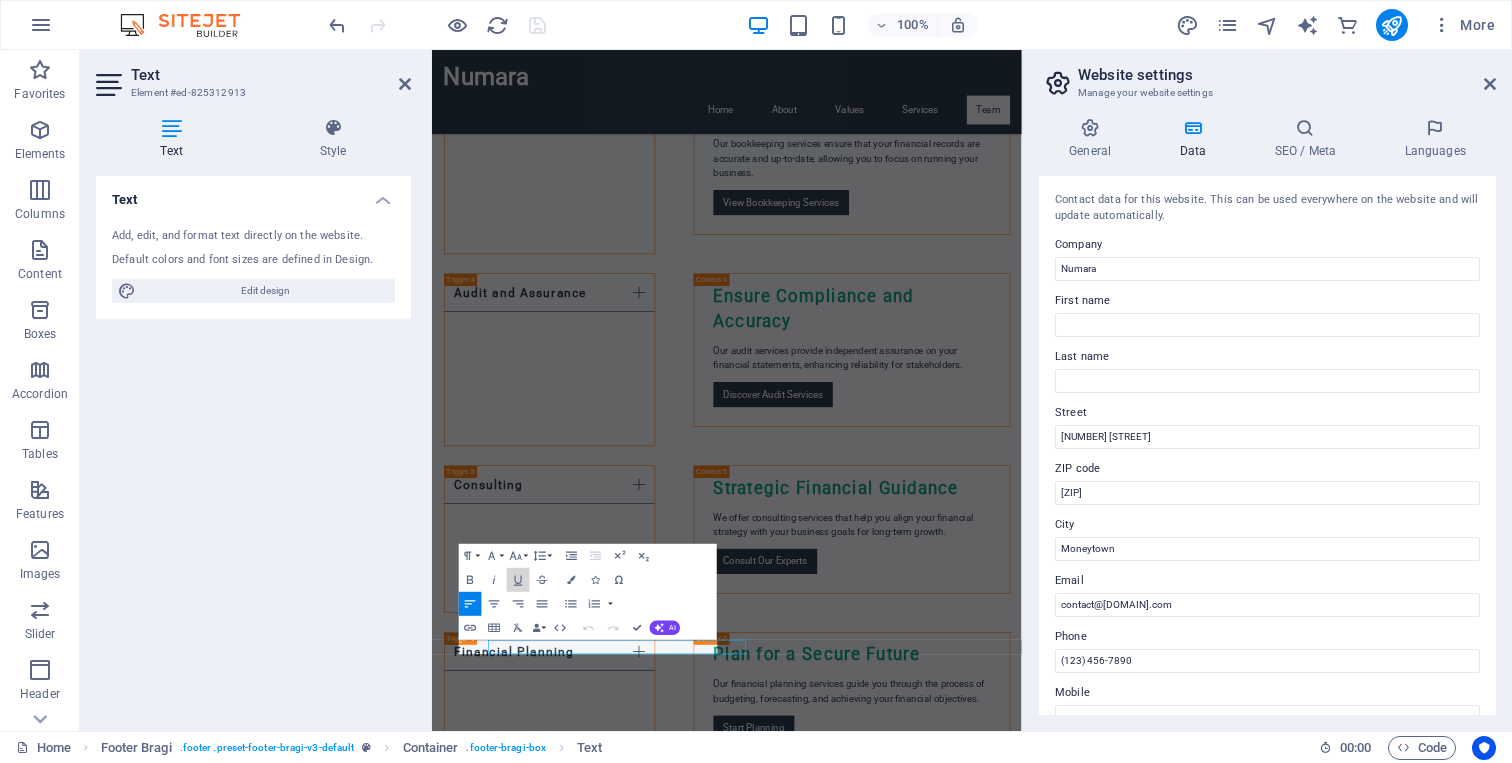 click on "Bold Italic Underline Strikethrough" at bounding box center [506, 580] 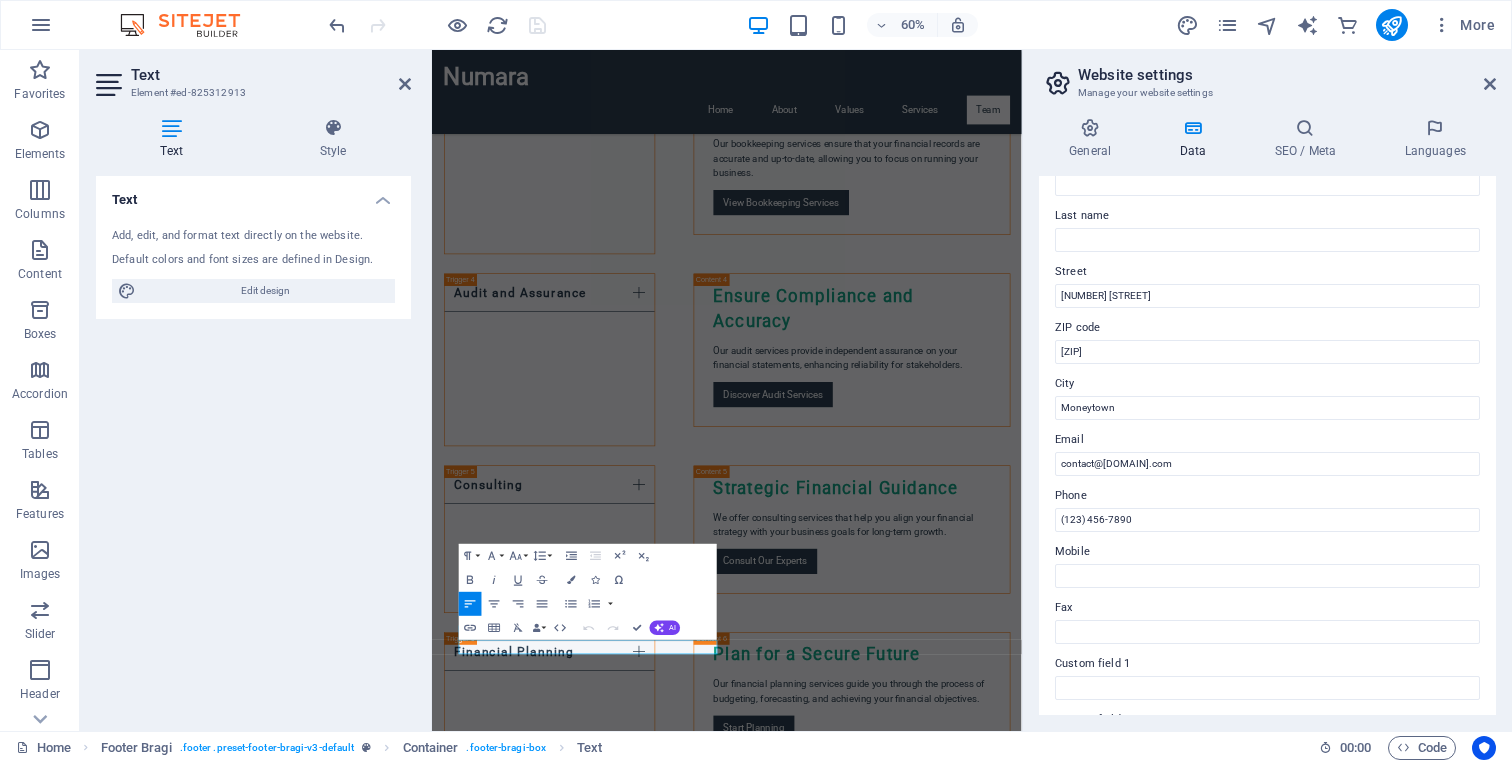scroll, scrollTop: 161, scrollLeft: 0, axis: vertical 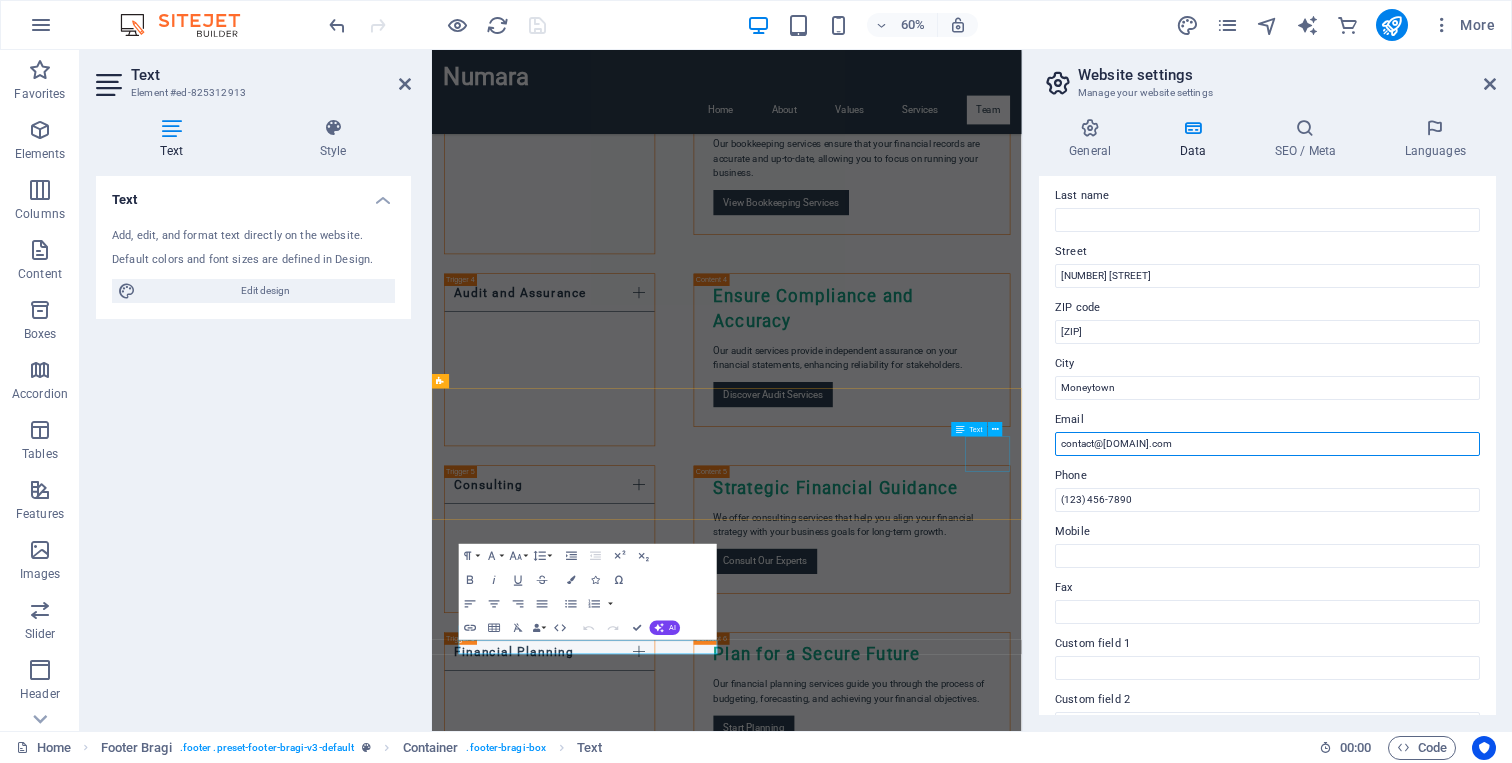 drag, startPoint x: 1525, startPoint y: 496, endPoint x: 1389, endPoint y: 695, distance: 241.03319 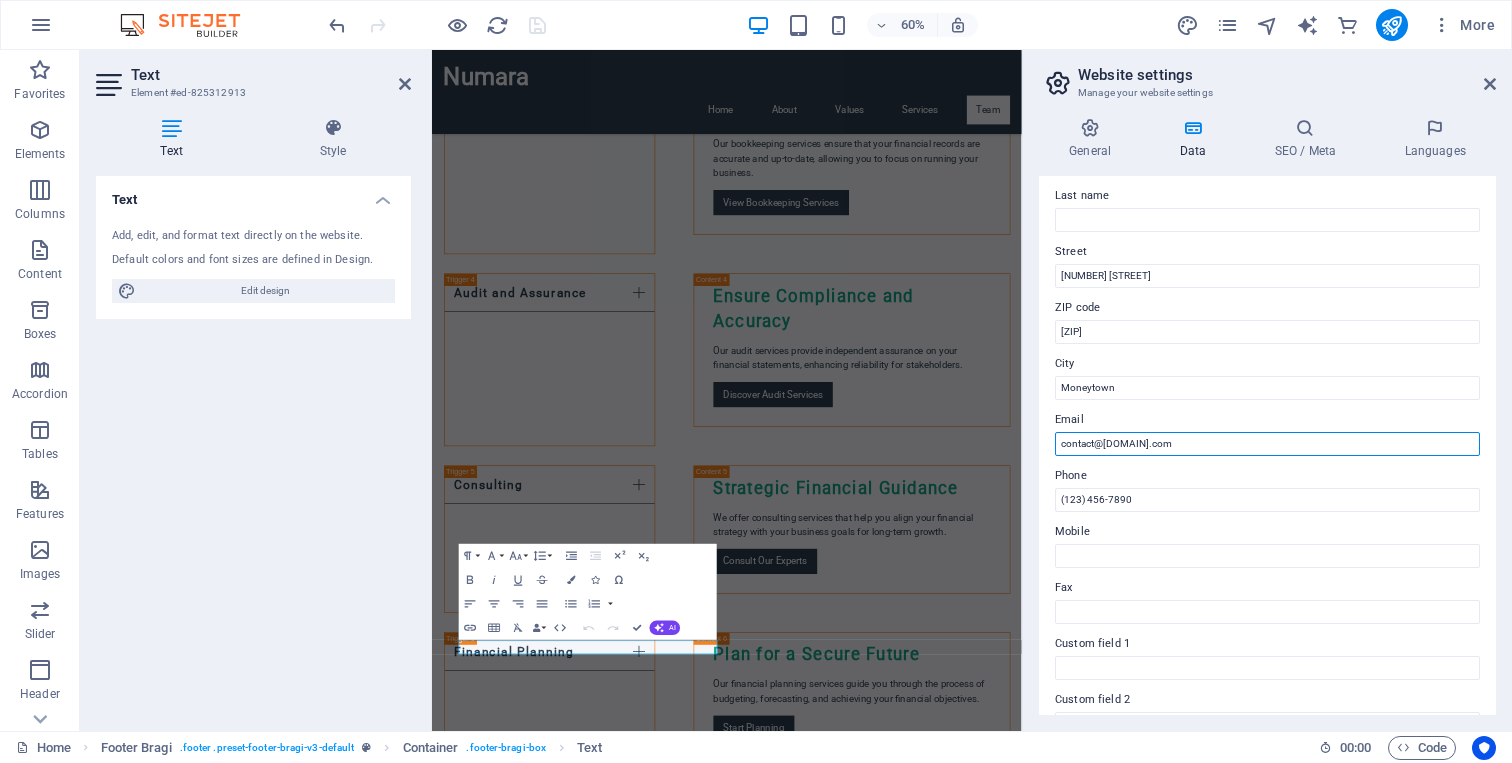 click on "contact@[DOMAIN].com" at bounding box center [1267, 444] 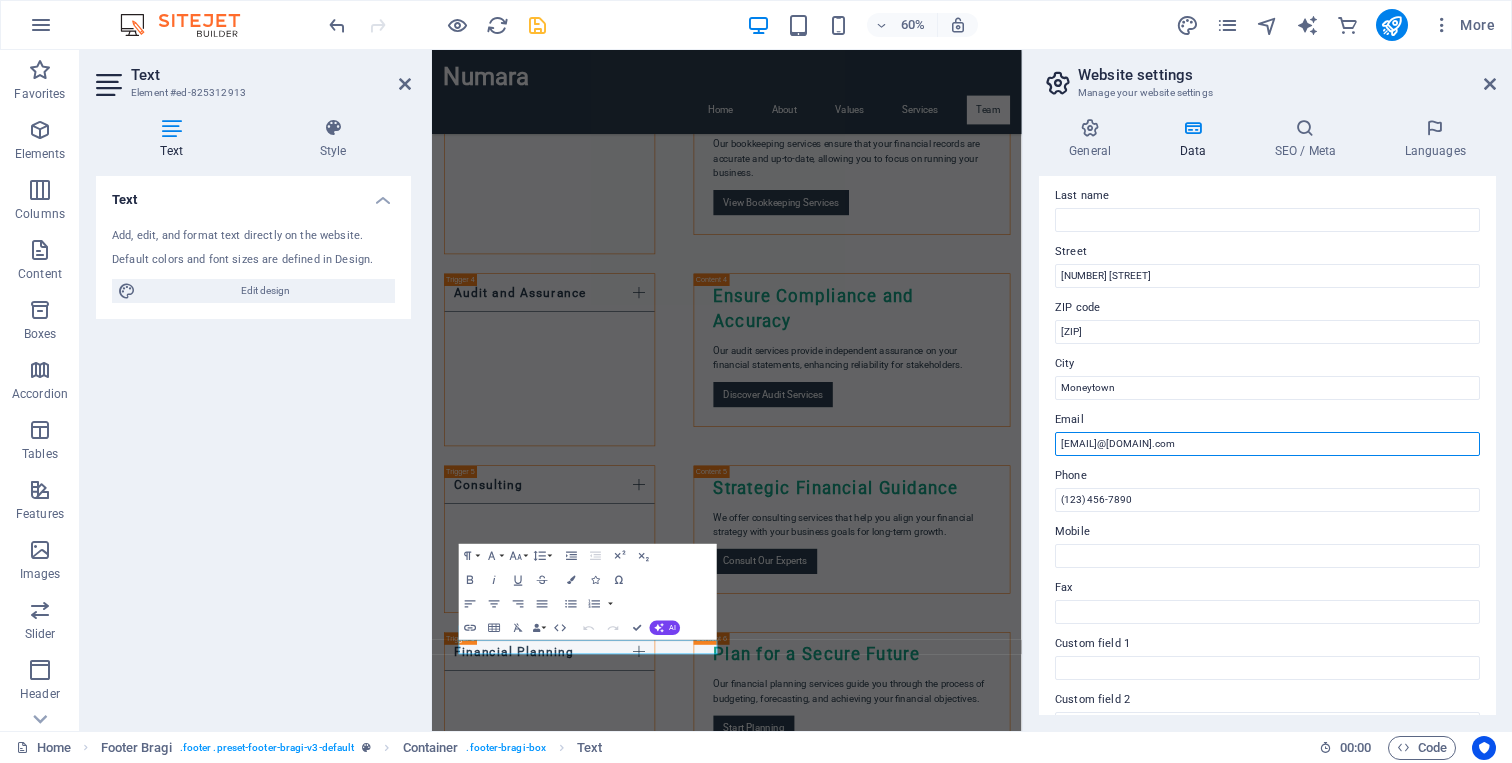 click on "[EMAIL]@[DOMAIN].com" at bounding box center [1267, 444] 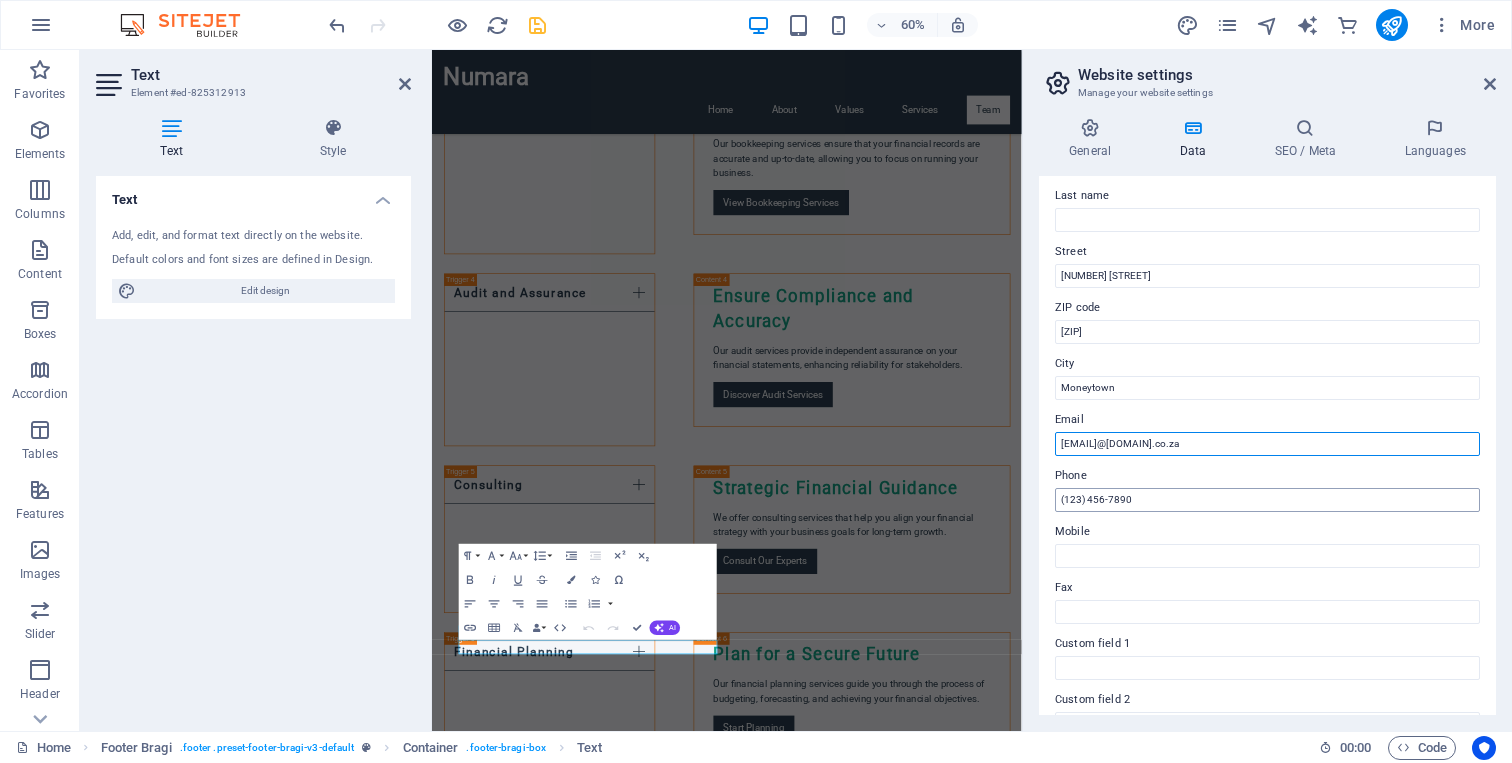 type on "[EMAIL]@[DOMAIN].co.za" 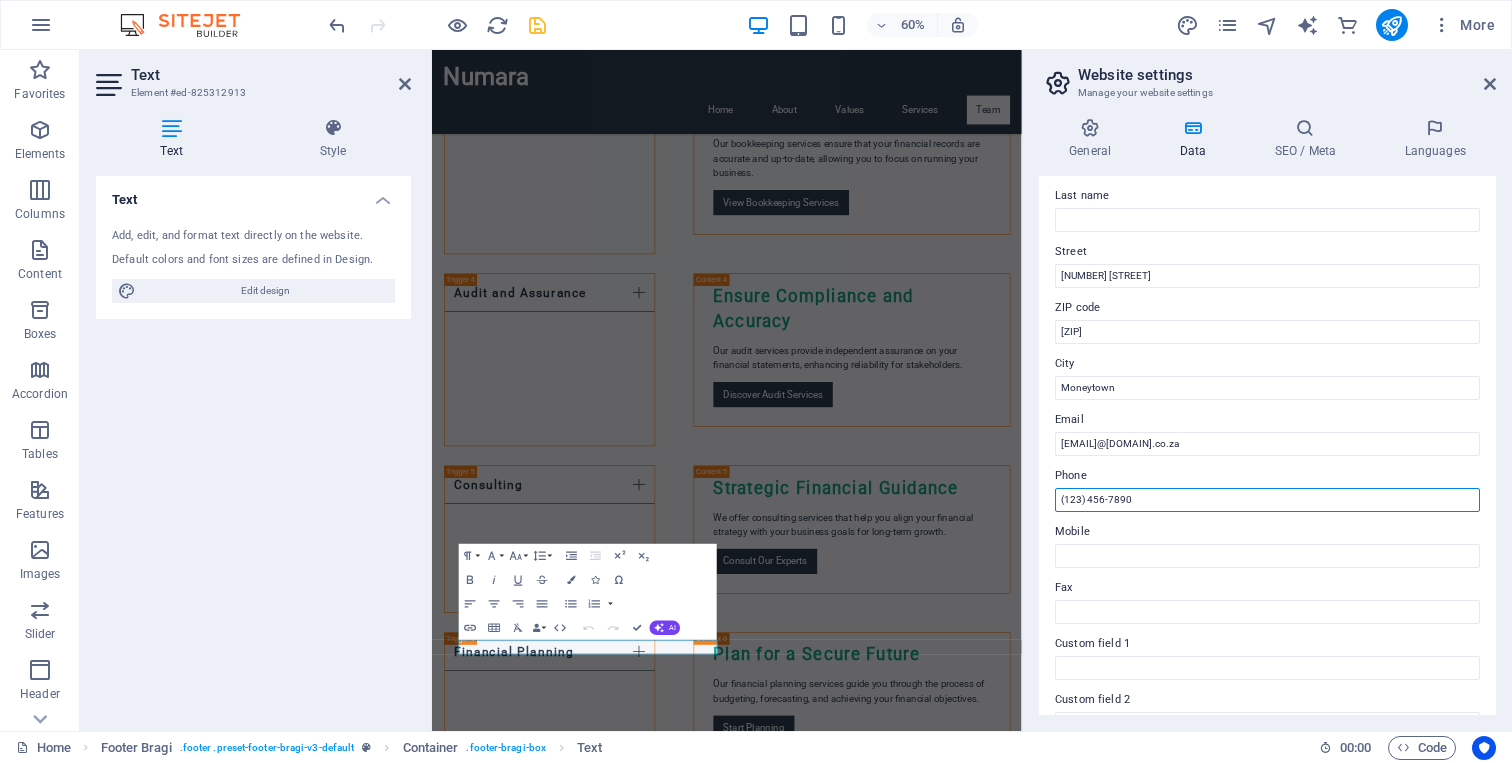 click on "(123) 456-7890" at bounding box center [1267, 500] 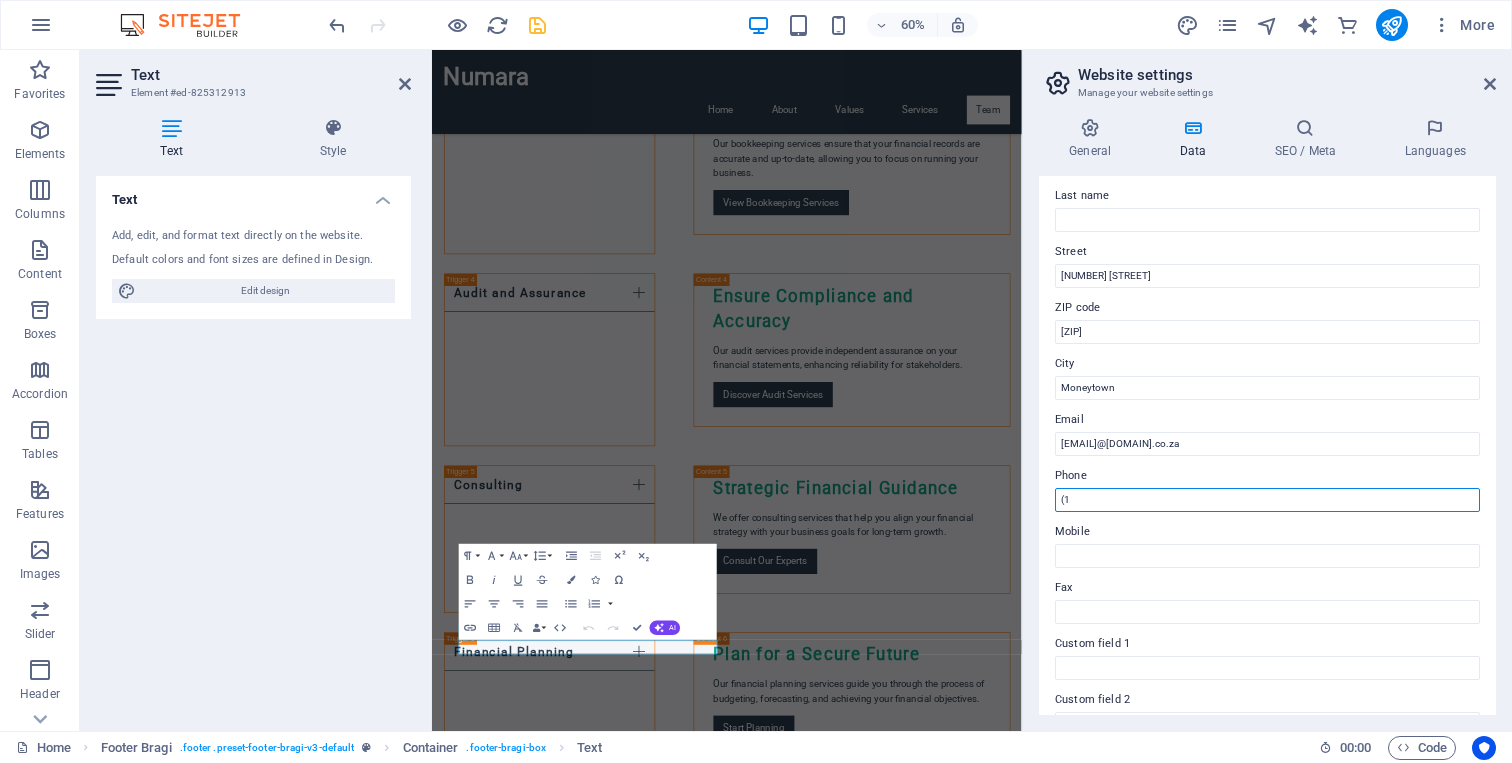 type on "(" 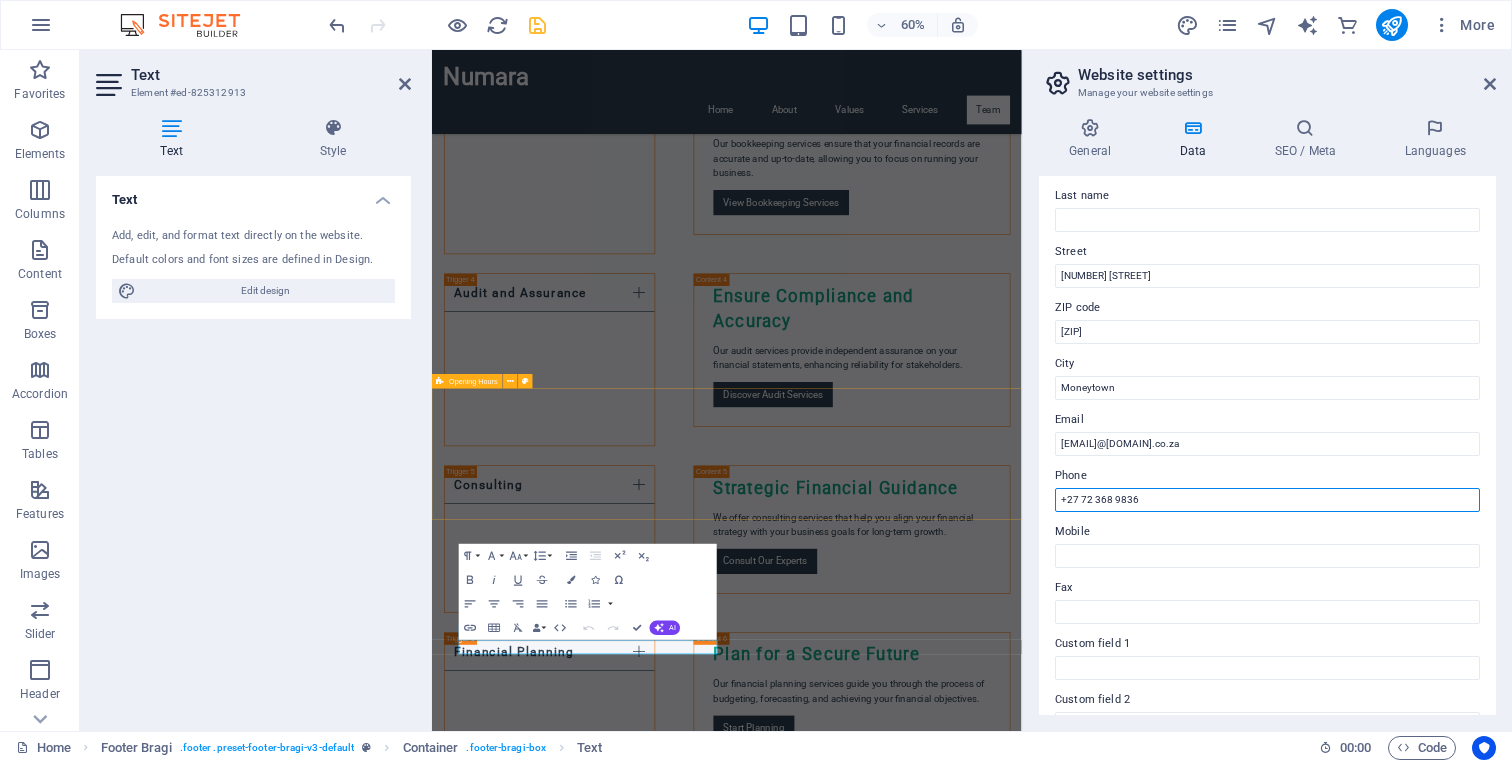 drag, startPoint x: 1615, startPoint y: 555, endPoint x: 1410, endPoint y: 802, distance: 320.9891 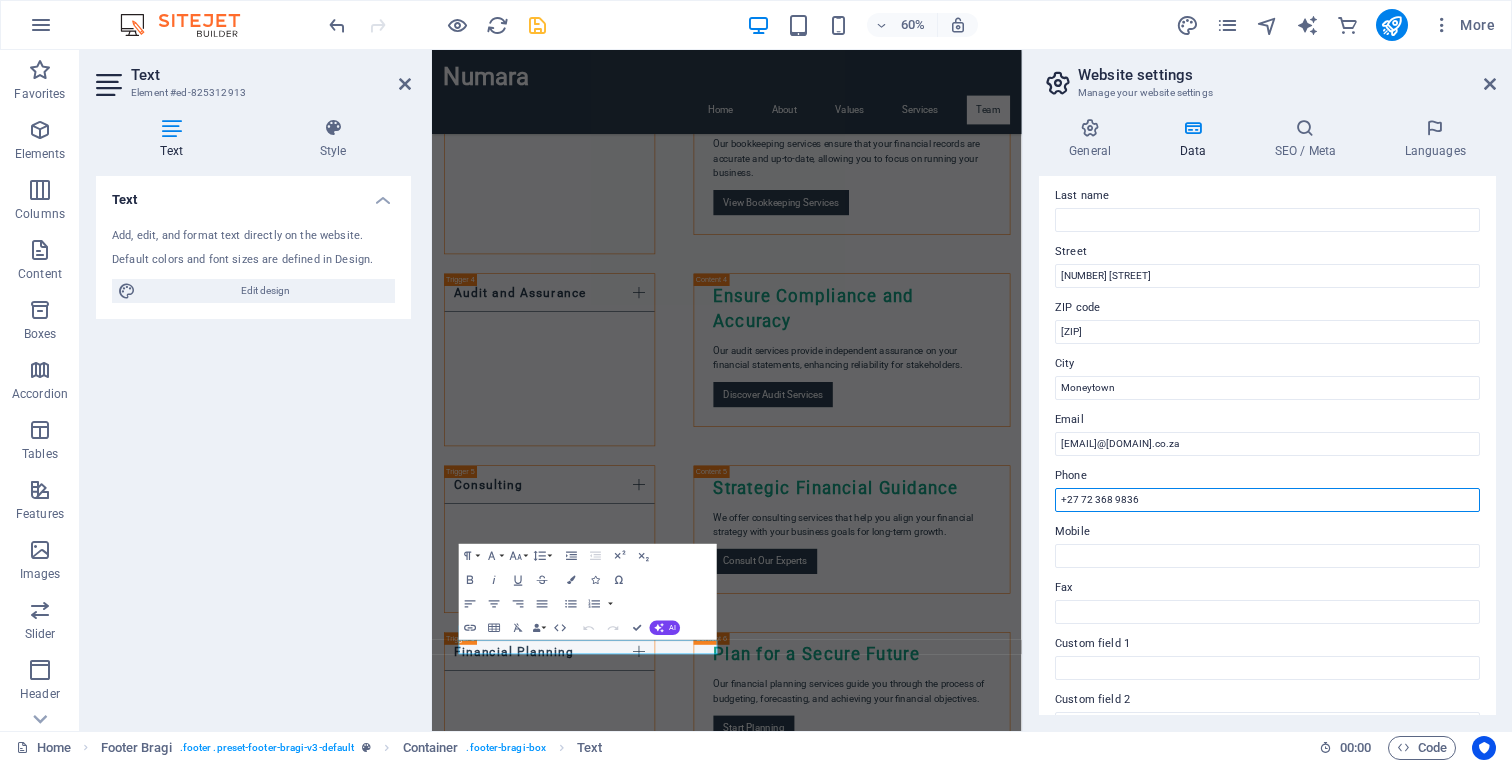 drag, startPoint x: 1152, startPoint y: 503, endPoint x: 1047, endPoint y: 504, distance: 105.00476 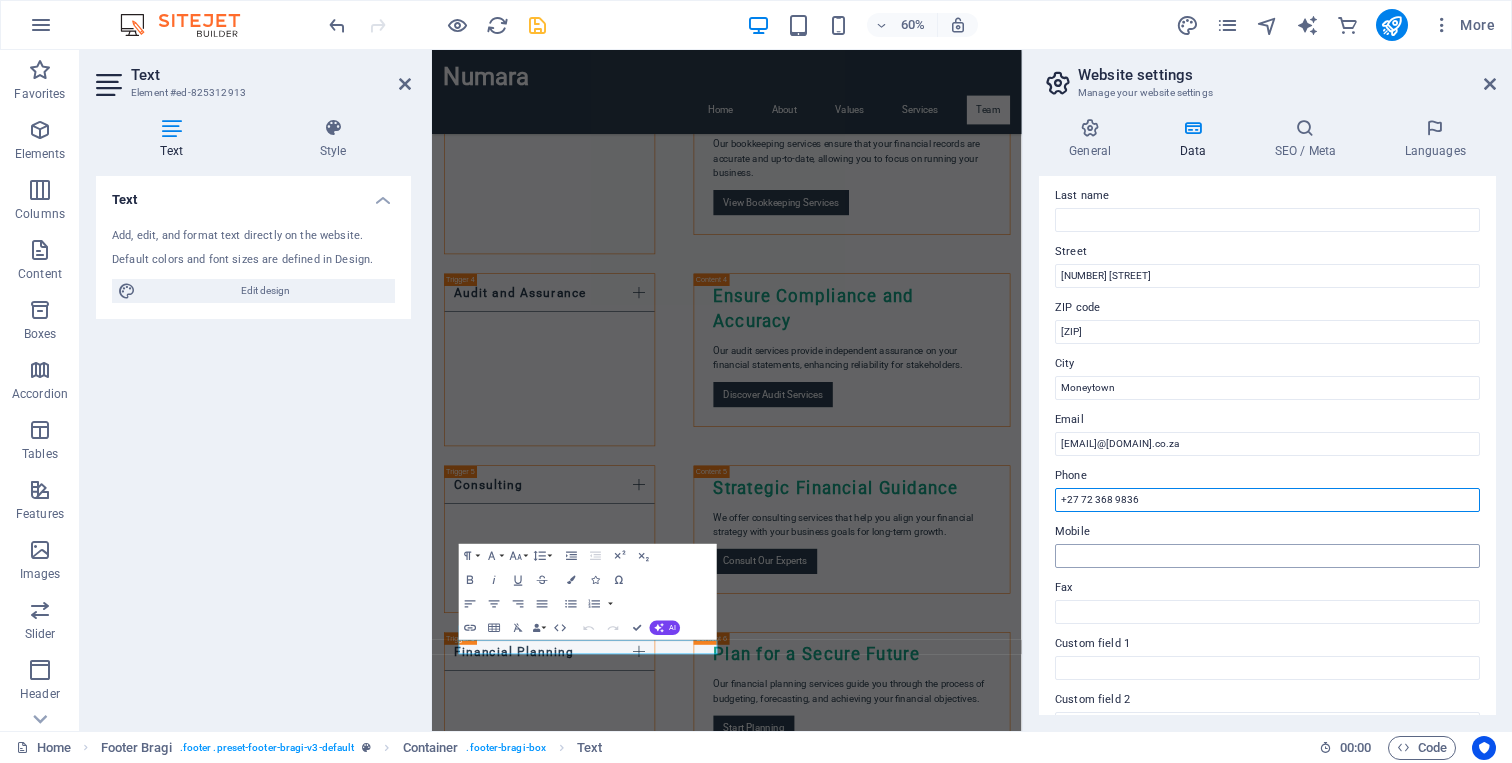 type on "+27 72 368 9836" 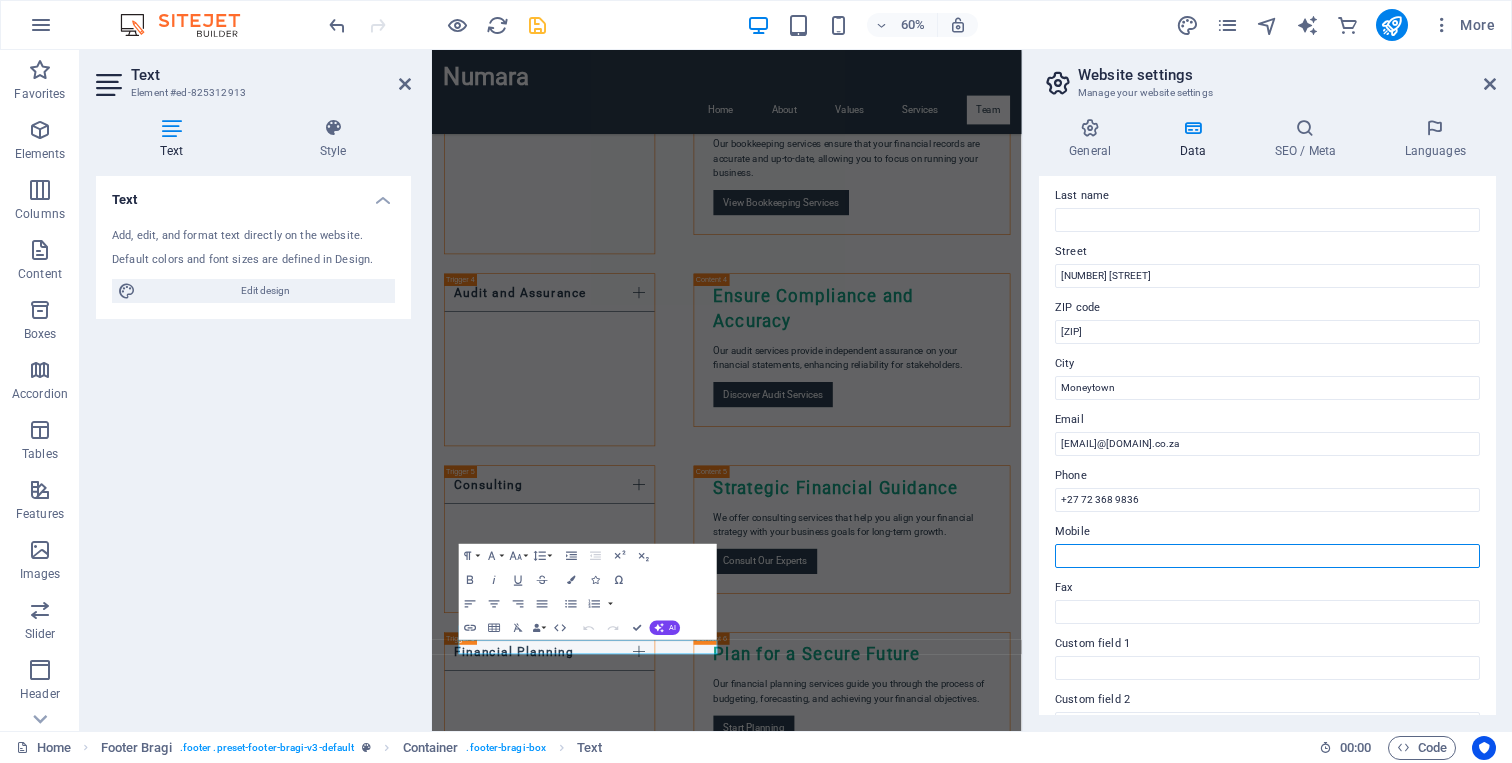 click on "Mobile" at bounding box center [1267, 556] 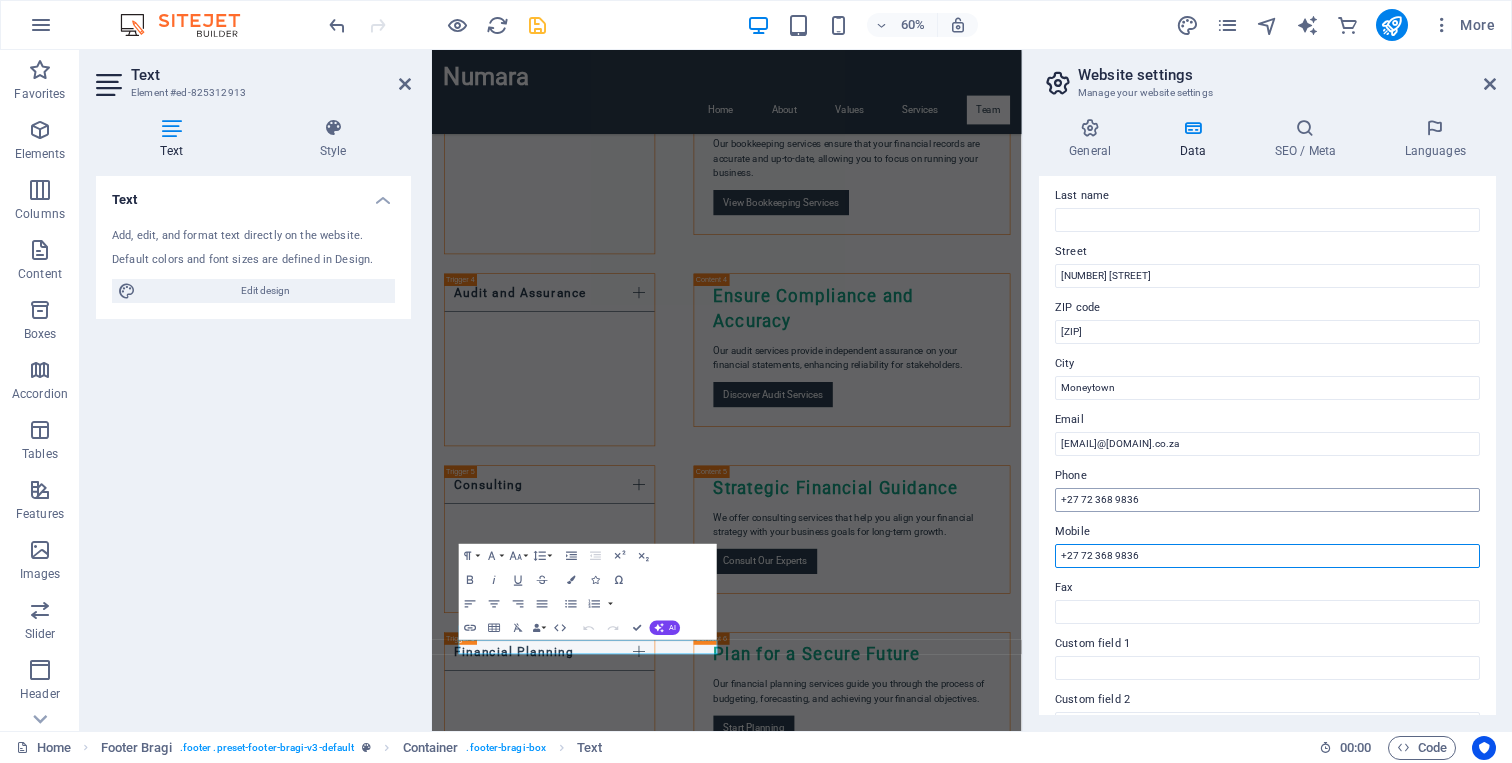 type on "+27 72 368 9836" 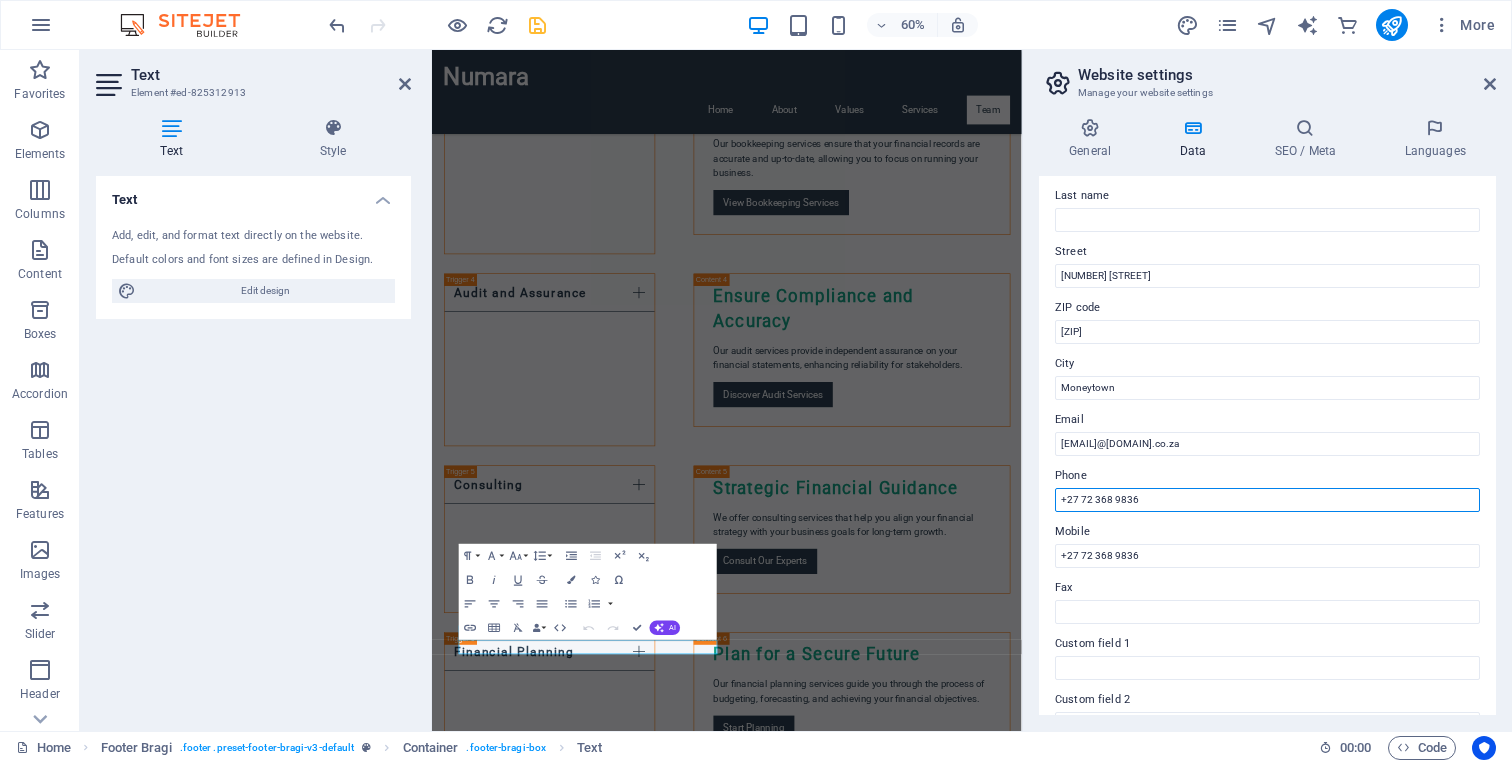 drag, startPoint x: 1149, startPoint y: 500, endPoint x: 1048, endPoint y: 501, distance: 101.00495 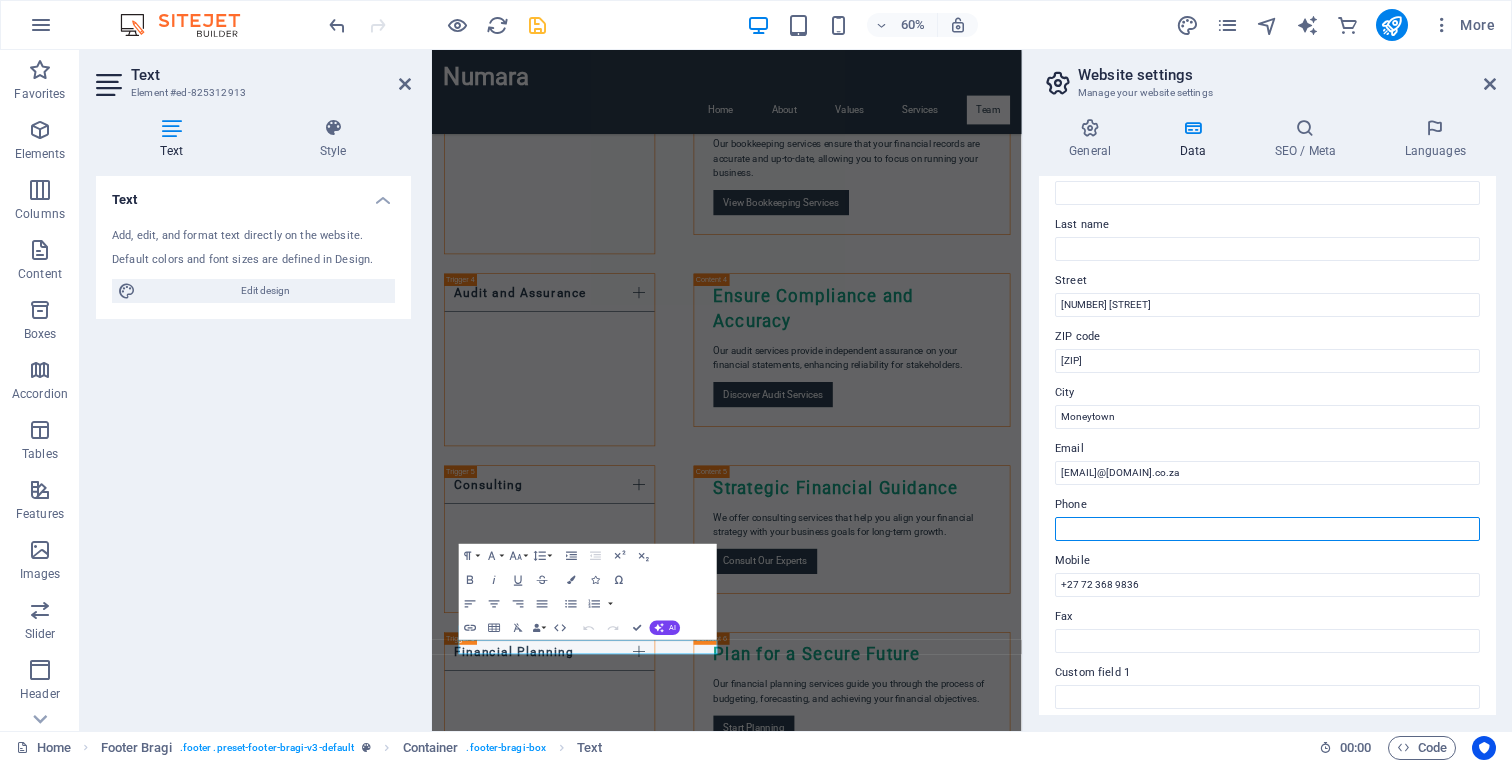 scroll, scrollTop: 107, scrollLeft: 0, axis: vertical 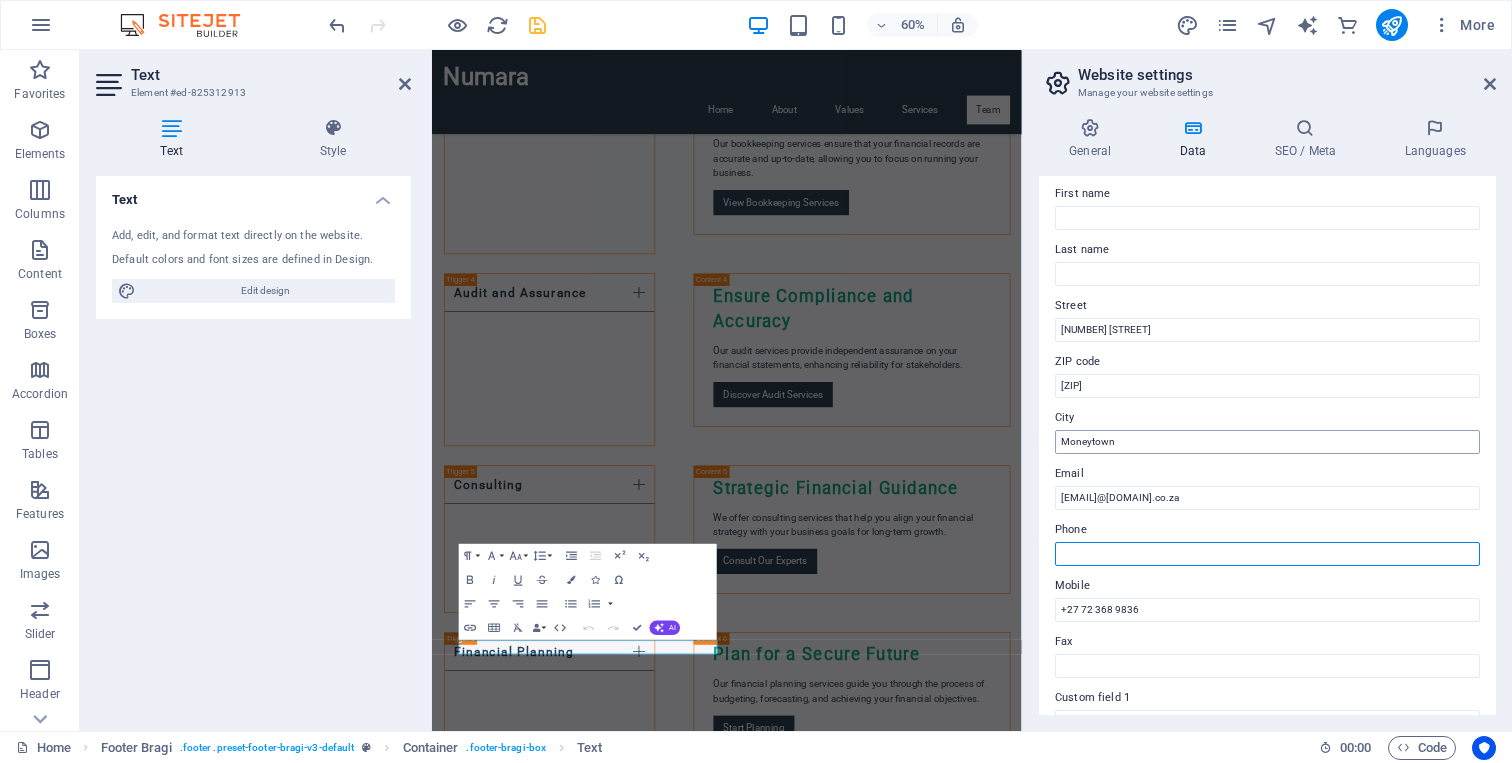 type 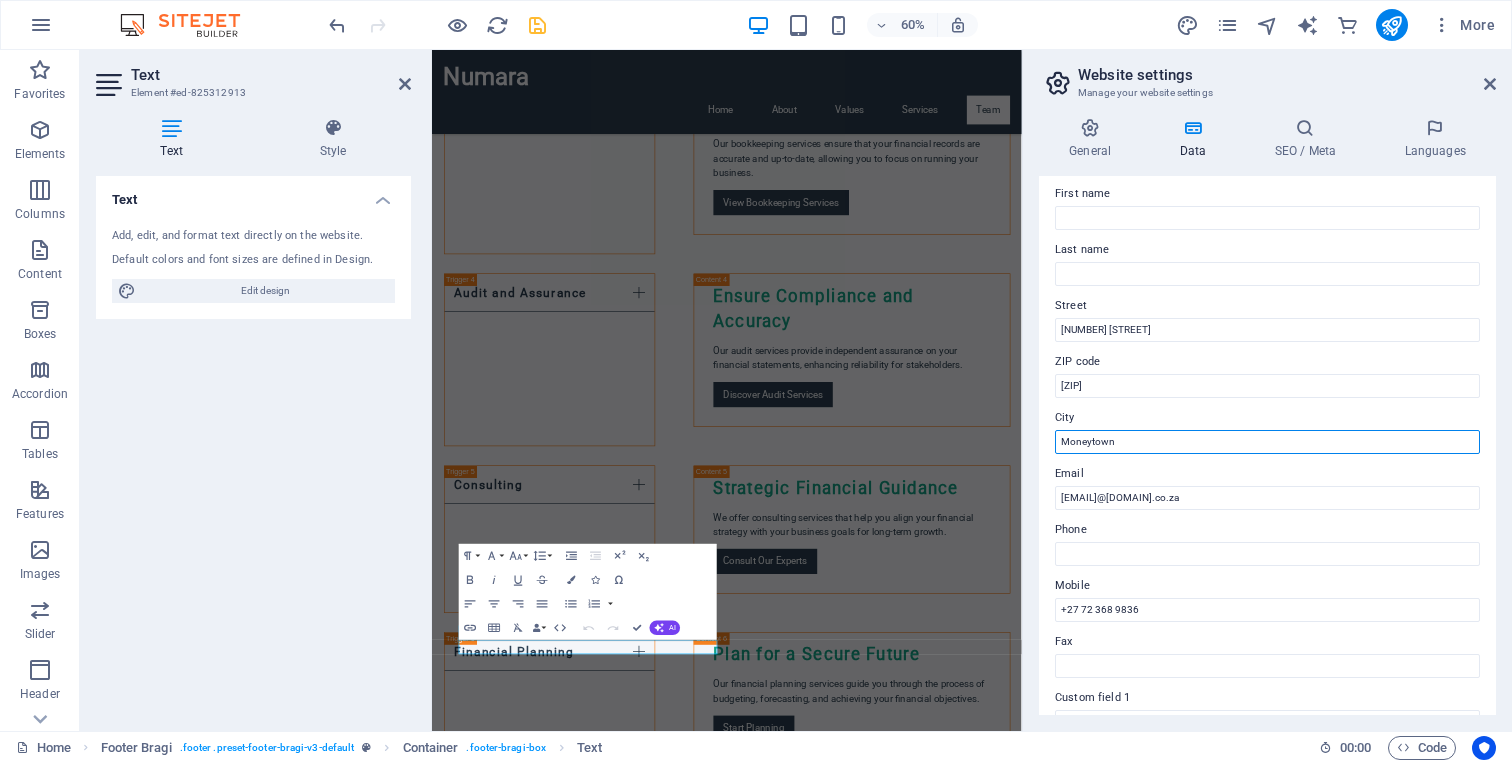 drag, startPoint x: 1150, startPoint y: 443, endPoint x: 1037, endPoint y: 434, distance: 113.35784 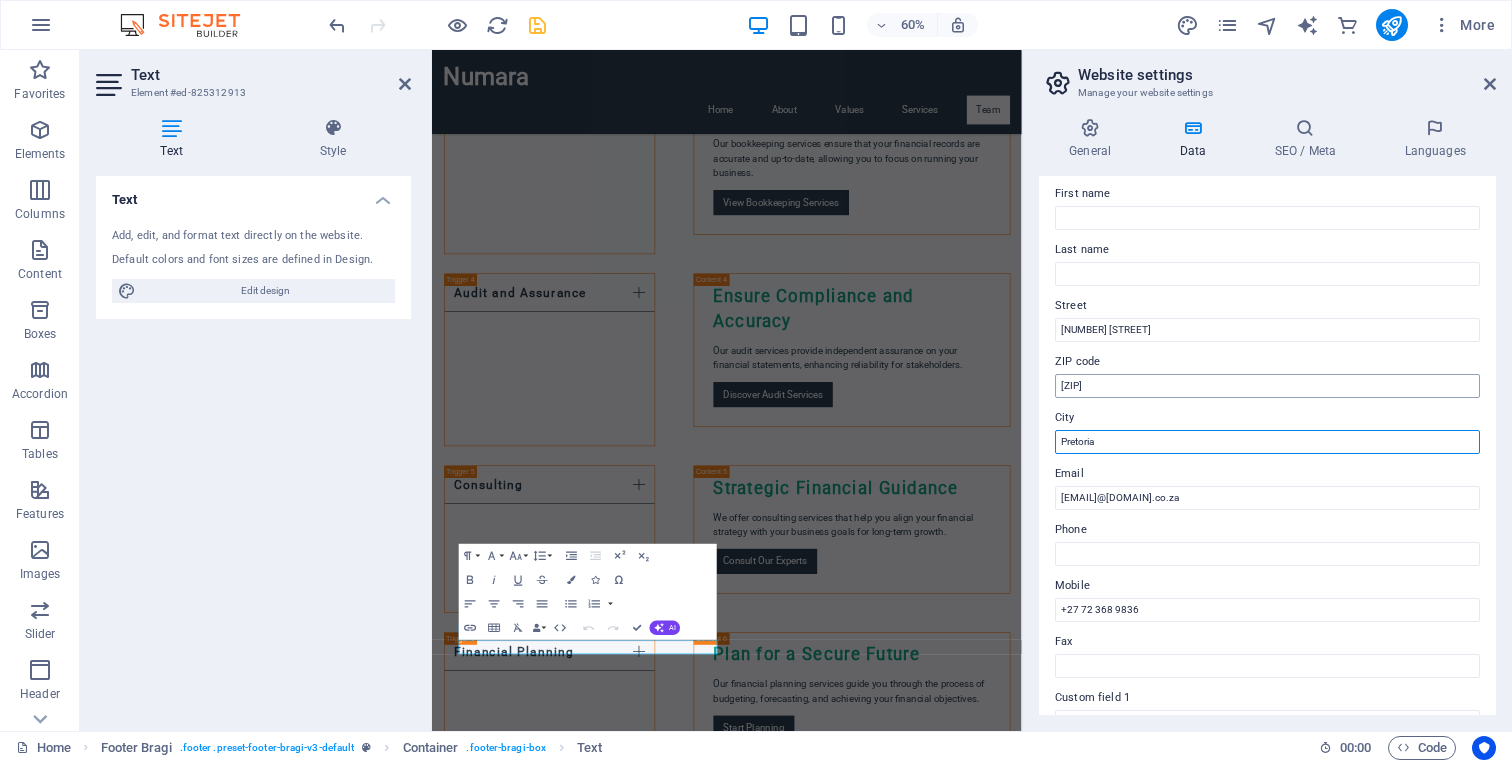 type on "Pretoria" 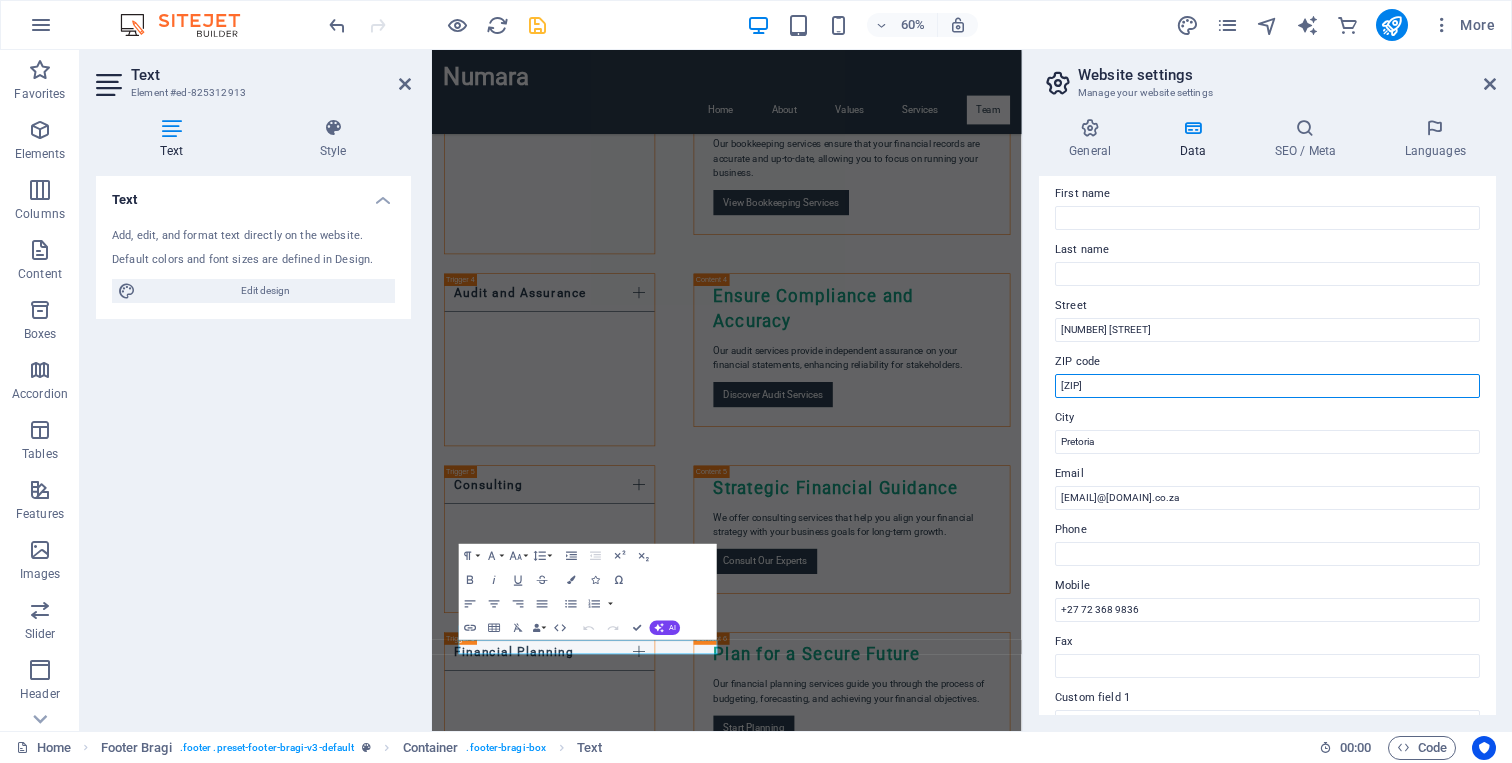 click on "[ZIP]" at bounding box center [1267, 386] 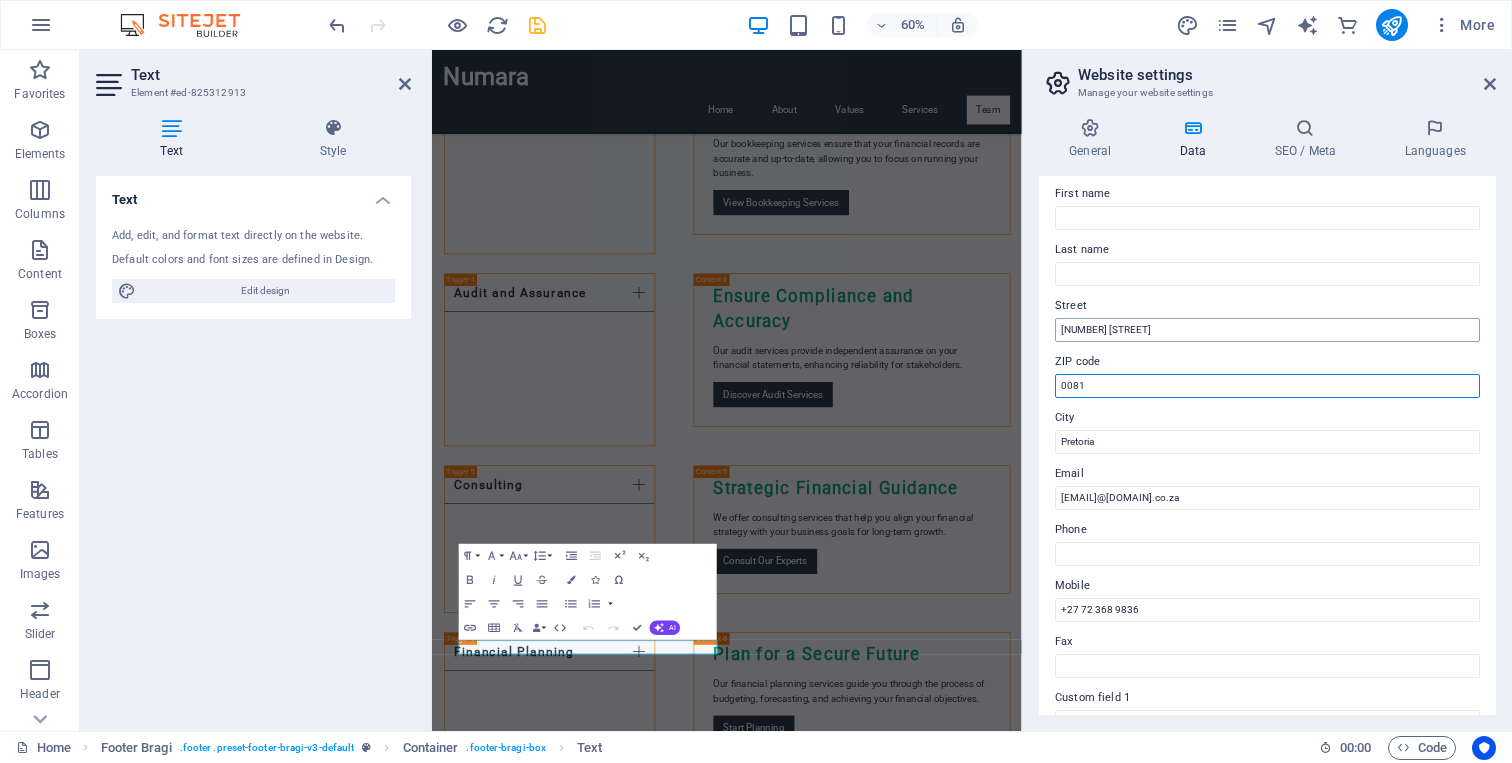 type on "0081" 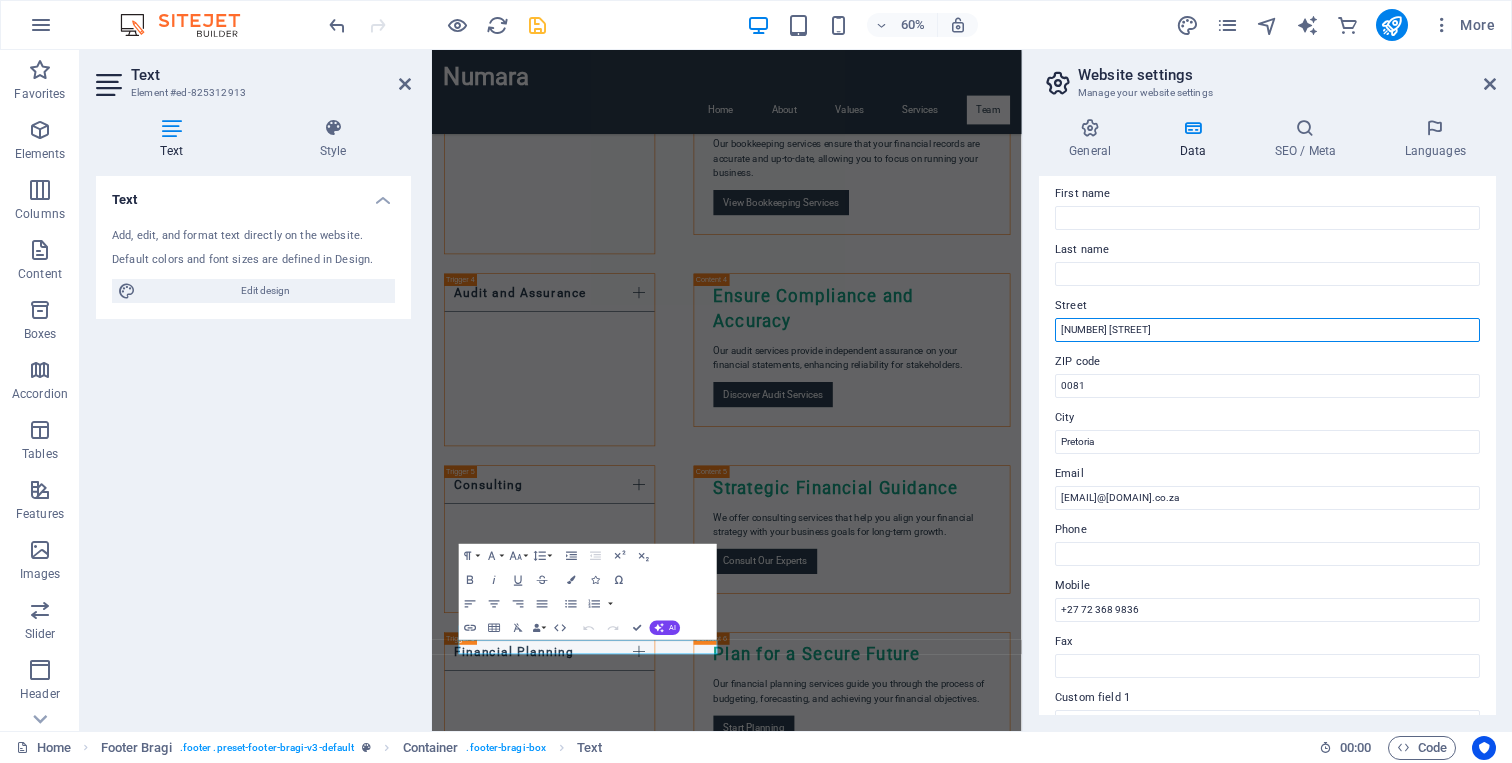 drag, startPoint x: 1150, startPoint y: 326, endPoint x: 1033, endPoint y: 331, distance: 117.10679 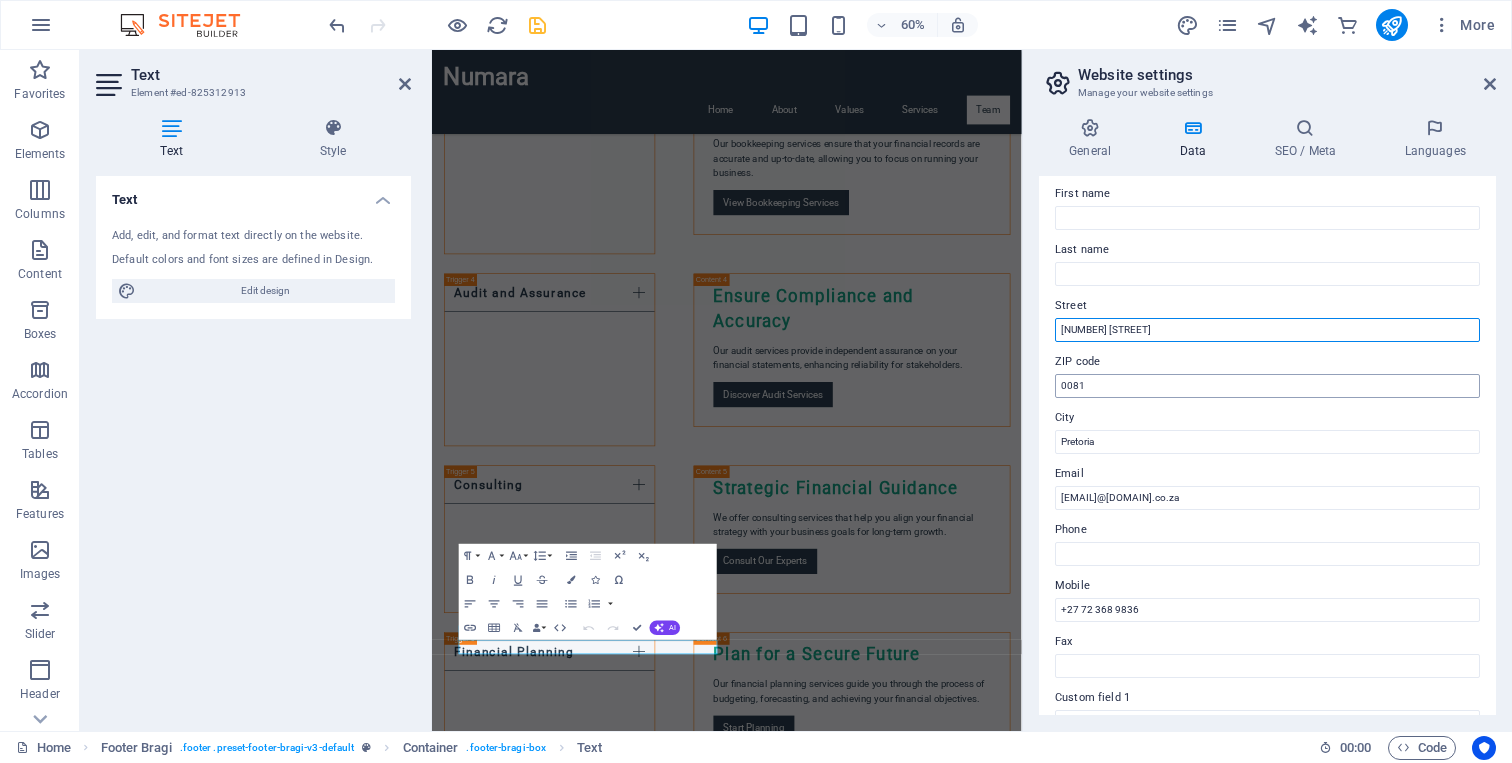 paste on "416" 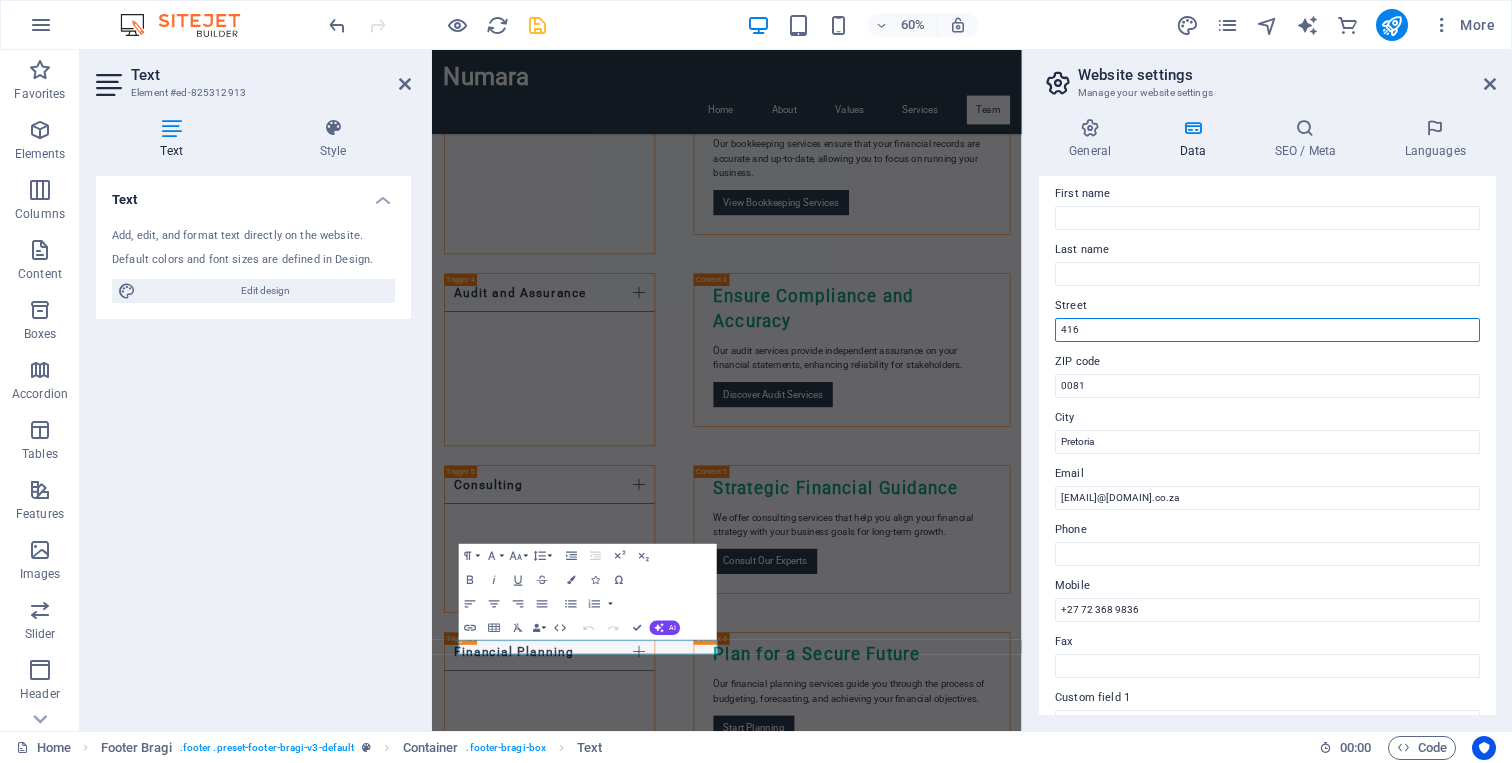 paste on "[LAST]" 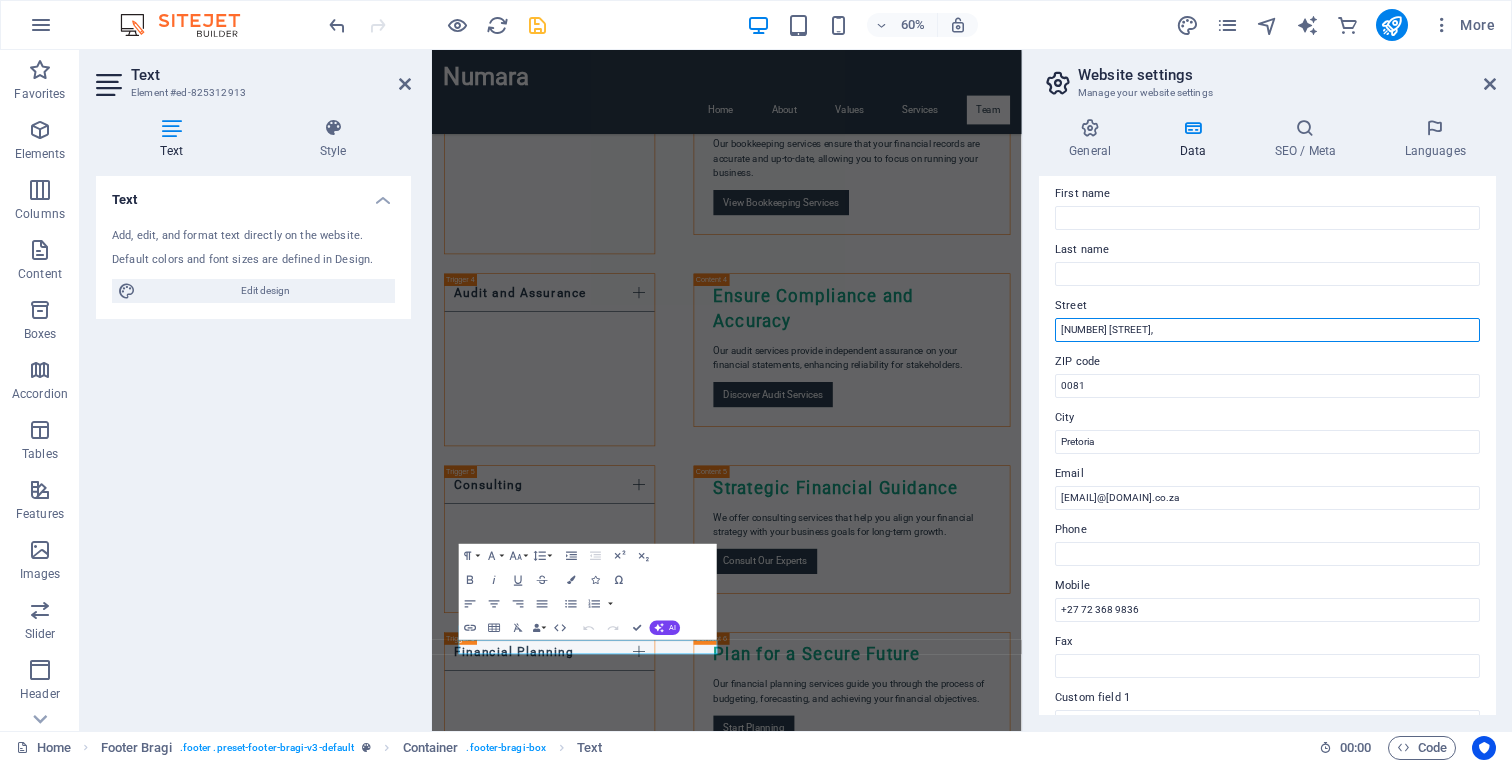 paste on "[CITY]" 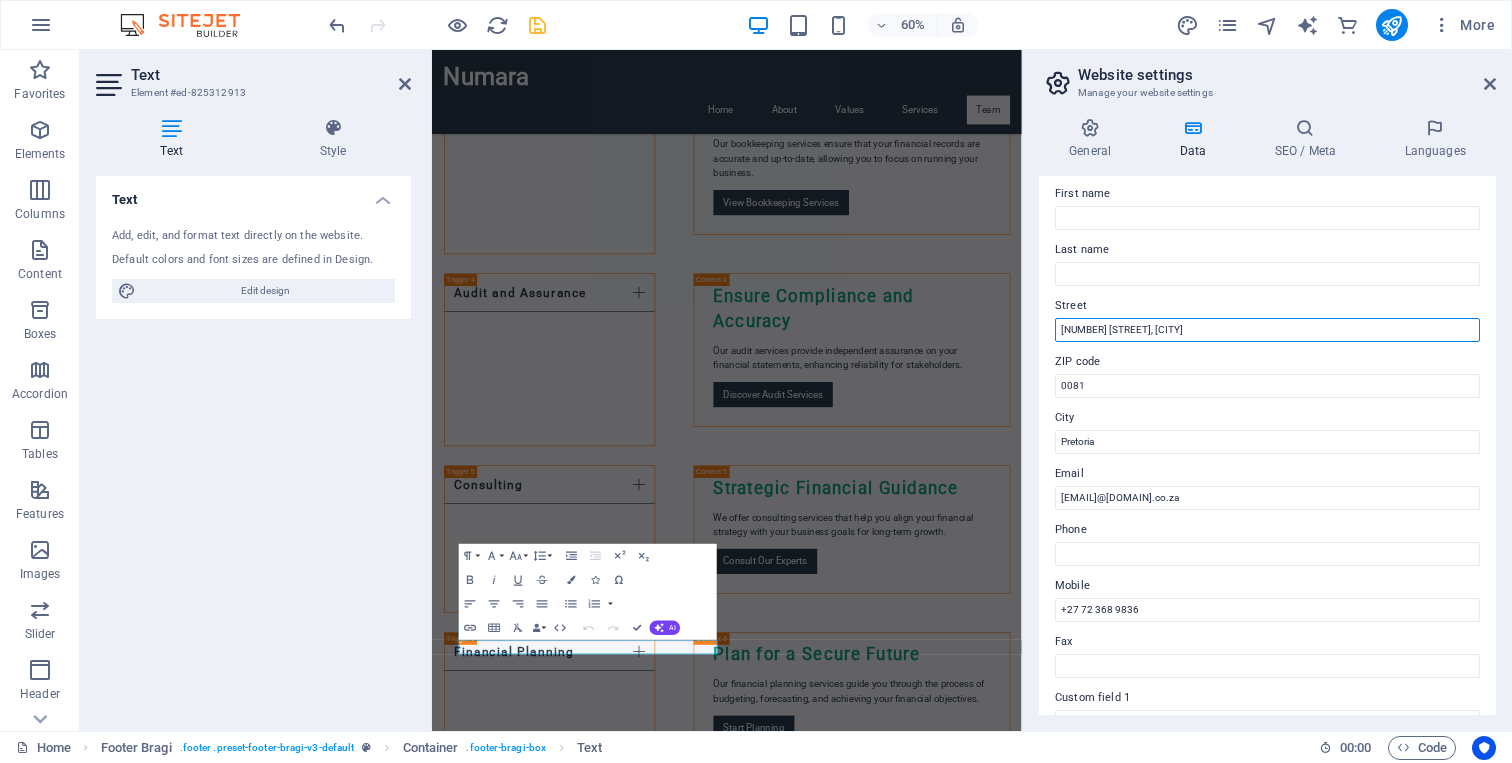 type on "[NUMBER] [STREET], [CITY]" 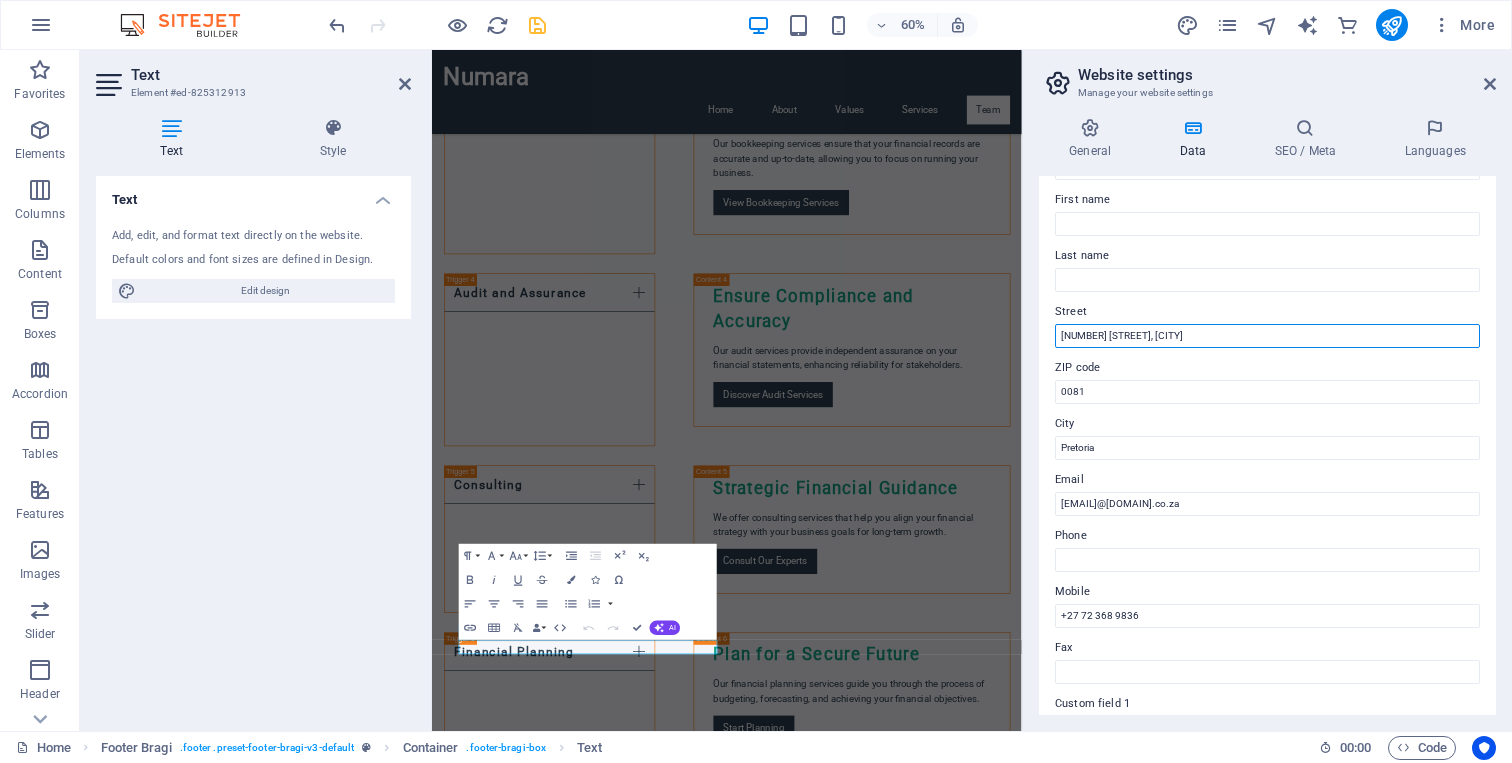 scroll, scrollTop: 100, scrollLeft: 0, axis: vertical 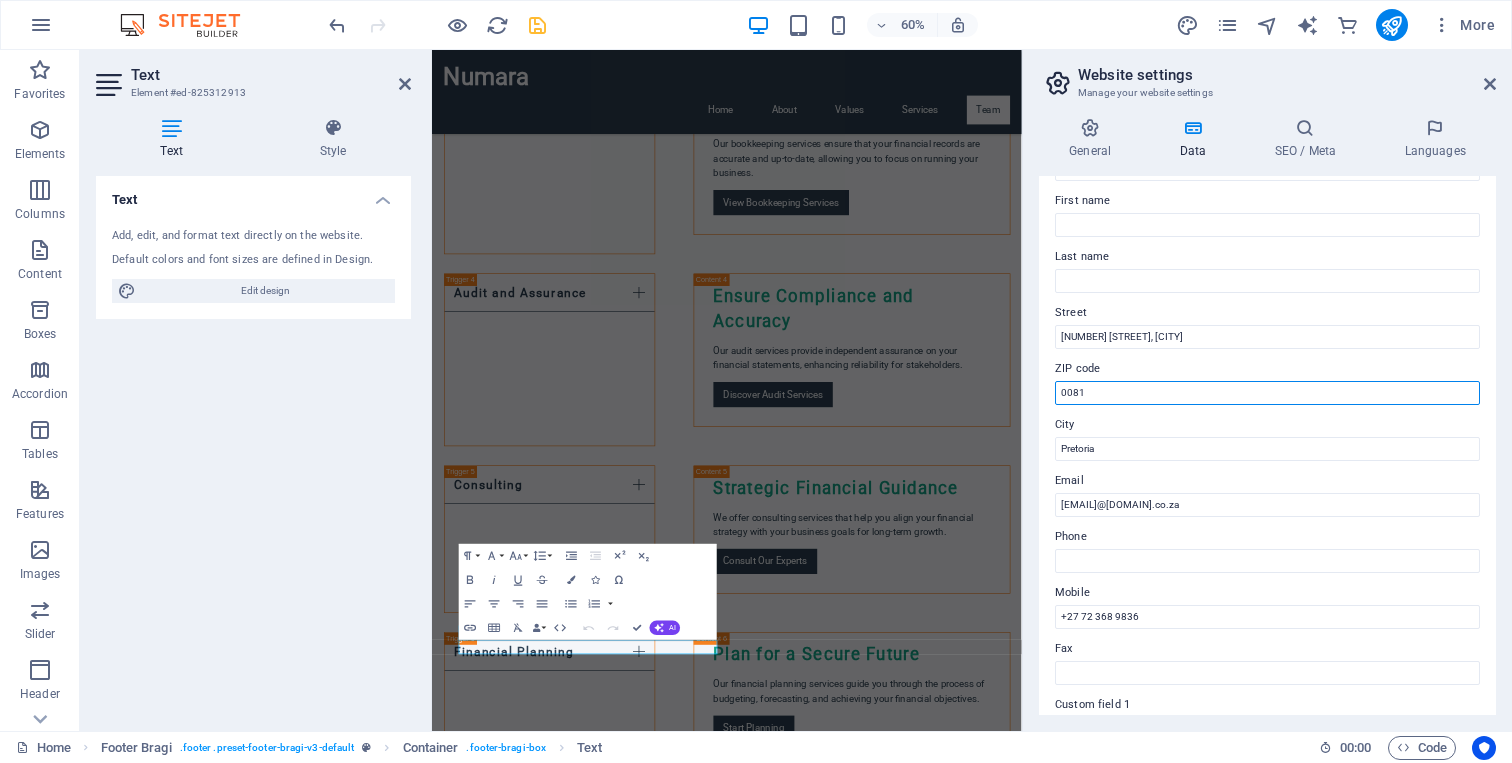 drag, startPoint x: 1106, startPoint y: 390, endPoint x: 1038, endPoint y: 380, distance: 68.73136 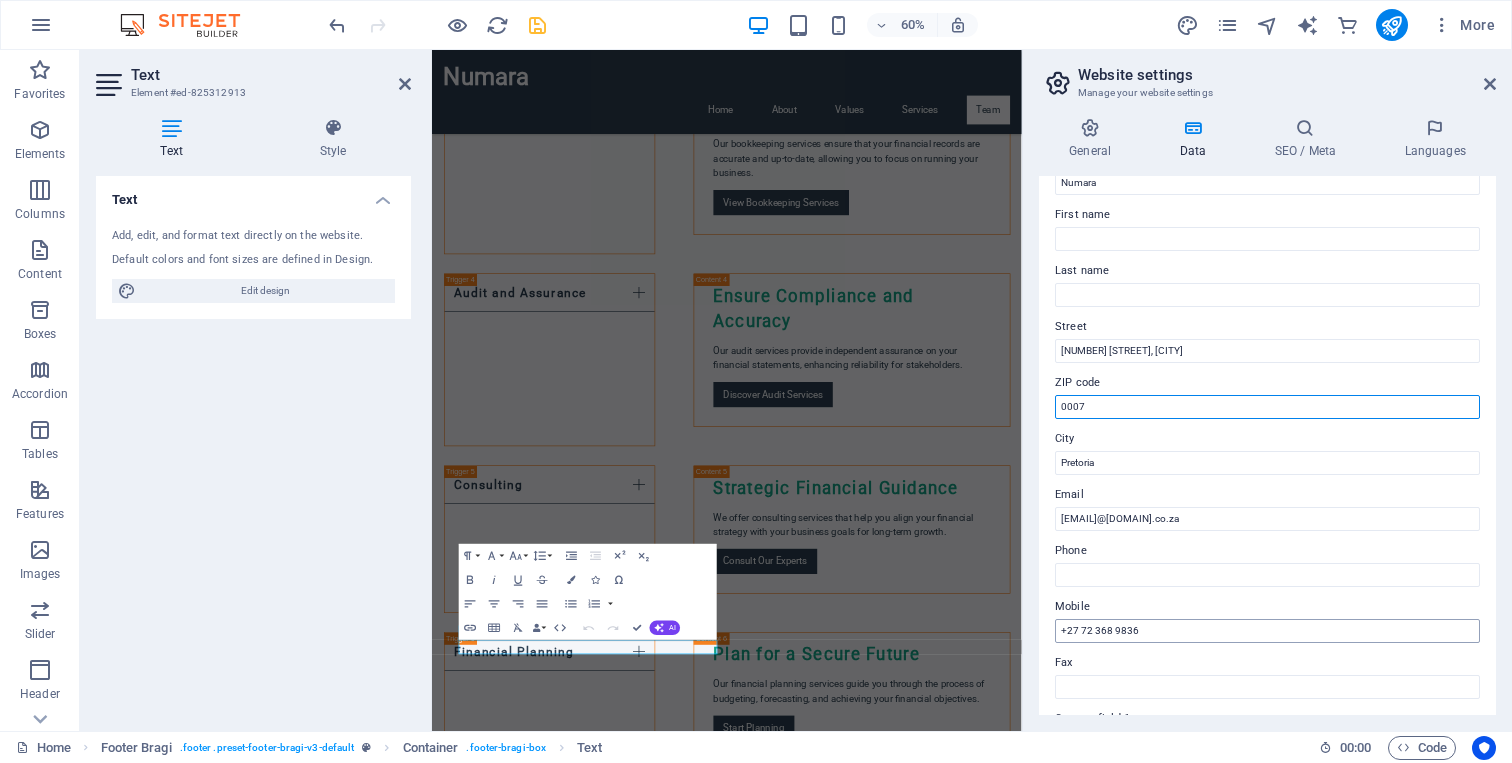 scroll, scrollTop: 0, scrollLeft: 0, axis: both 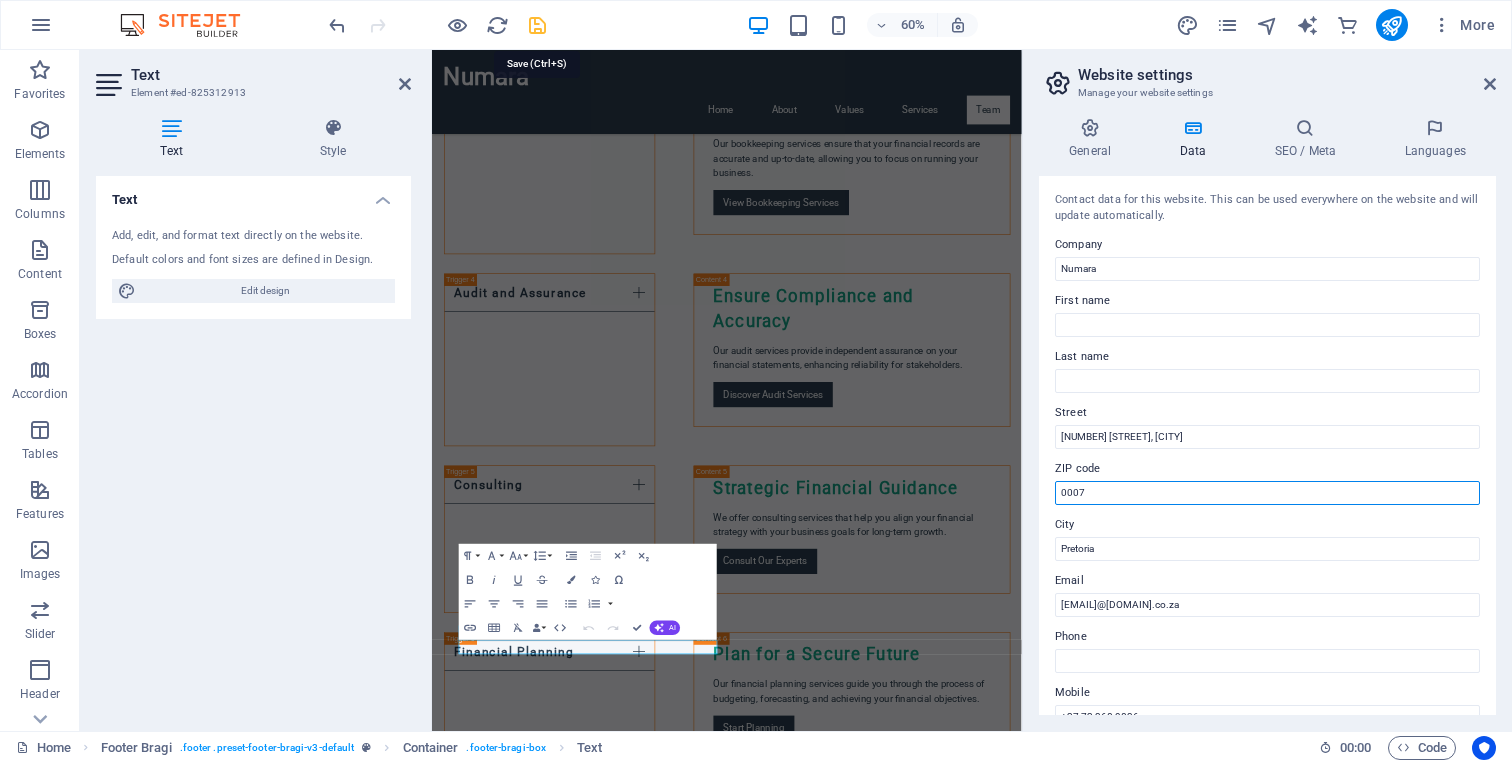 type on "0007" 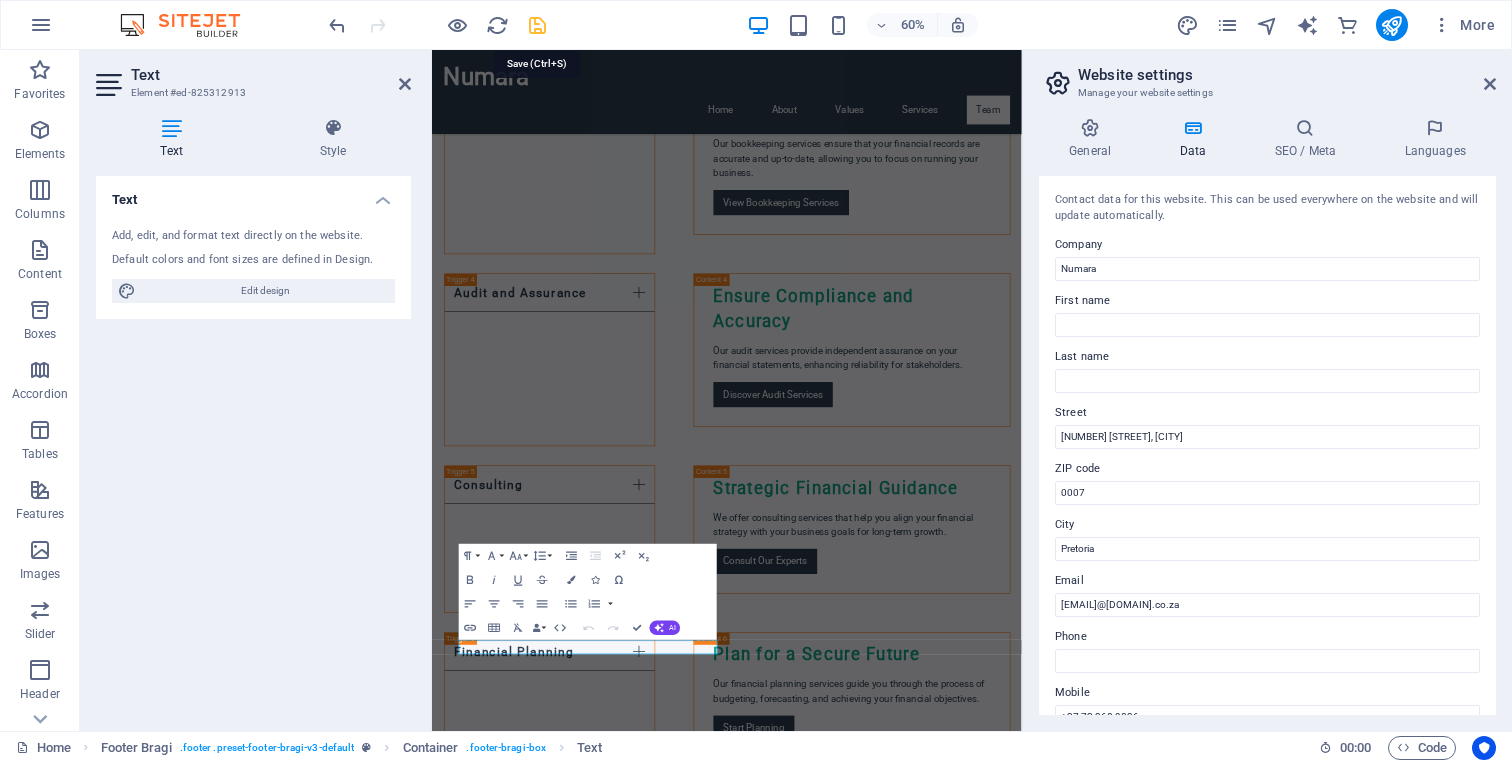 click at bounding box center [537, 25] 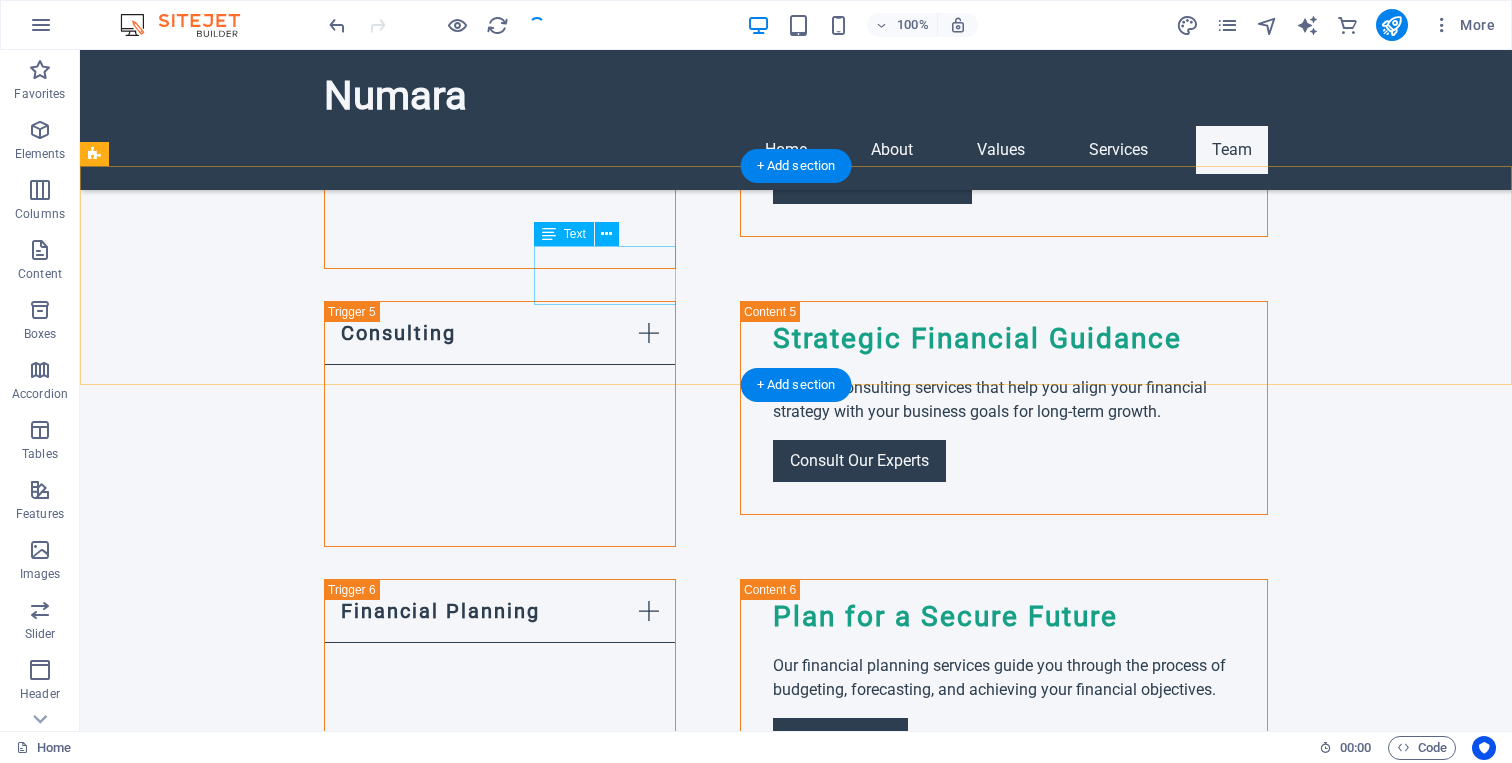 scroll, scrollTop: 4356, scrollLeft: 0, axis: vertical 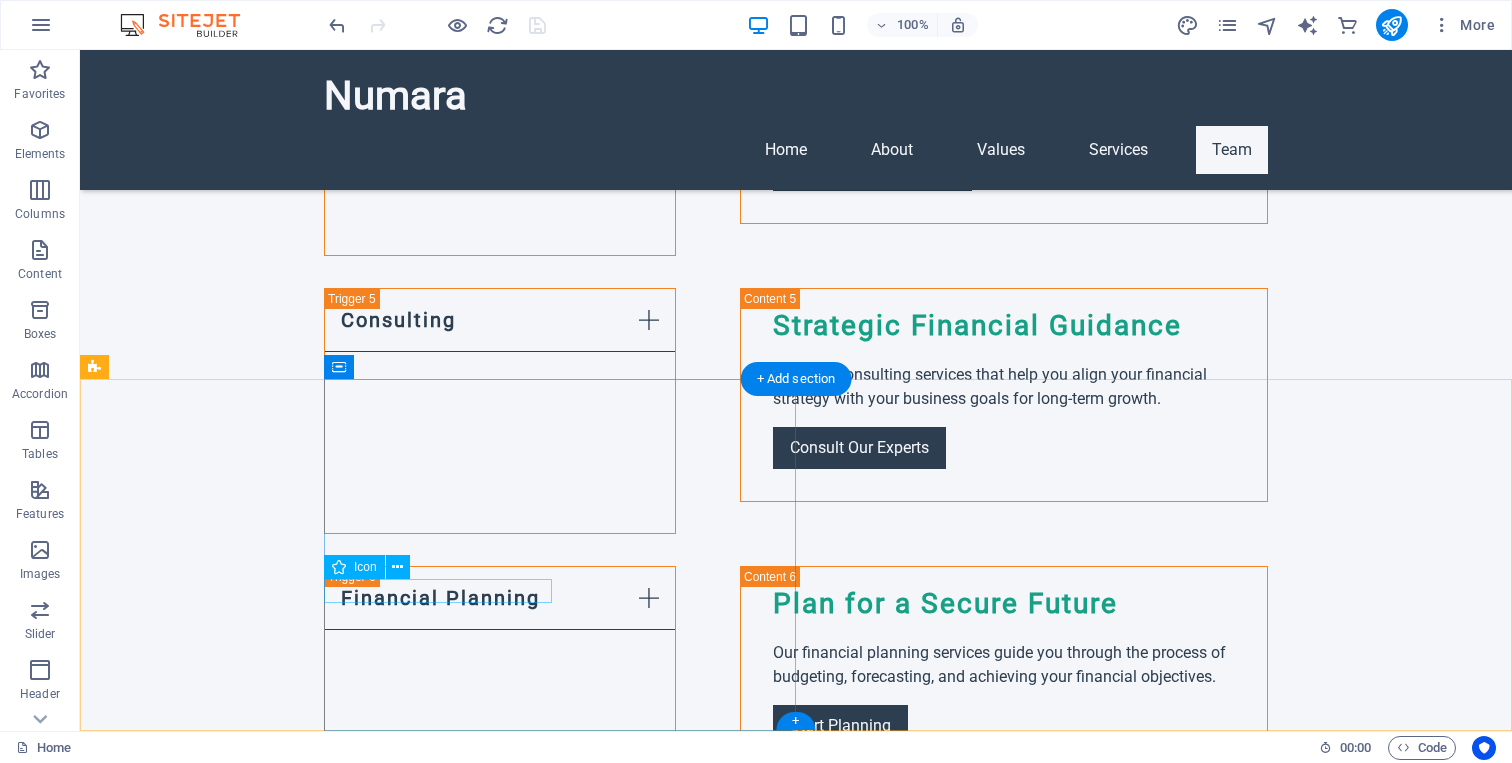 click at bounding box center (910, 2472) 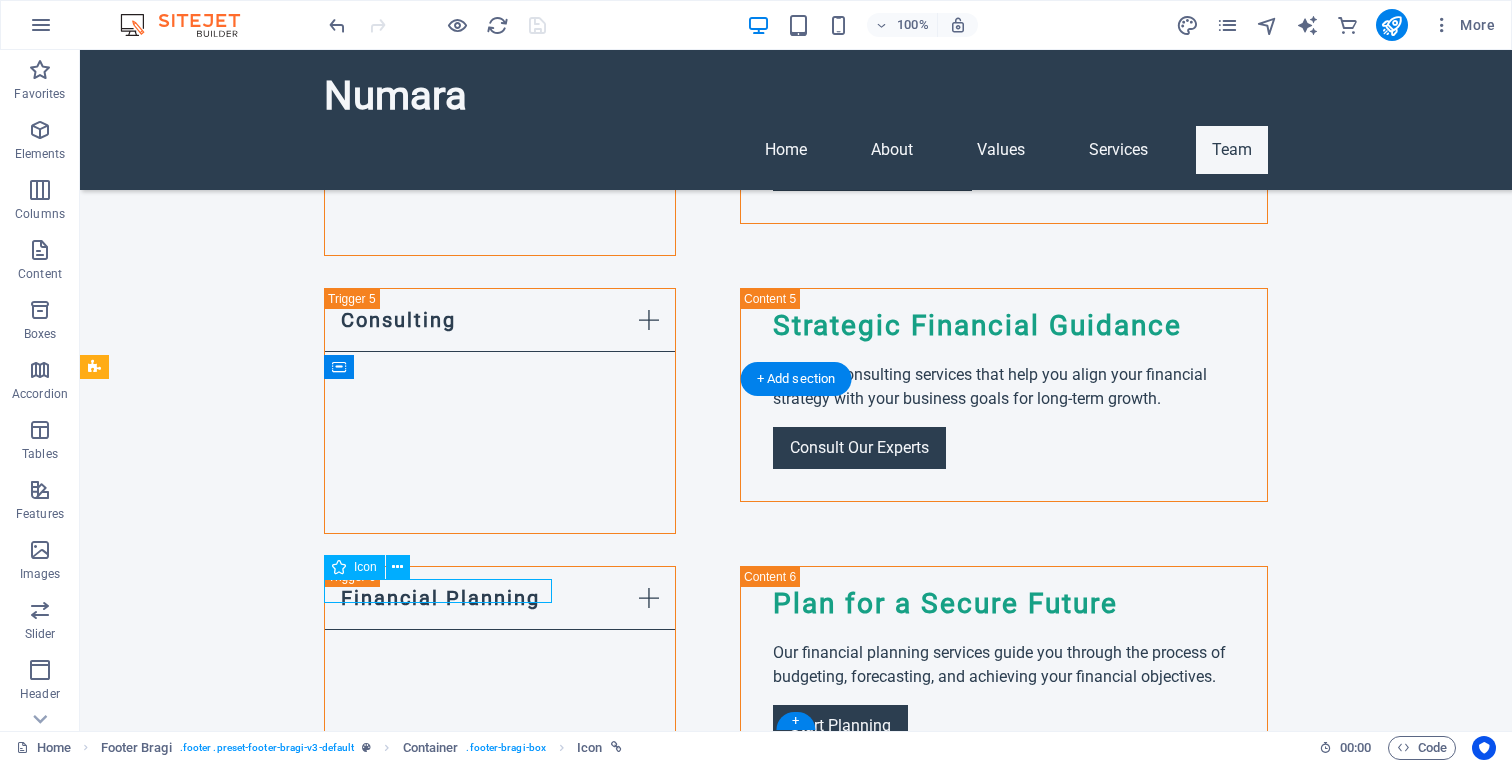click at bounding box center (910, 2472) 